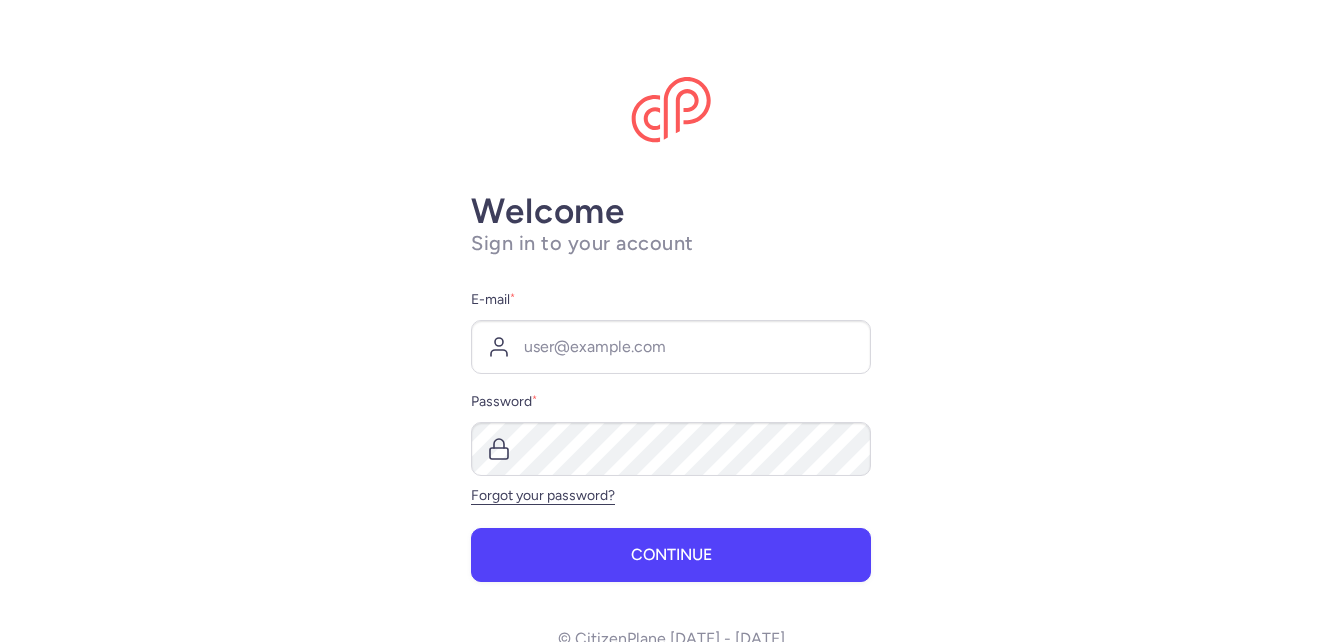 scroll, scrollTop: 0, scrollLeft: 0, axis: both 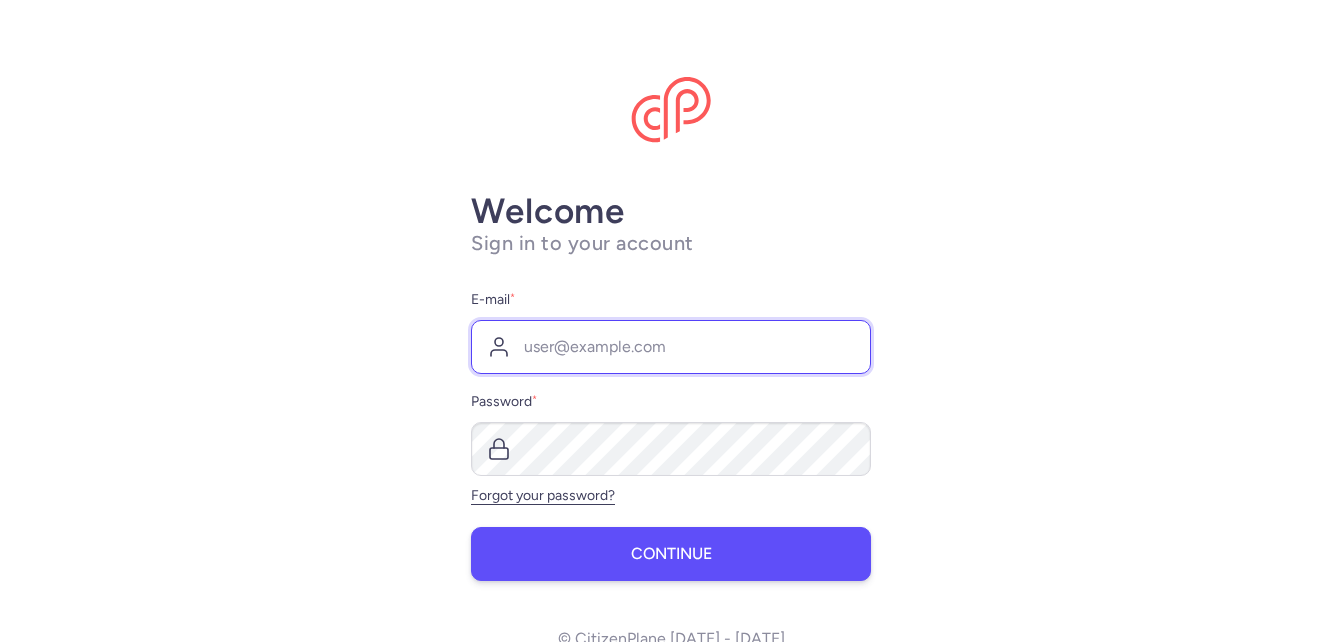 type on "[PERSON_NAME][EMAIL_ADDRESS][DOMAIN_NAME]" 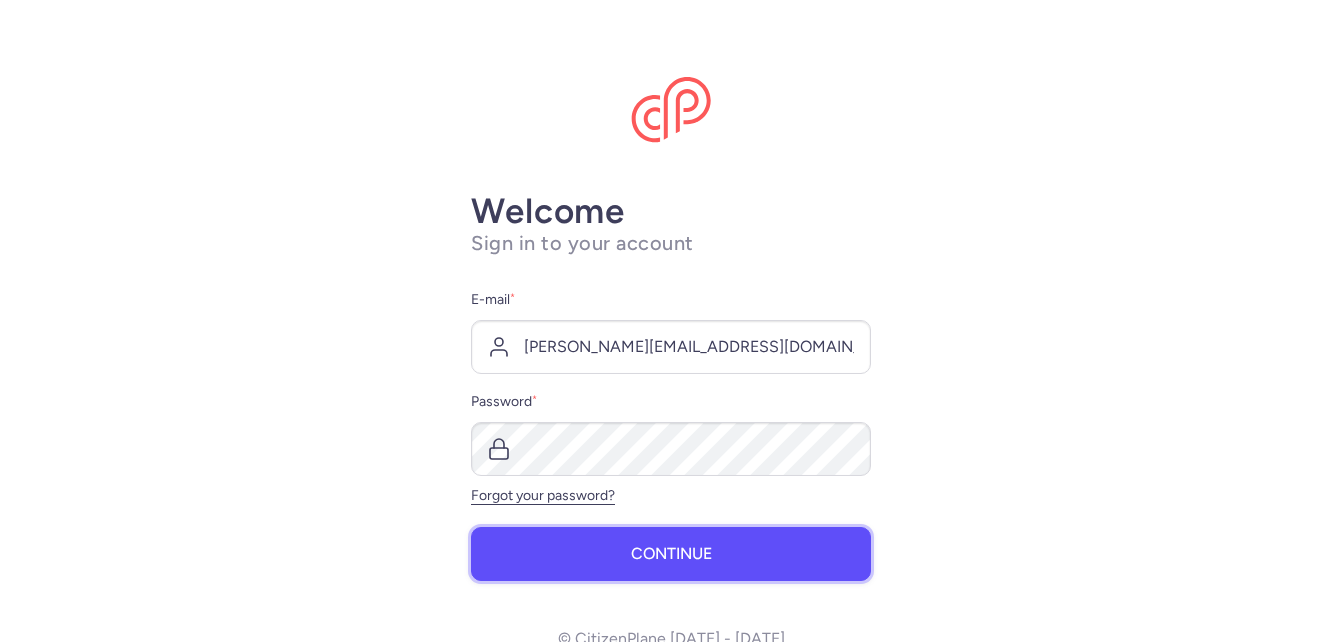 click on "Continue" at bounding box center (671, 554) 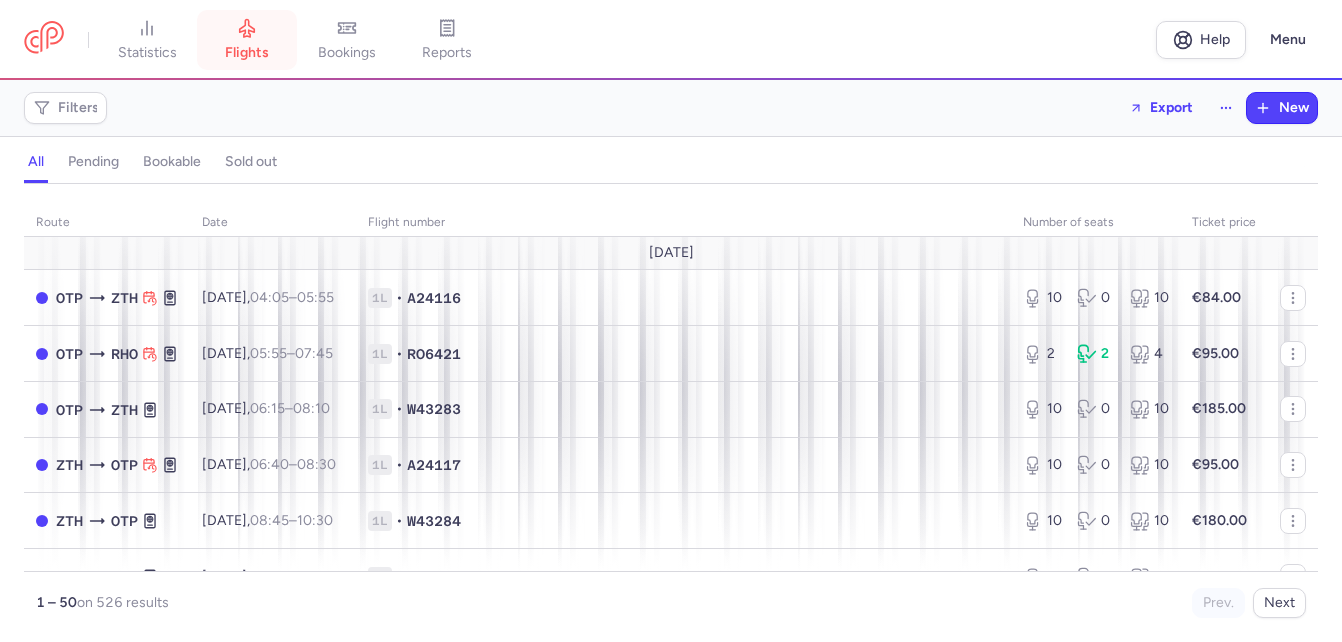 click on "flights" at bounding box center (247, 40) 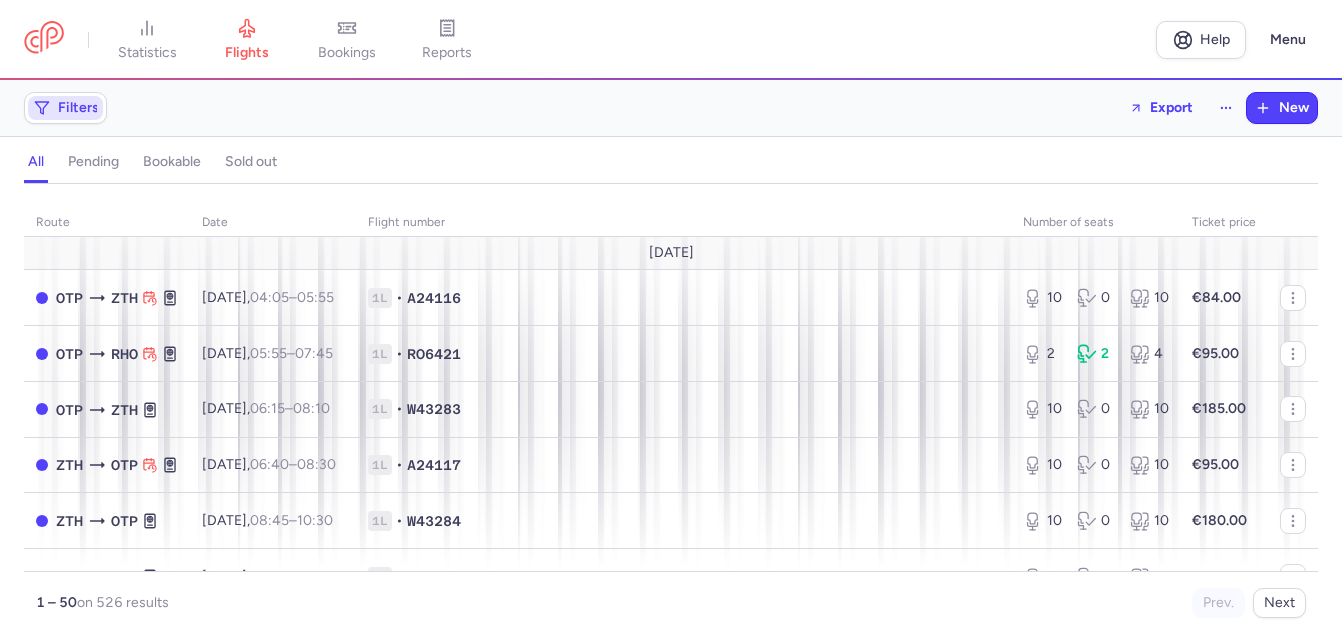 click on "Filters" 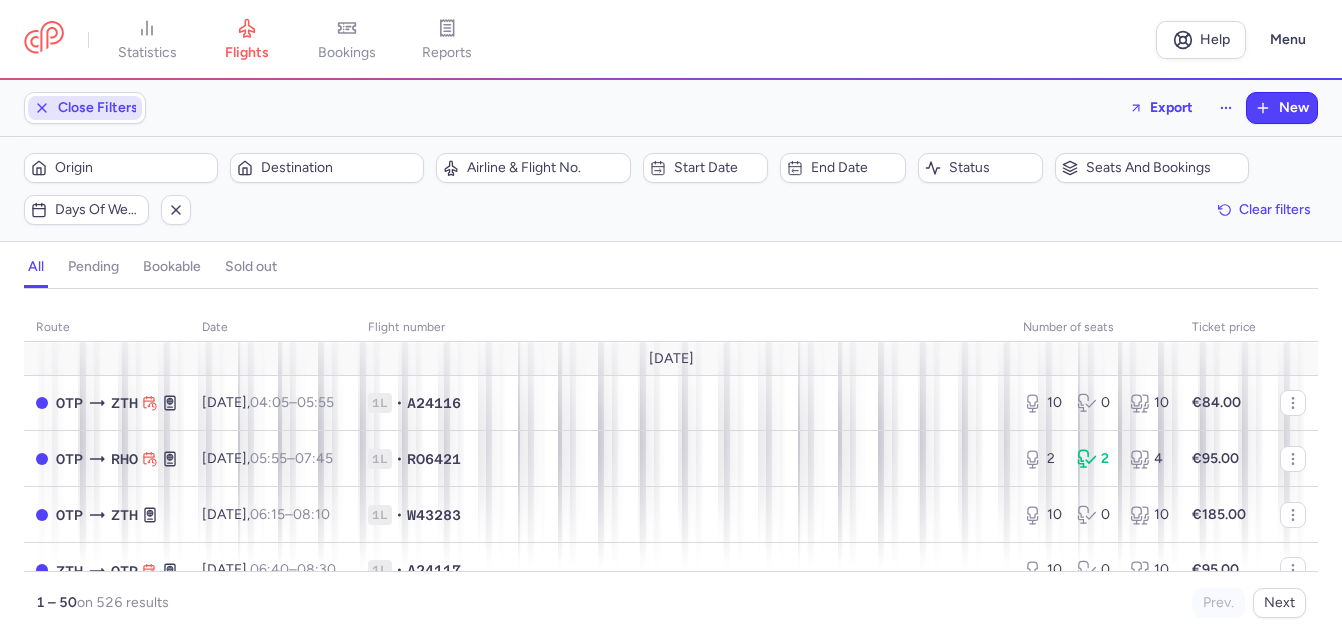 scroll, scrollTop: 0, scrollLeft: 0, axis: both 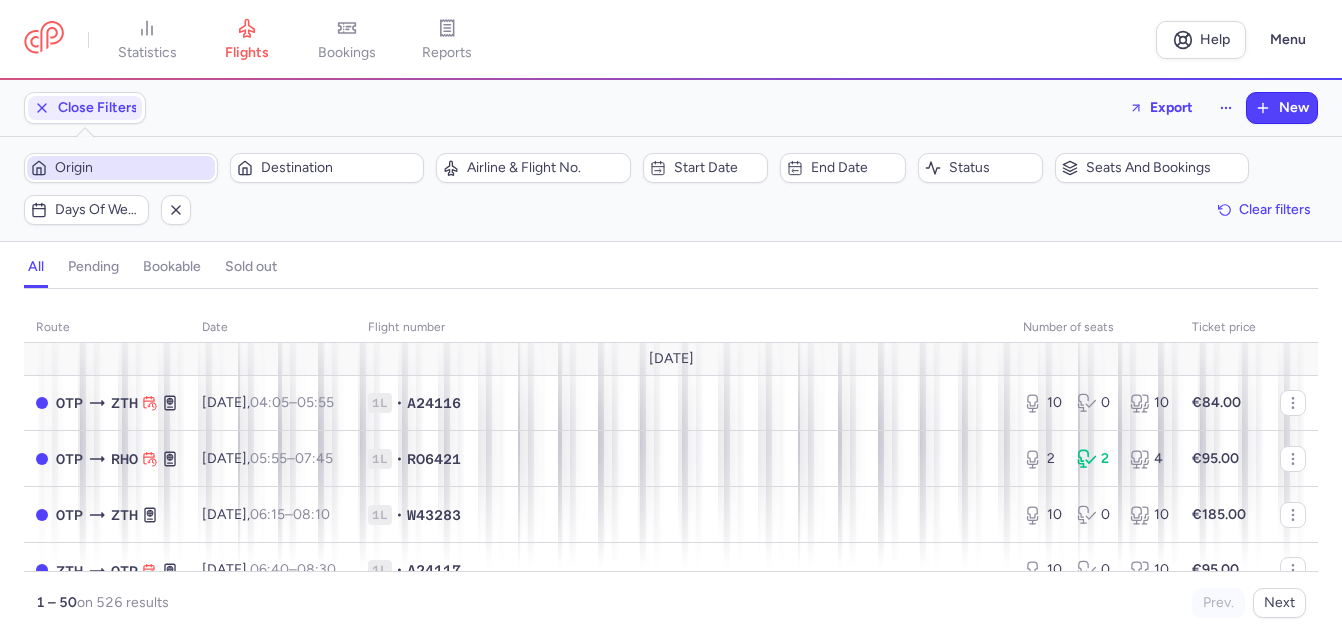 click on "Origin" at bounding box center [133, 168] 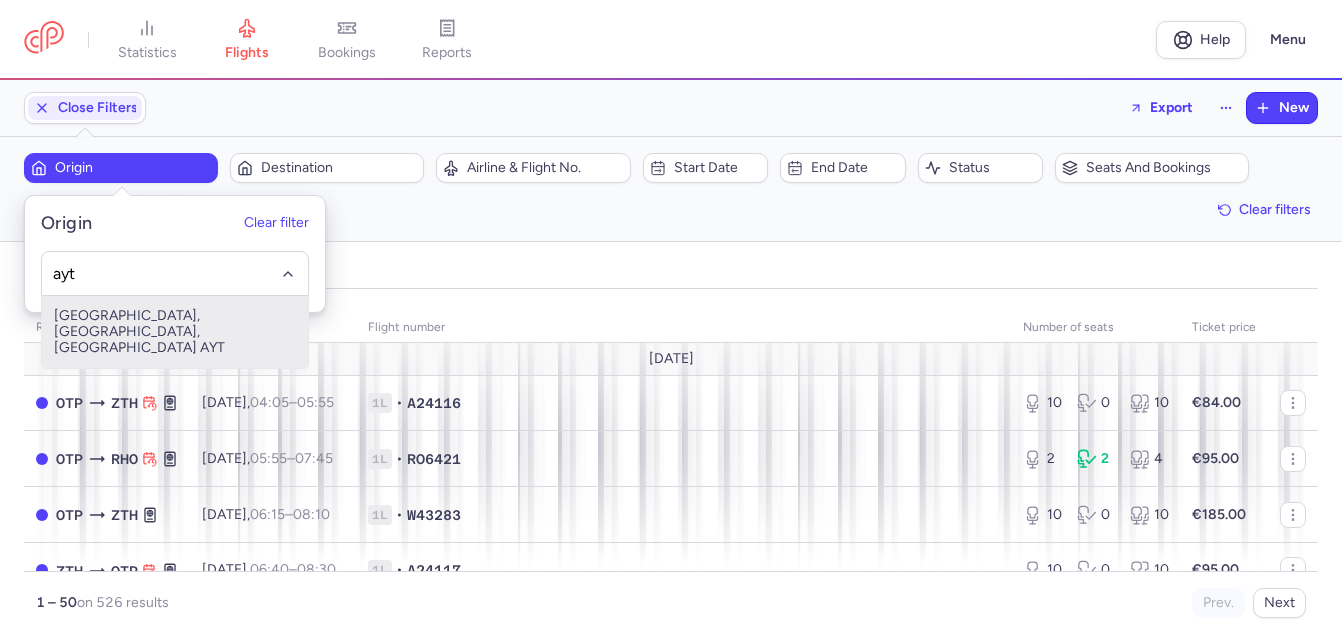 click on "[GEOGRAPHIC_DATA], [GEOGRAPHIC_DATA], [GEOGRAPHIC_DATA] AYT" at bounding box center (175, 332) 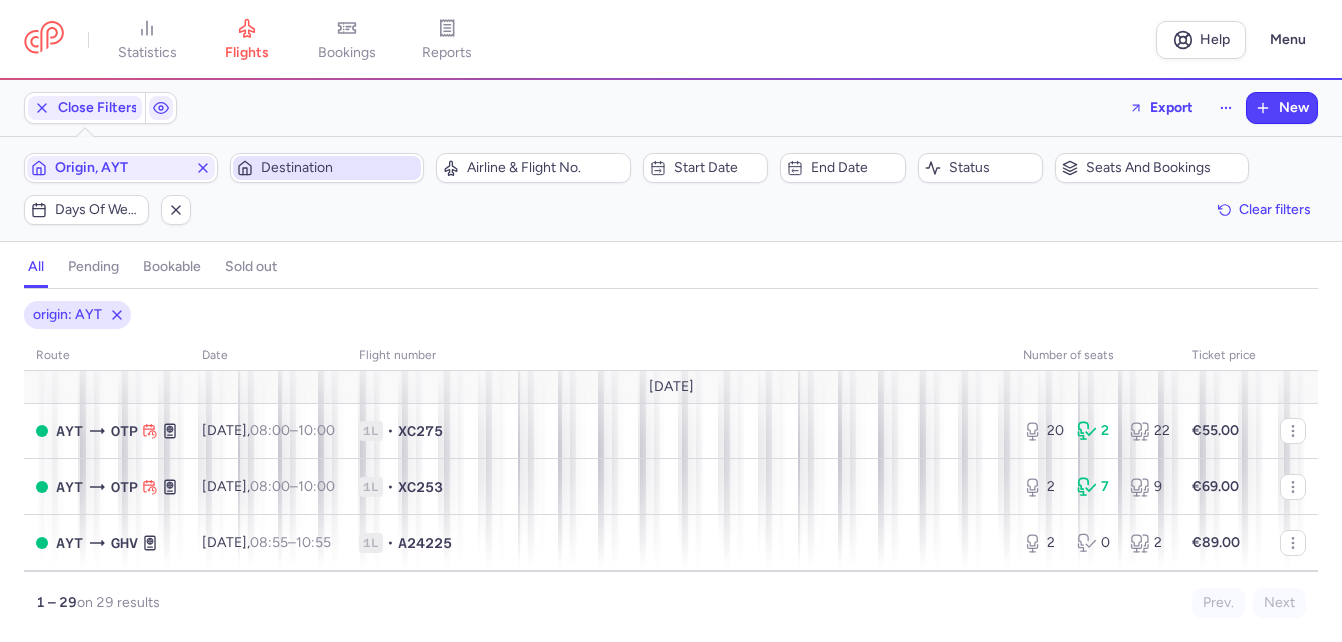 click on "Destination" at bounding box center [339, 168] 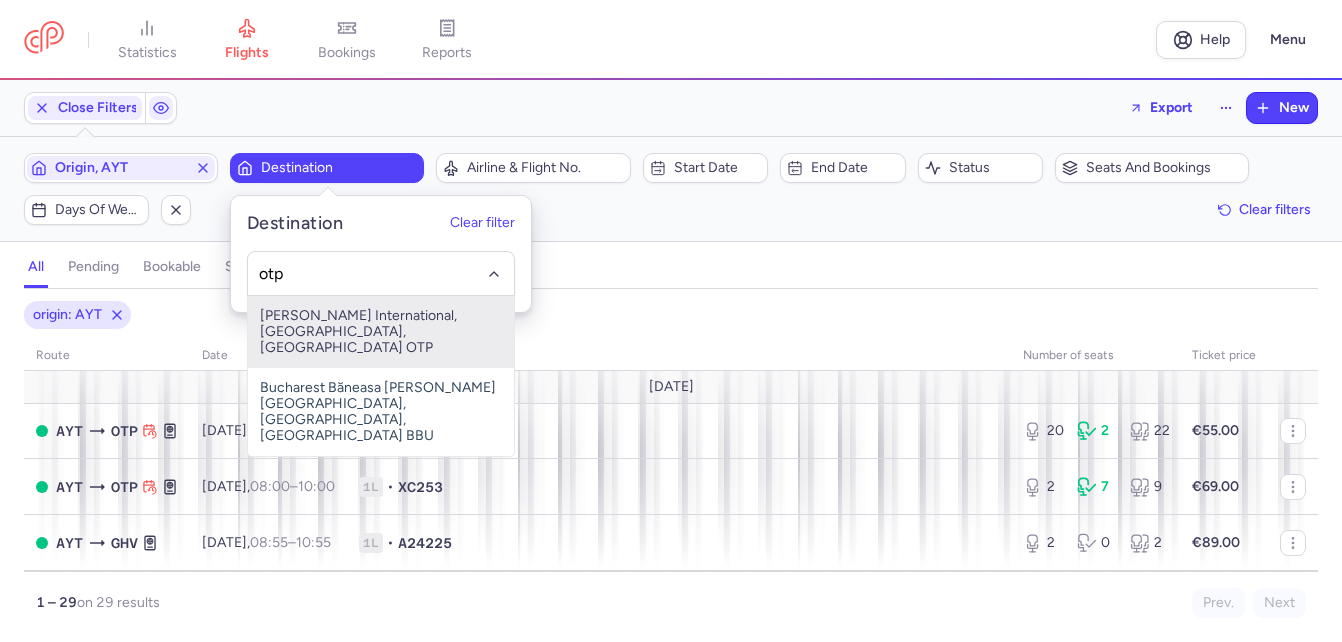 click on "[PERSON_NAME] International, [GEOGRAPHIC_DATA], [GEOGRAPHIC_DATA] OTP" at bounding box center (381, 332) 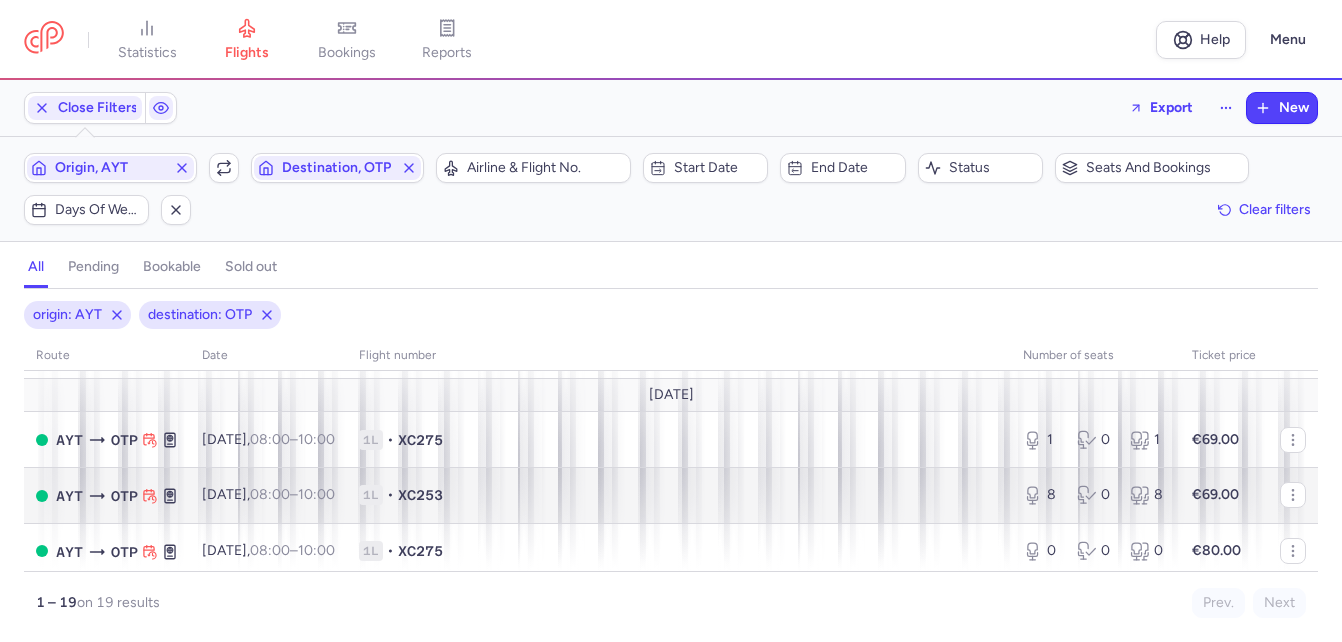 scroll, scrollTop: 100, scrollLeft: 0, axis: vertical 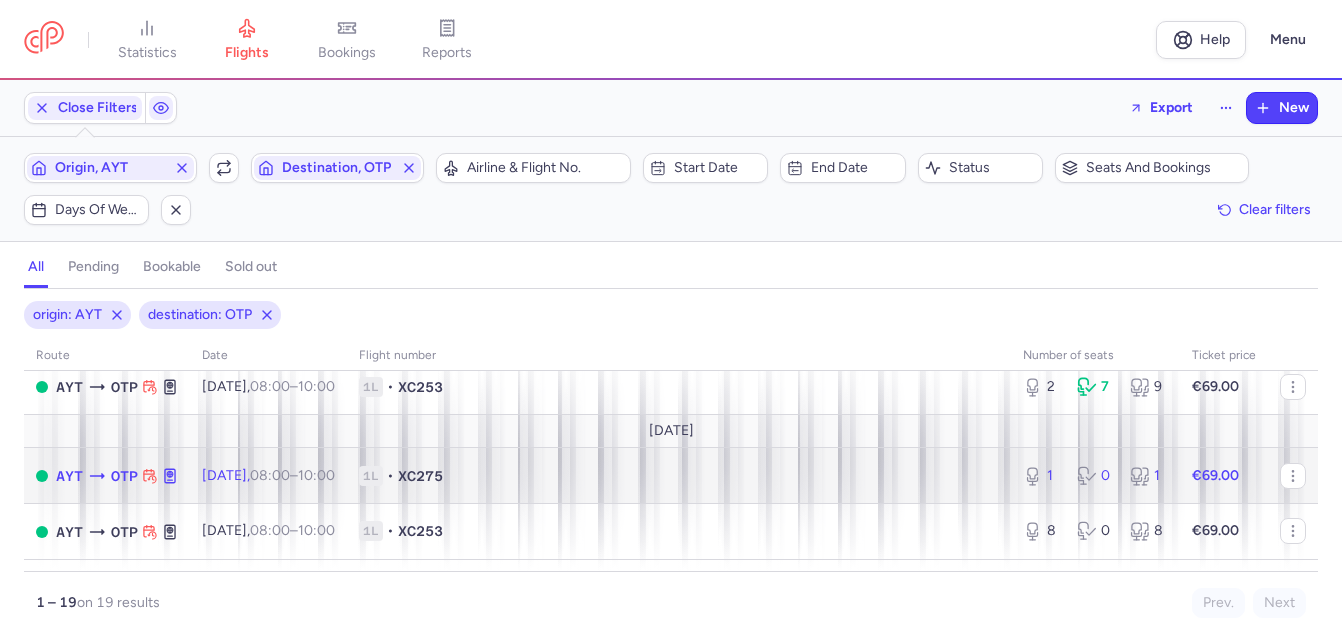 click on "[DATE]  08:00  –  10:00  +0" 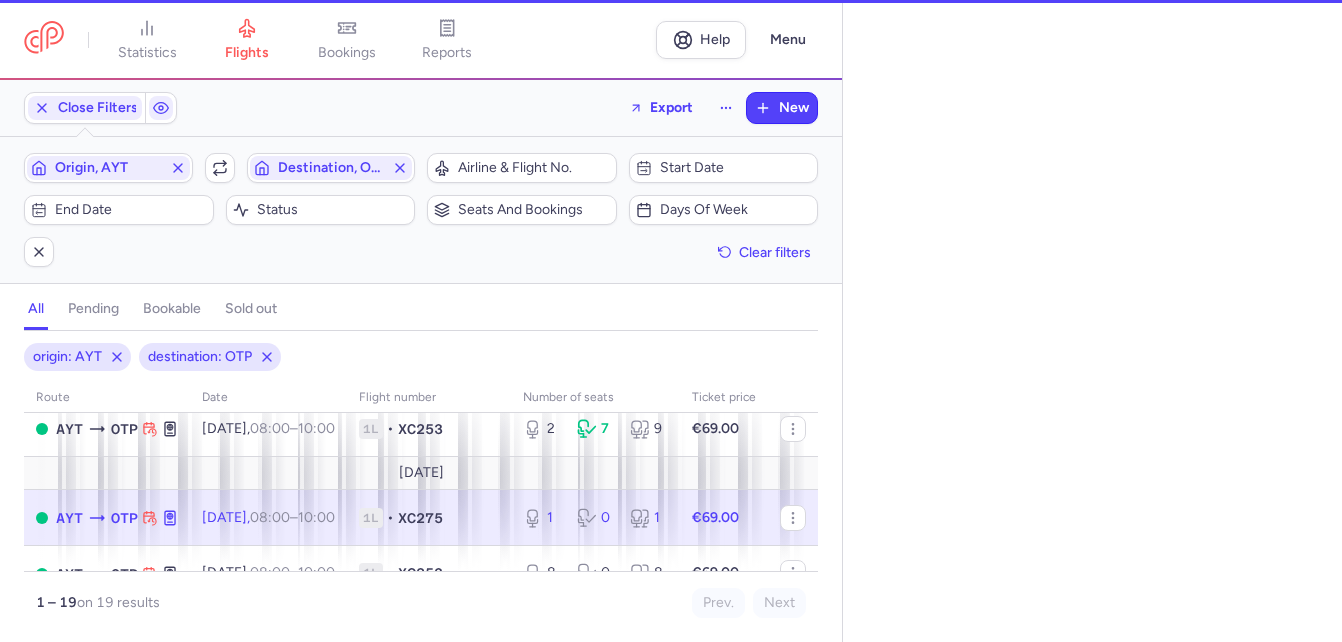 select on "days" 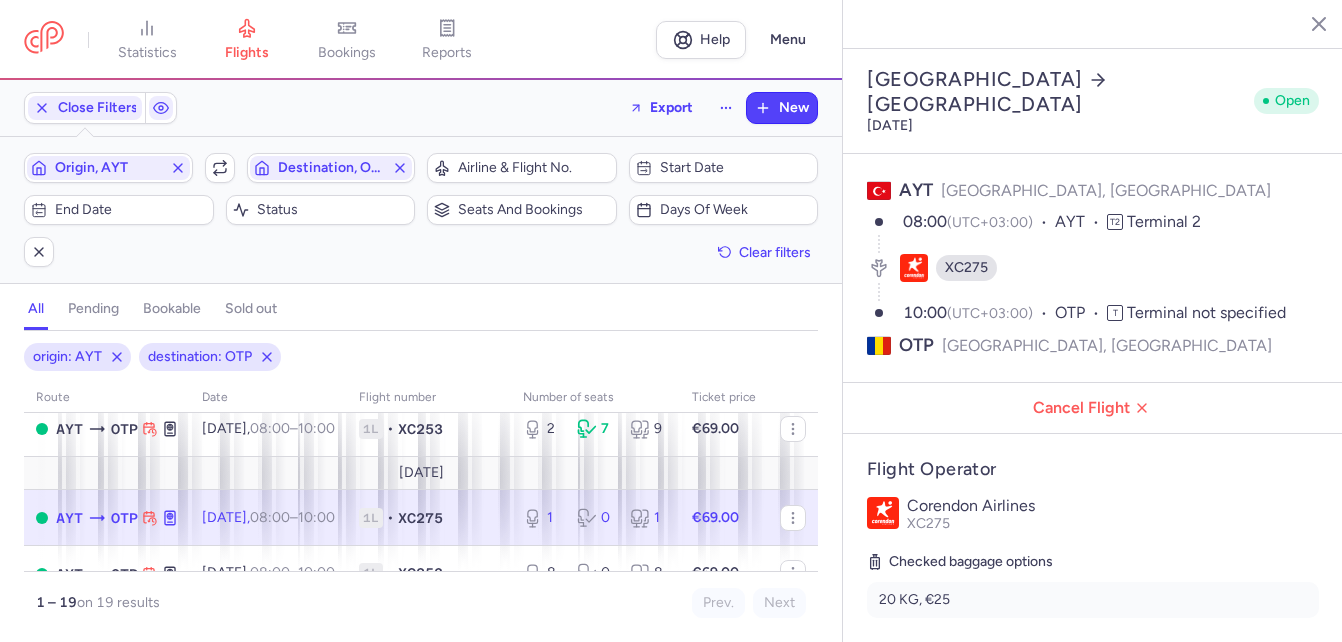 click on "[DATE]  08:00  –  10:00  +0" 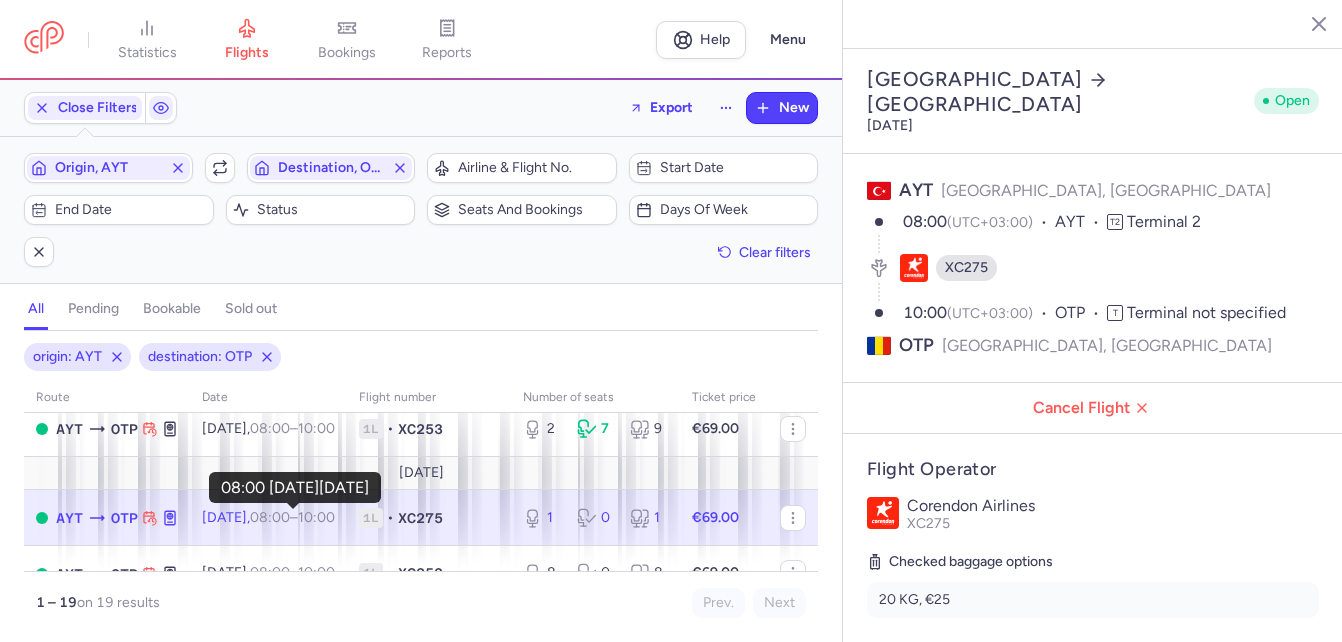 click on "08:00" at bounding box center (270, 517) 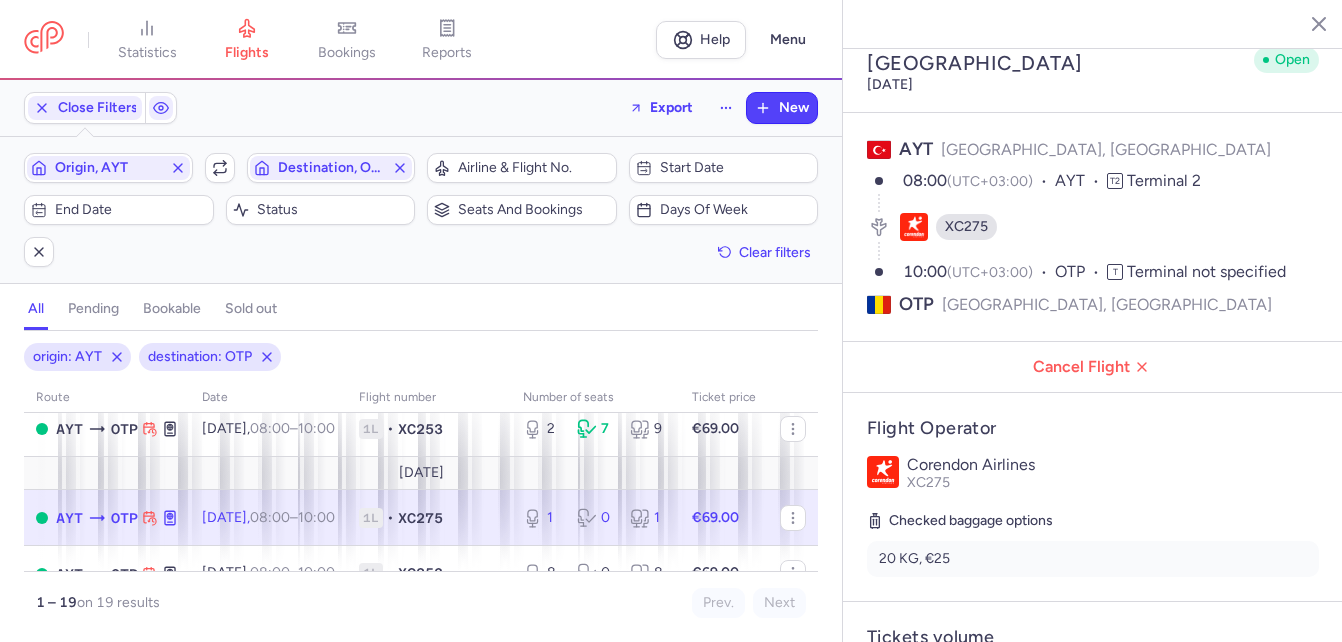 scroll, scrollTop: 0, scrollLeft: 0, axis: both 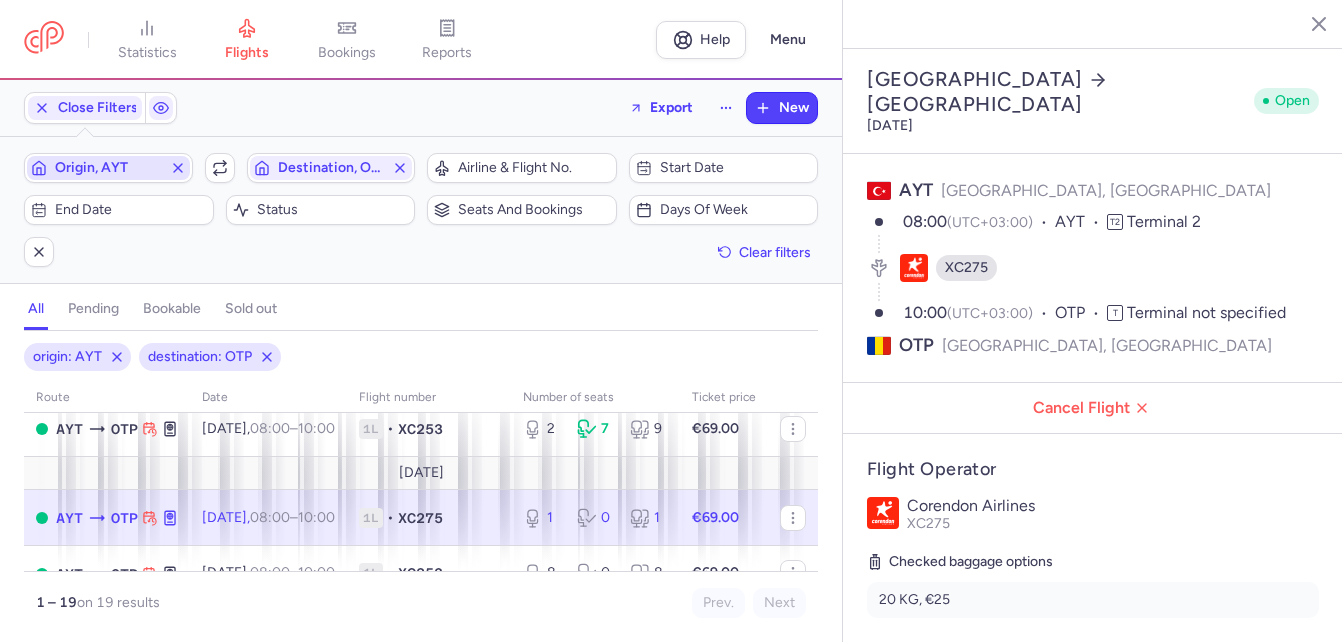 click 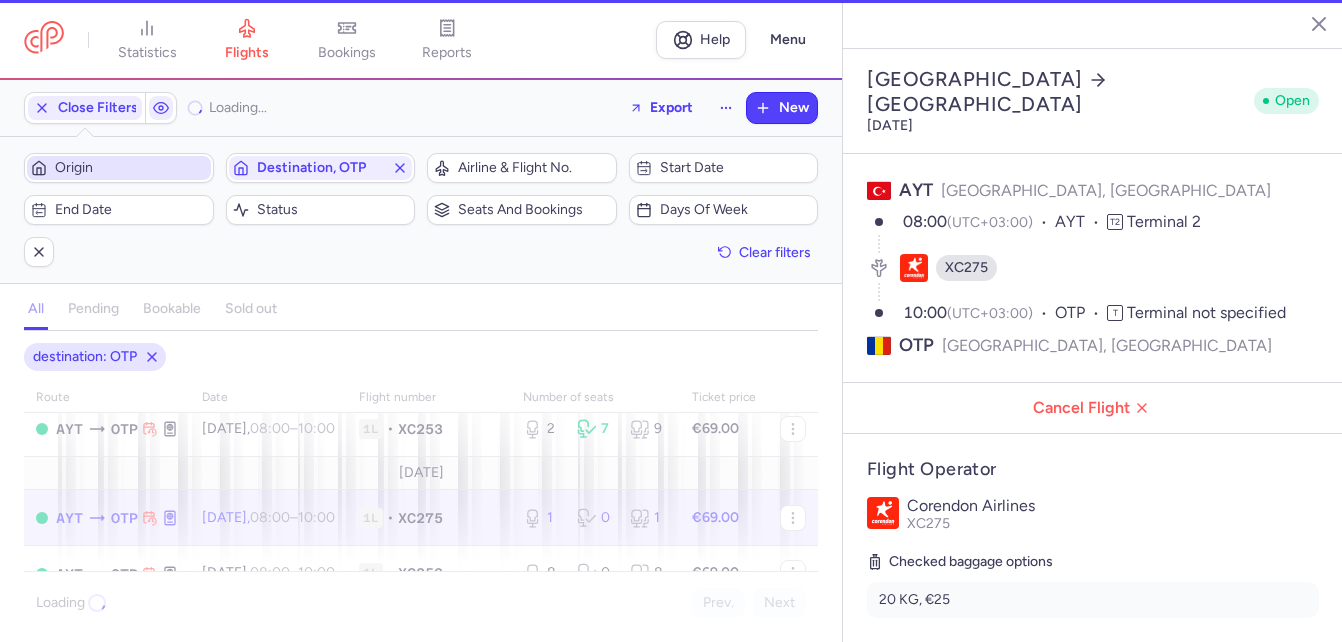click on "Origin" at bounding box center [131, 168] 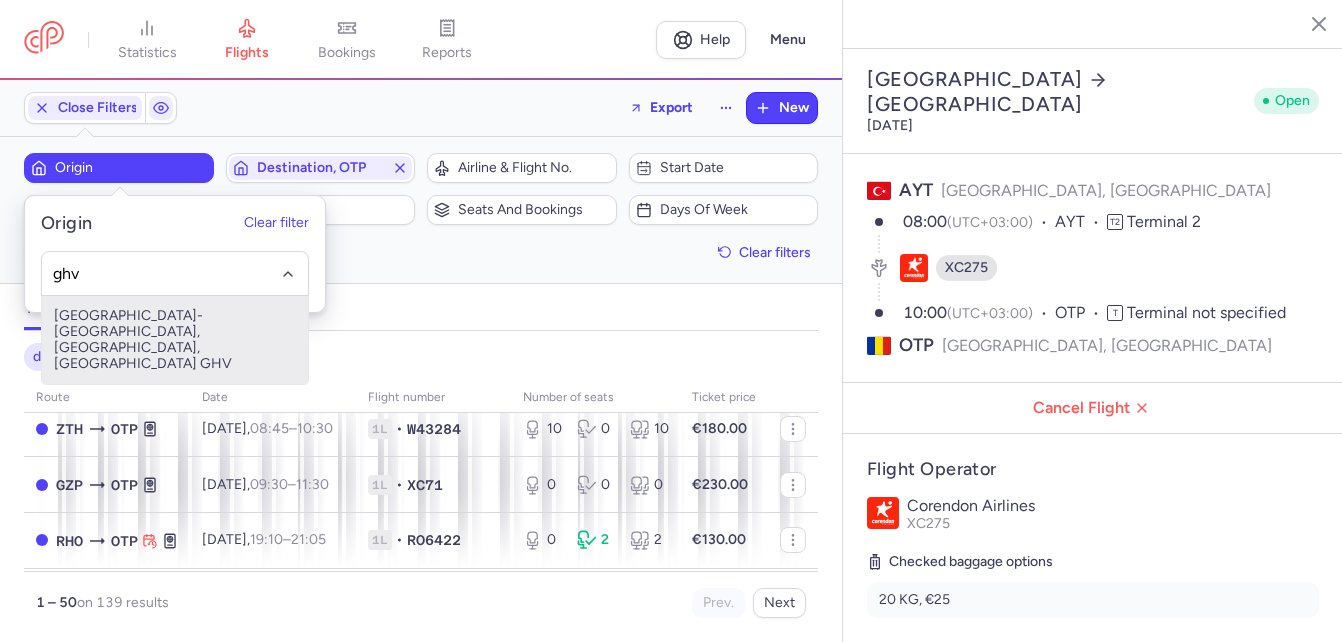 click on "[GEOGRAPHIC_DATA]-[GEOGRAPHIC_DATA], [GEOGRAPHIC_DATA], [GEOGRAPHIC_DATA] GHV" at bounding box center [175, 340] 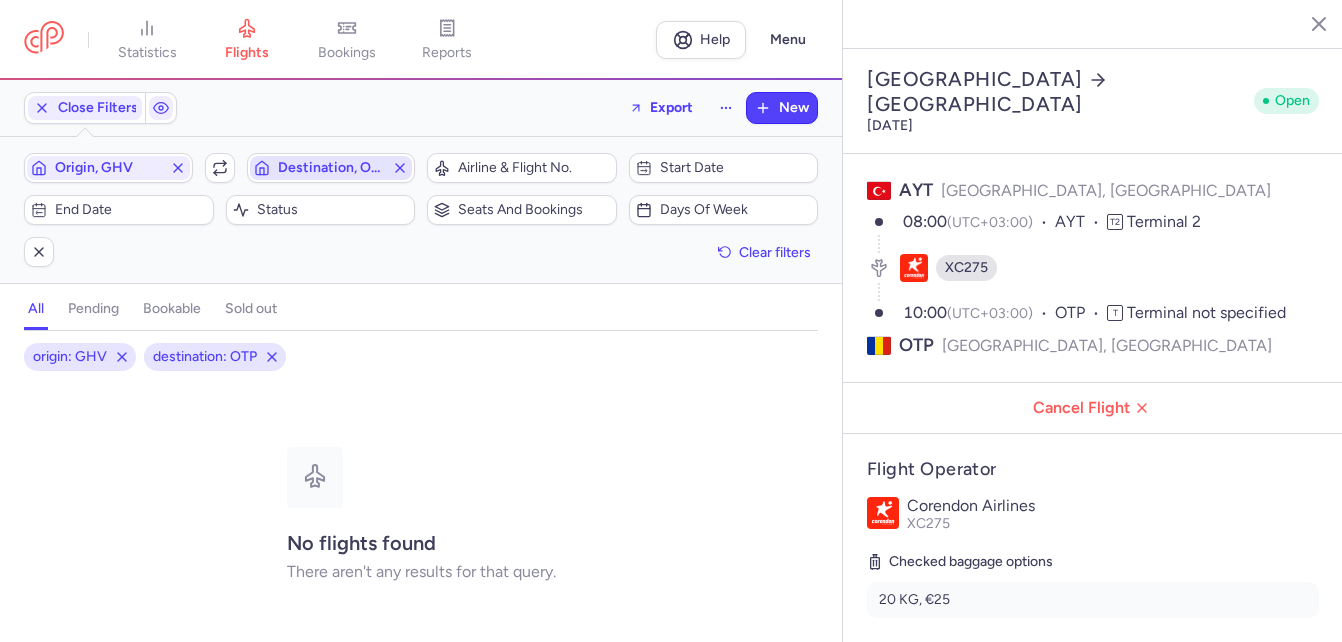 click 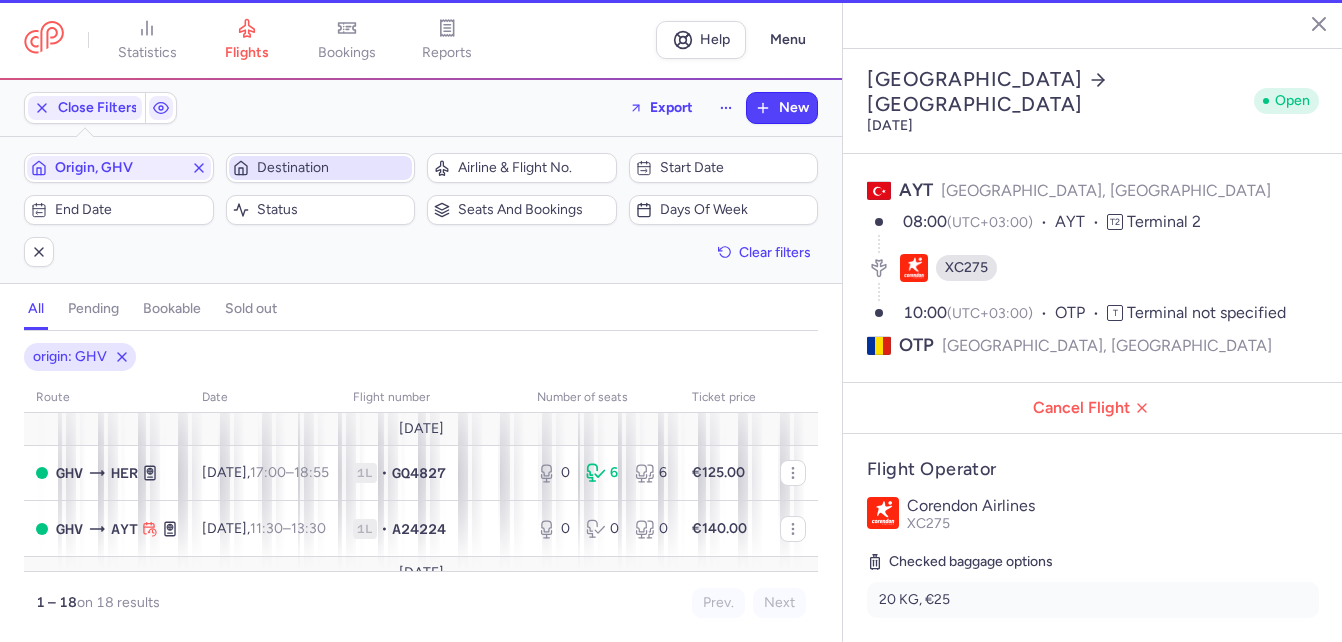 click on "Destination" at bounding box center (333, 168) 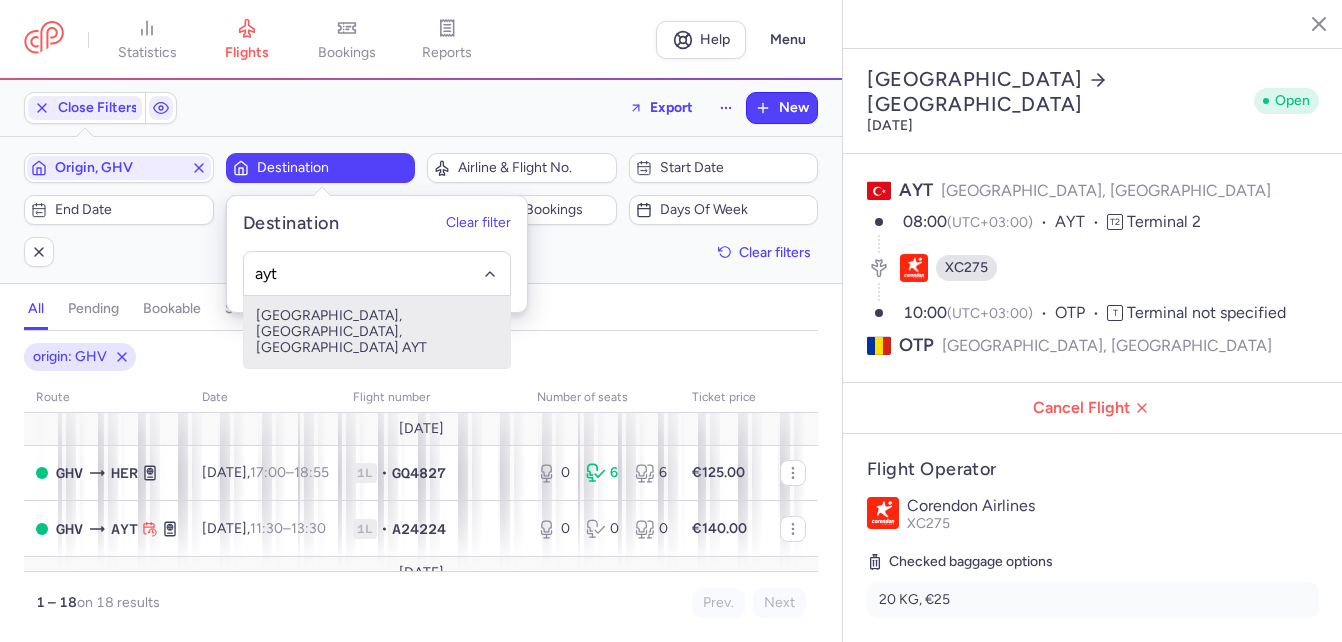 click on "[GEOGRAPHIC_DATA], [GEOGRAPHIC_DATA], [GEOGRAPHIC_DATA] AYT" at bounding box center [377, 332] 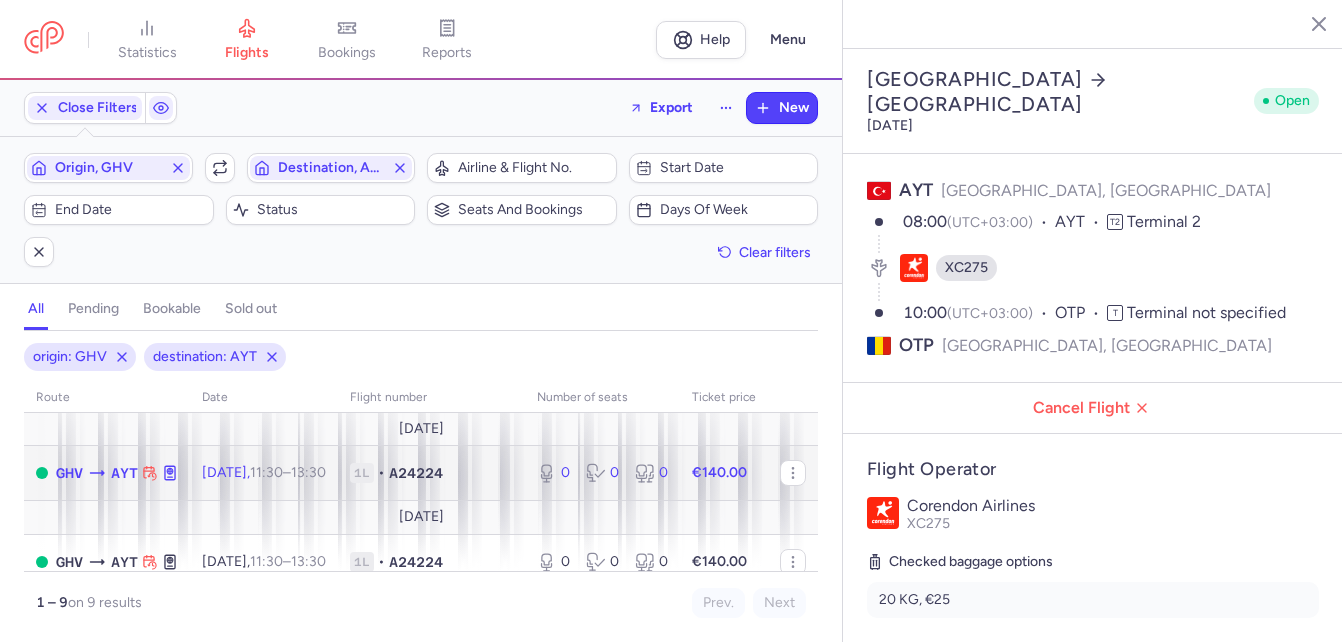 click on "11:30" at bounding box center (266, 472) 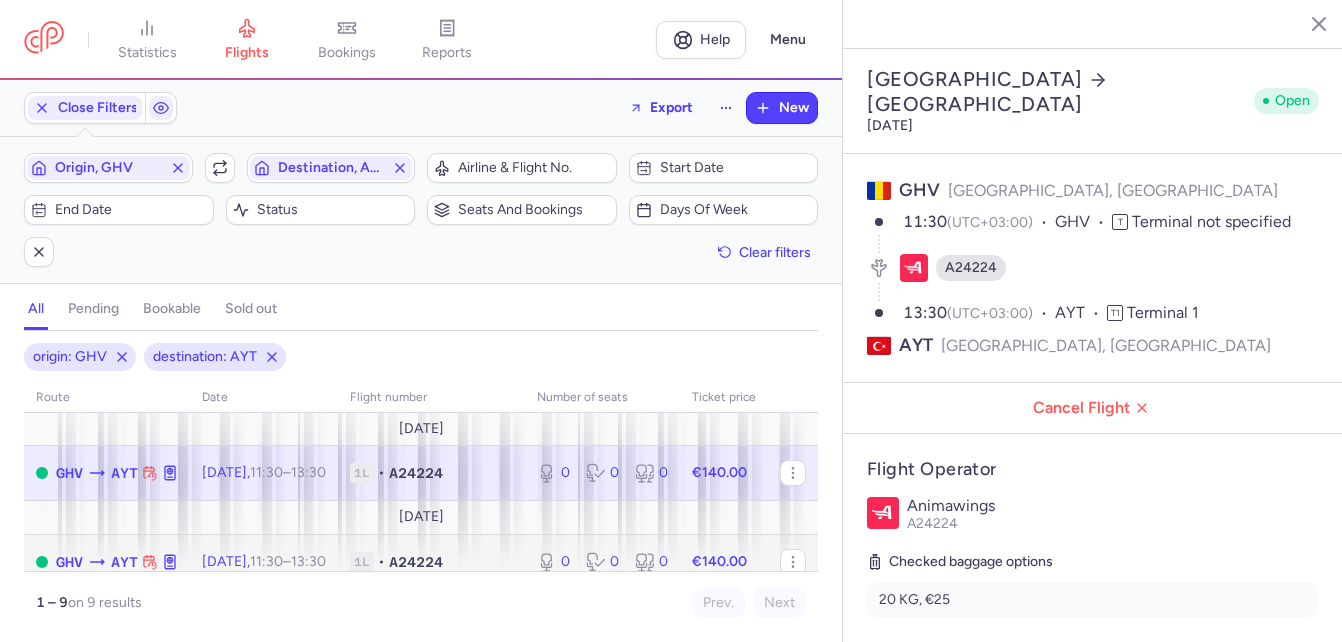 click on "[DATE]  11:30  –  13:30  +0" 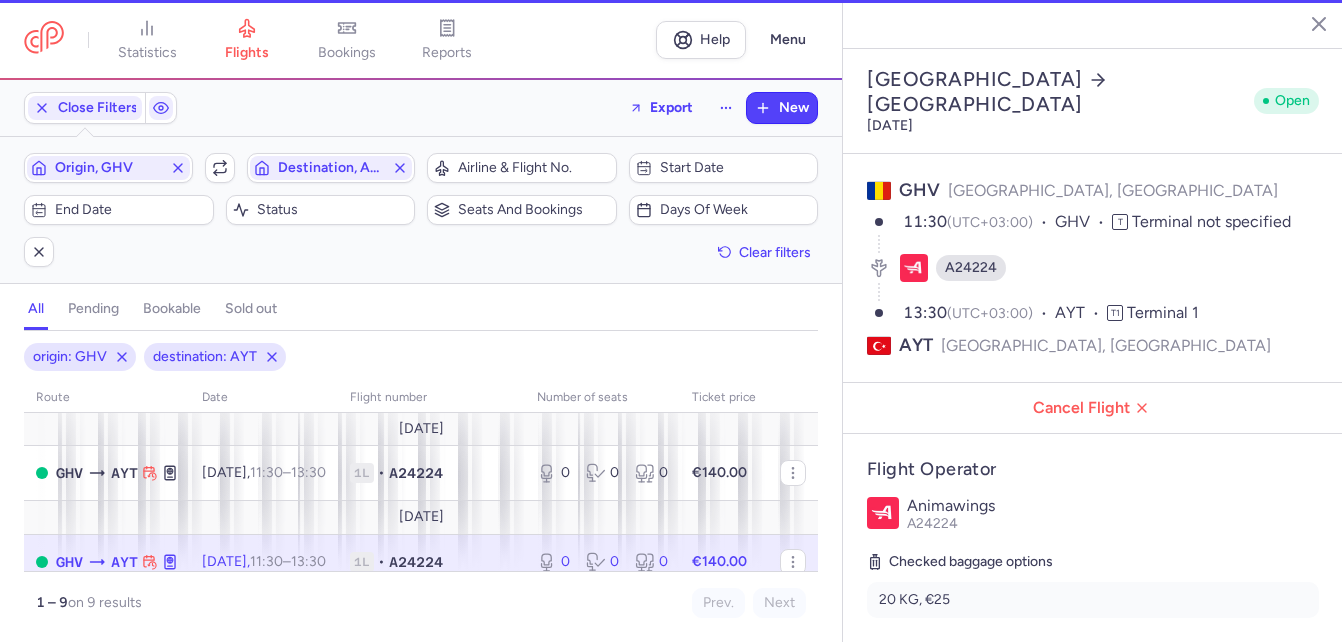 type on "60" 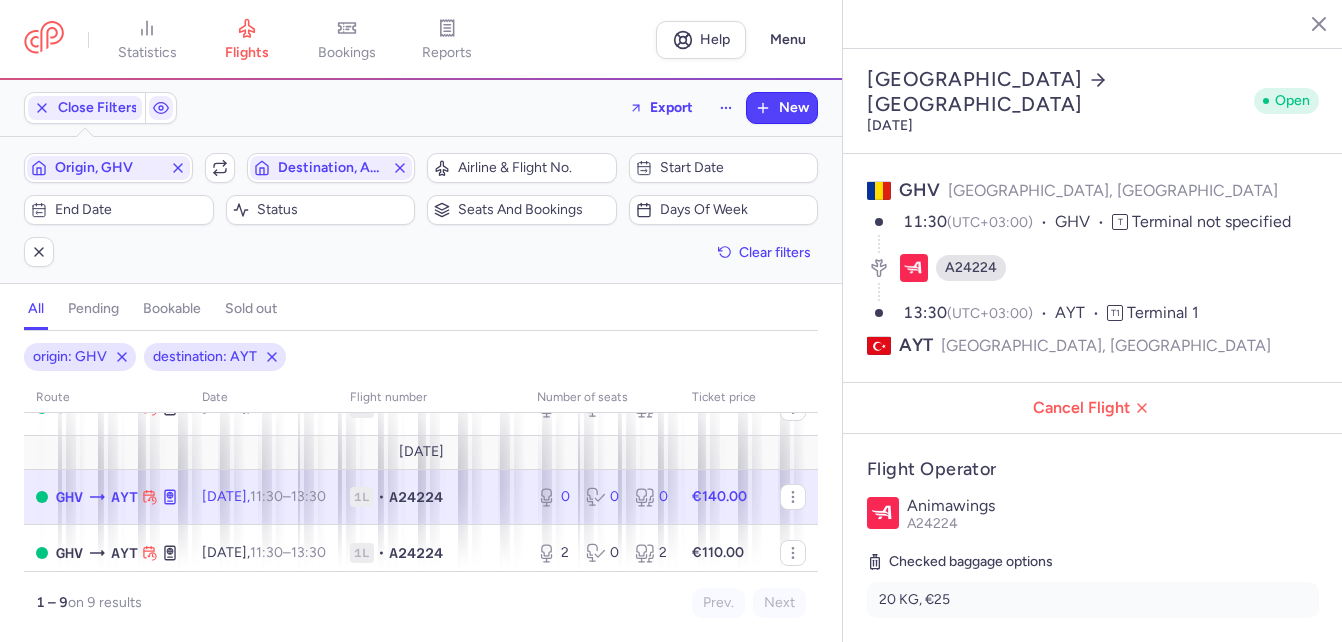 scroll, scrollTop: 100, scrollLeft: 0, axis: vertical 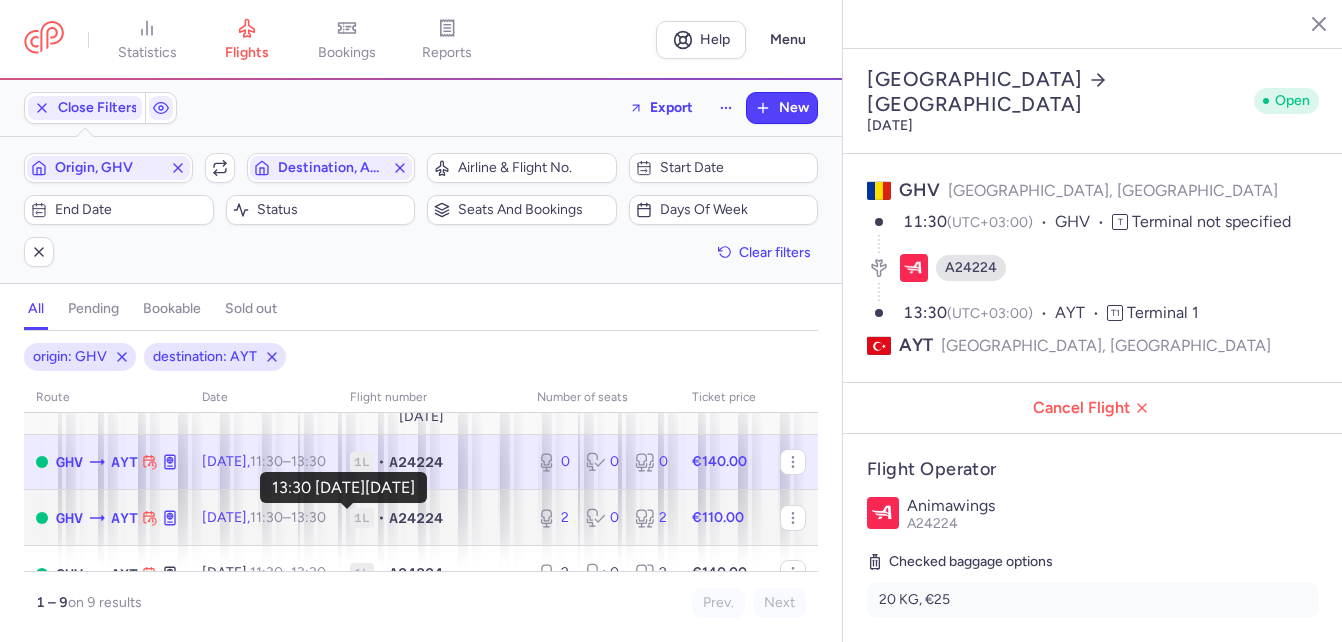 click on "13:30  +0" at bounding box center (308, 517) 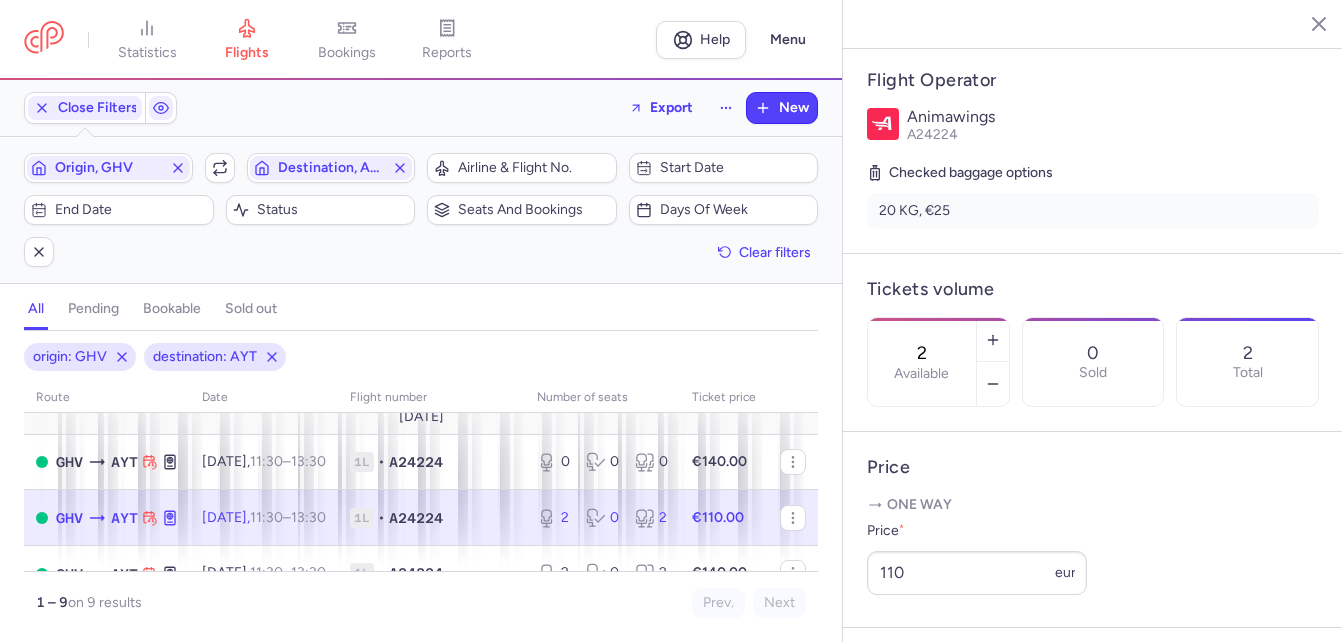 scroll, scrollTop: 500, scrollLeft: 0, axis: vertical 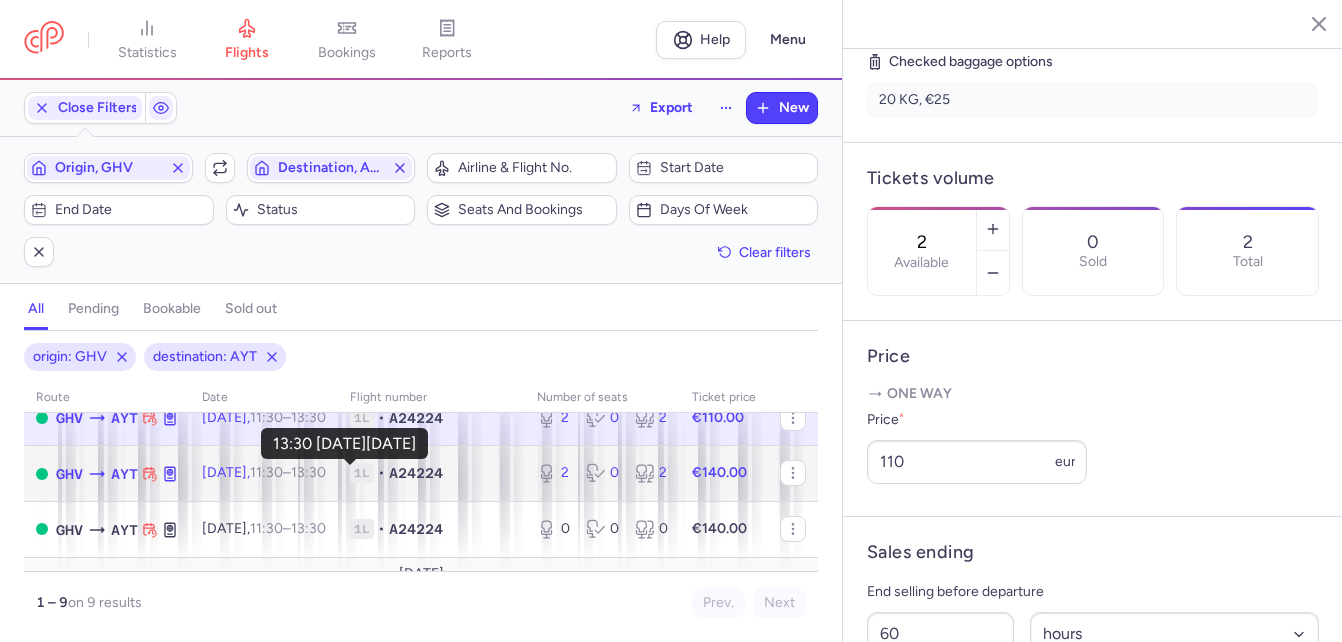 click on "13:30  +0" at bounding box center [308, 472] 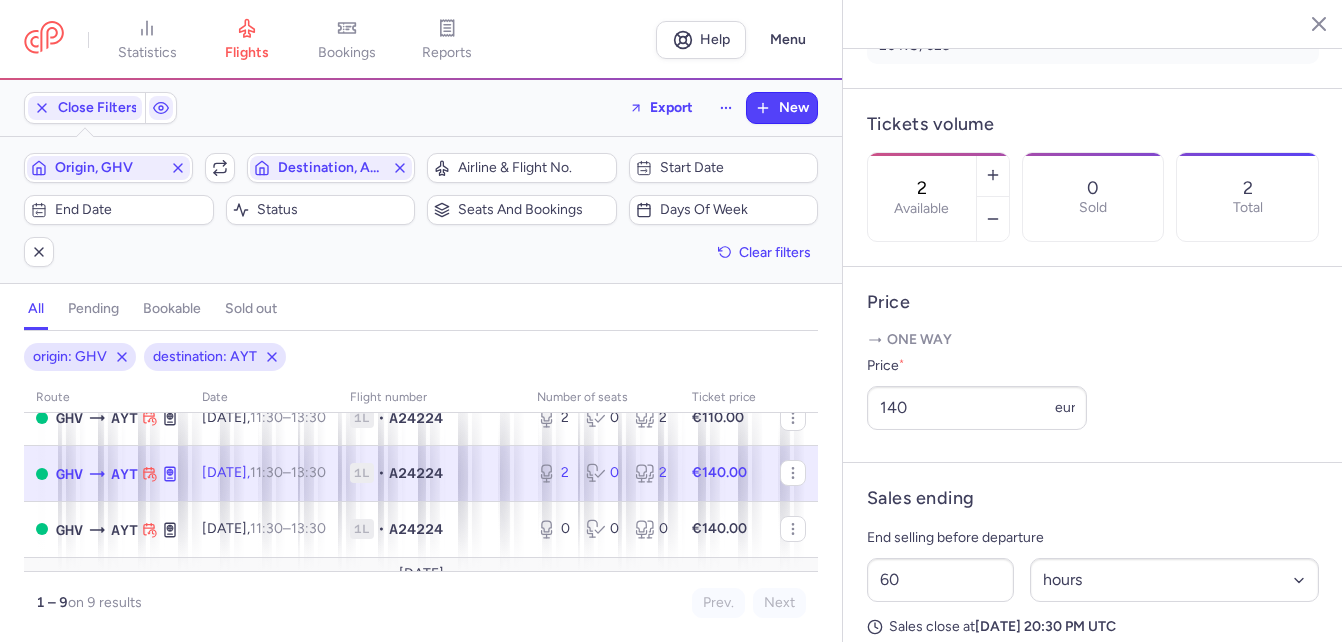 scroll, scrollTop: 600, scrollLeft: 0, axis: vertical 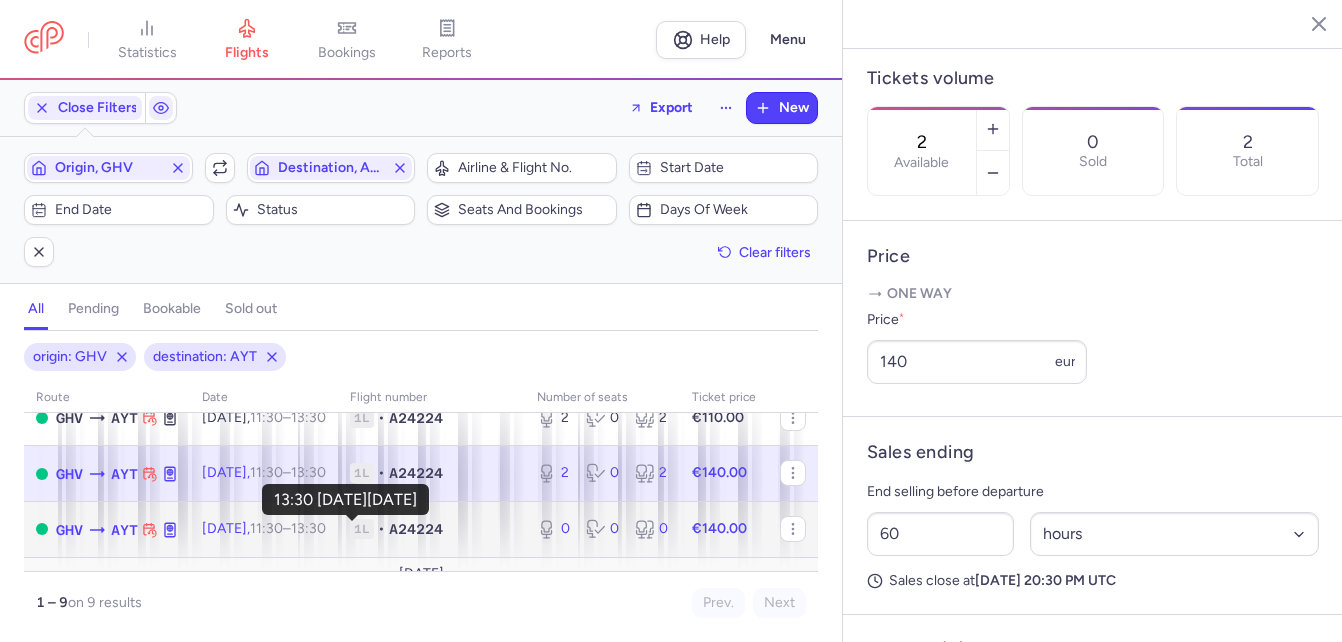 click on "13:30  +0" at bounding box center (308, 528) 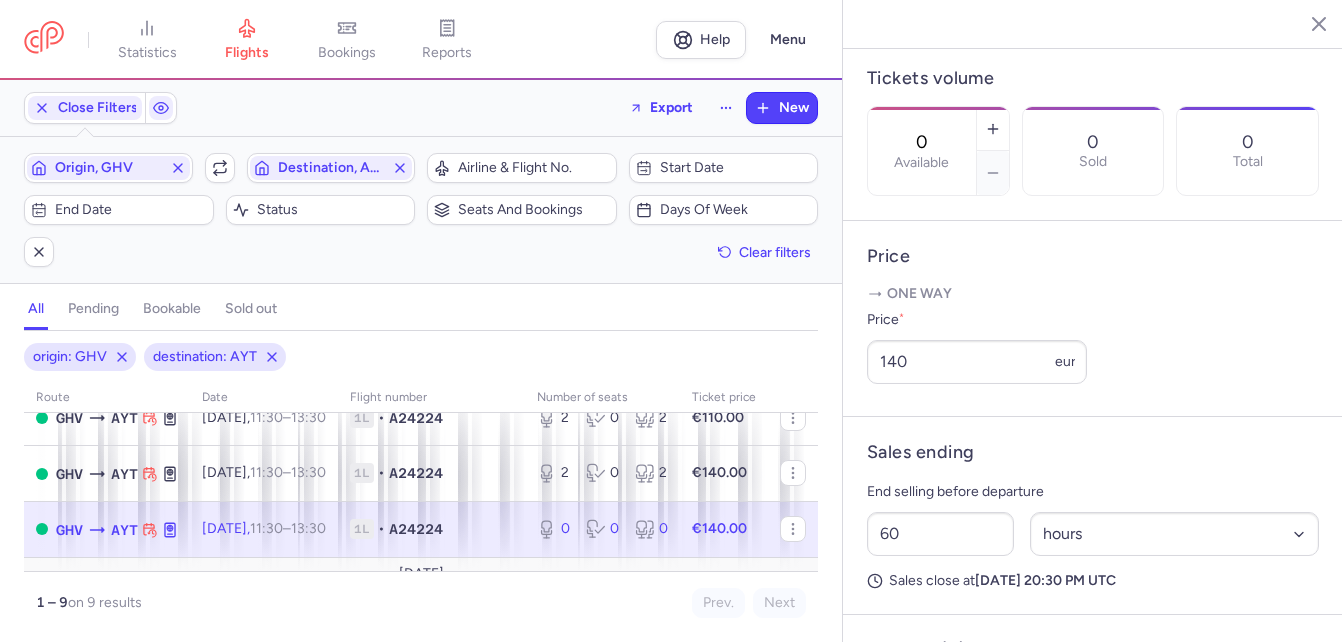 scroll, scrollTop: 300, scrollLeft: 0, axis: vertical 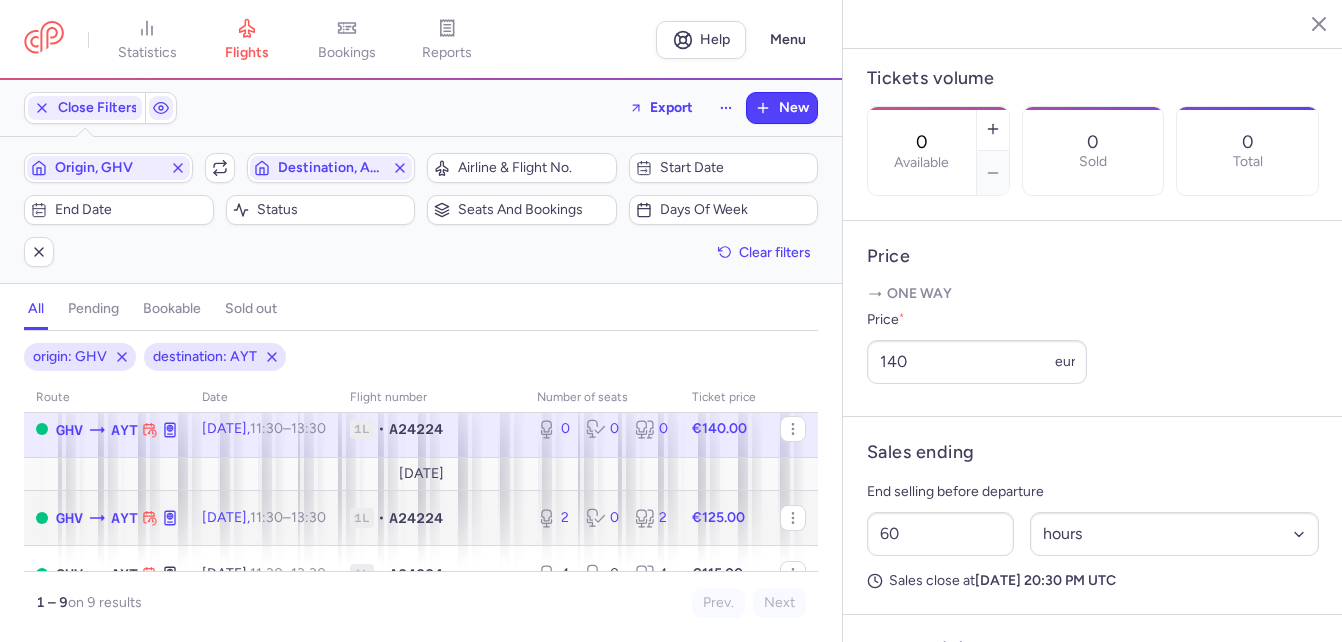 click on "13:30  +0" at bounding box center [308, 517] 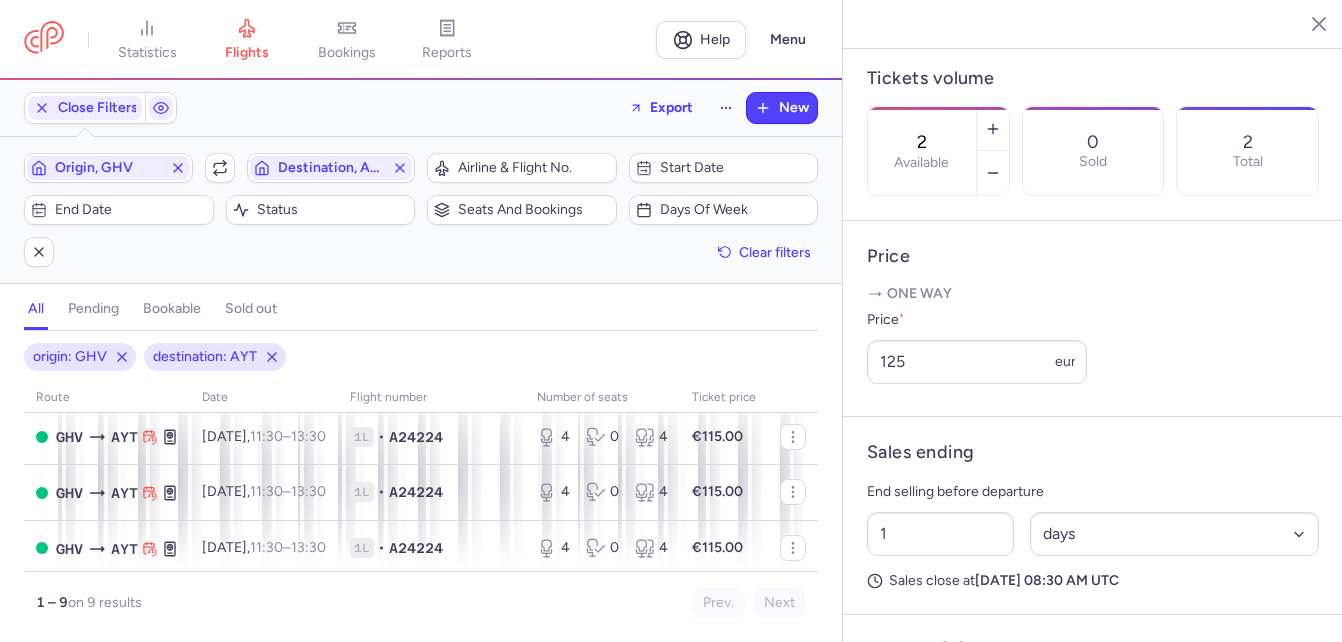 scroll, scrollTop: 442, scrollLeft: 0, axis: vertical 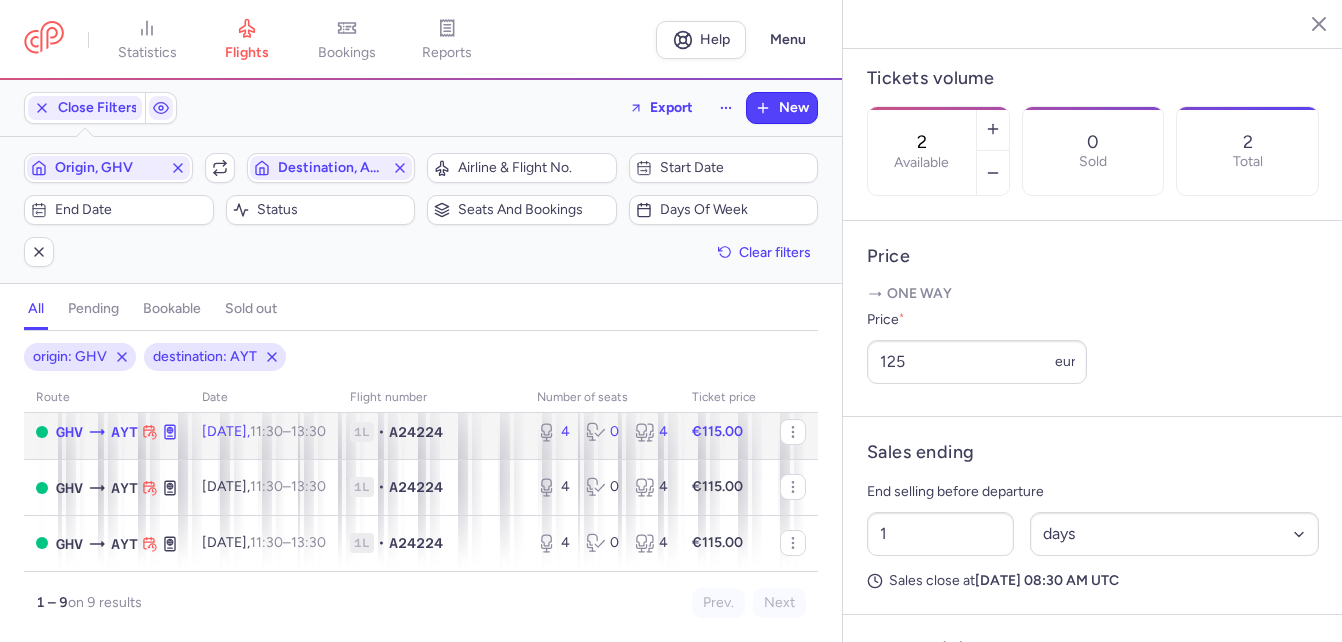 click on "A24224" 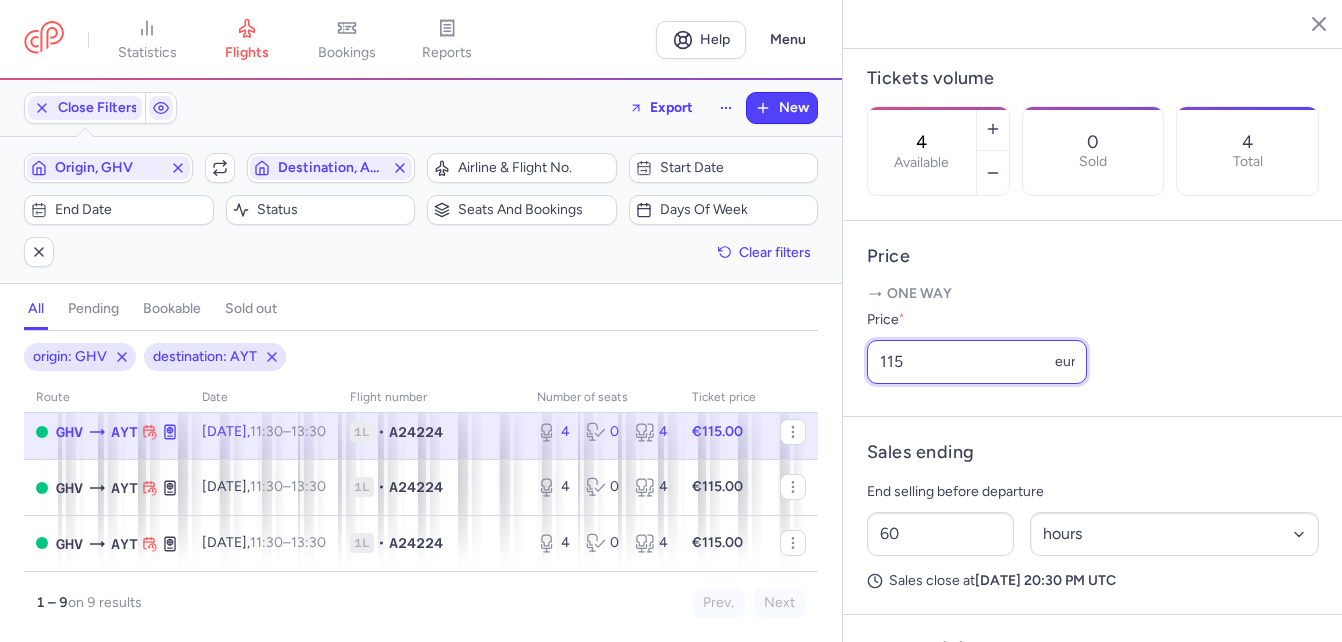 drag, startPoint x: 959, startPoint y: 390, endPoint x: 738, endPoint y: 395, distance: 221.05655 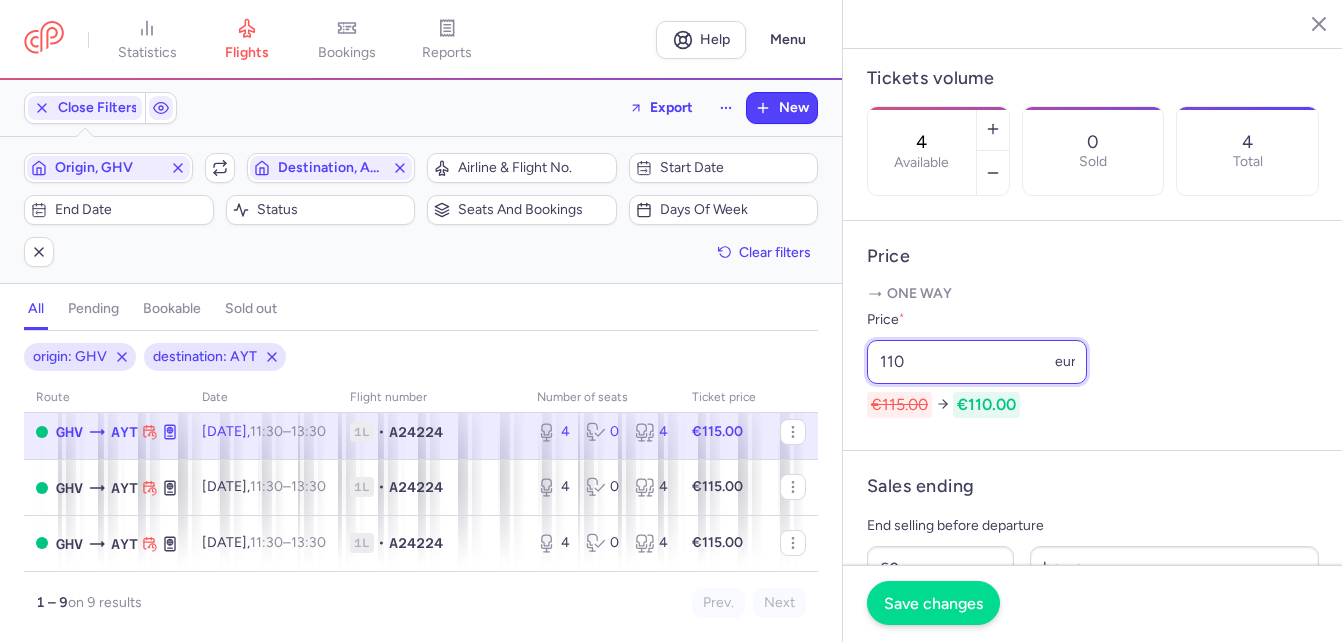 type on "110" 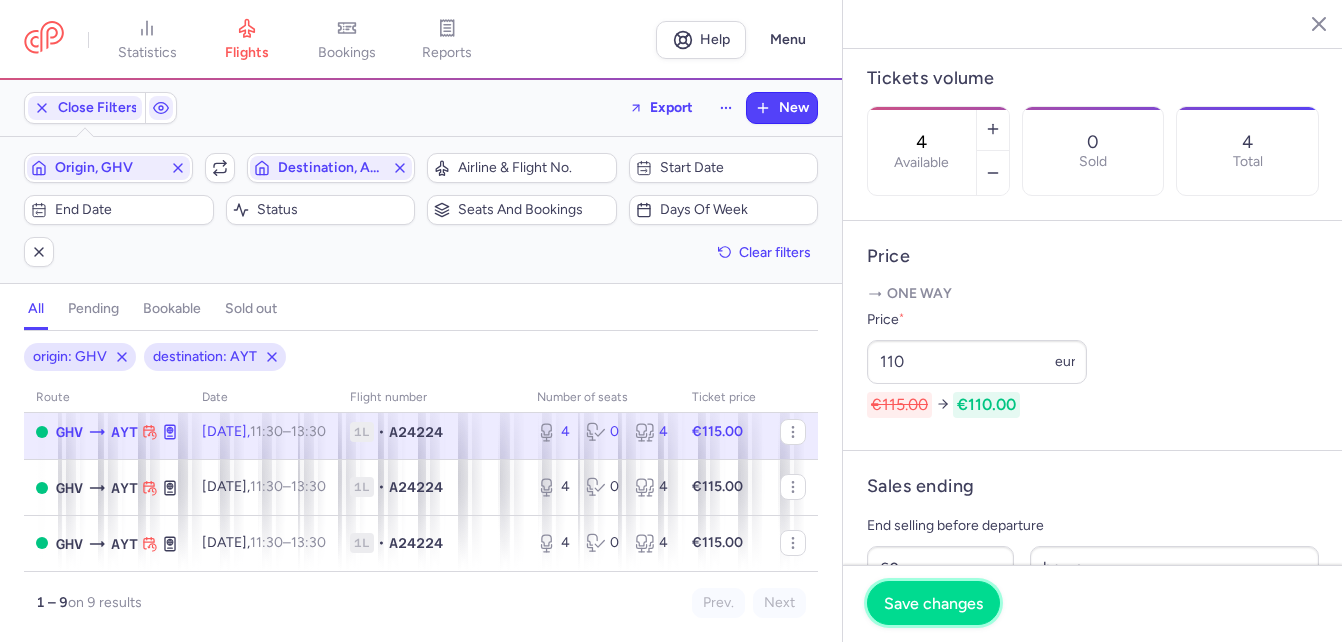 click on "Save changes" at bounding box center (933, 603) 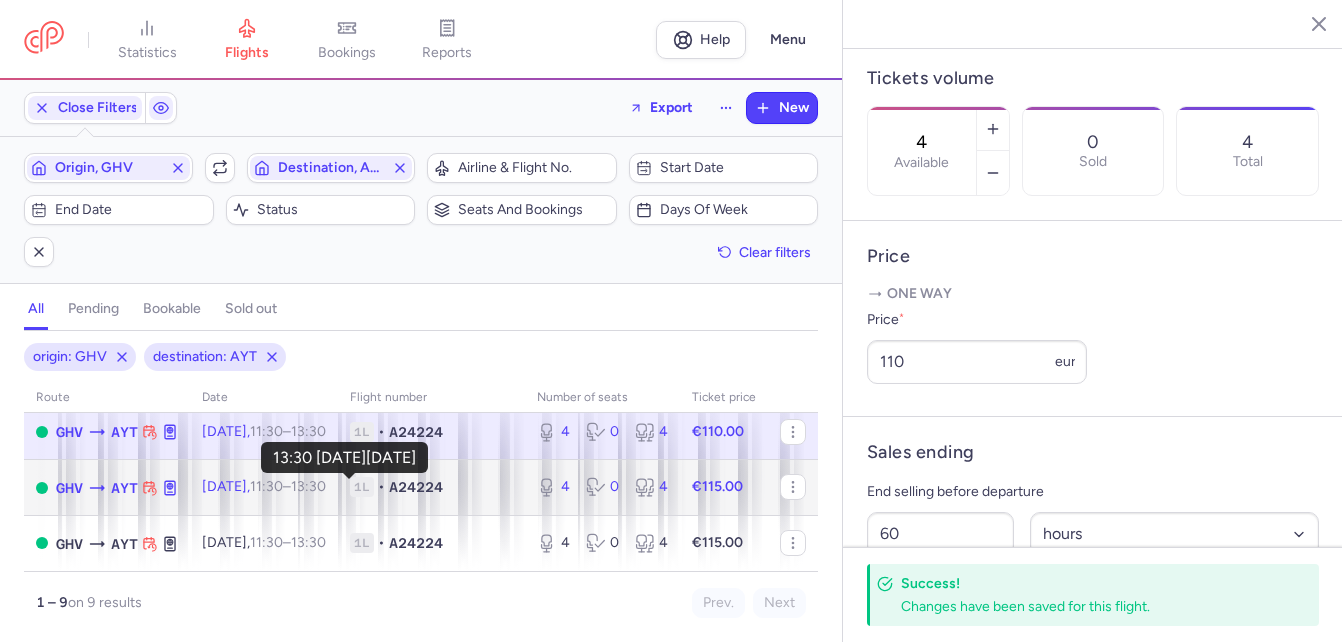 click on "13:30  +0" at bounding box center (308, 486) 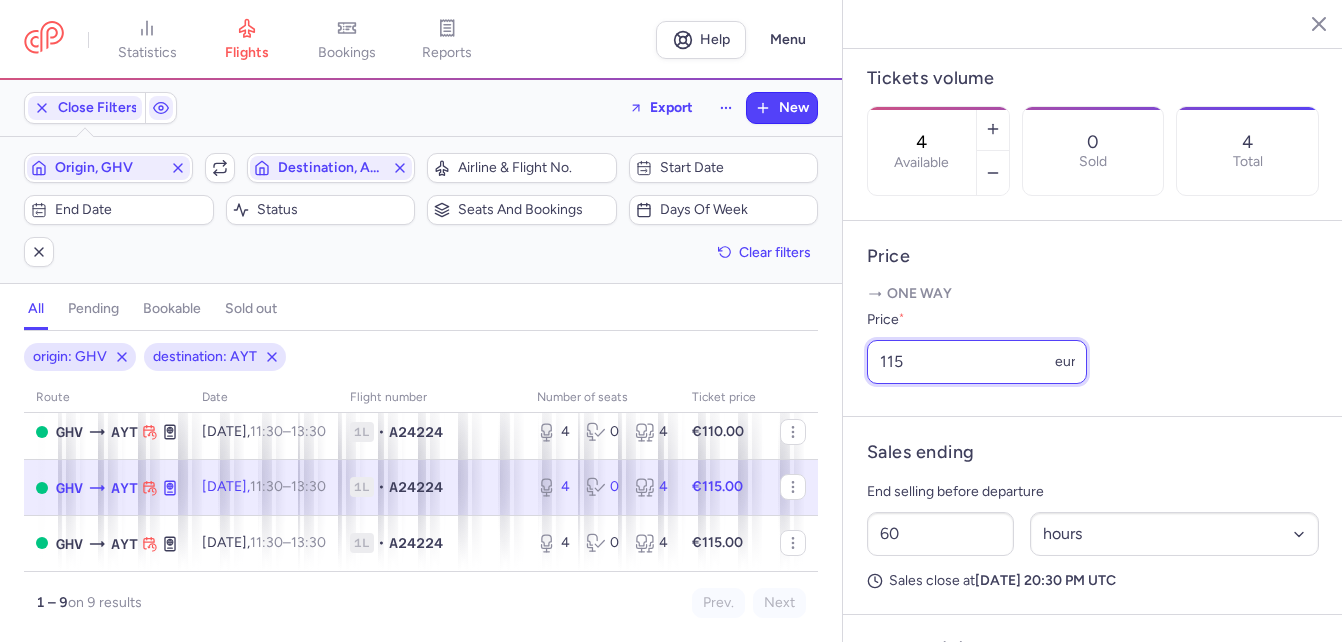 drag, startPoint x: 918, startPoint y: 386, endPoint x: 847, endPoint y: 385, distance: 71.00704 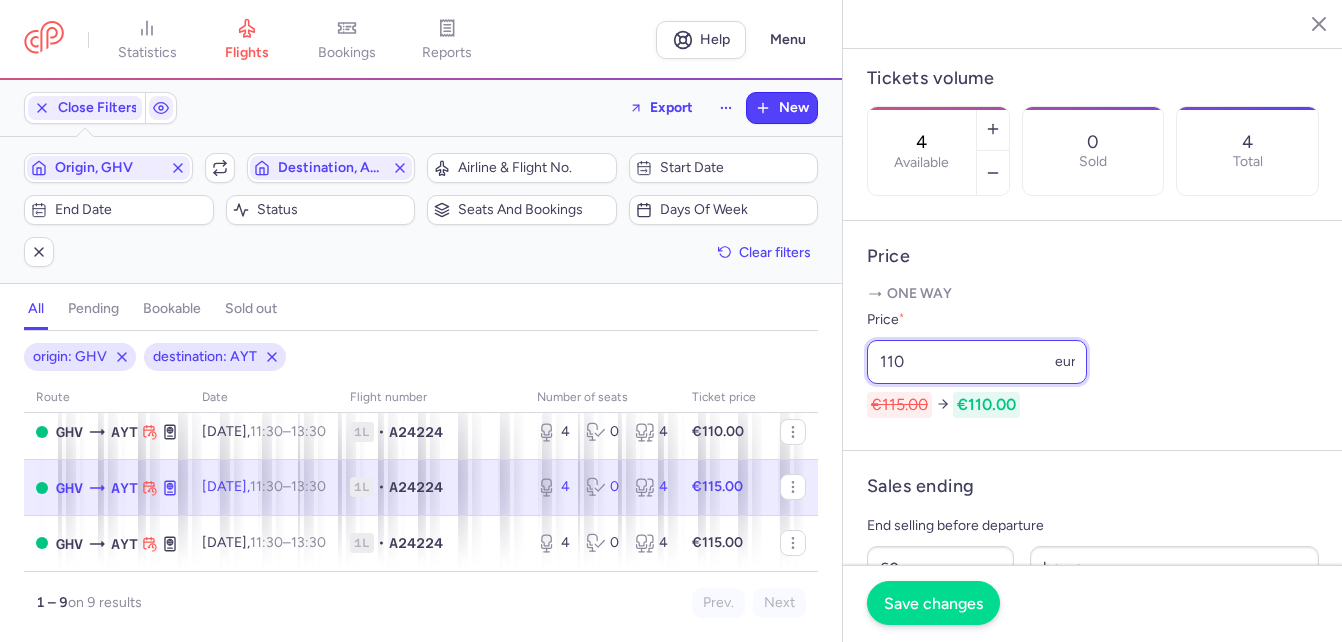 type on "110" 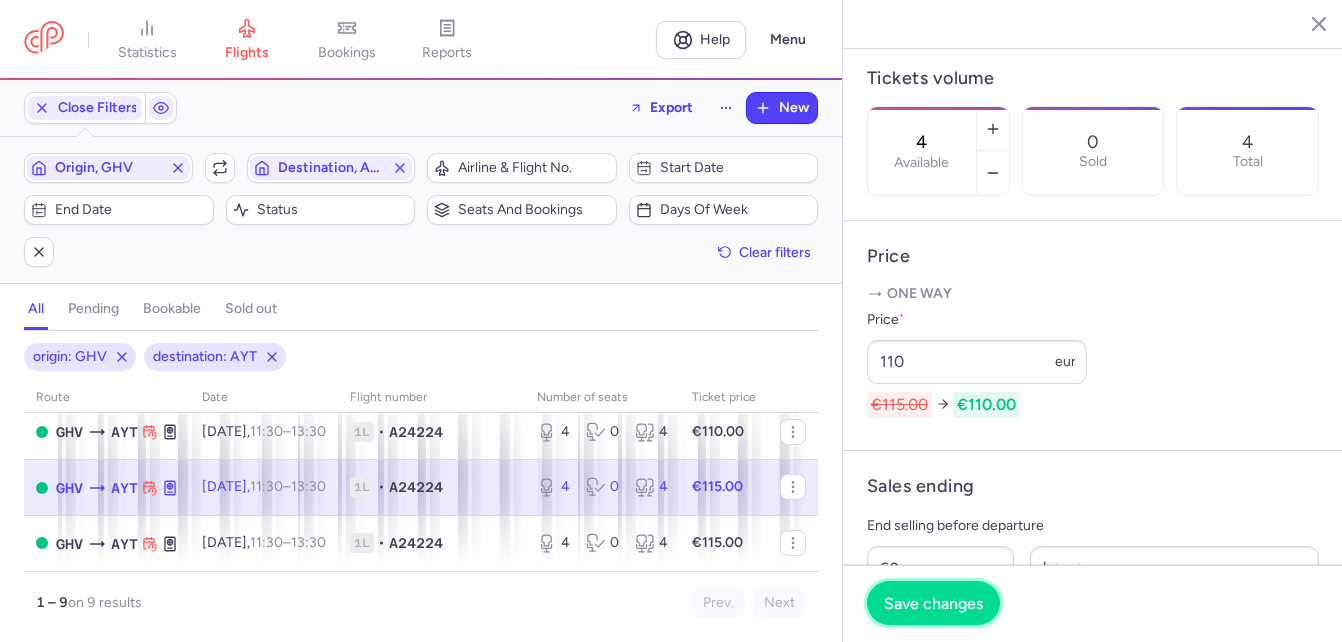 click on "Save changes" at bounding box center [933, 603] 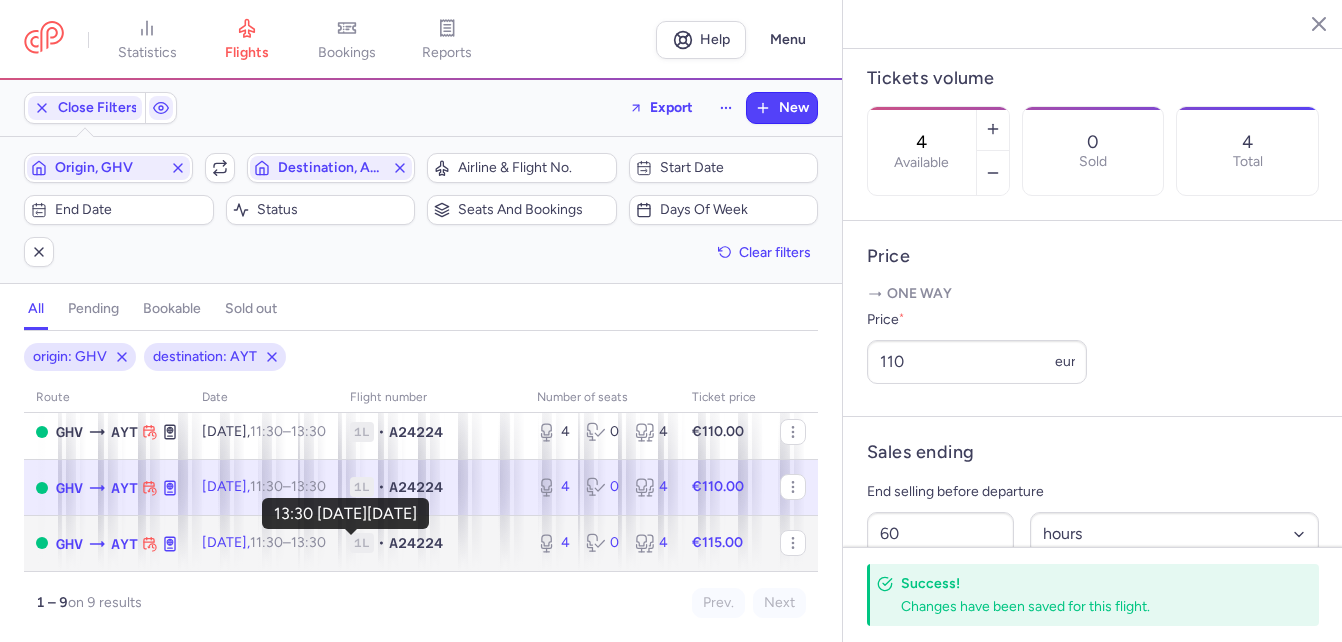 click on "13:30  +0" at bounding box center [308, 542] 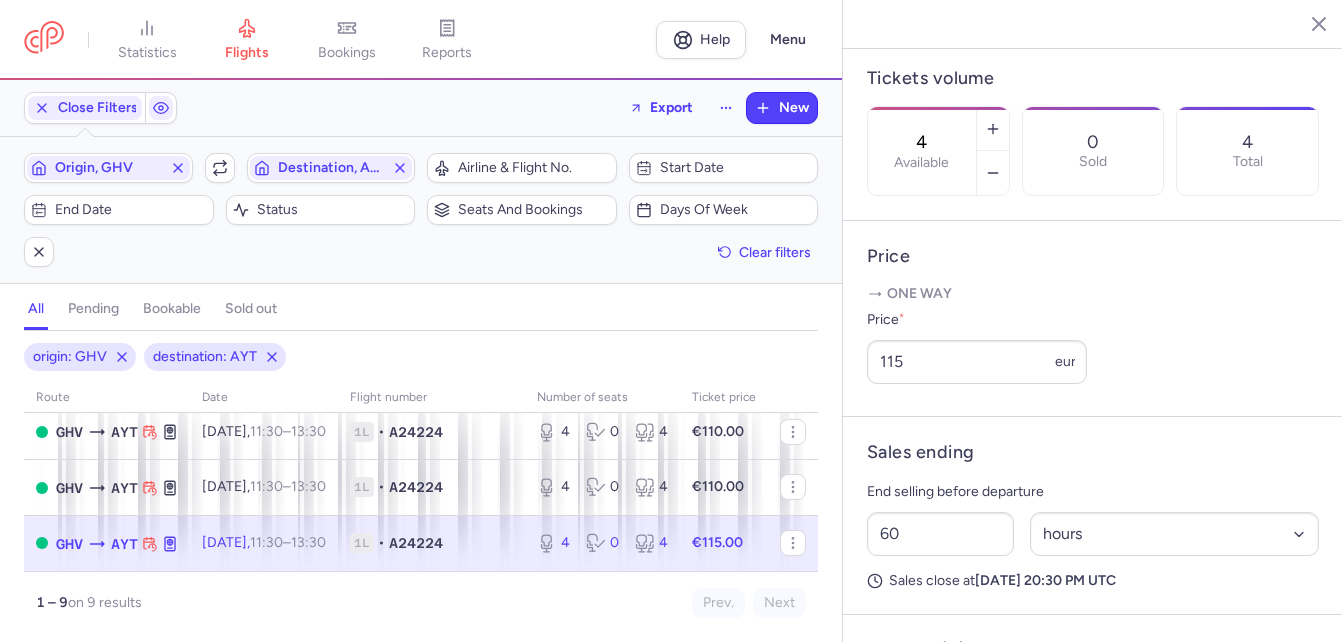 scroll, scrollTop: 500, scrollLeft: 0, axis: vertical 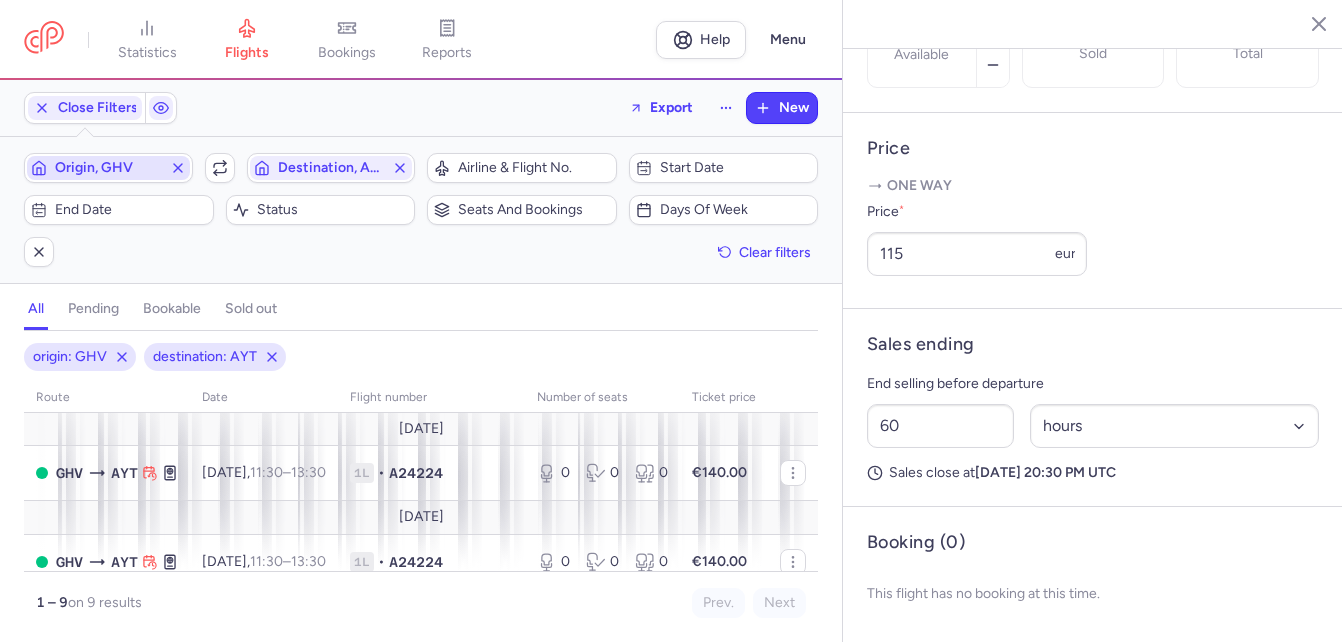 click 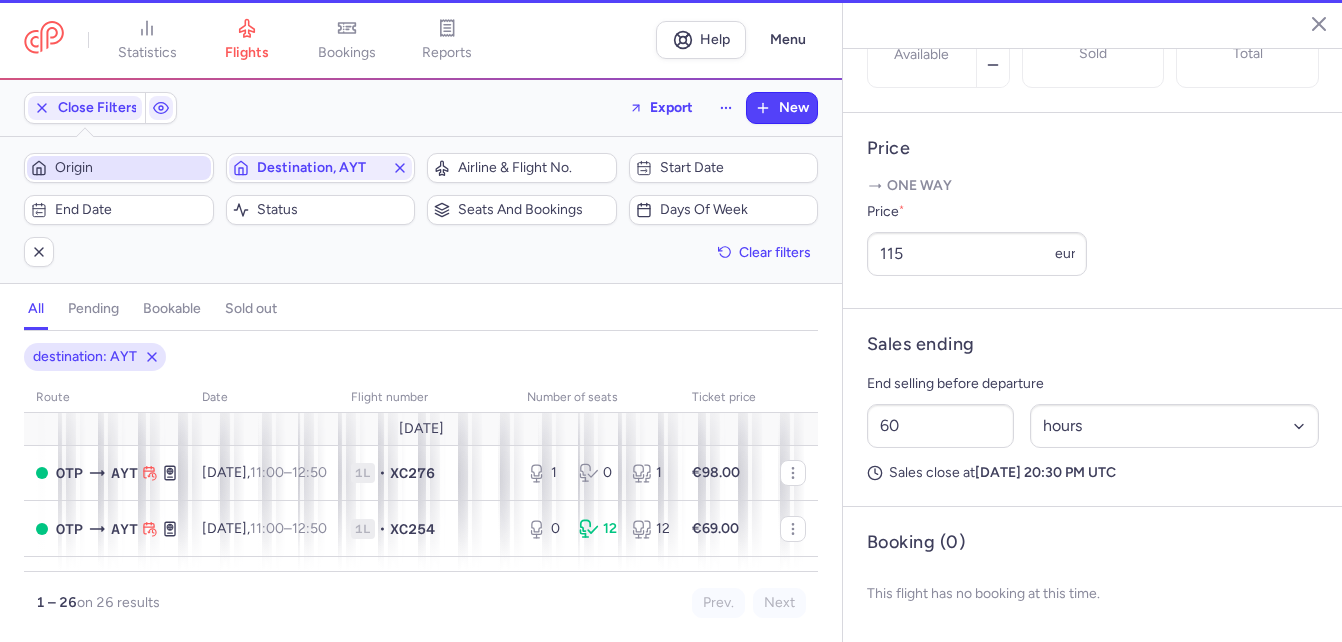 click on "Origin" at bounding box center (131, 168) 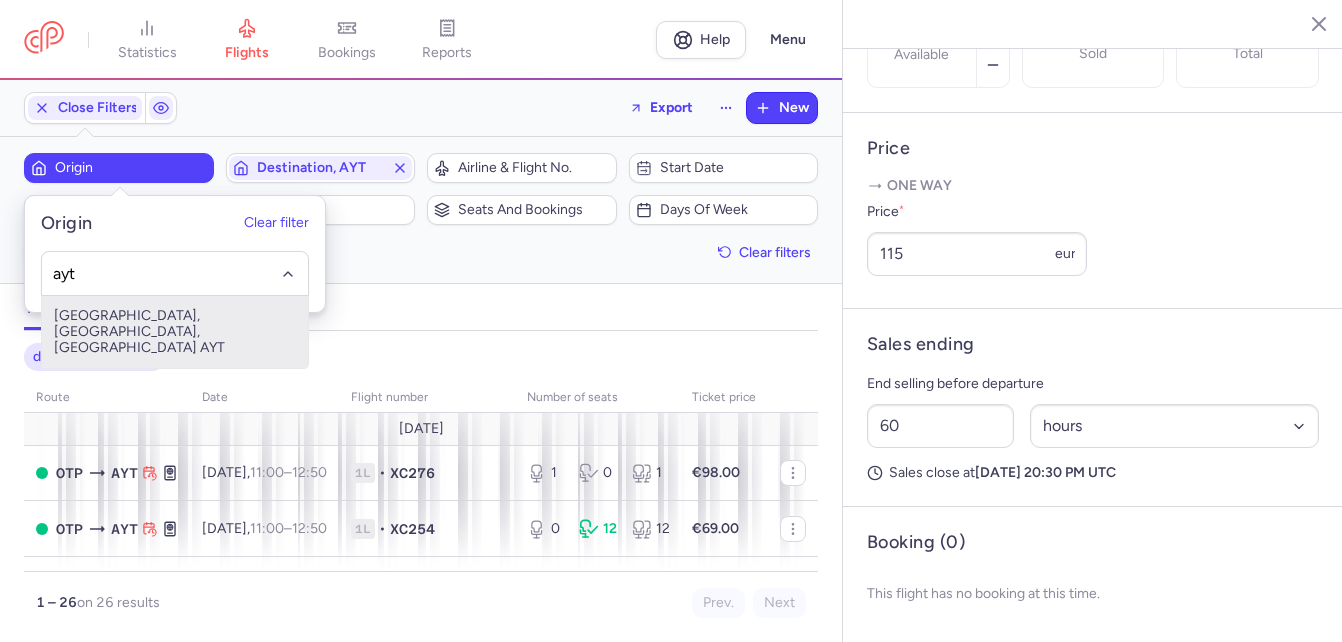 click on "[GEOGRAPHIC_DATA], [GEOGRAPHIC_DATA], [GEOGRAPHIC_DATA] AYT" at bounding box center [175, 332] 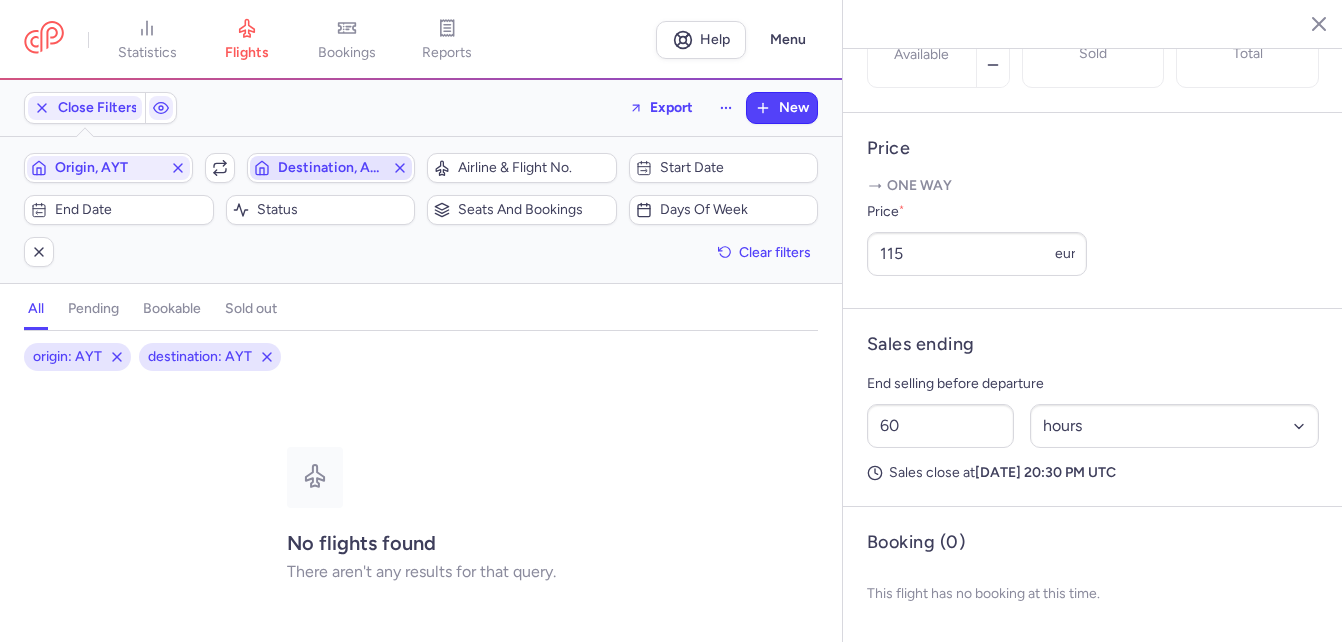 click 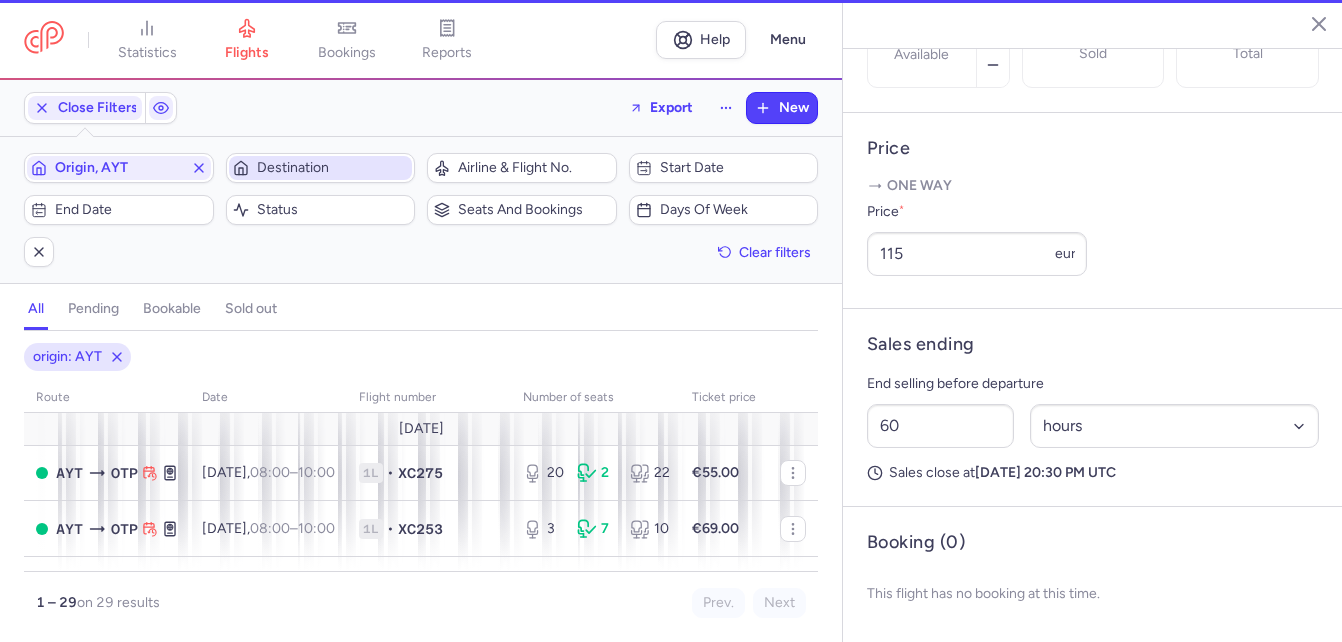 click on "Destination" at bounding box center (333, 168) 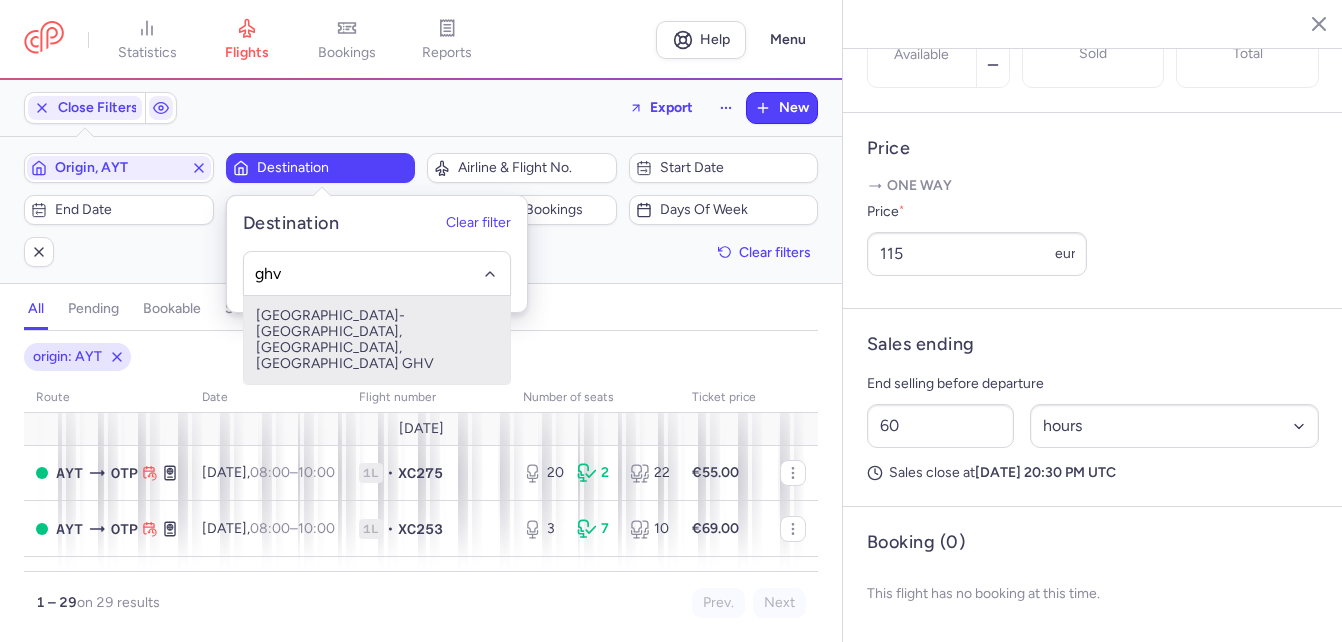 click on "[GEOGRAPHIC_DATA]-[GEOGRAPHIC_DATA], [GEOGRAPHIC_DATA], [GEOGRAPHIC_DATA] GHV" at bounding box center [377, 340] 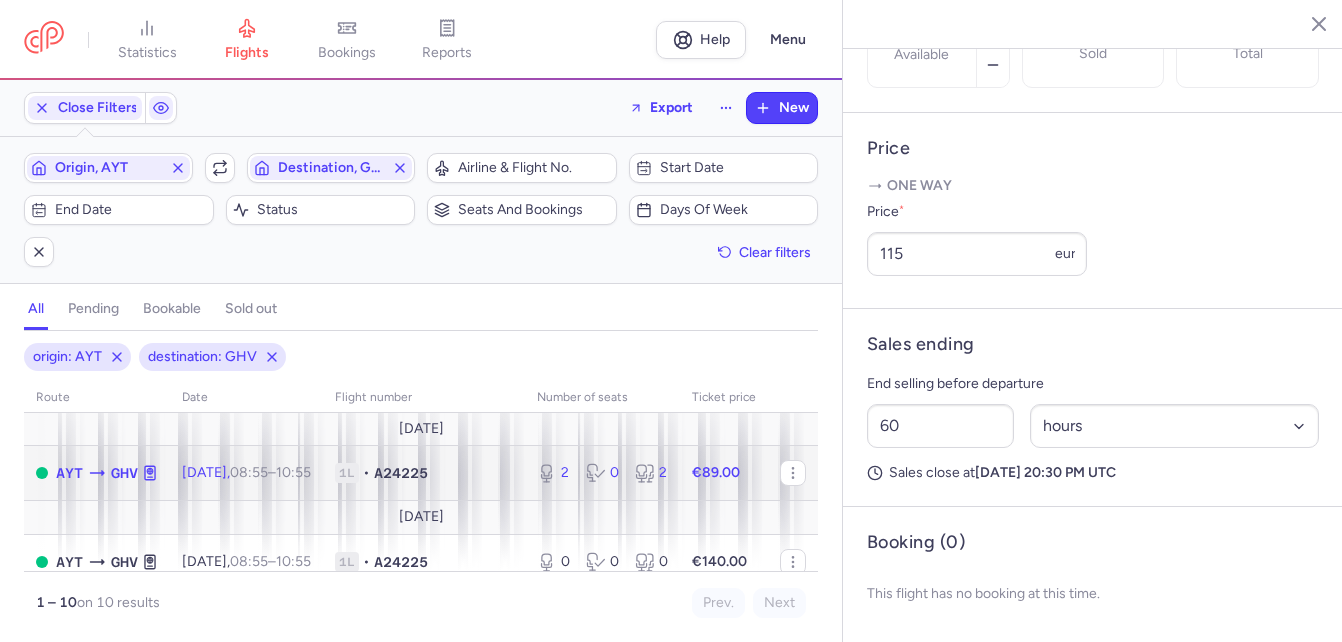 click on "08:55  –  10:55  +0" at bounding box center (270, 472) 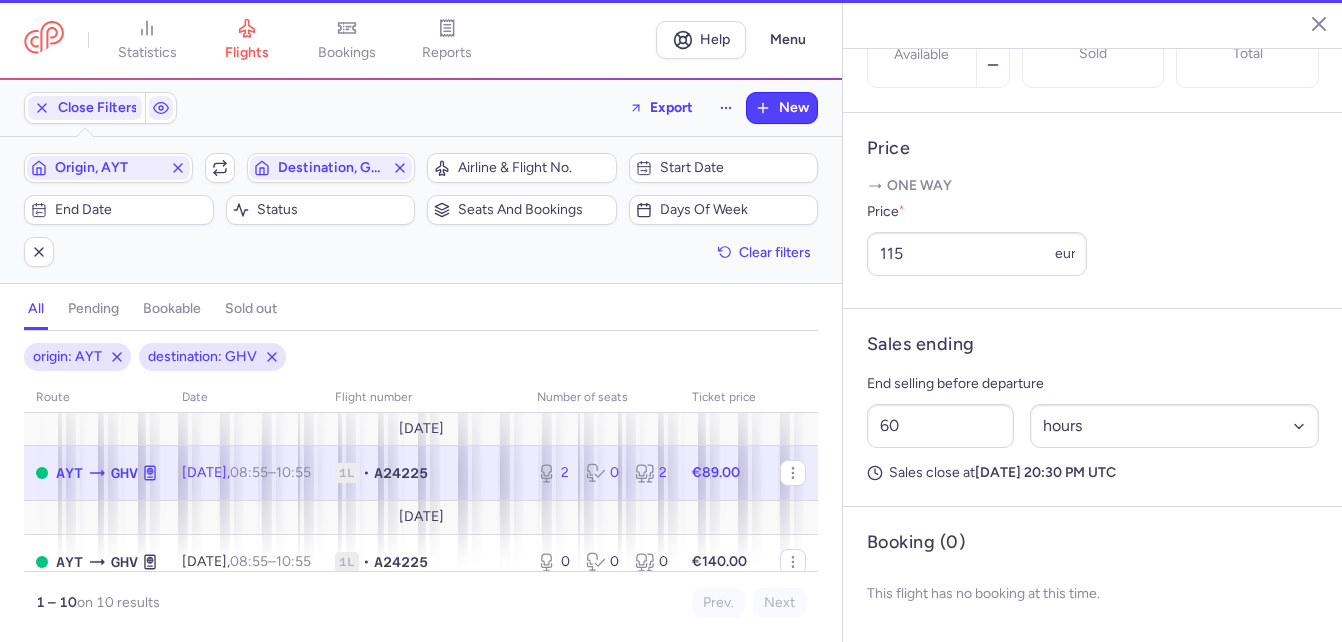 type on "2" 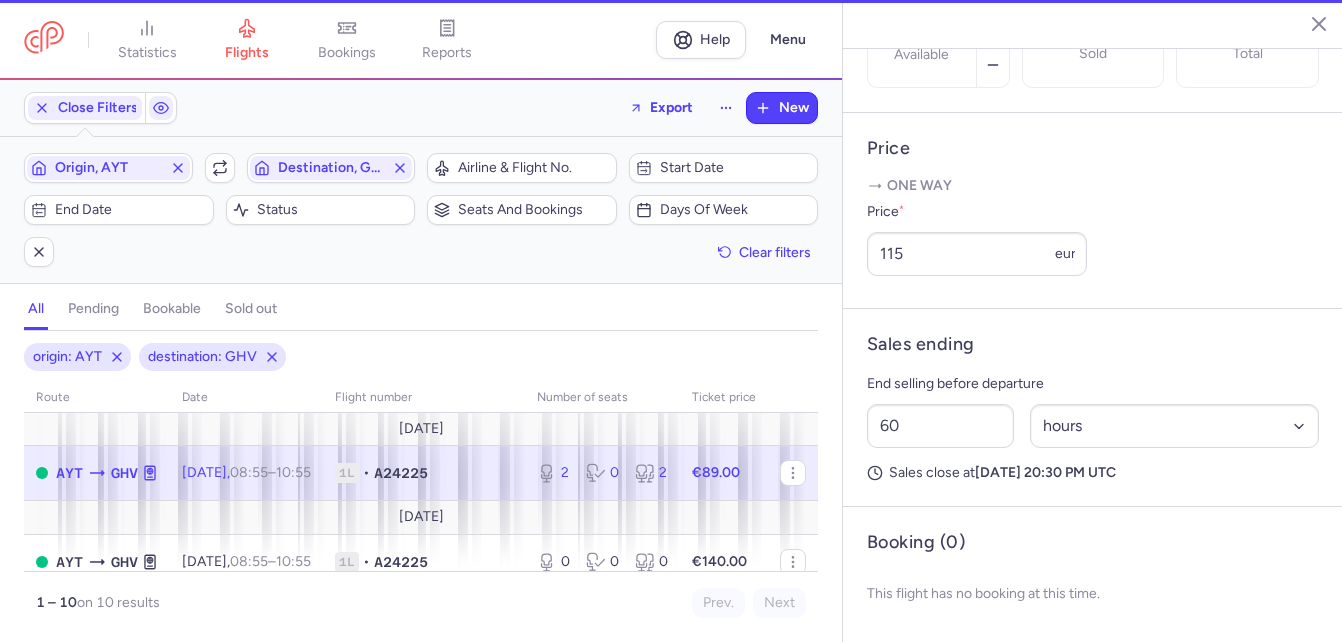 type on "1" 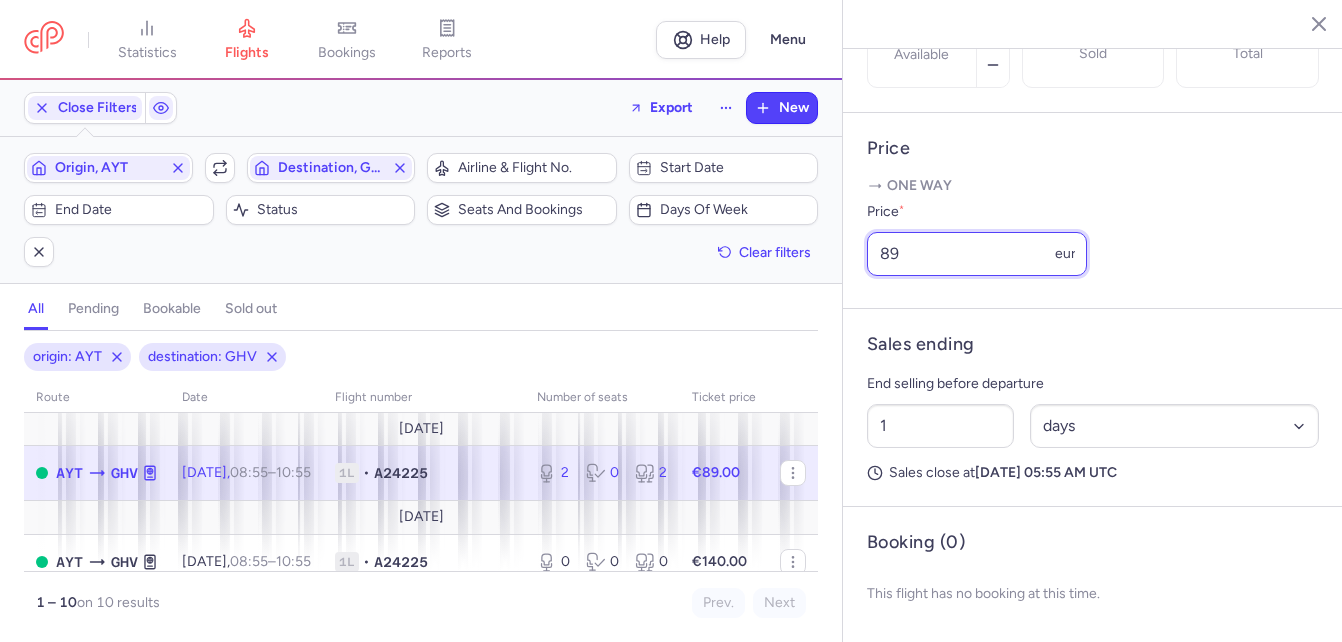drag, startPoint x: 933, startPoint y: 253, endPoint x: 864, endPoint y: 235, distance: 71.30919 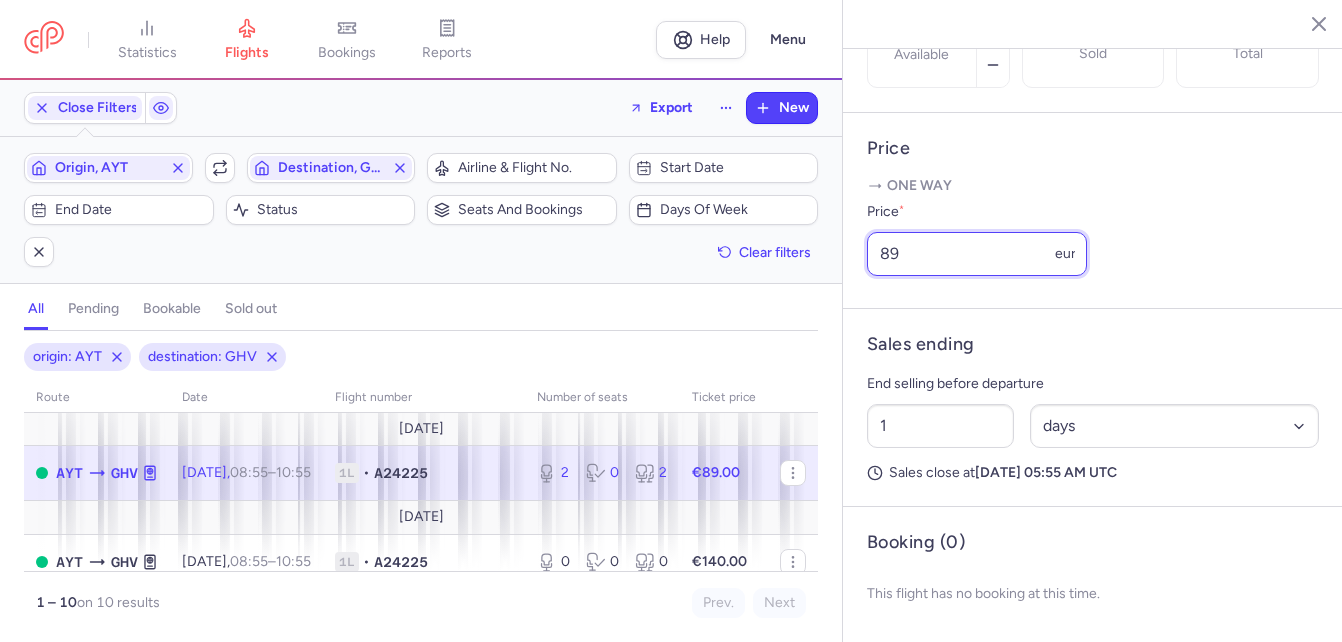 click on "Price  One way  Price  * 89 eur" at bounding box center (1093, 211) 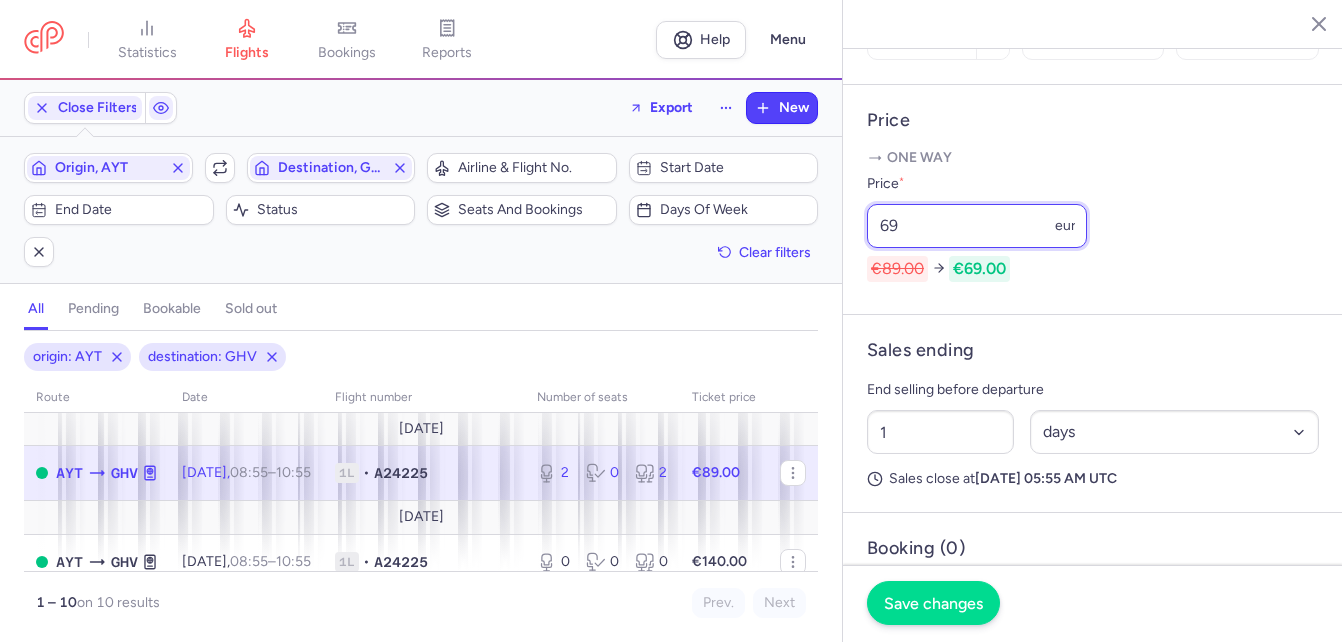 type on "69" 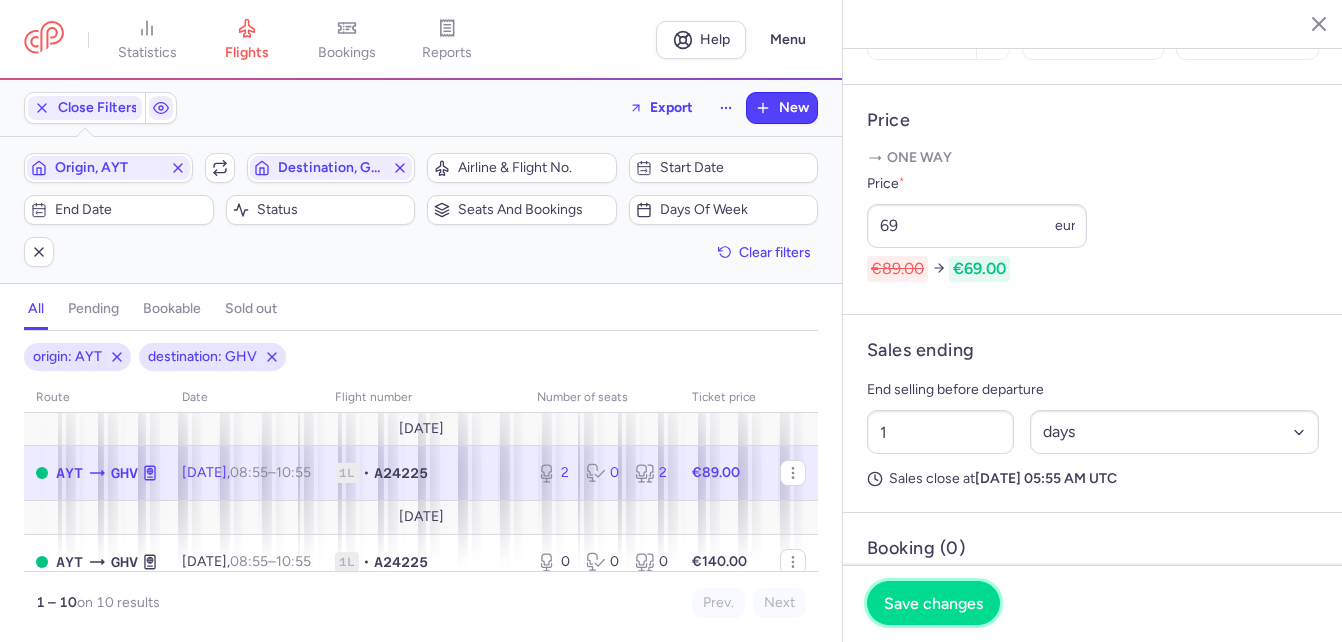 click on "Save changes" at bounding box center [933, 603] 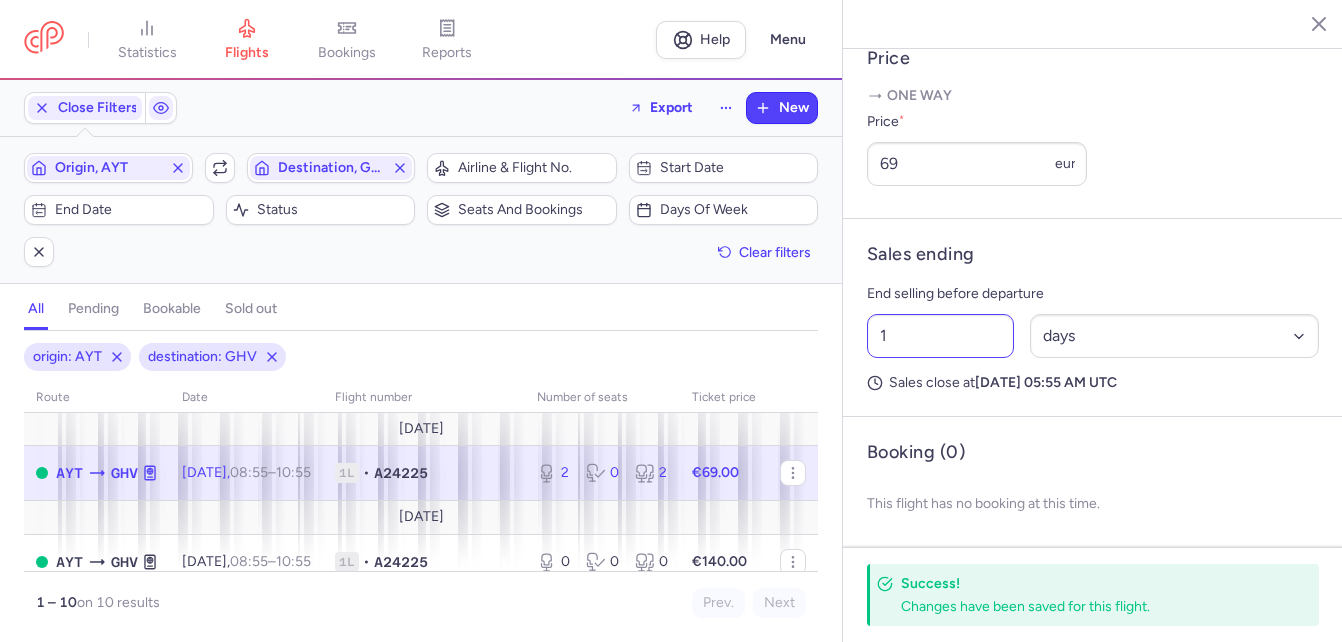 scroll, scrollTop: 831, scrollLeft: 0, axis: vertical 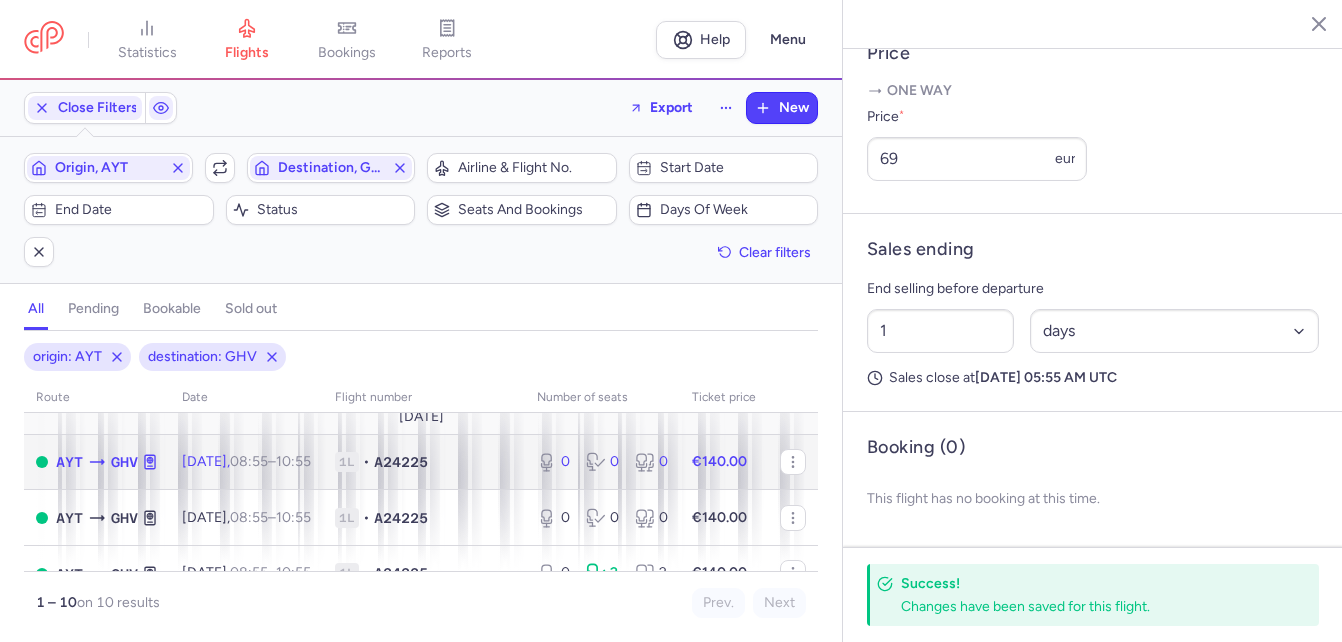 click on "1L • A24225" 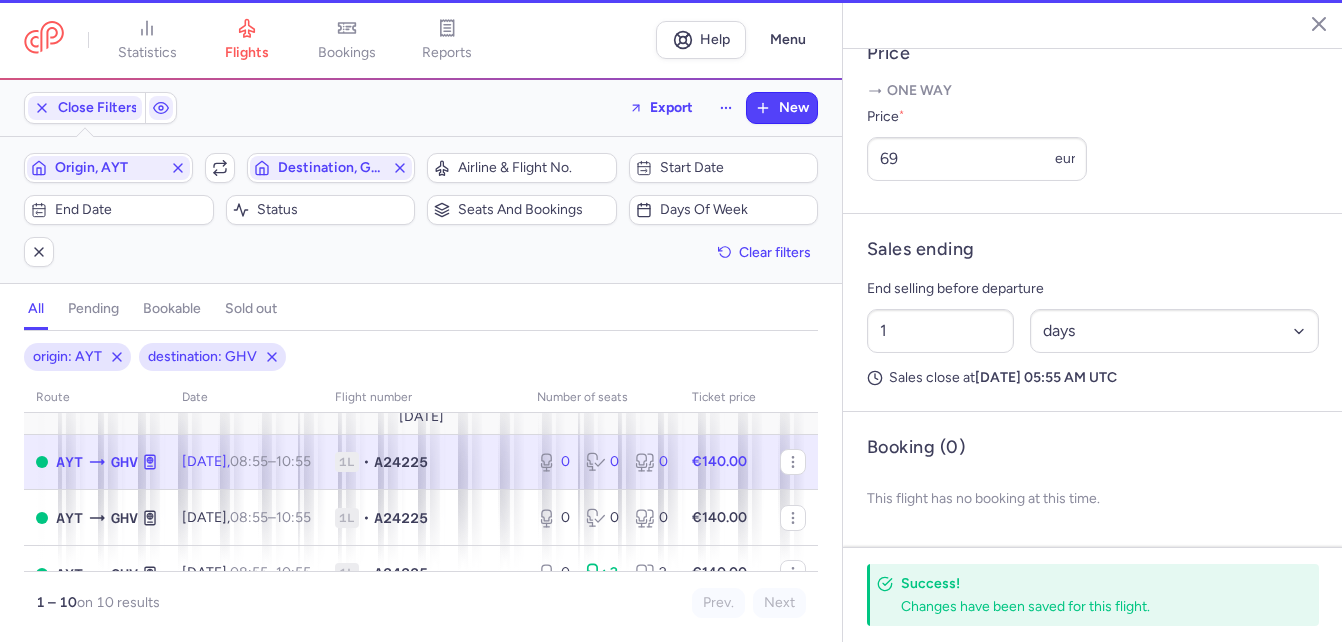 type on "0" 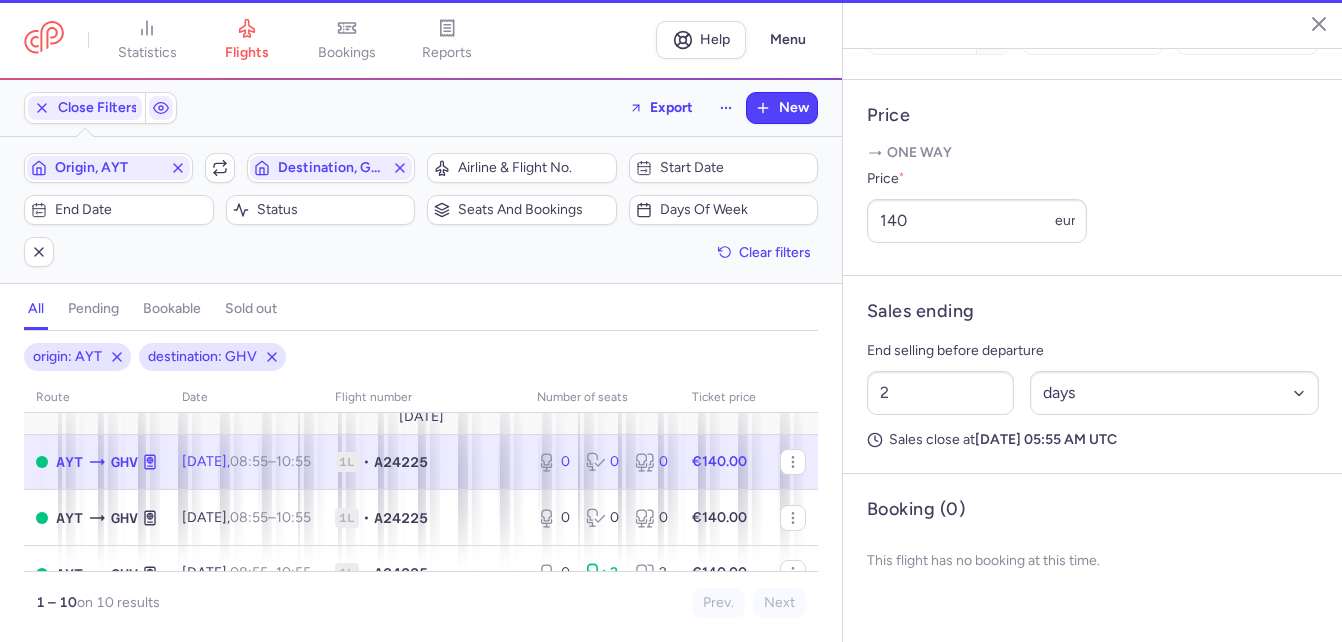 scroll, scrollTop: 736, scrollLeft: 0, axis: vertical 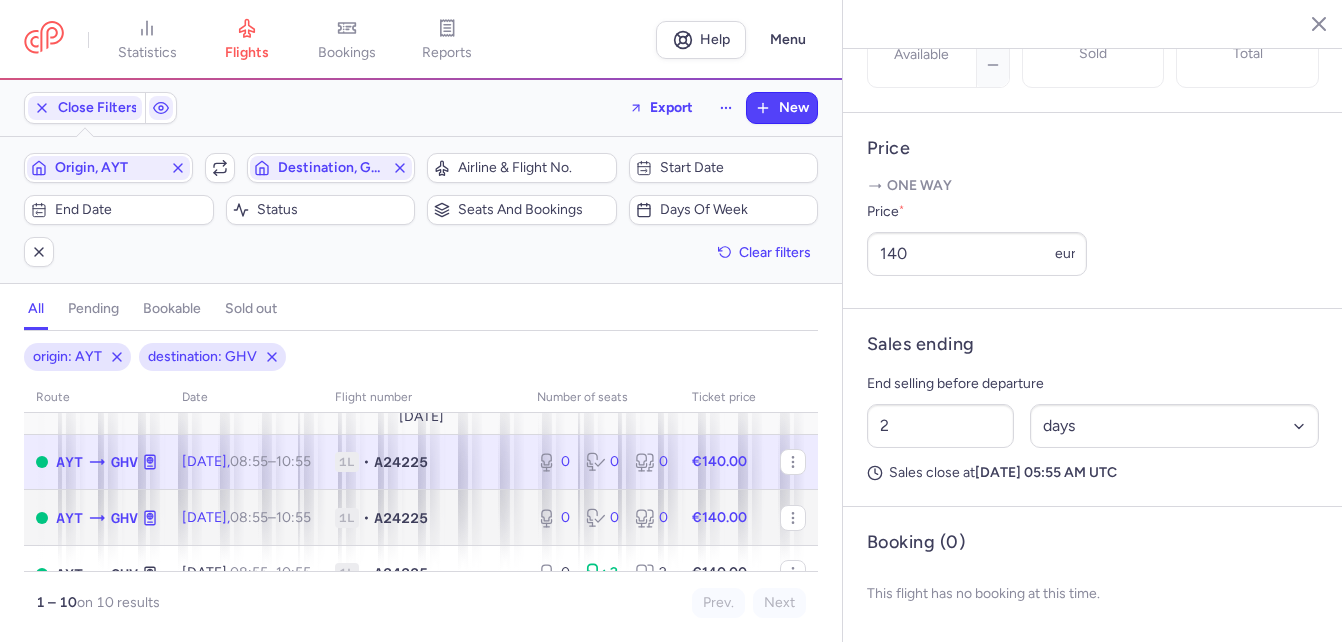 click on "1L • A24225" 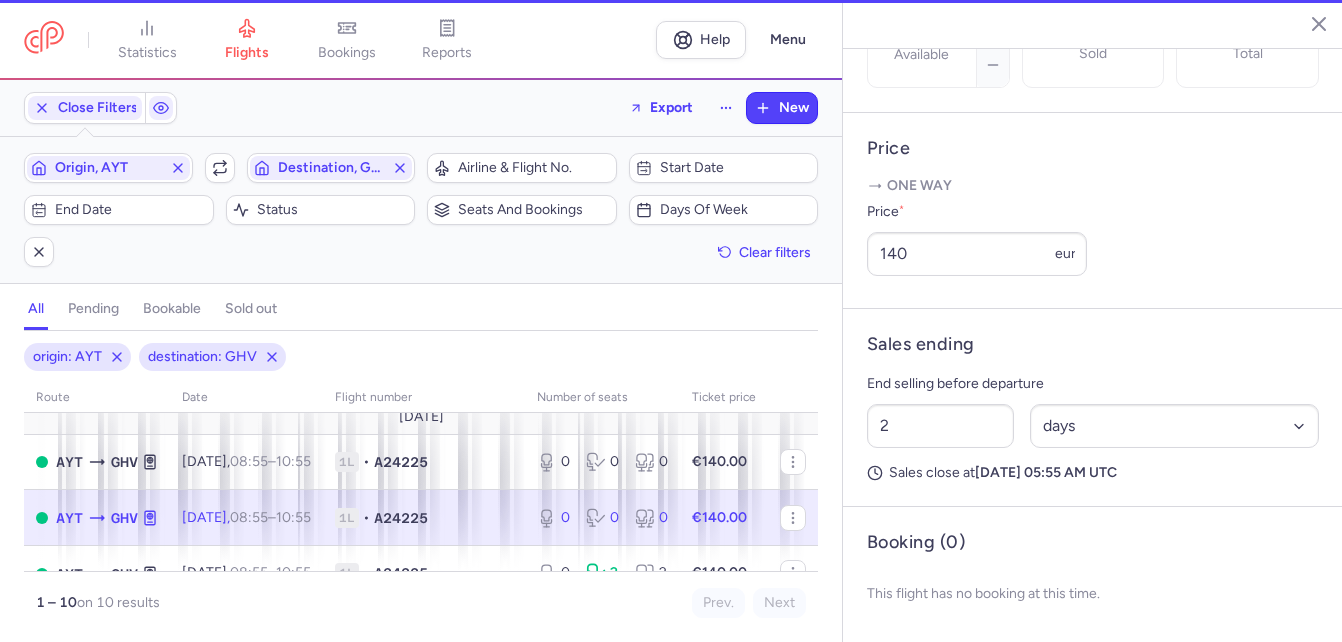 type on "60" 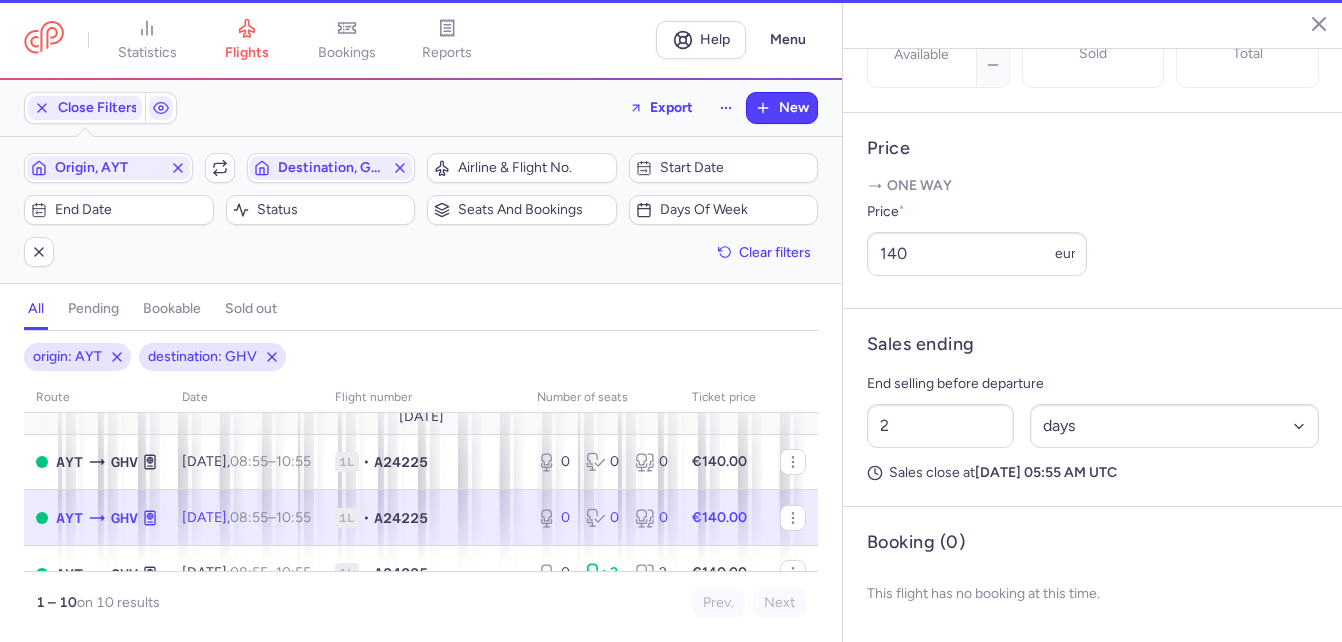 select on "hours" 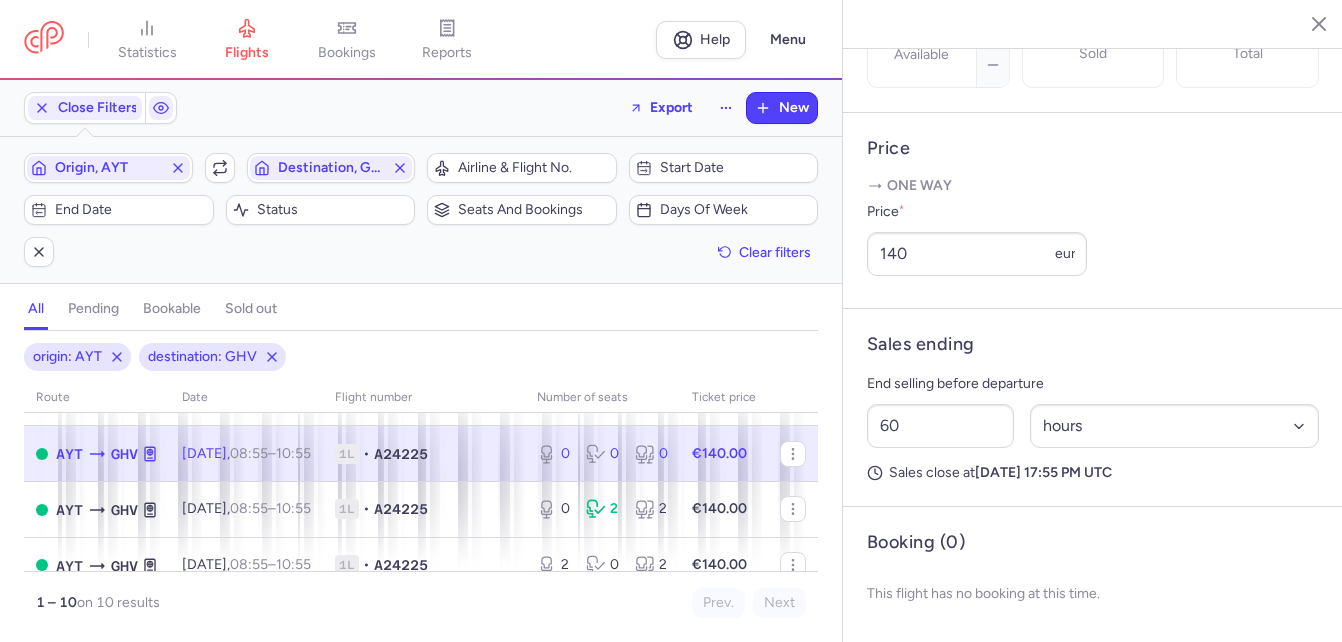 scroll, scrollTop: 200, scrollLeft: 0, axis: vertical 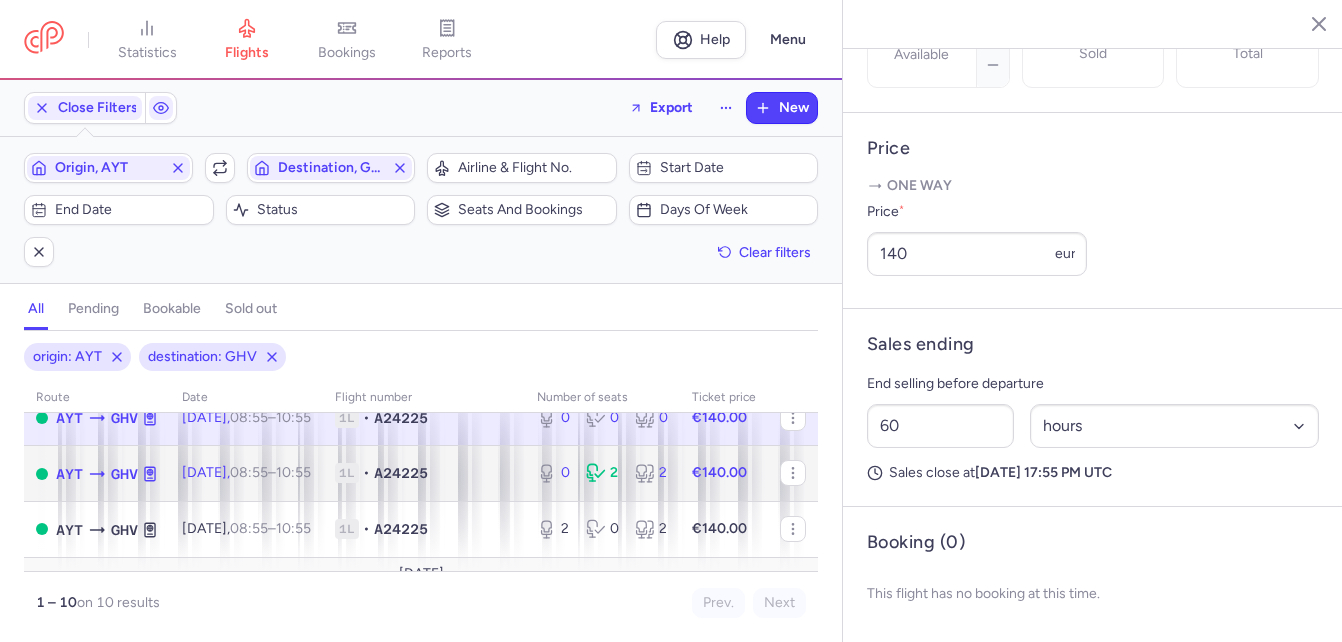 click on "A24225" 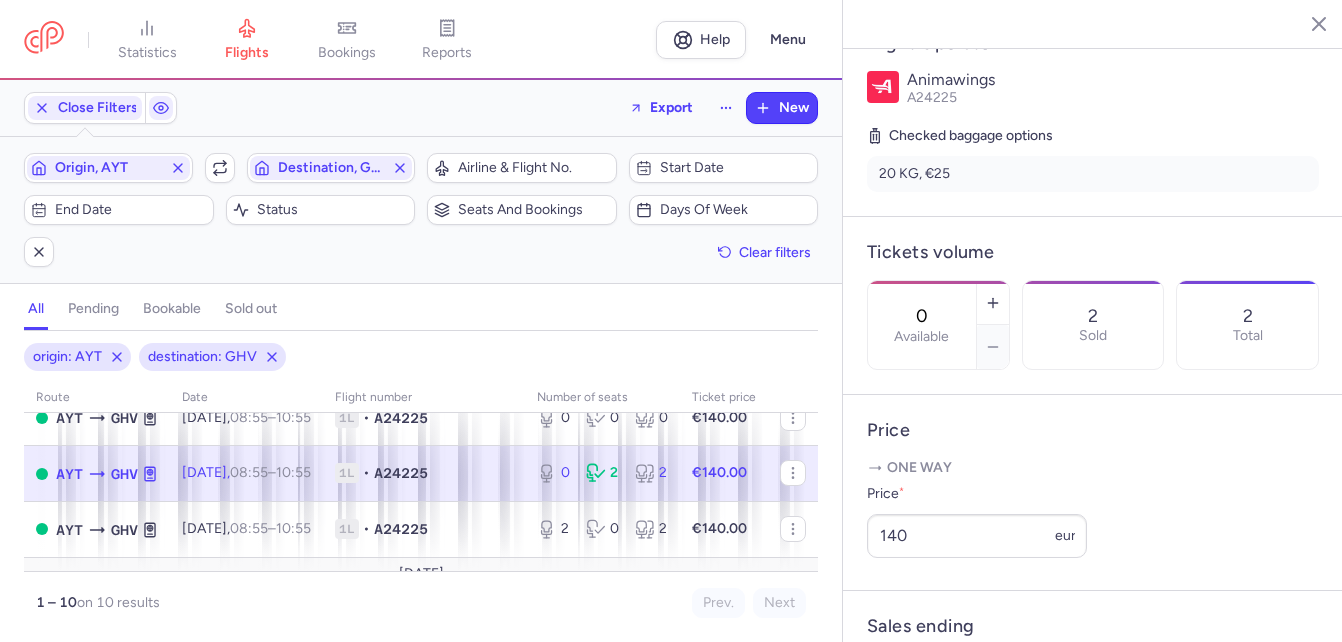 scroll, scrollTop: 389, scrollLeft: 0, axis: vertical 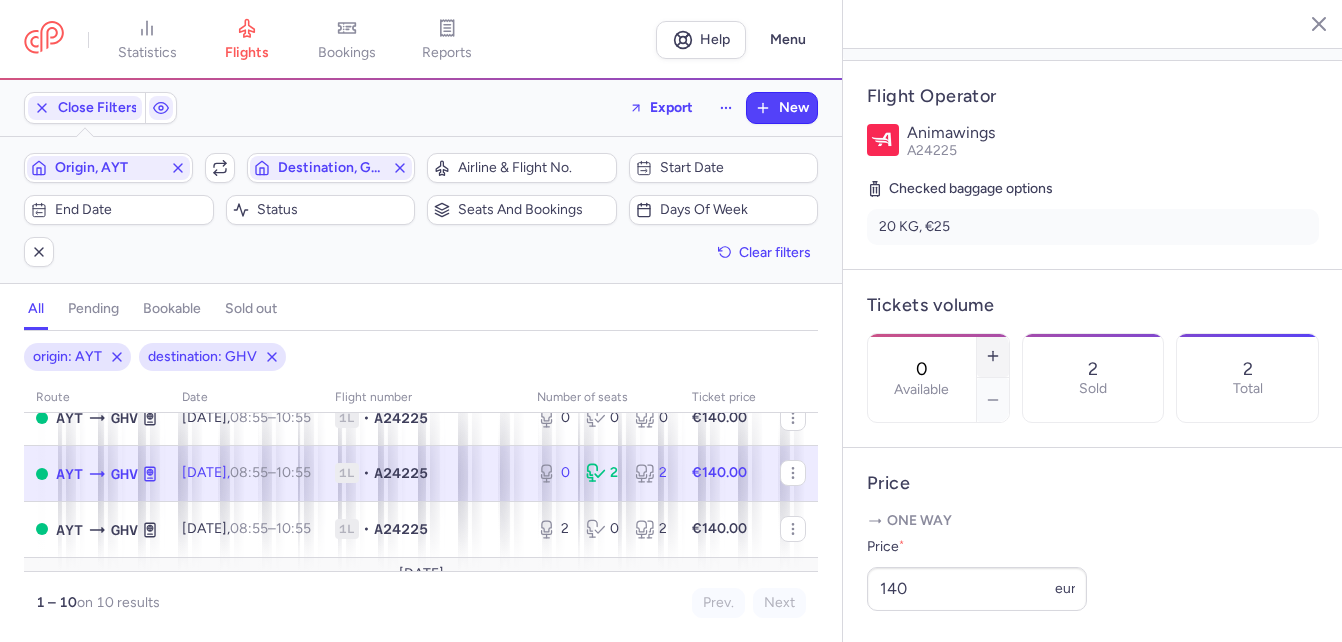 click 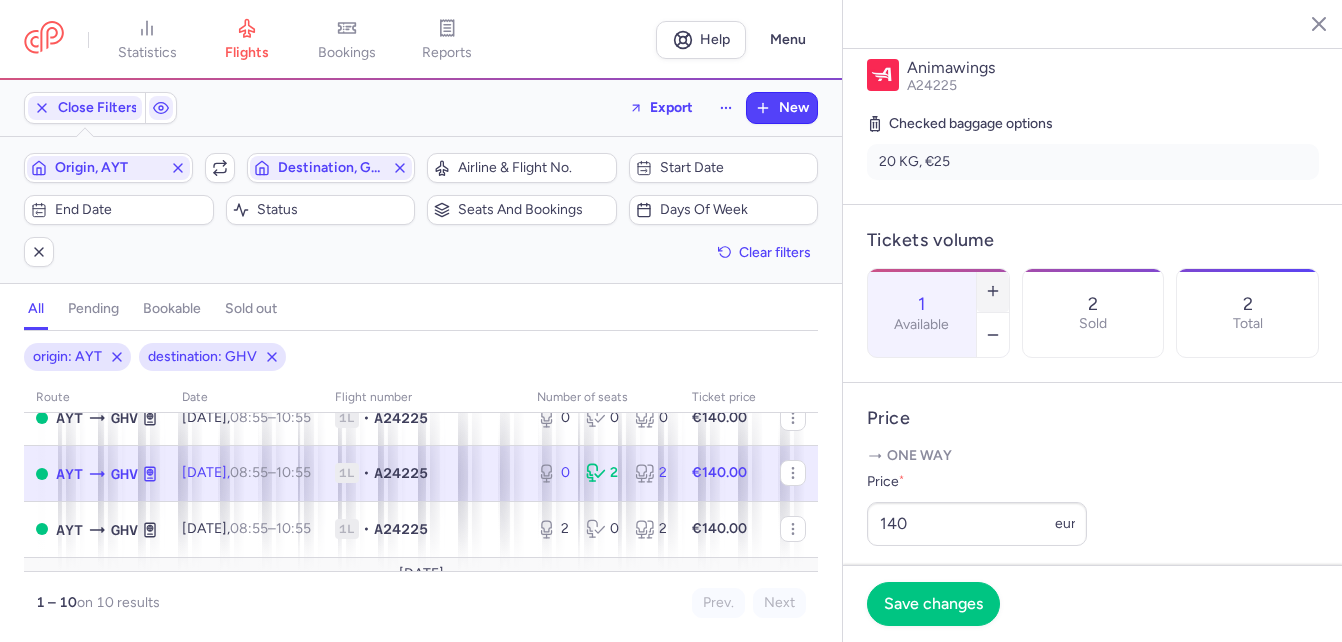 scroll, scrollTop: 489, scrollLeft: 0, axis: vertical 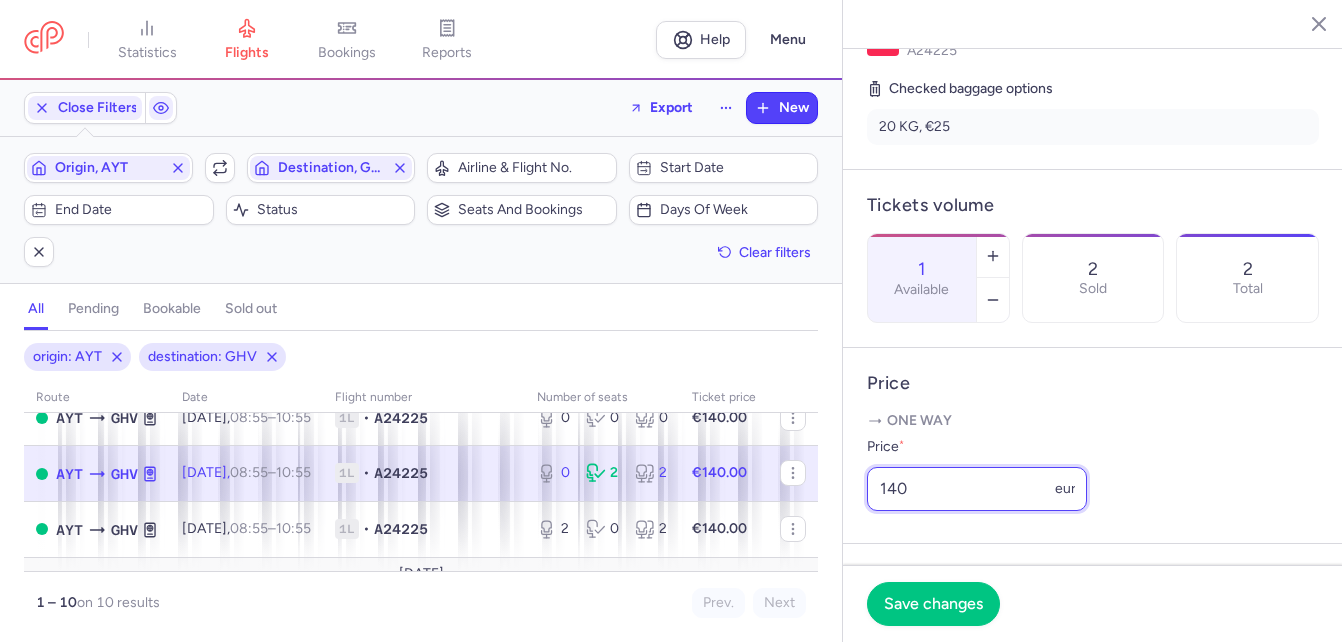 drag, startPoint x: 939, startPoint y: 524, endPoint x: 864, endPoint y: 514, distance: 75.66373 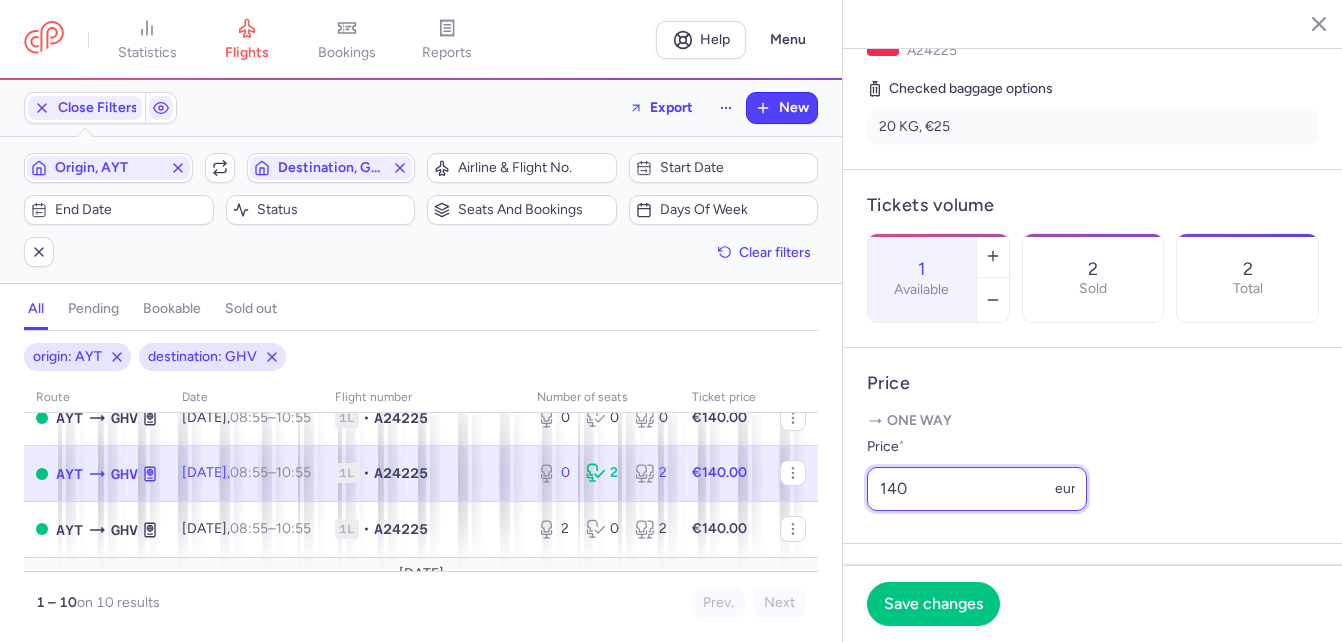 click on "Price  One way  Price  * 140 eur" at bounding box center [1093, 446] 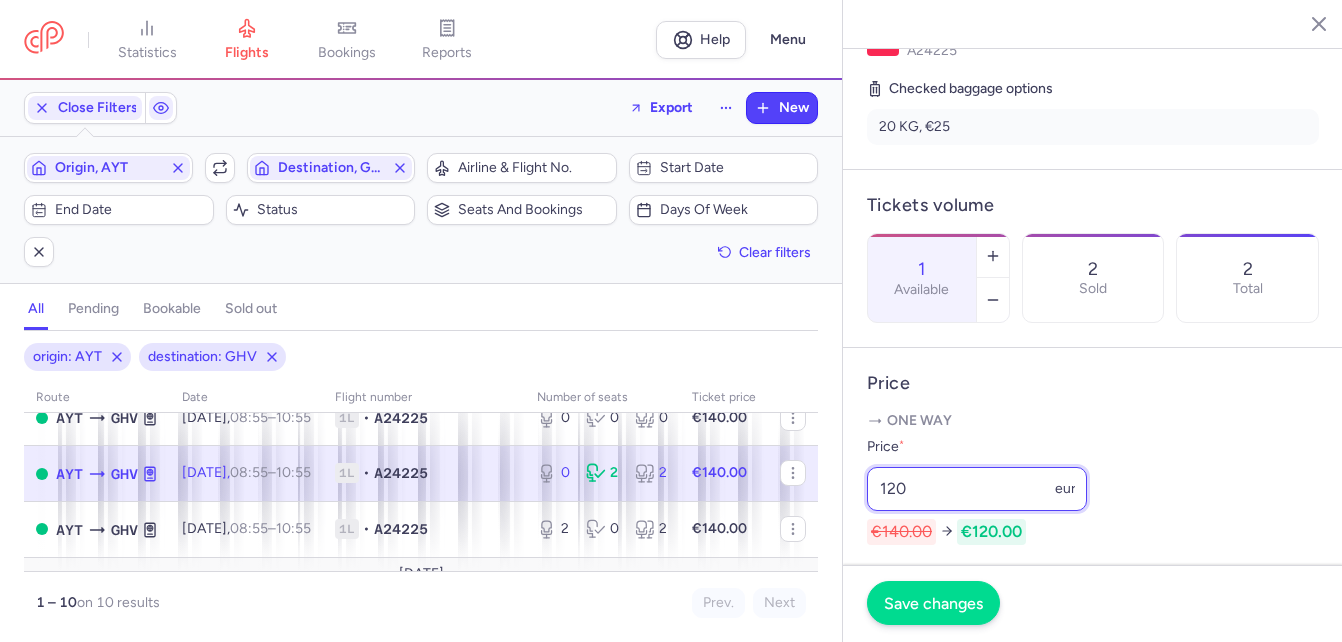 type on "120" 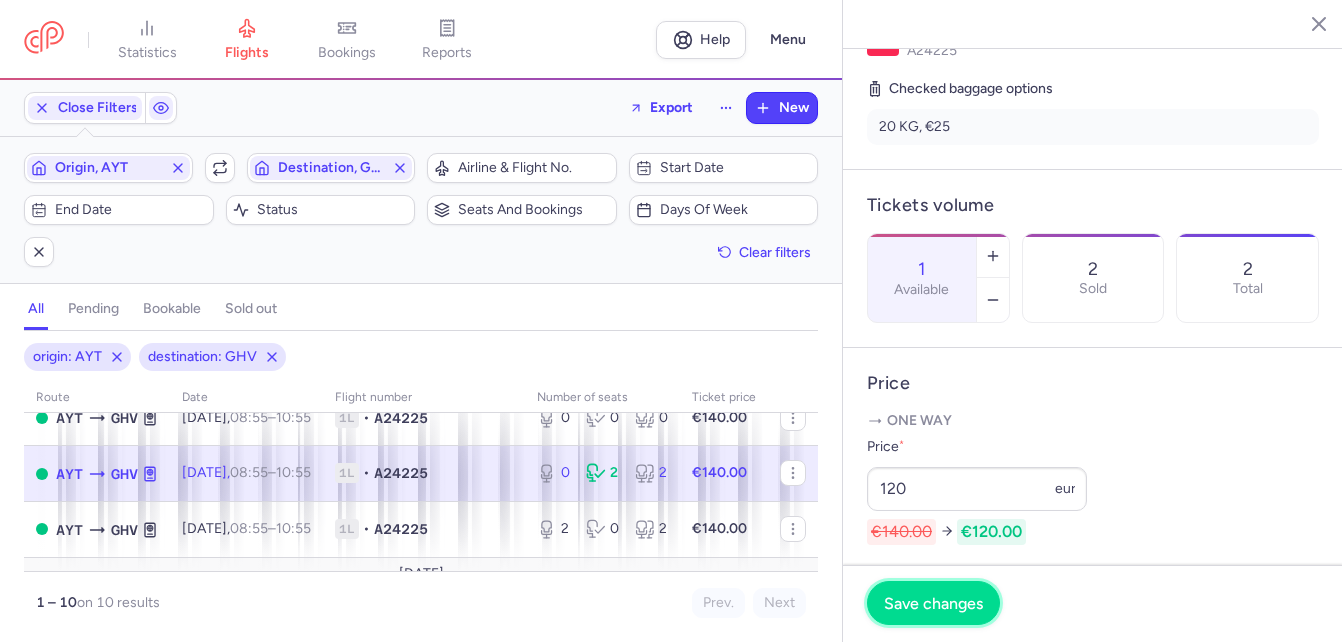 click on "Save changes" at bounding box center [933, 603] 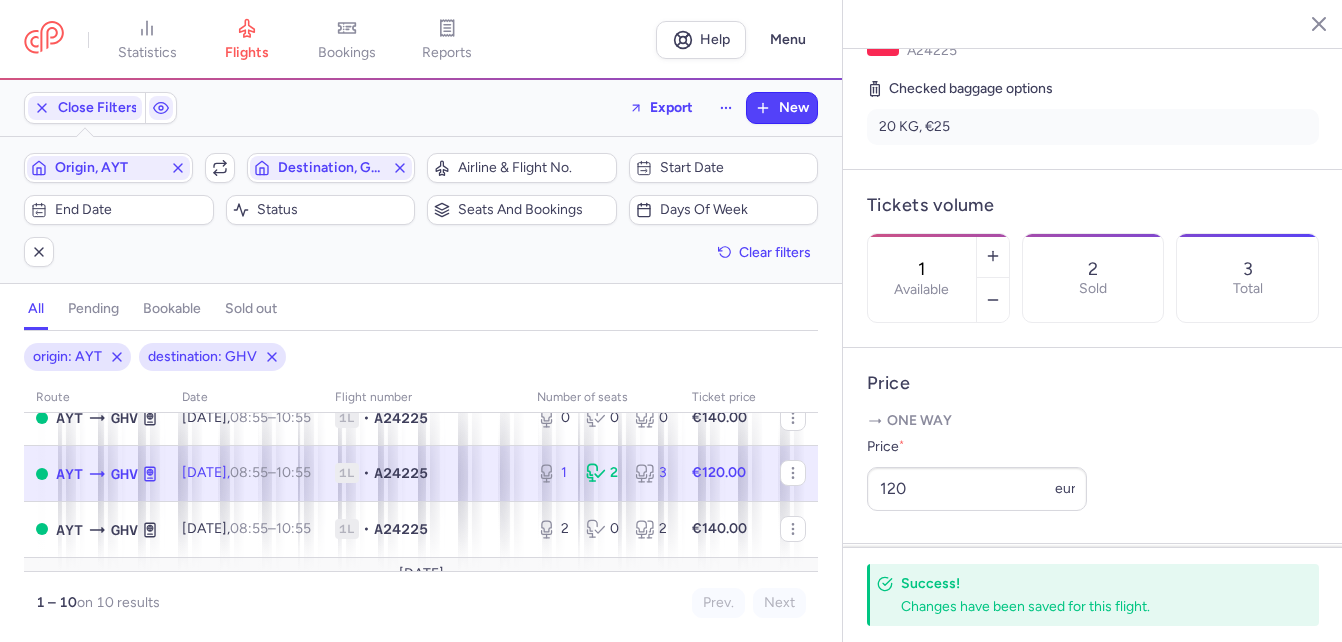 click on "A24225" 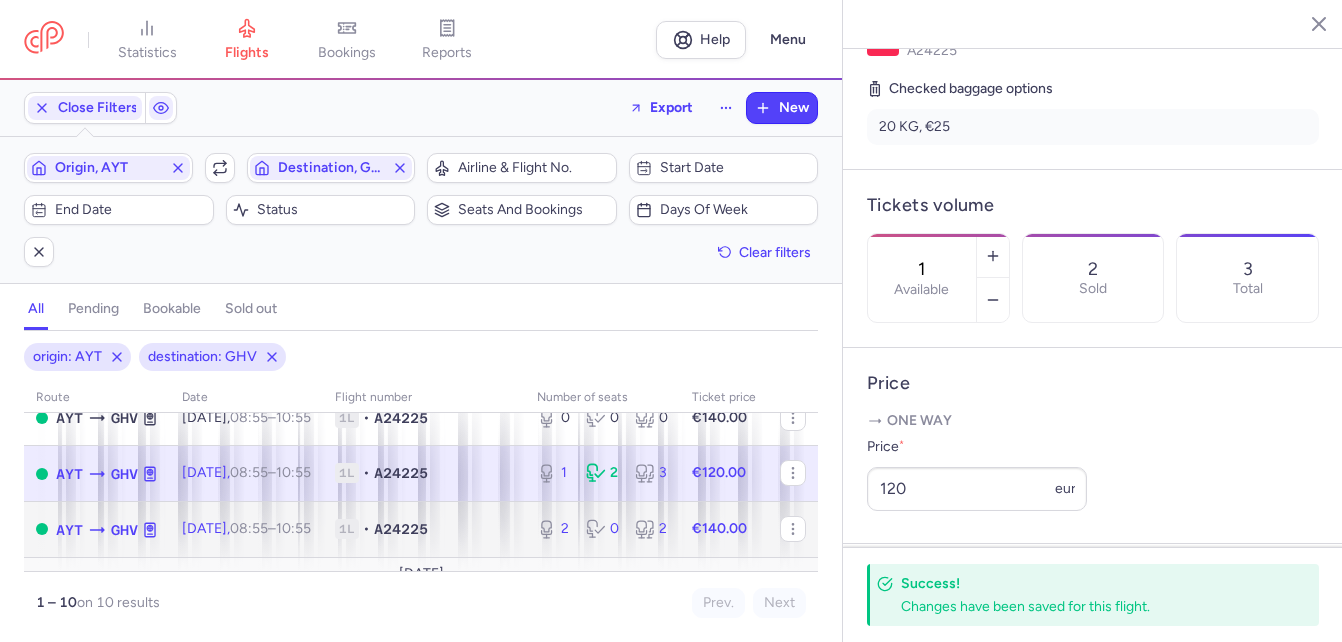 click on "•" 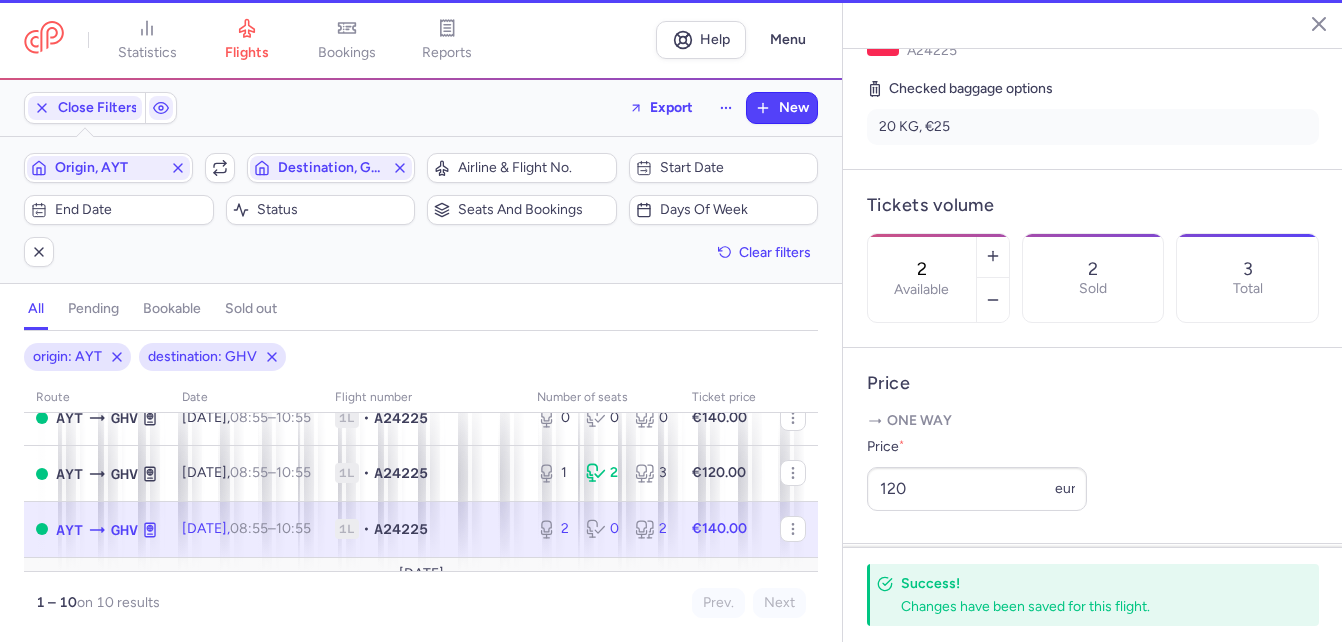 scroll, scrollTop: 473, scrollLeft: 0, axis: vertical 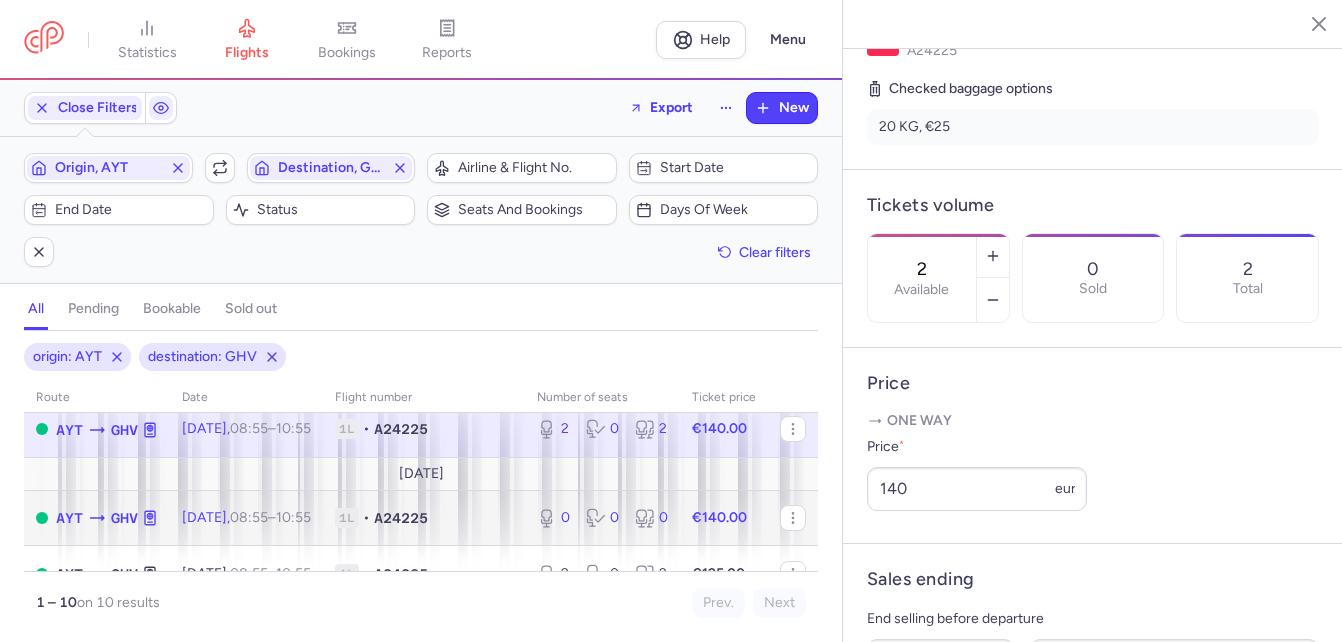 click on "1L • A24225" 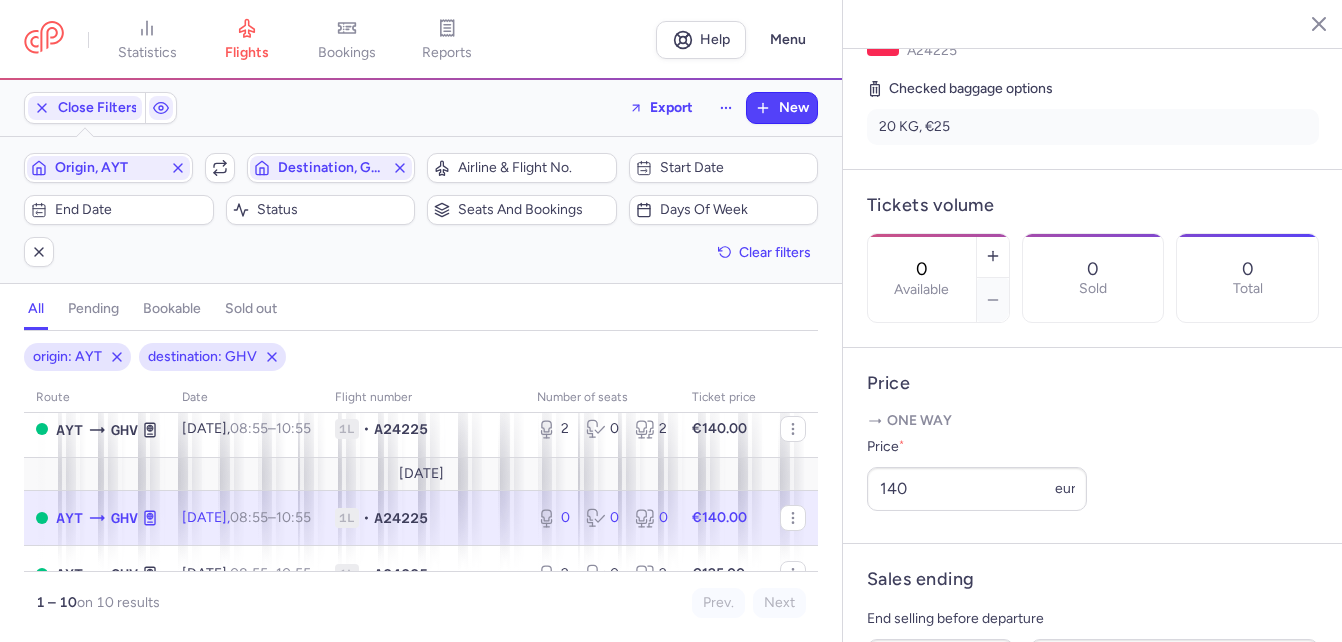 scroll, scrollTop: 400, scrollLeft: 0, axis: vertical 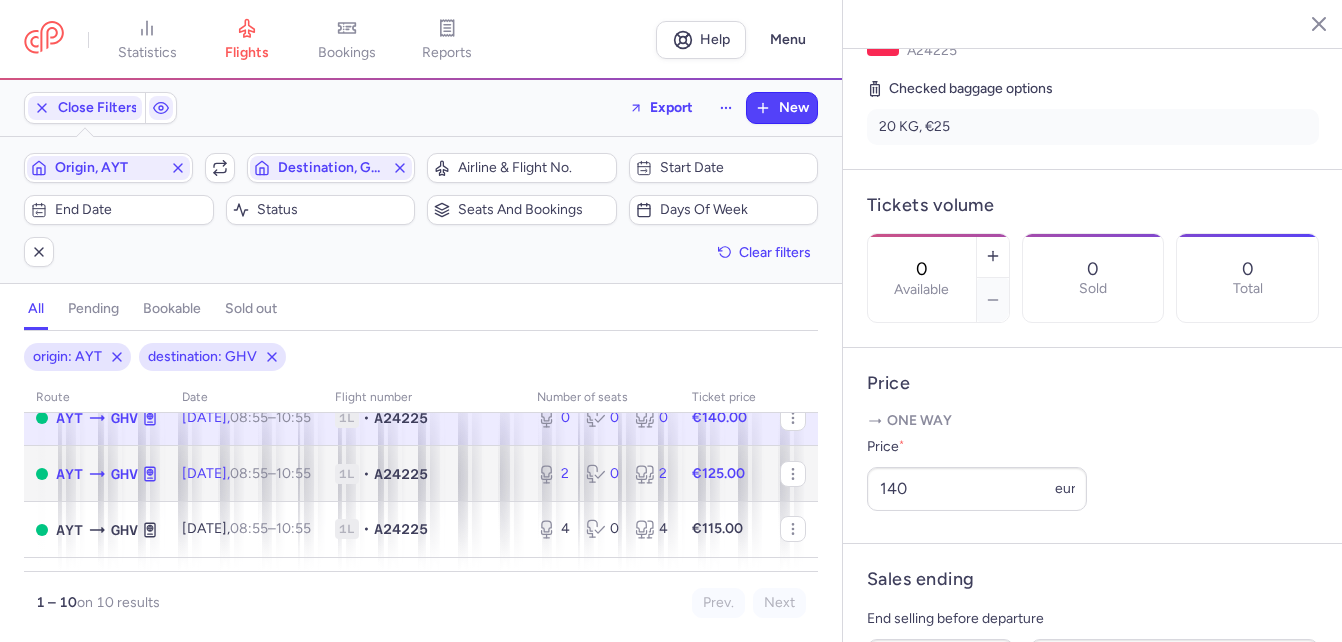 click on "1L" at bounding box center (347, 474) 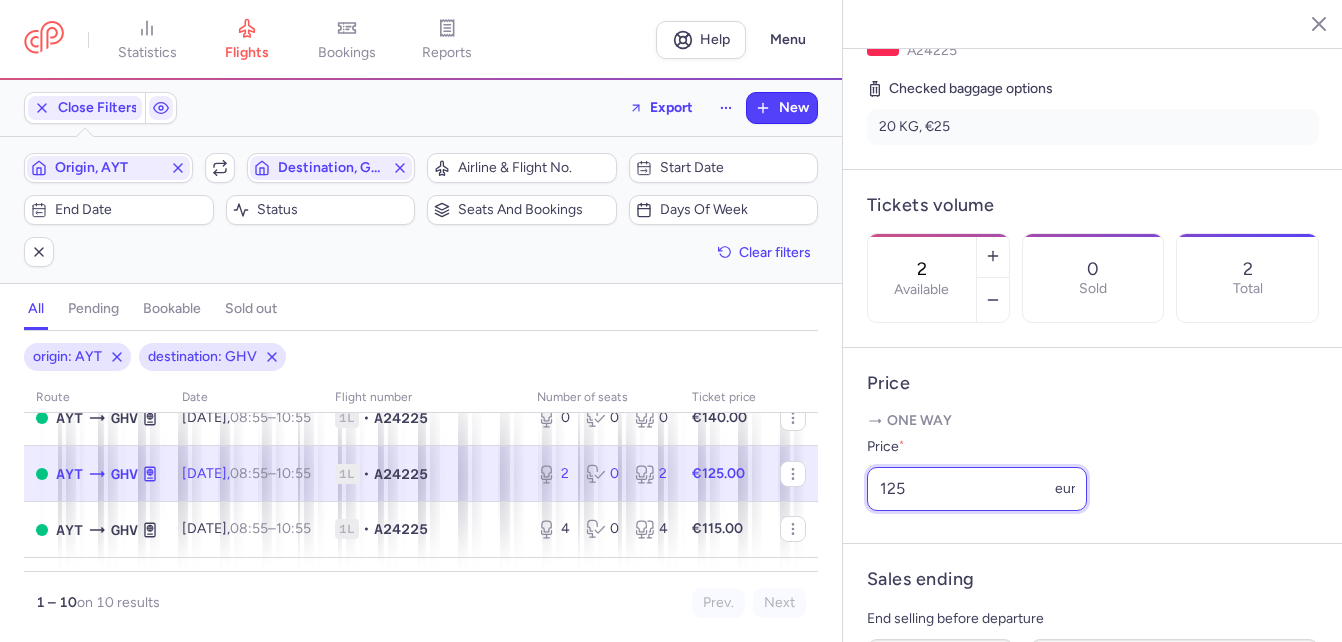 drag, startPoint x: 926, startPoint y: 509, endPoint x: 856, endPoint y: 513, distance: 70.11419 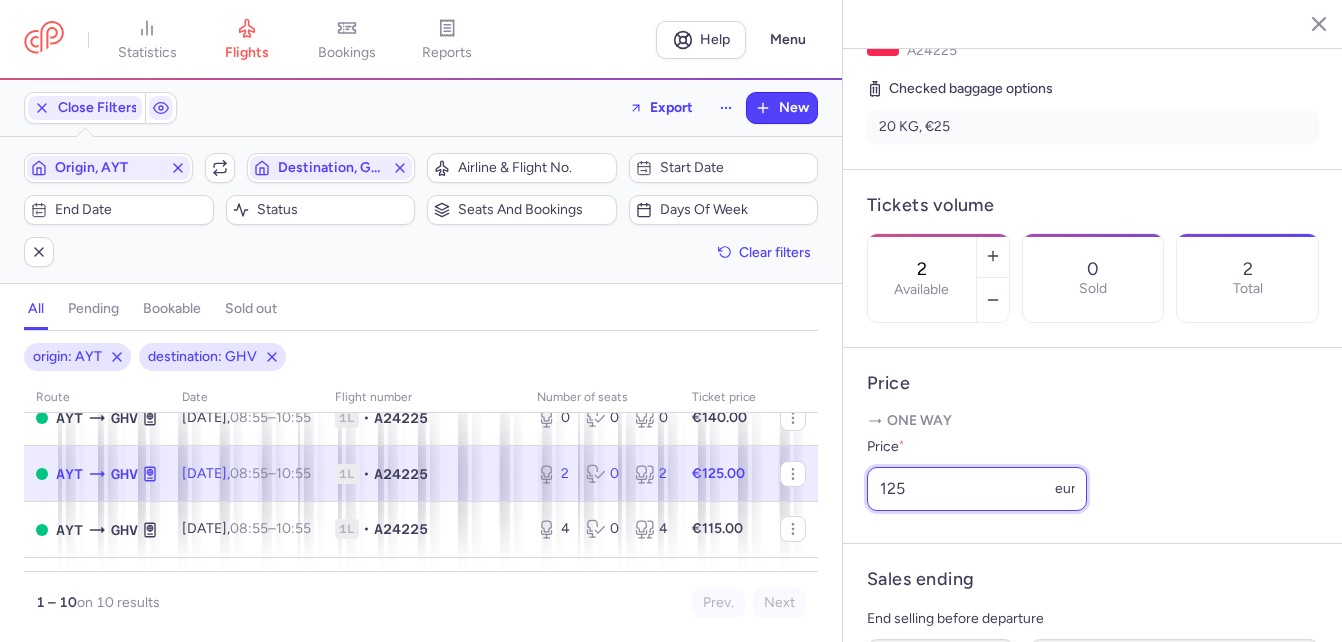 click on "Price  One way  Price  * 125 eur" at bounding box center (1093, 446) 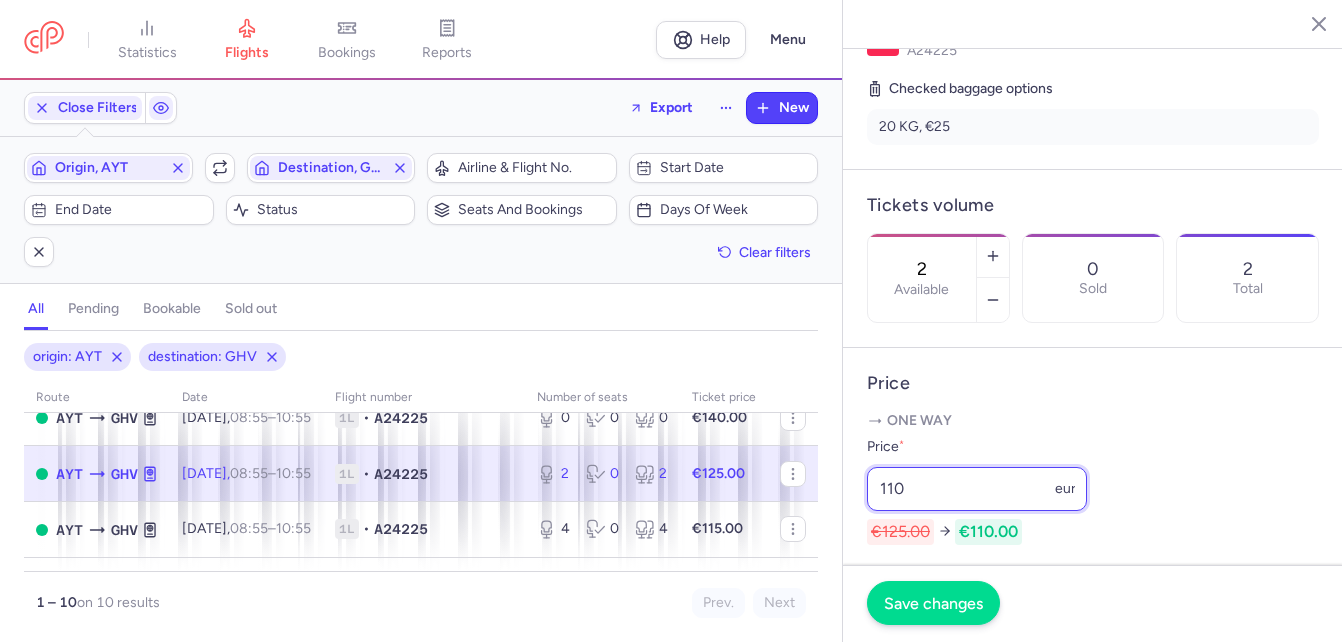 type on "110" 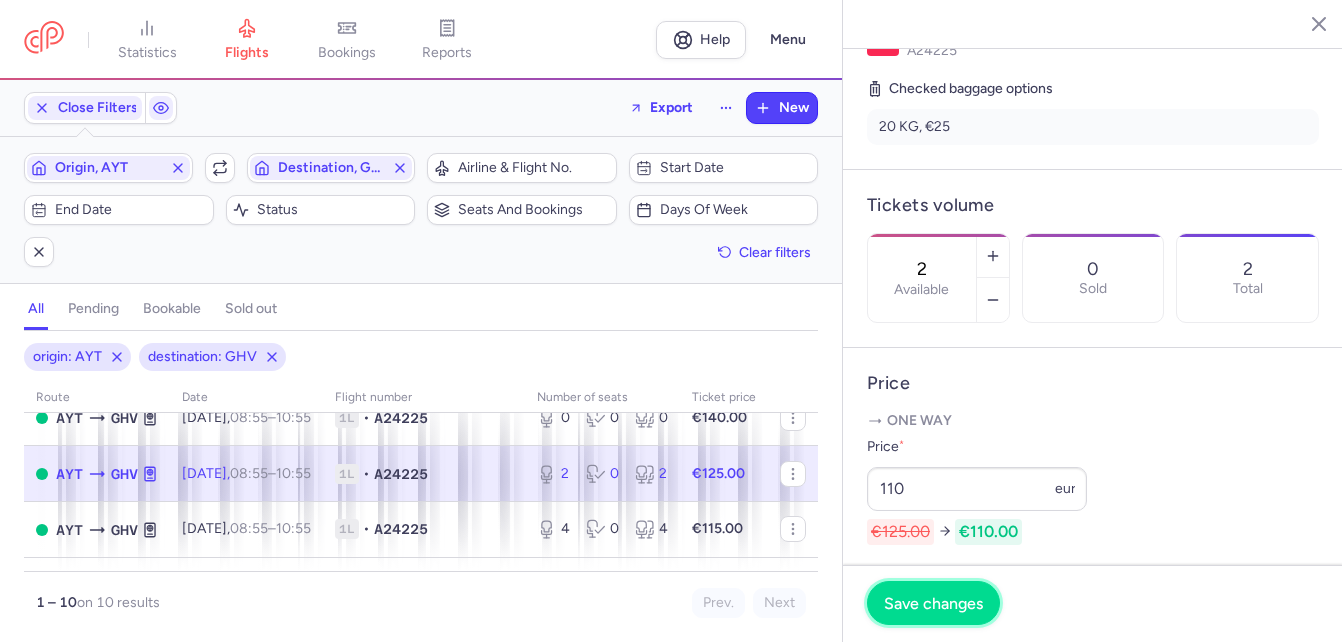click on "Save changes" at bounding box center (933, 603) 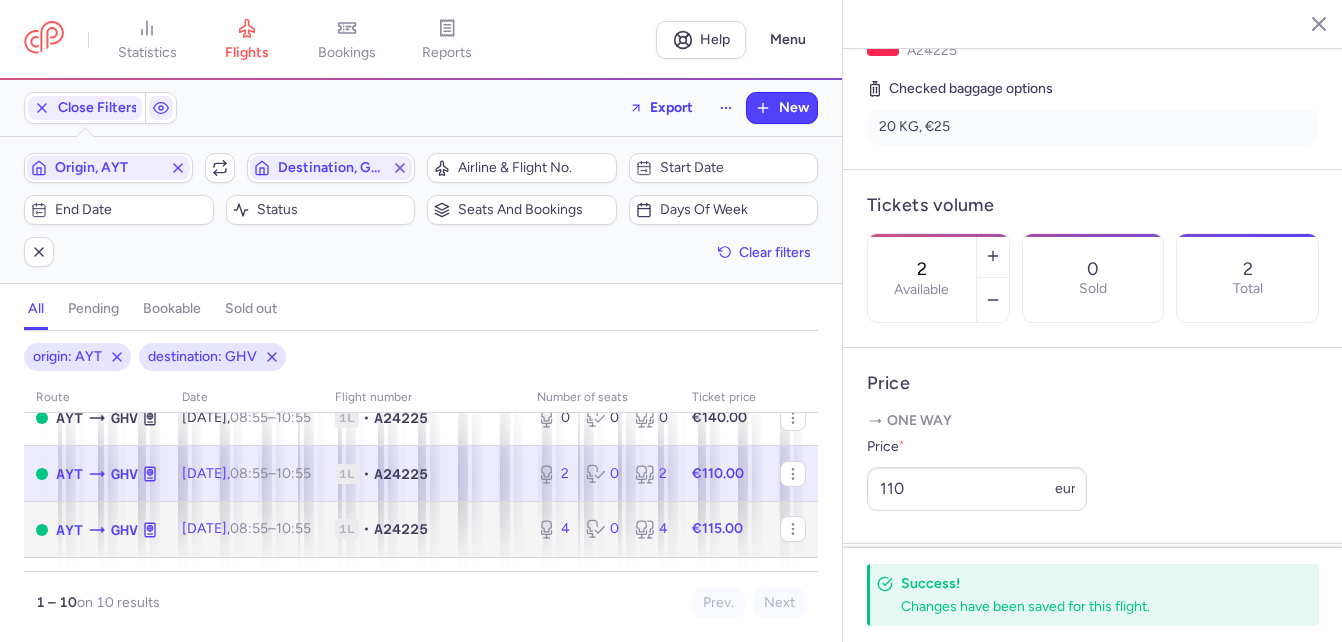 click on "[DATE]  08:55  –  10:55  +0" 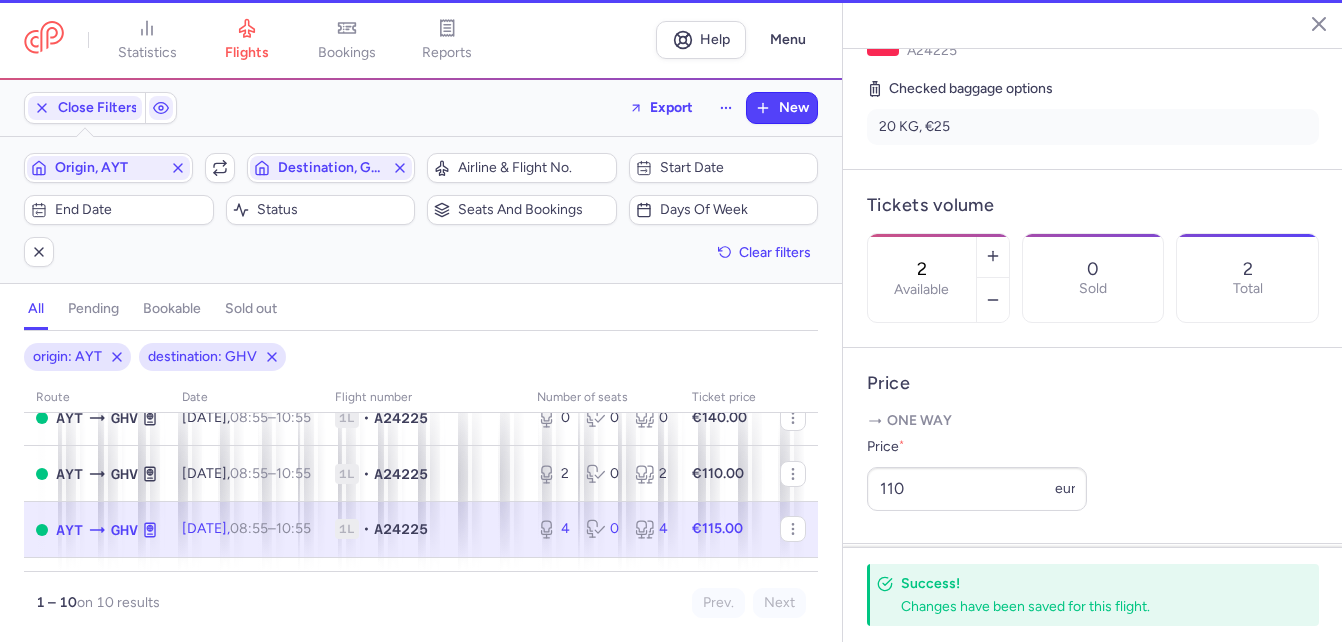 type on "4" 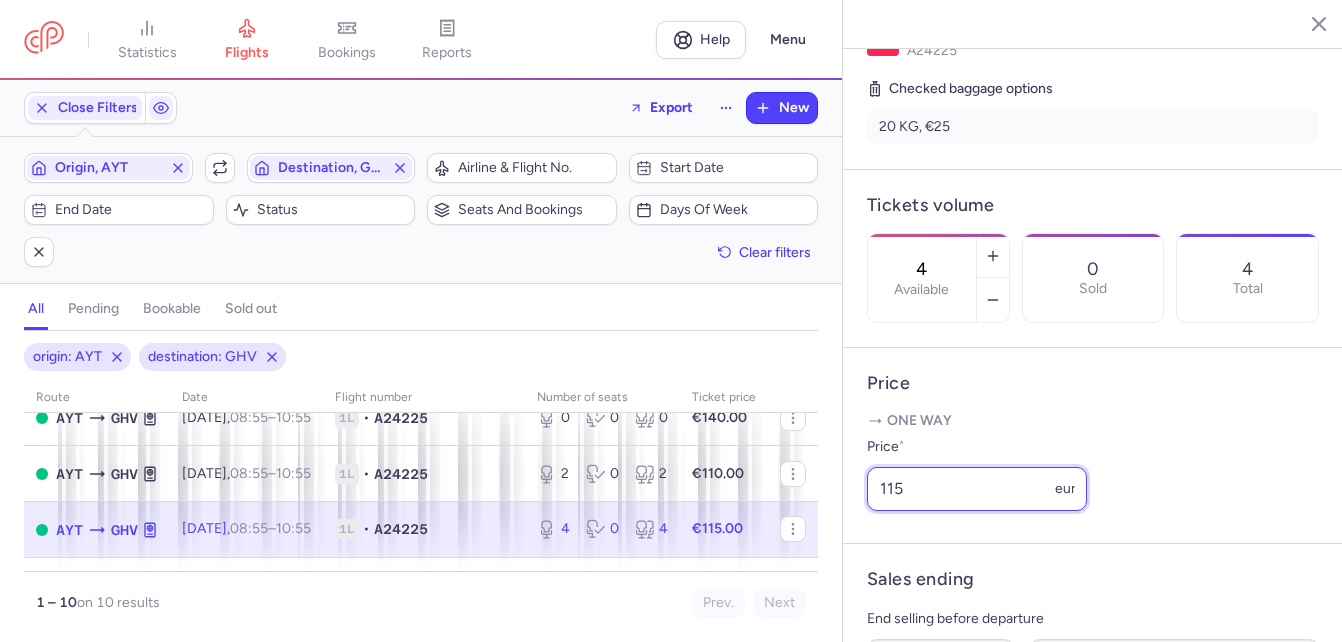 drag, startPoint x: 948, startPoint y: 519, endPoint x: 869, endPoint y: 519, distance: 79 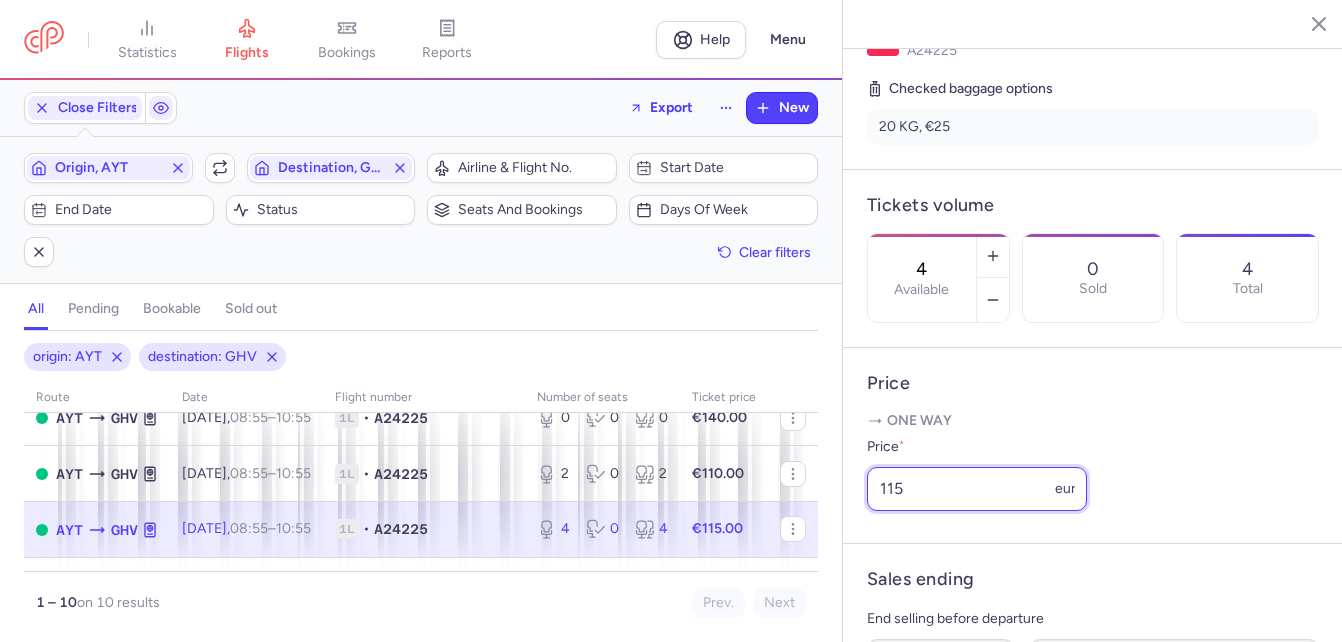 click on "115" at bounding box center (977, 489) 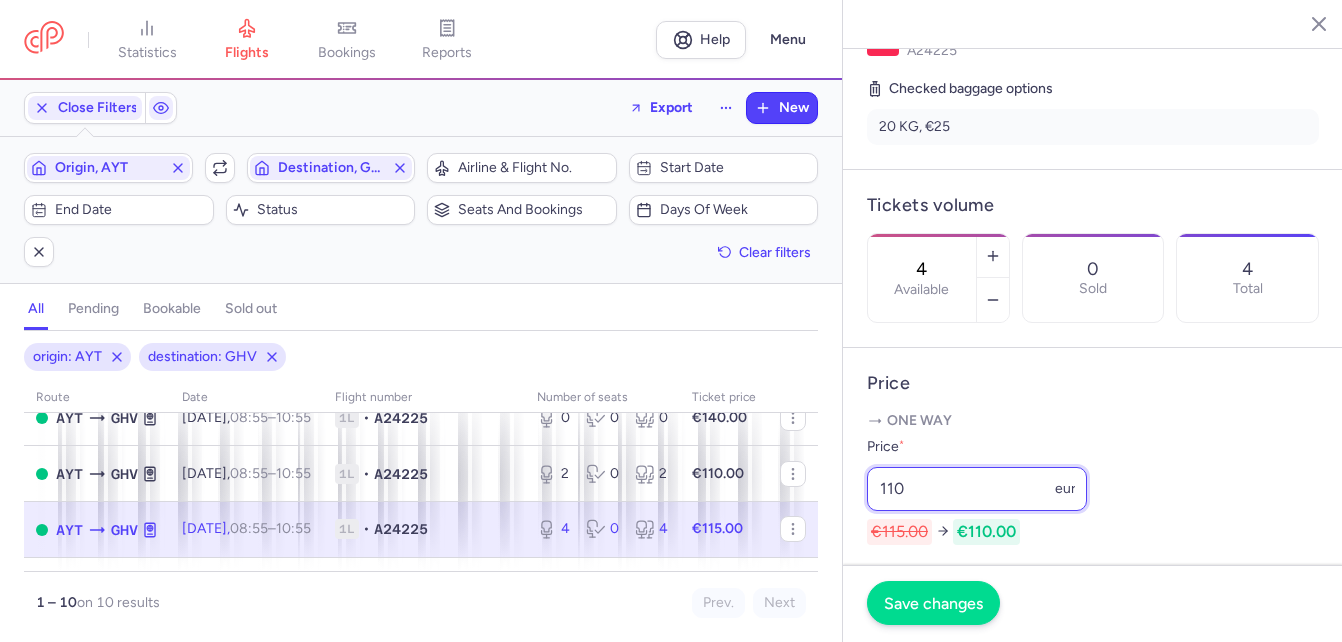 type on "110" 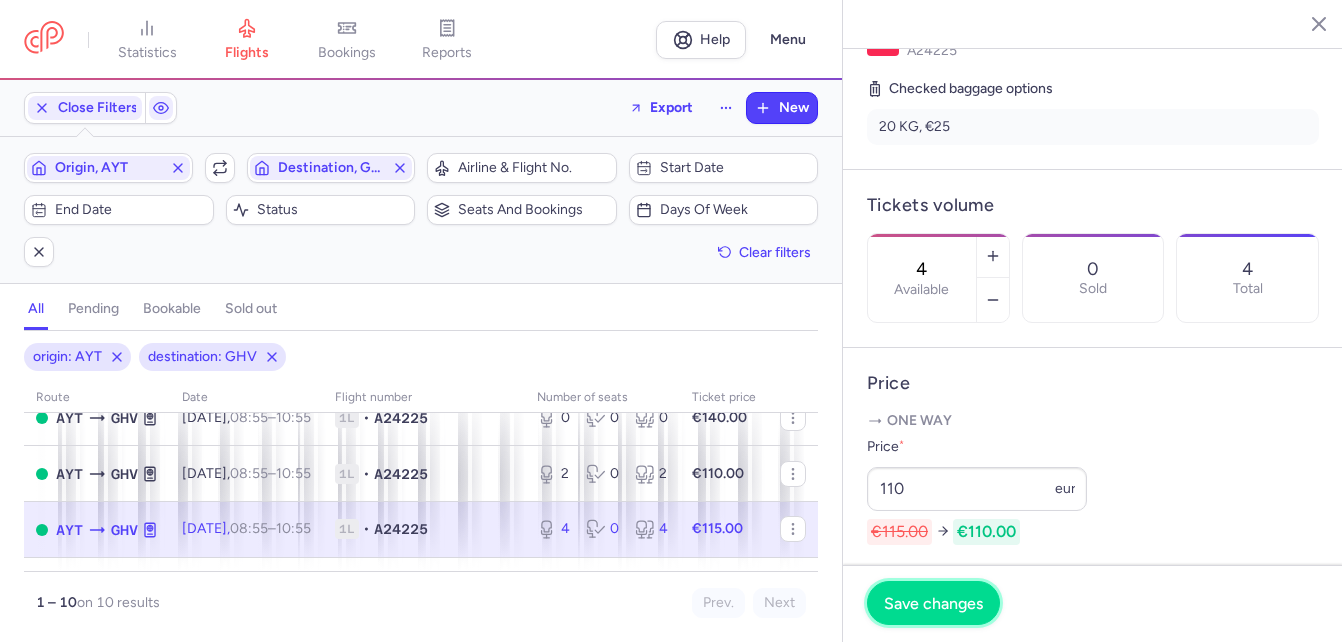click on "Save changes" at bounding box center [933, 603] 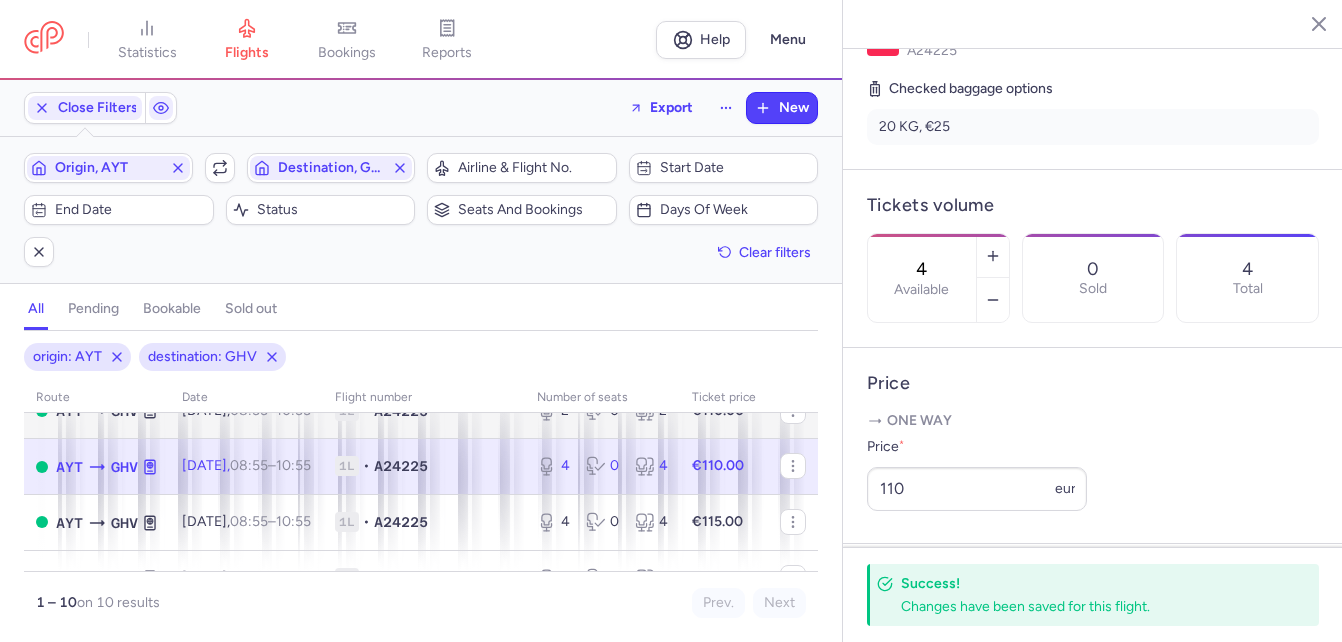 scroll, scrollTop: 497, scrollLeft: 0, axis: vertical 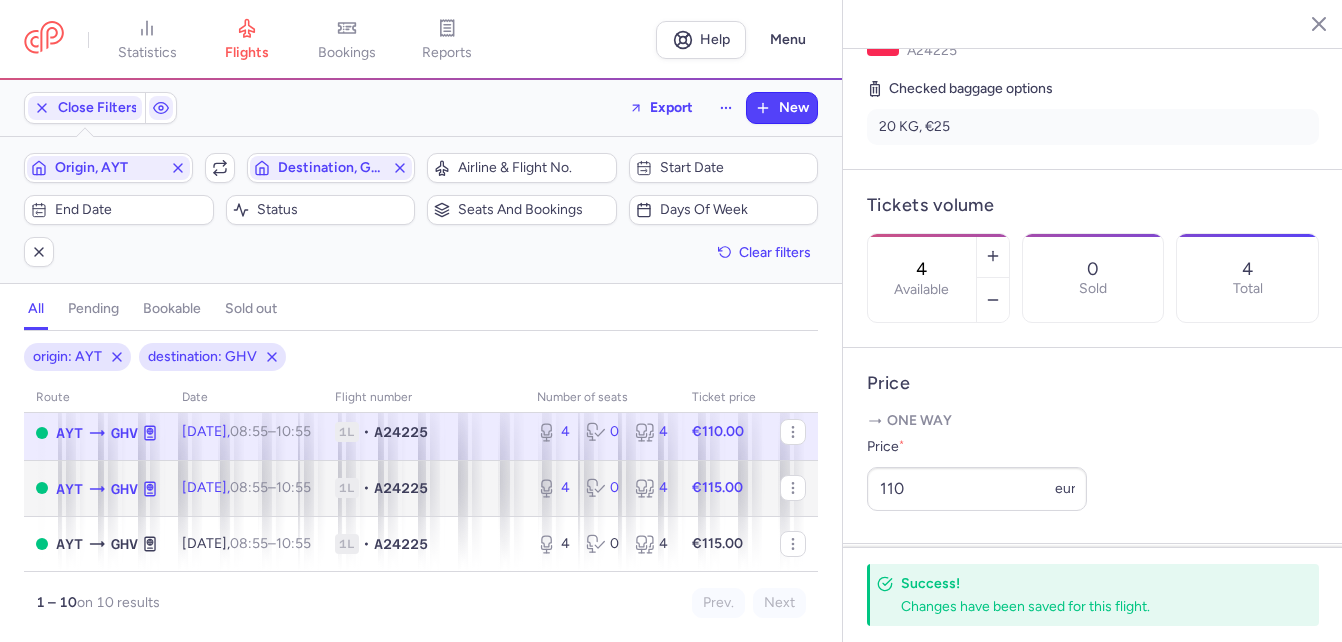 click on "1L" at bounding box center [347, 488] 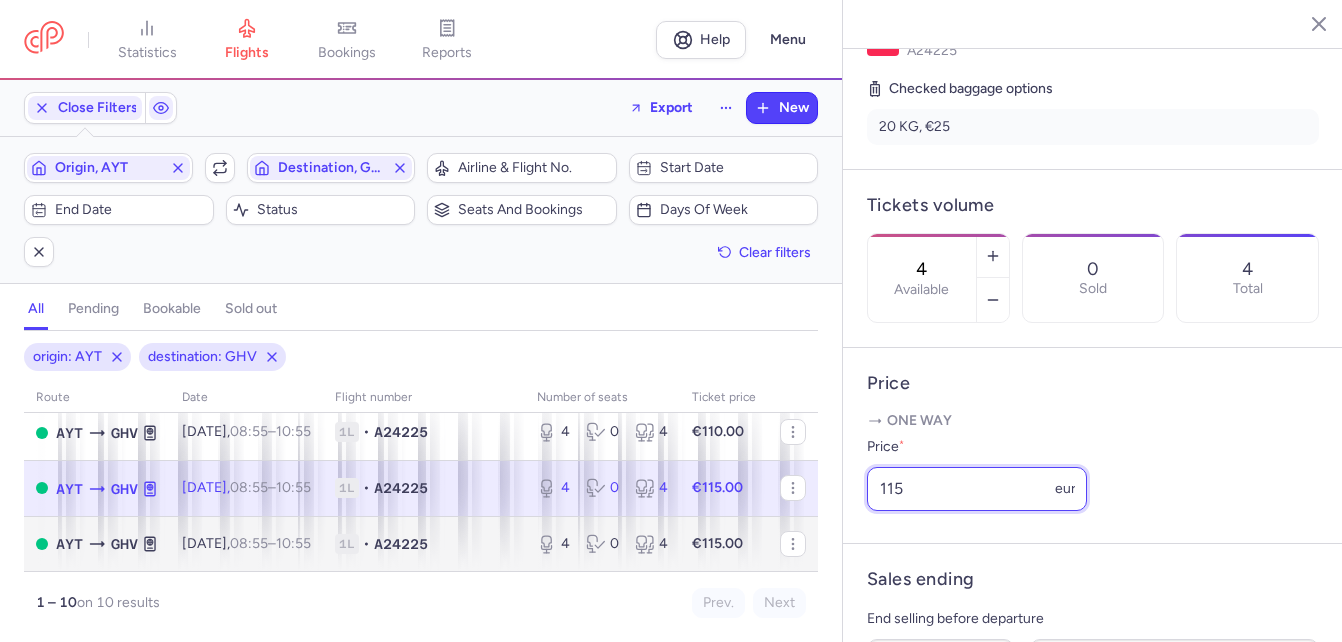 drag, startPoint x: 935, startPoint y: 527, endPoint x: 793, endPoint y: 520, distance: 142.17242 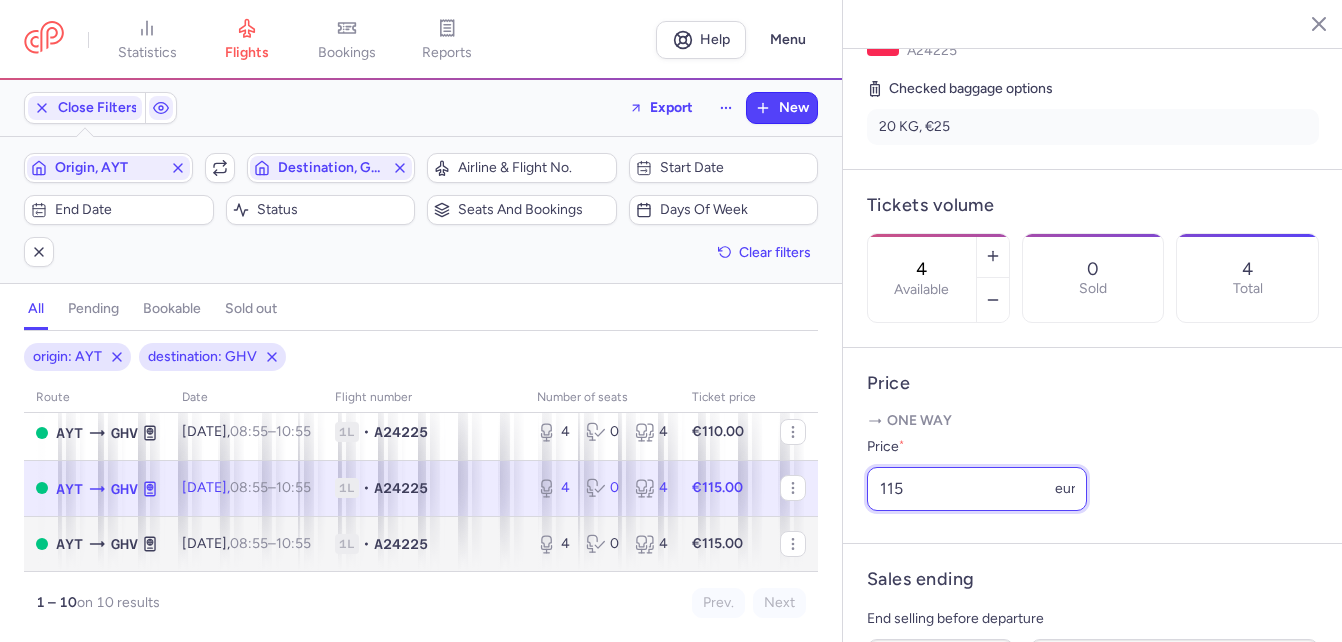 click on "statistics flights bookings reports  Help  Menu Close Filters  Export  New Filters (2) – 10 results  Origin, AYT  Include return  Destination, GHV  Airline & Flight No.  Start date  End date  Status  Seats and bookings  Days of week  Clear filters  all pending bookable sold out 2 origin: AYT destination: GHV route date Flight number number of seats Ticket price [DATE]  AYT  GHV [DATE]  08:55  –  10:55  +0 1L • A24225 2 0 2 €69.00 [DATE]  AYT  GHV [DATE]  08:55  –  10:55  +0 1L • A24225 0 0 0 €140.00  AYT  GHV [DATE]  08:55  –  10:55  +0 1L • A24225 0 0 0 €140.00  AYT  GHV [DATE]  08:55  –  10:55  +0 1L • A24225 1 2 3 €120.00  AYT  GHV [DATE]  08:55  –  10:55  +0 1L • A24225 2 0 2 €140.00 [DATE]  AYT  GHV [DATE]  08:55  –  10:55  +0 1L • A24225 0 0 0 €140.00  AYT  GHV [DATE]  08:55  –  10:55  +0 1L • A24225 2 0 2 €110.00  AYT  GHV [DATE]  08:55  –  10:55  +0 1L • A24225 4 0 4 €110.00  AYT  GHV [DATE]," 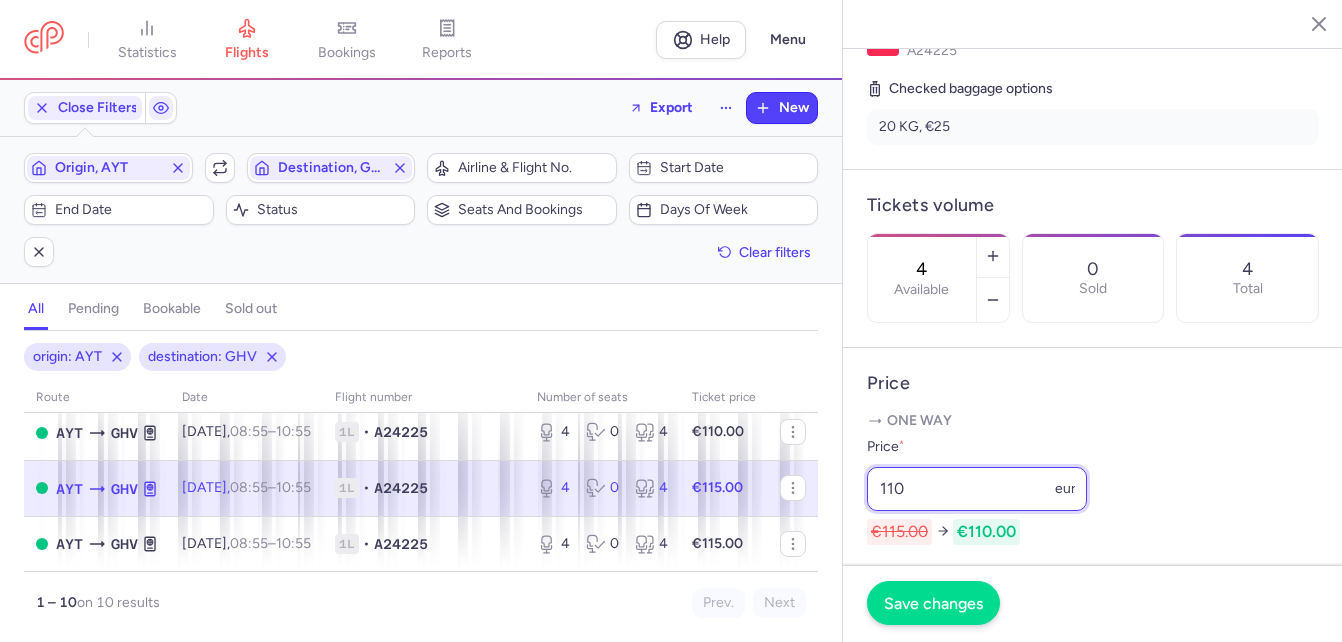 type on "110" 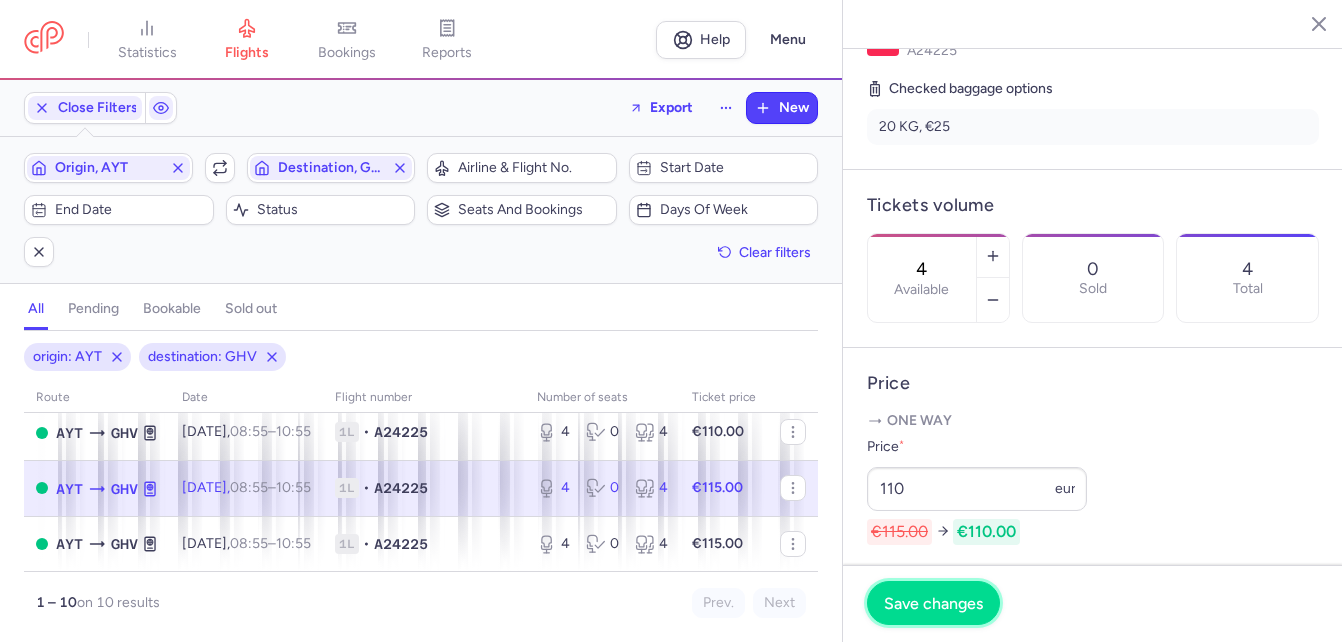click on "Save changes" at bounding box center (933, 603) 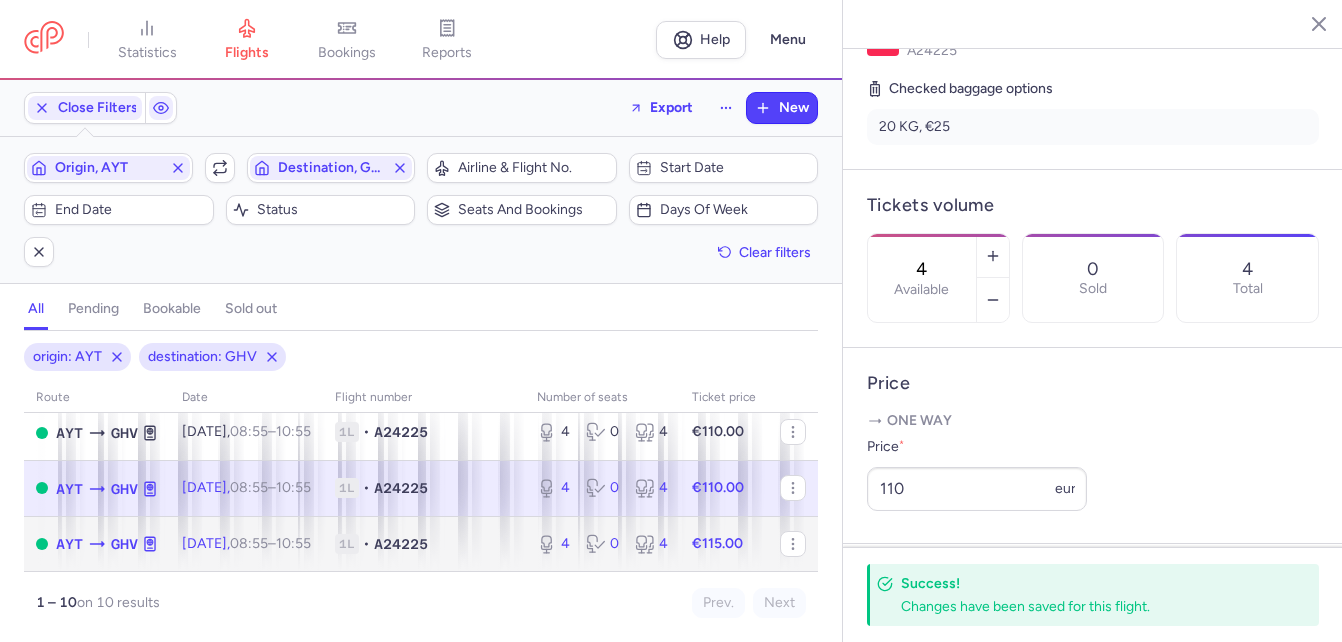 click on "A24225" 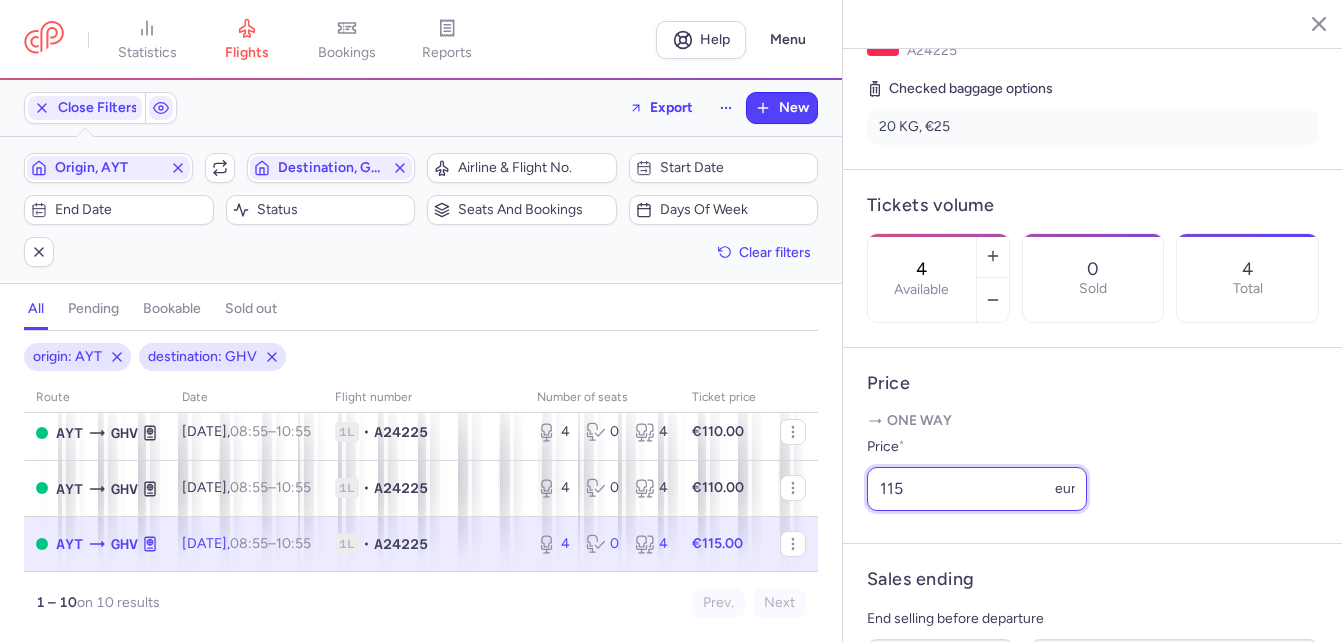 drag, startPoint x: 910, startPoint y: 513, endPoint x: 840, endPoint y: 509, distance: 70.11419 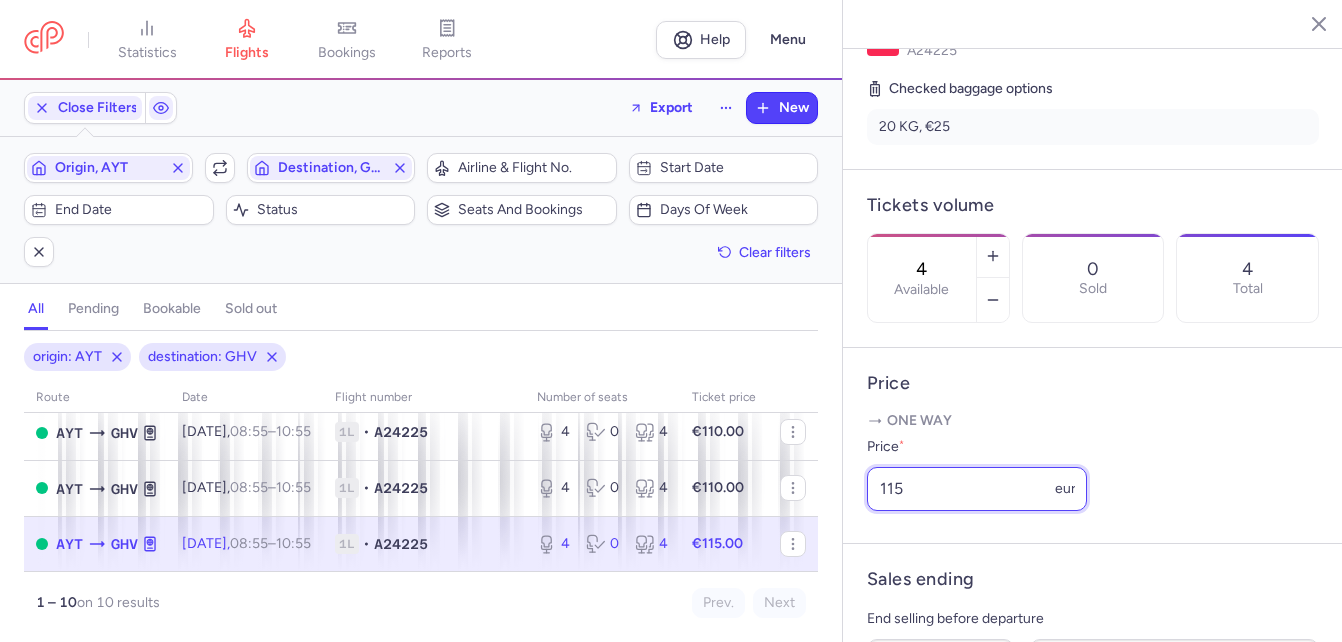 click on "statistics flights bookings reports  Help  Menu Close Filters  Export  New Filters (2) – 10 results  Origin, AYT  Include return  Destination, GHV  Airline & Flight No.  Start date  End date  Status  Seats and bookings  Days of week  Clear filters  all pending bookable sold out 2 origin: AYT destination: GHV route date Flight number number of seats Ticket price [DATE]  AYT  GHV [DATE]  08:55  –  10:55  +0 1L • A24225 2 0 2 €69.00 [DATE]  AYT  GHV [DATE]  08:55  –  10:55  +0 1L • A24225 0 0 0 €140.00  AYT  GHV [DATE]  08:55  –  10:55  +0 1L • A24225 0 0 0 €140.00  AYT  GHV [DATE]  08:55  –  10:55  +0 1L • A24225 1 2 3 €120.00  AYT  GHV [DATE]  08:55  –  10:55  +0 1L • A24225 2 0 2 €140.00 [DATE]  AYT  GHV [DATE]  08:55  –  10:55  +0 1L • A24225 0 0 0 €140.00  AYT  GHV [DATE]  08:55  –  10:55  +0 1L • A24225 2 0 2 €110.00  AYT  GHV [DATE]  08:55  –  10:55  +0 1L • A24225 4 0 4 €110.00  AYT  GHV [DATE]," 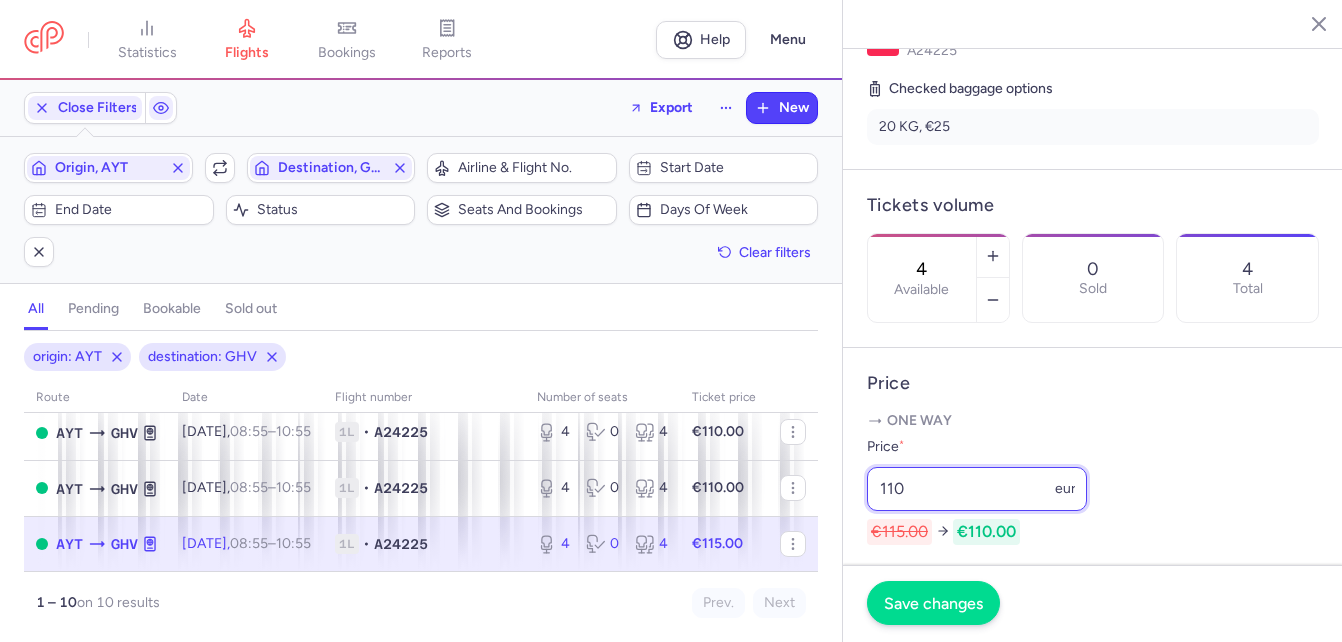 type on "110" 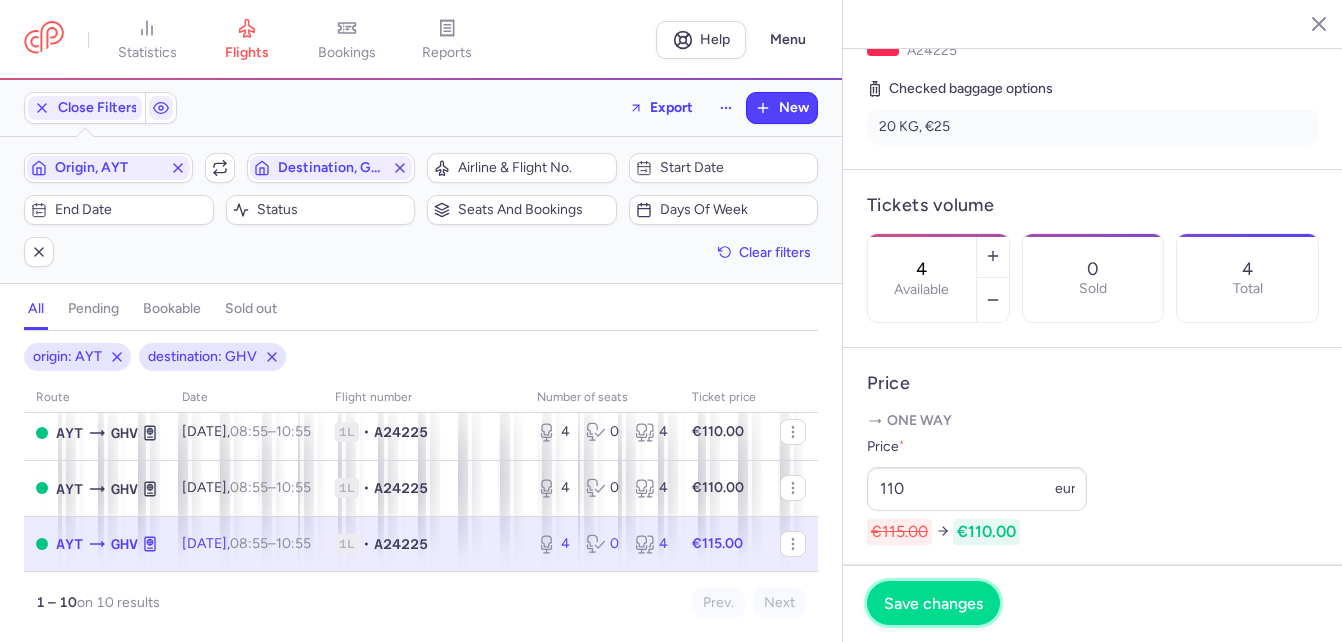 click on "Save changes" at bounding box center (933, 603) 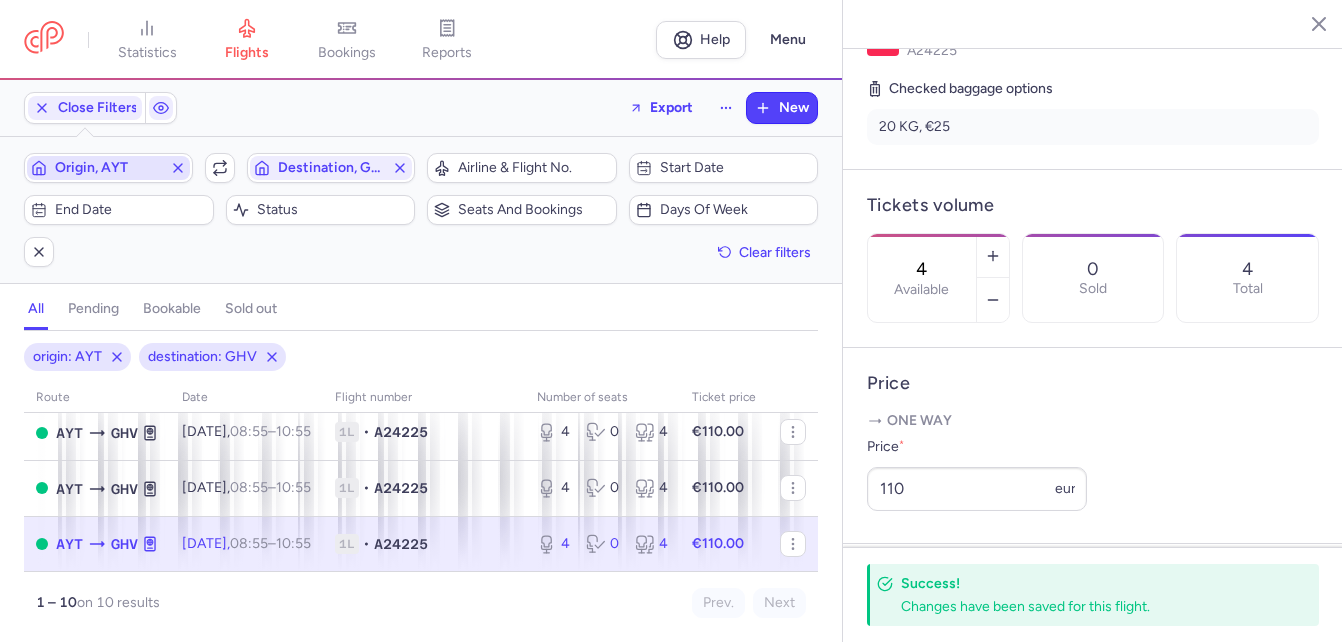 click 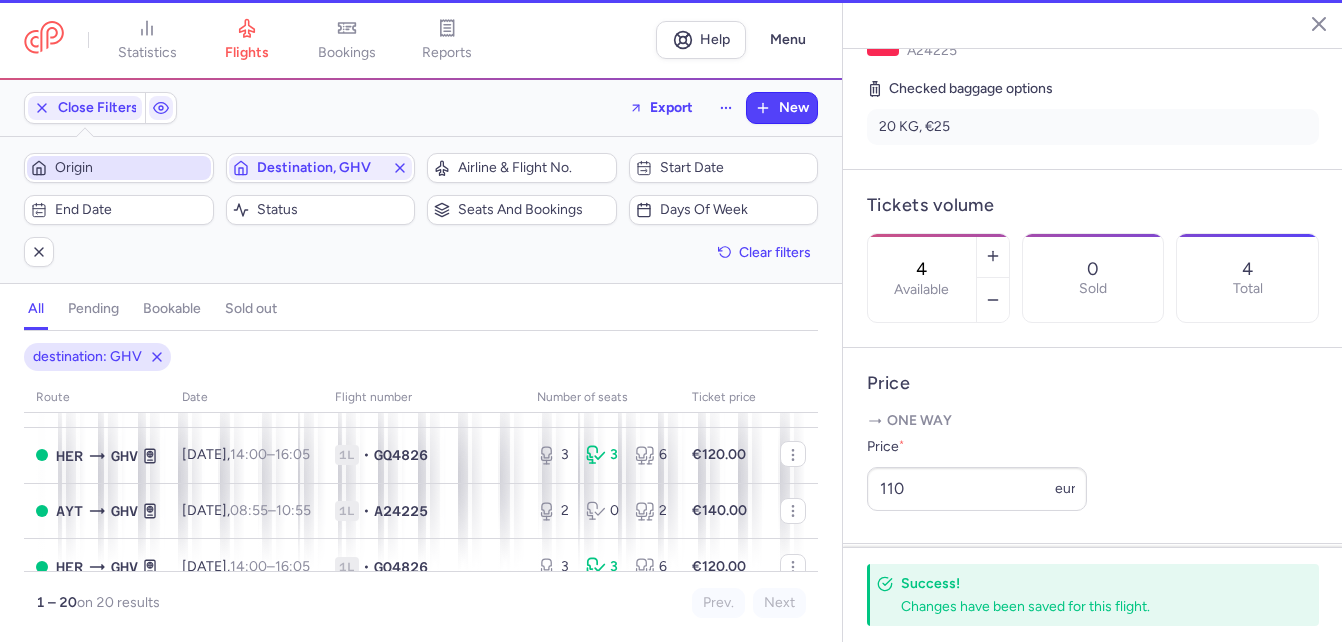 click on "Origin" at bounding box center [131, 168] 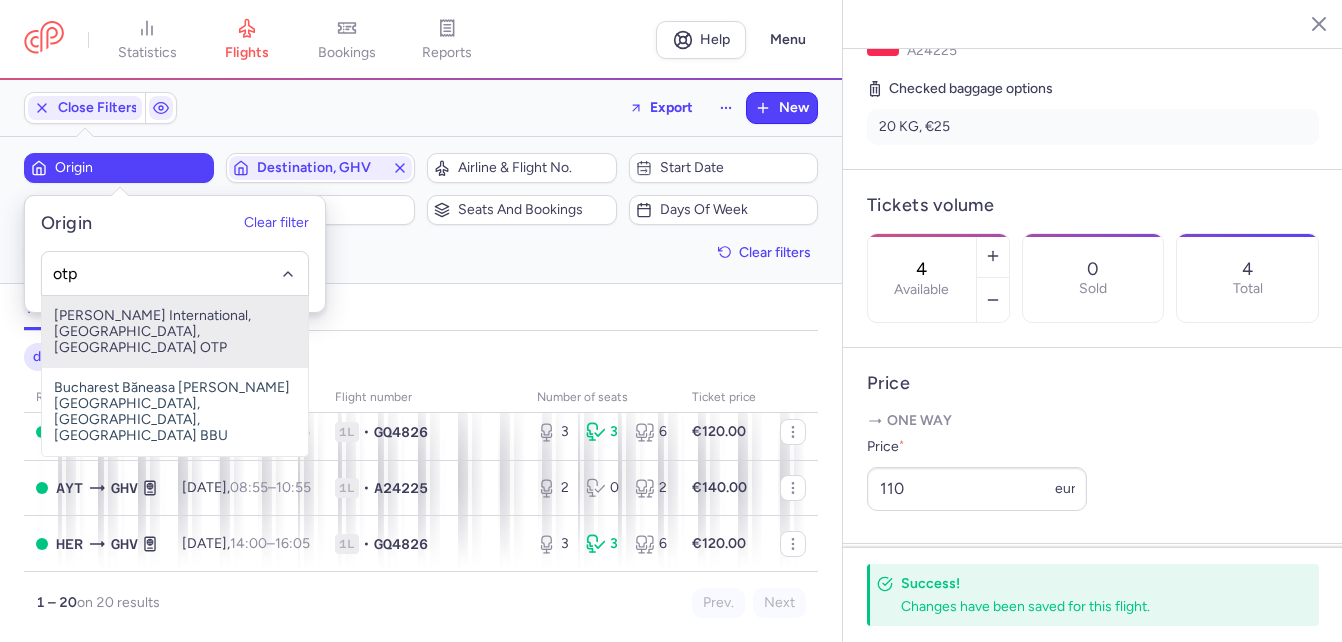 click on "[PERSON_NAME] International, [GEOGRAPHIC_DATA], [GEOGRAPHIC_DATA] OTP" at bounding box center (175, 332) 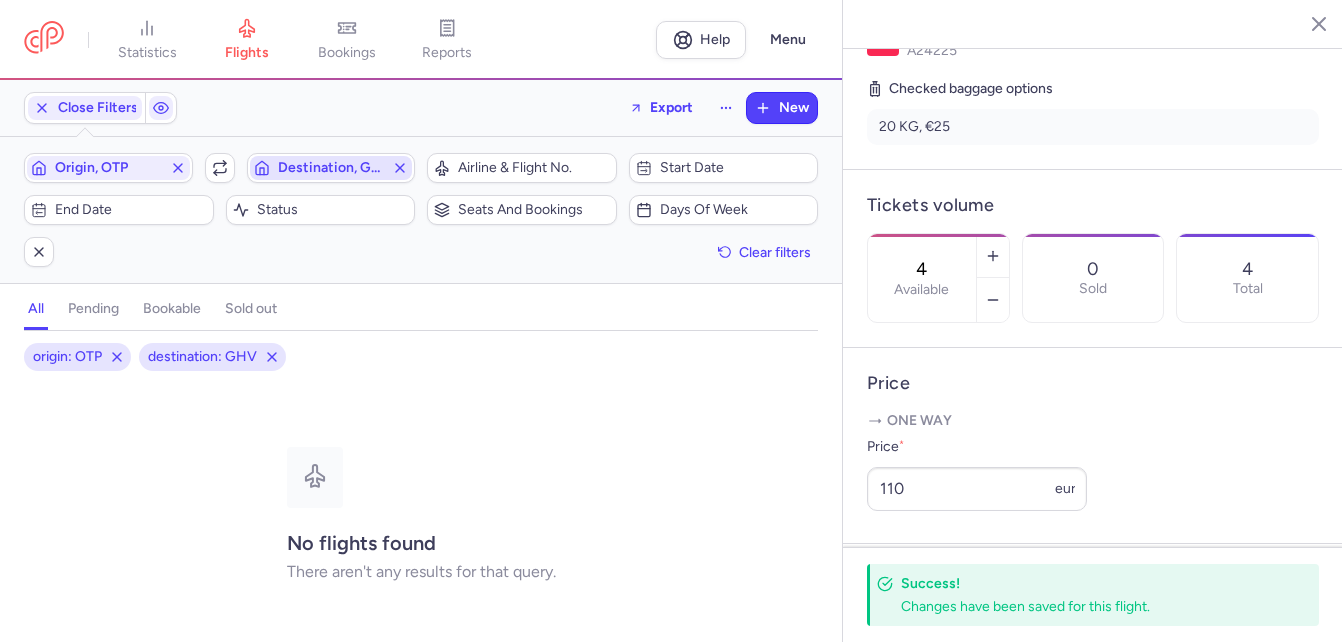 click 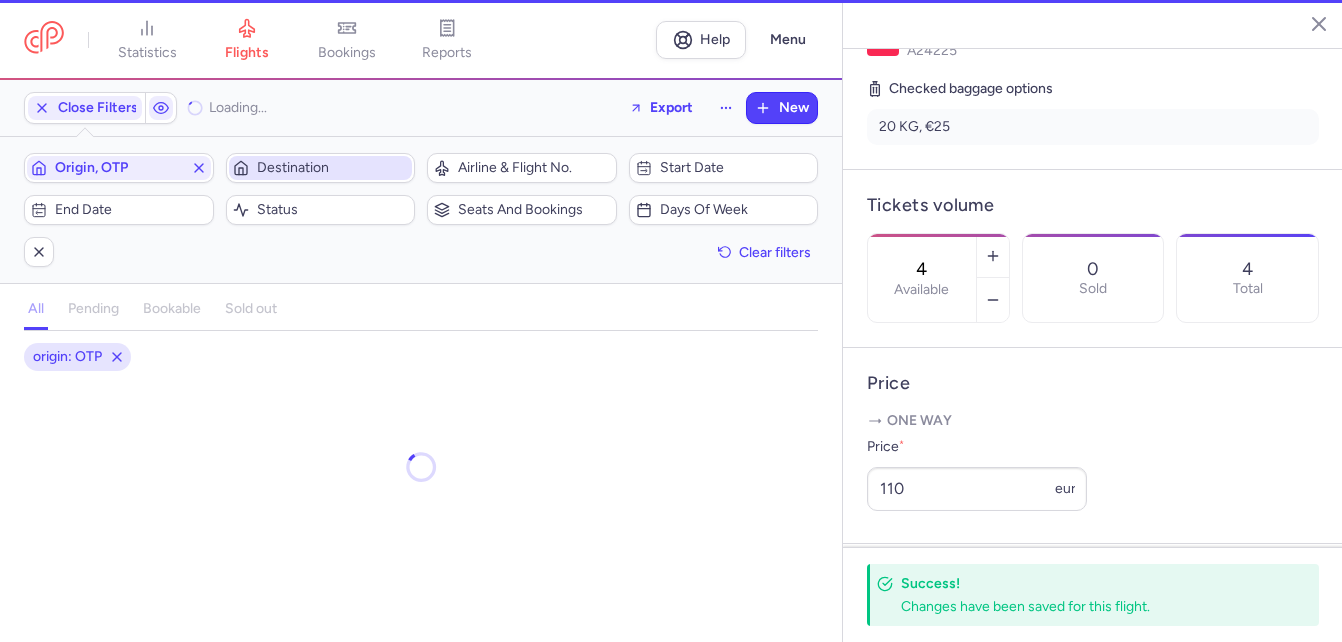 click on "Destination" at bounding box center (333, 168) 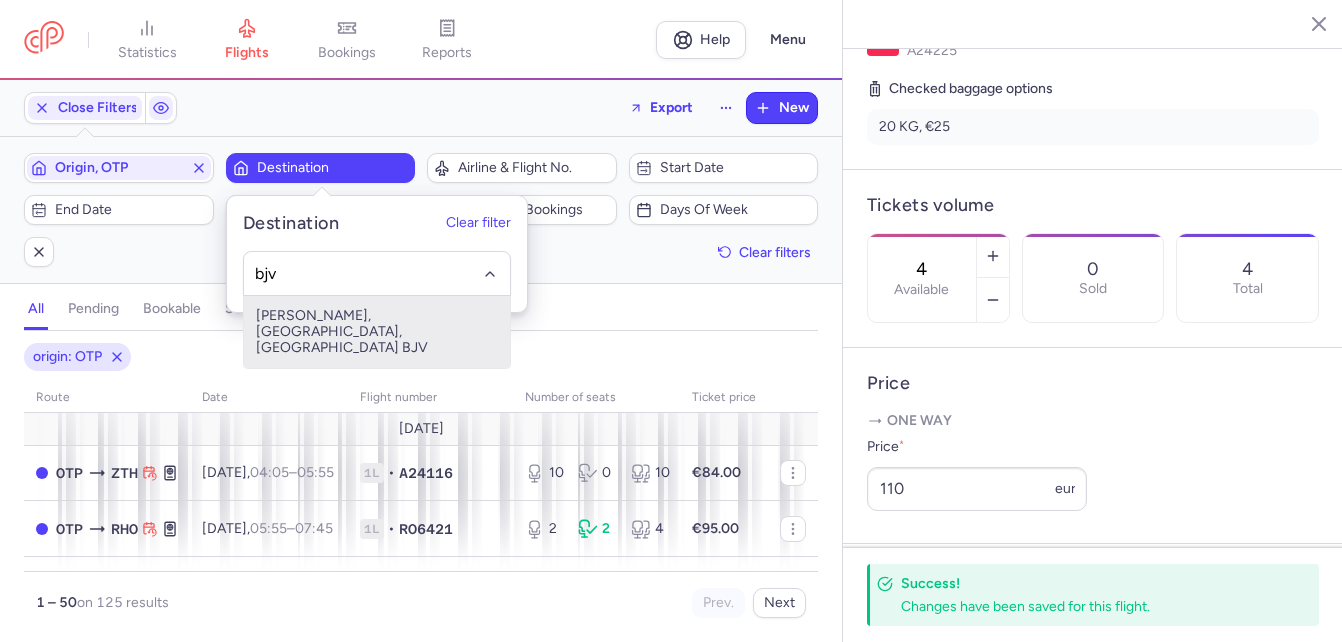 click on "[PERSON_NAME], [GEOGRAPHIC_DATA], [GEOGRAPHIC_DATA] BJV" at bounding box center [377, 332] 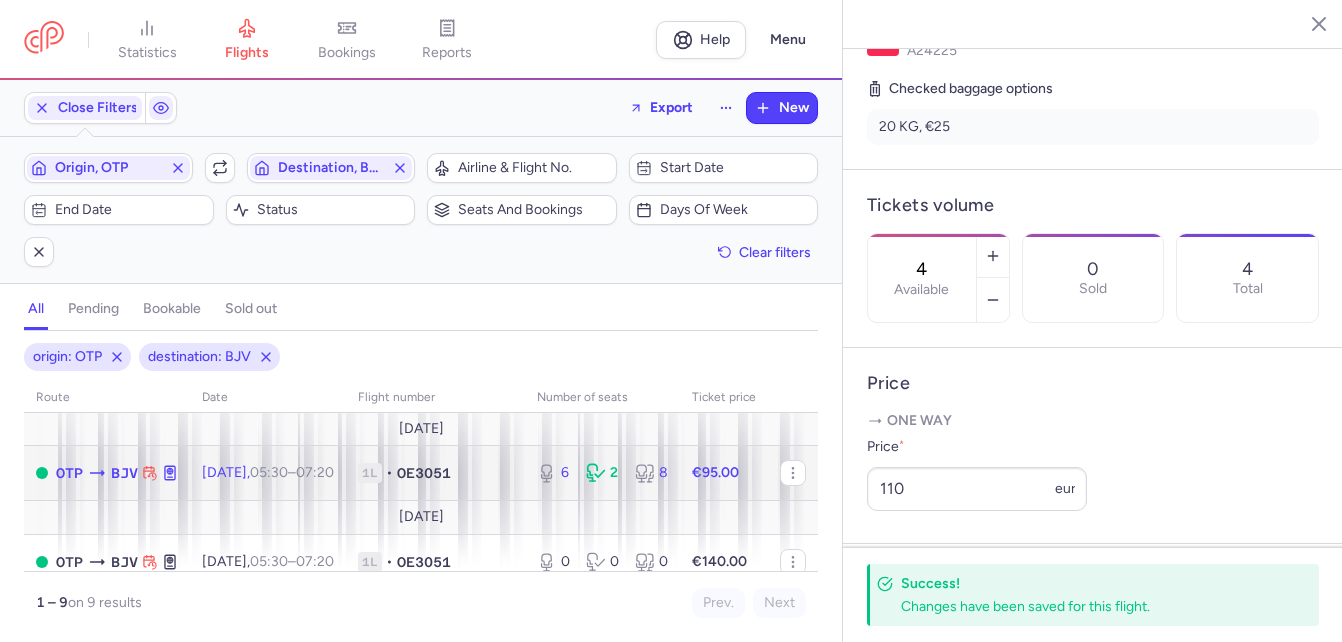 click on "OE3051" 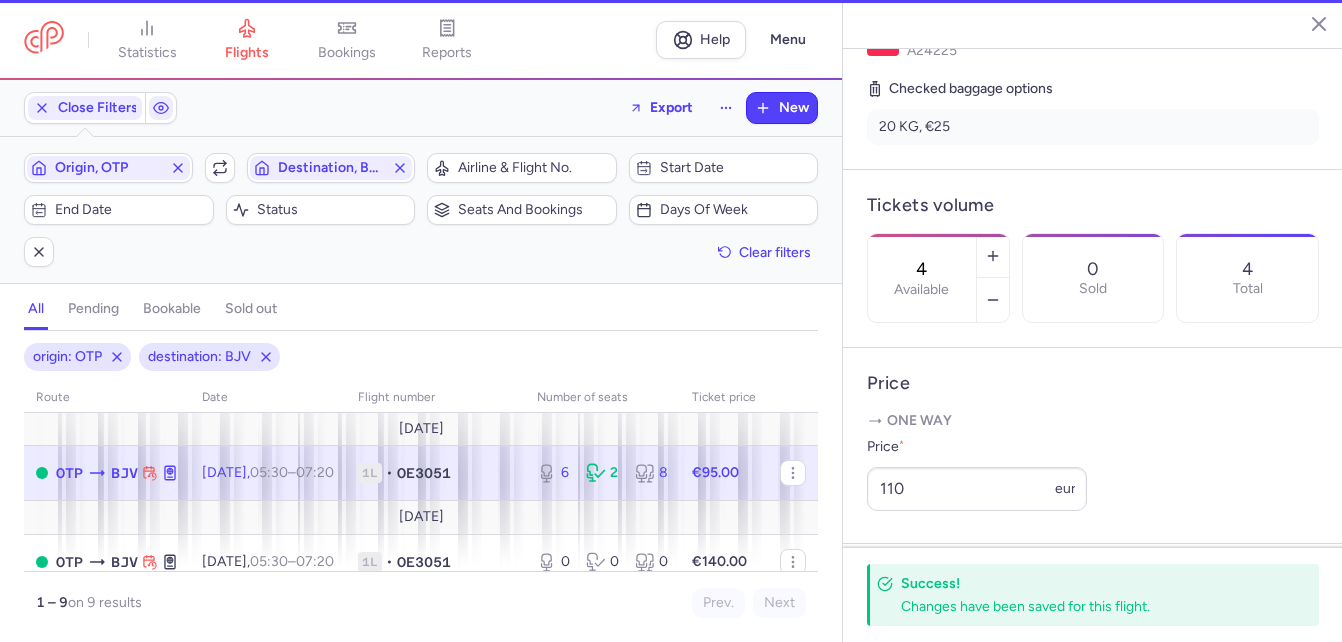 type on "6" 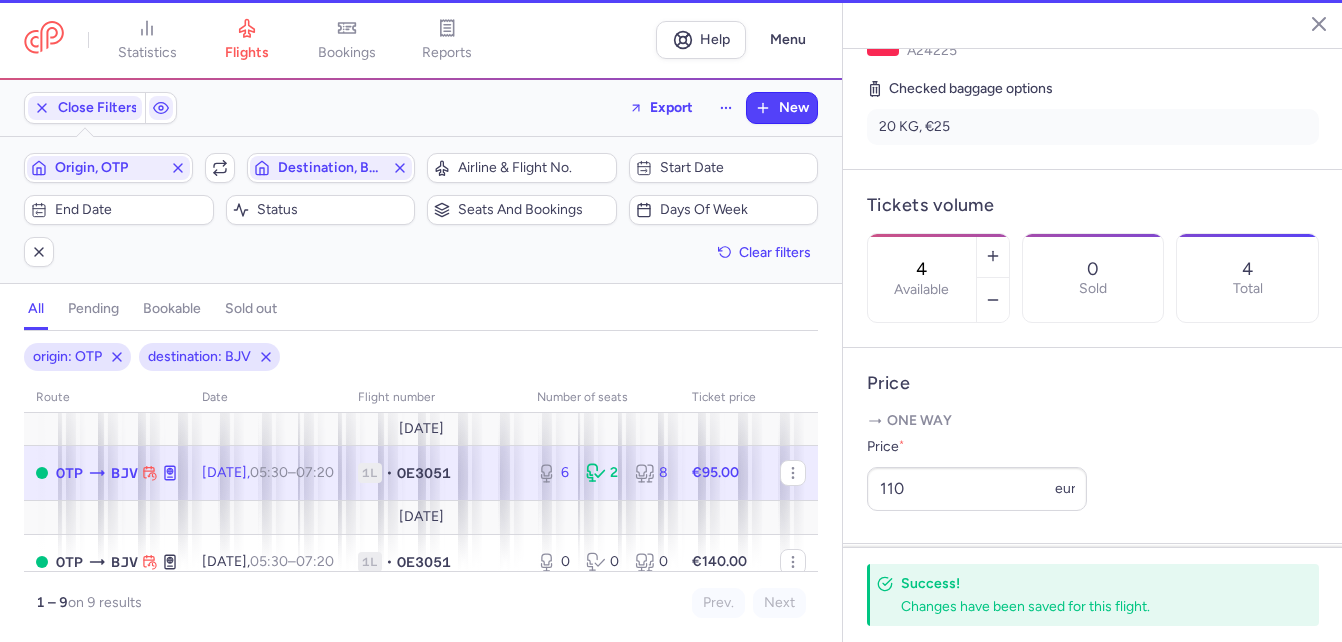 type on "1" 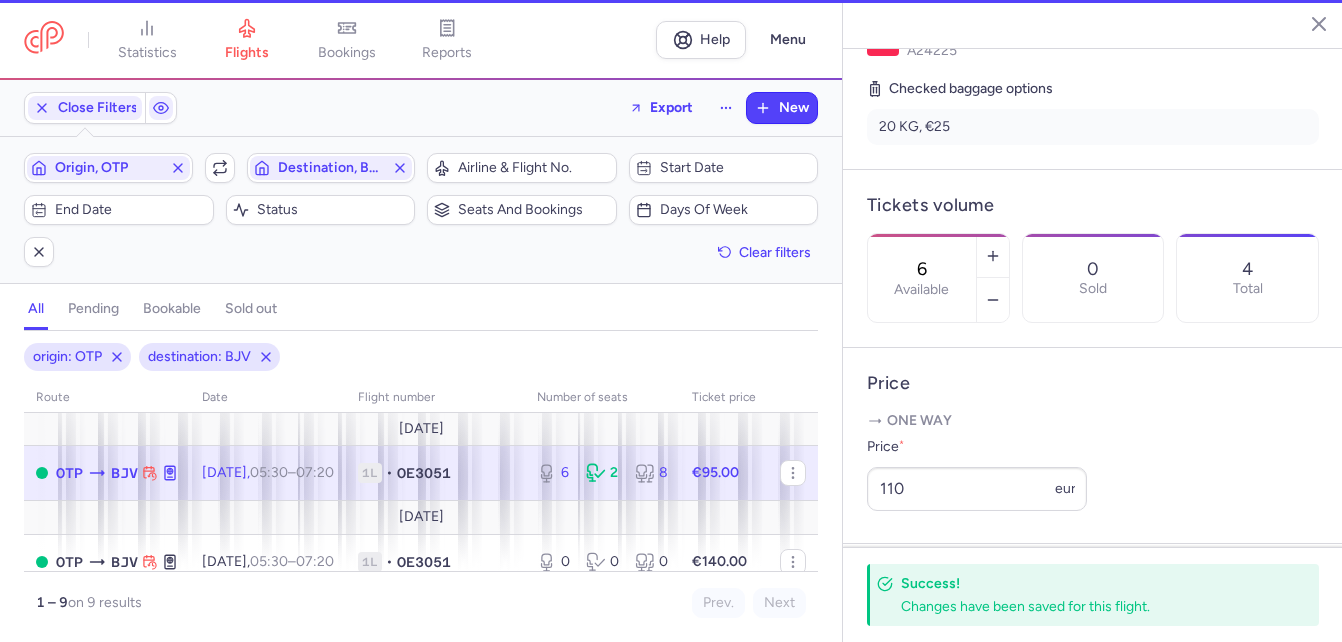 scroll, scrollTop: 489, scrollLeft: 0, axis: vertical 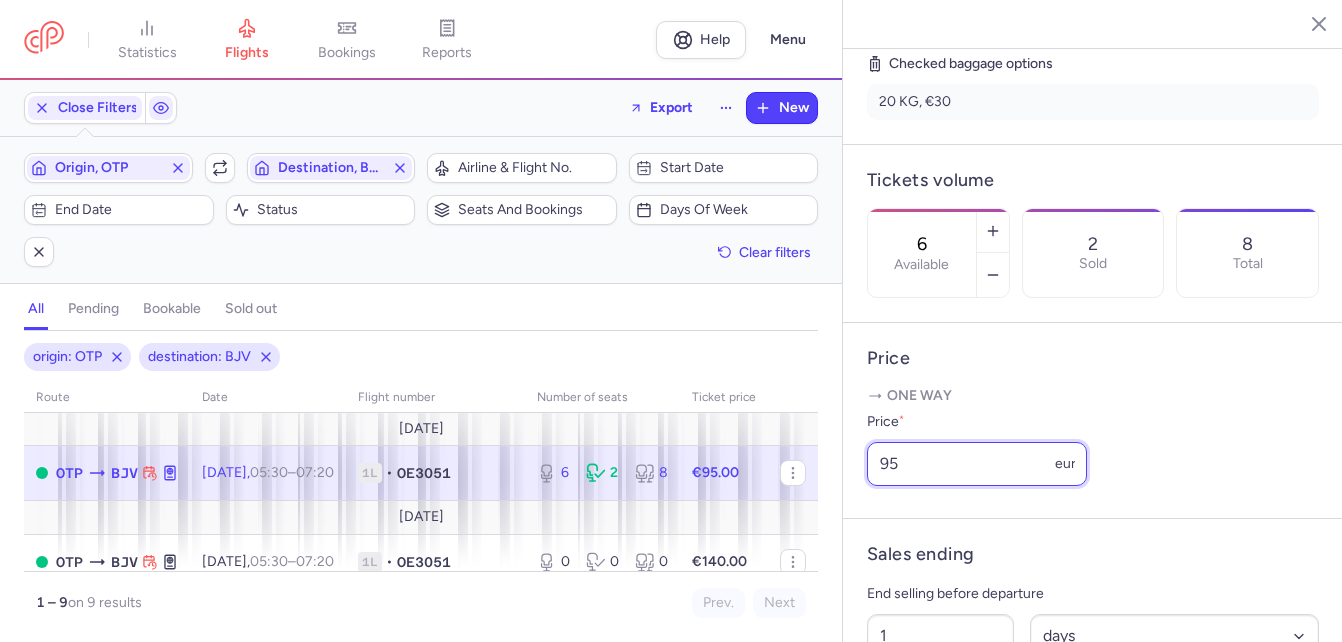 drag, startPoint x: 903, startPoint y: 518, endPoint x: 850, endPoint y: 518, distance: 53 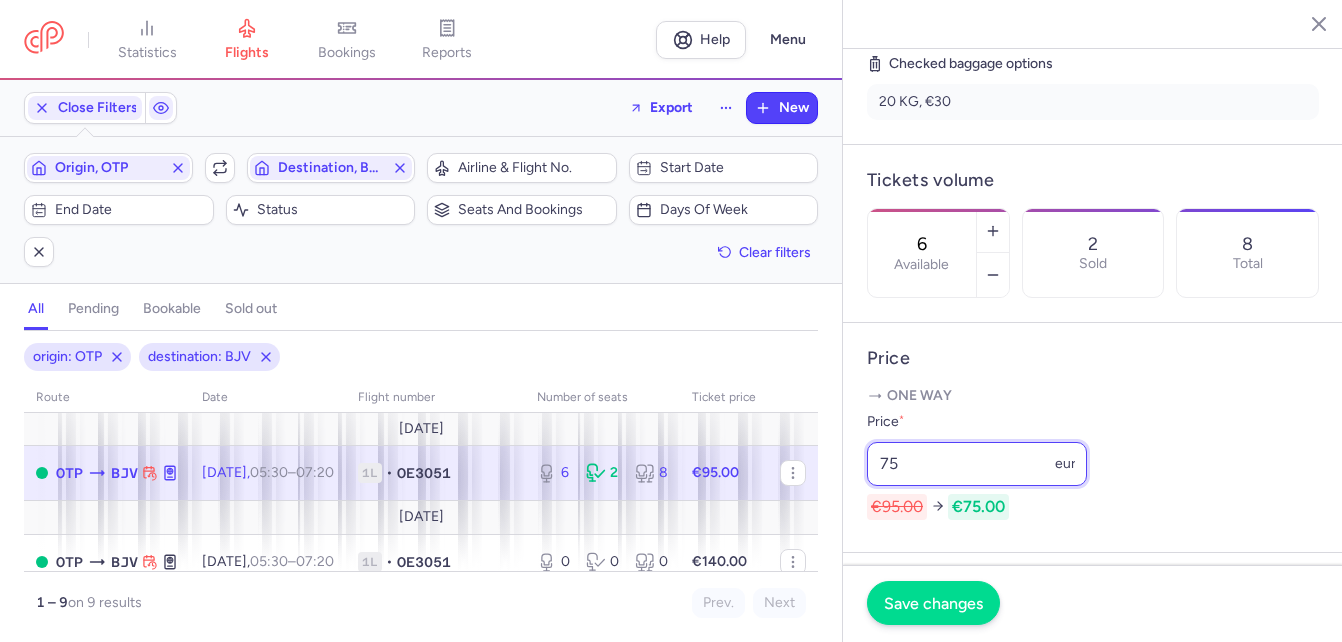 type on "75" 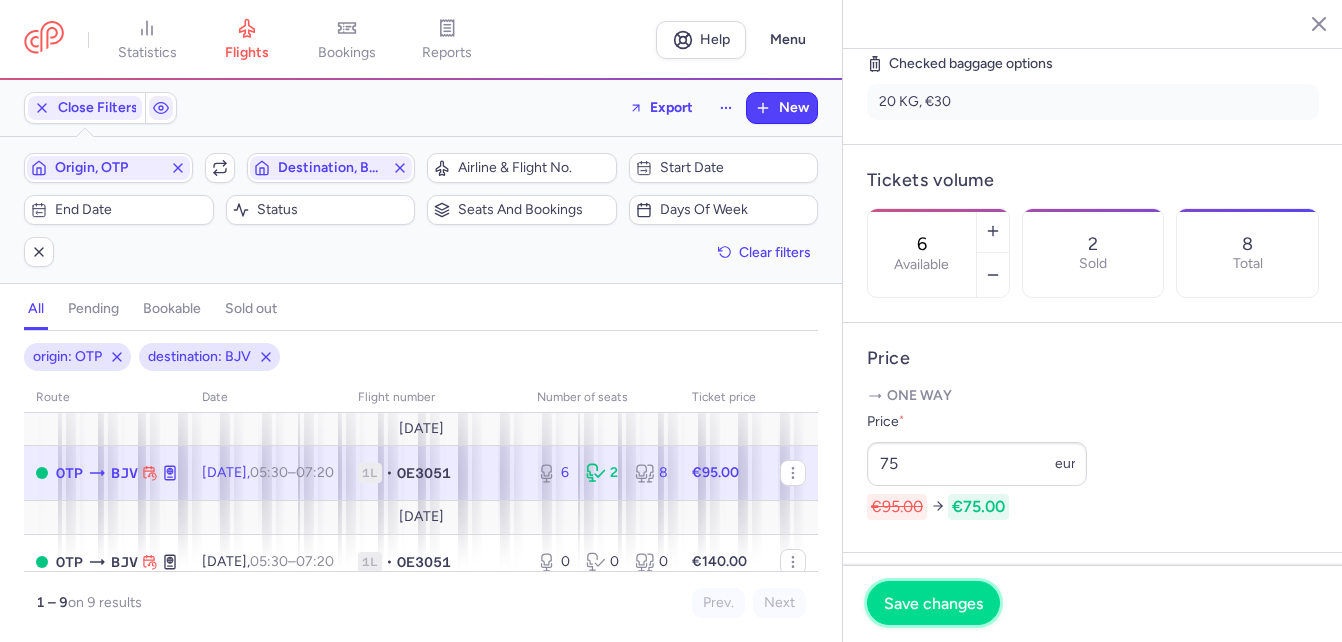 click on "Save changes" at bounding box center [933, 603] 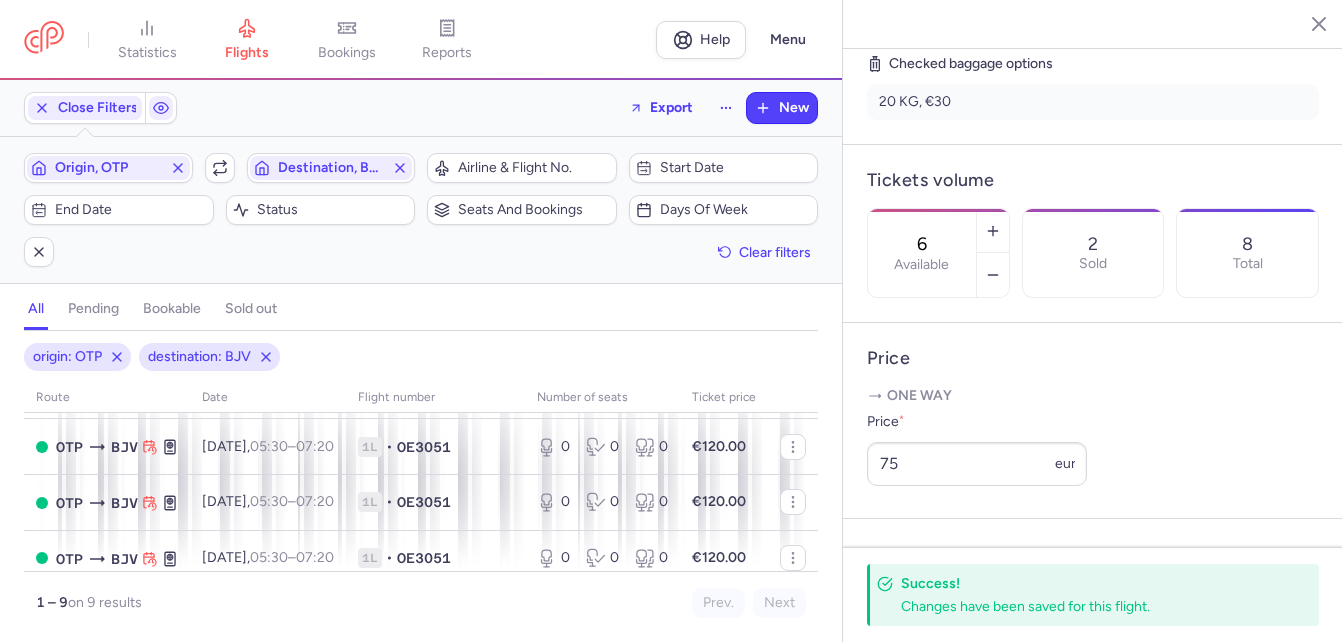 scroll, scrollTop: 442, scrollLeft: 0, axis: vertical 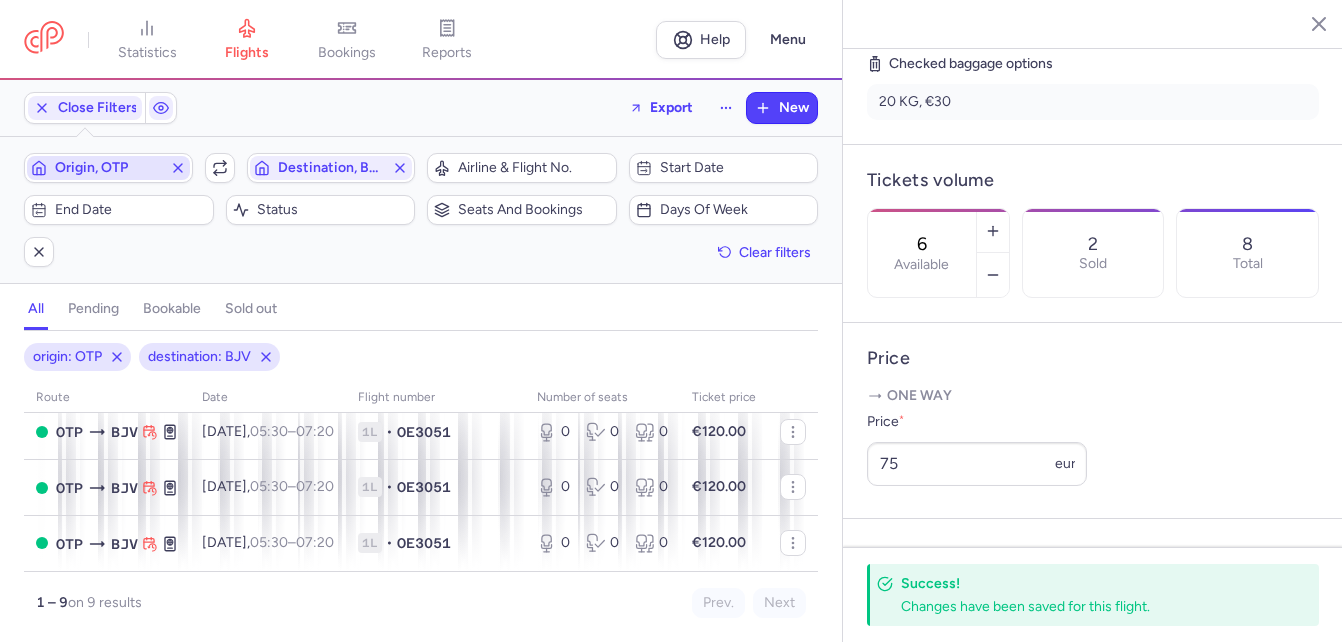 click 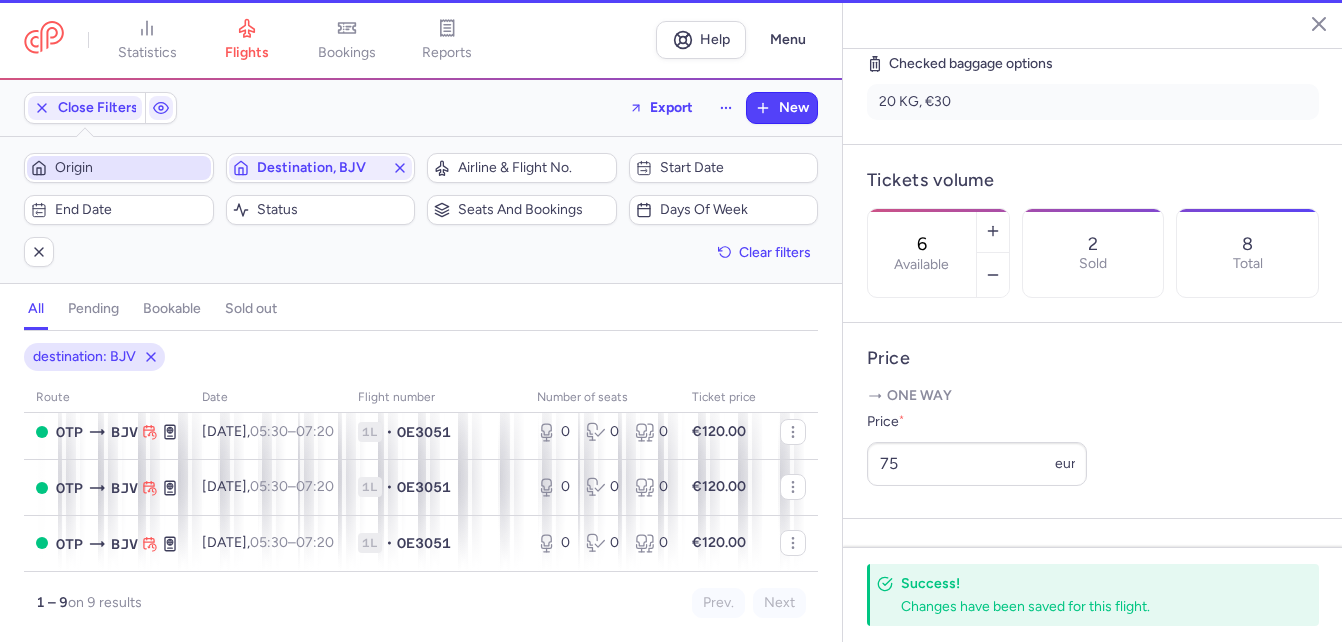 click on "Origin" at bounding box center [131, 168] 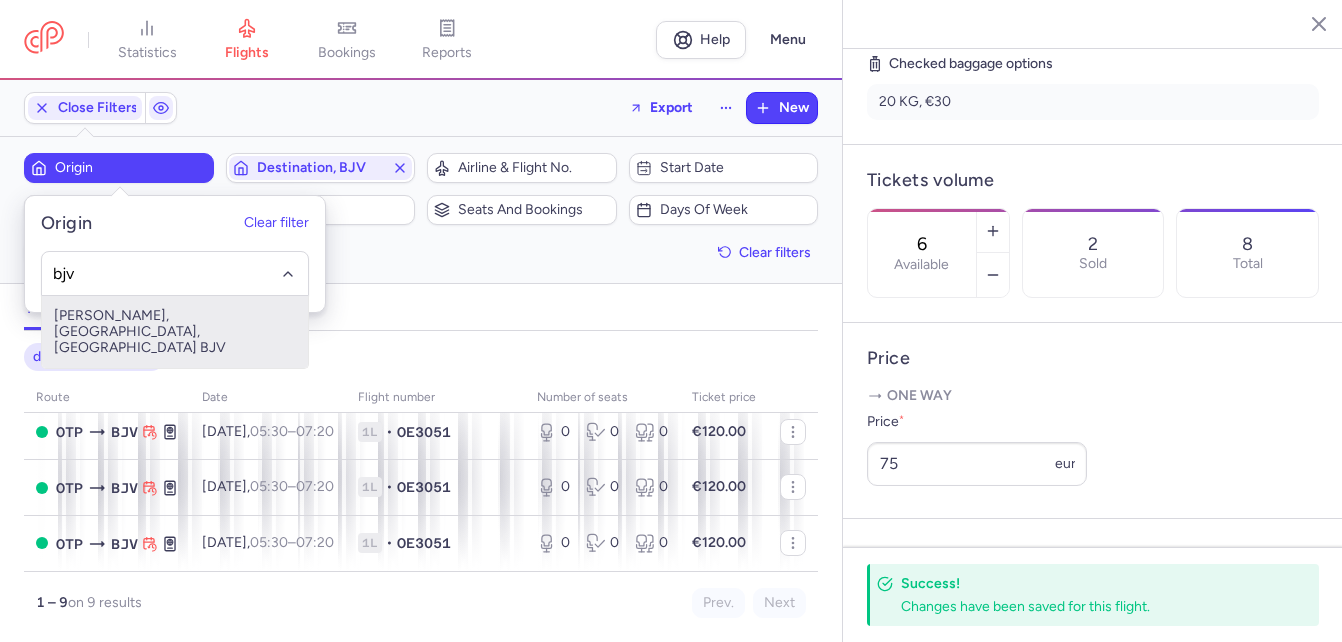 click on "[PERSON_NAME], [GEOGRAPHIC_DATA], [GEOGRAPHIC_DATA] BJV" at bounding box center [175, 332] 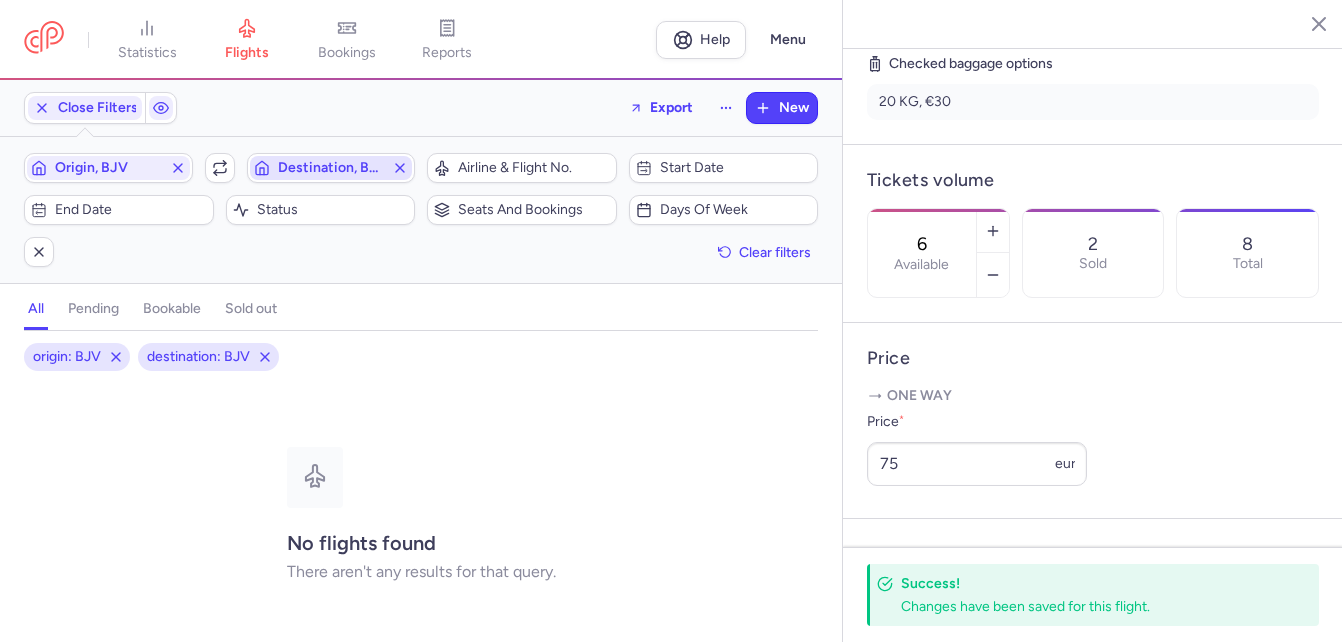 click 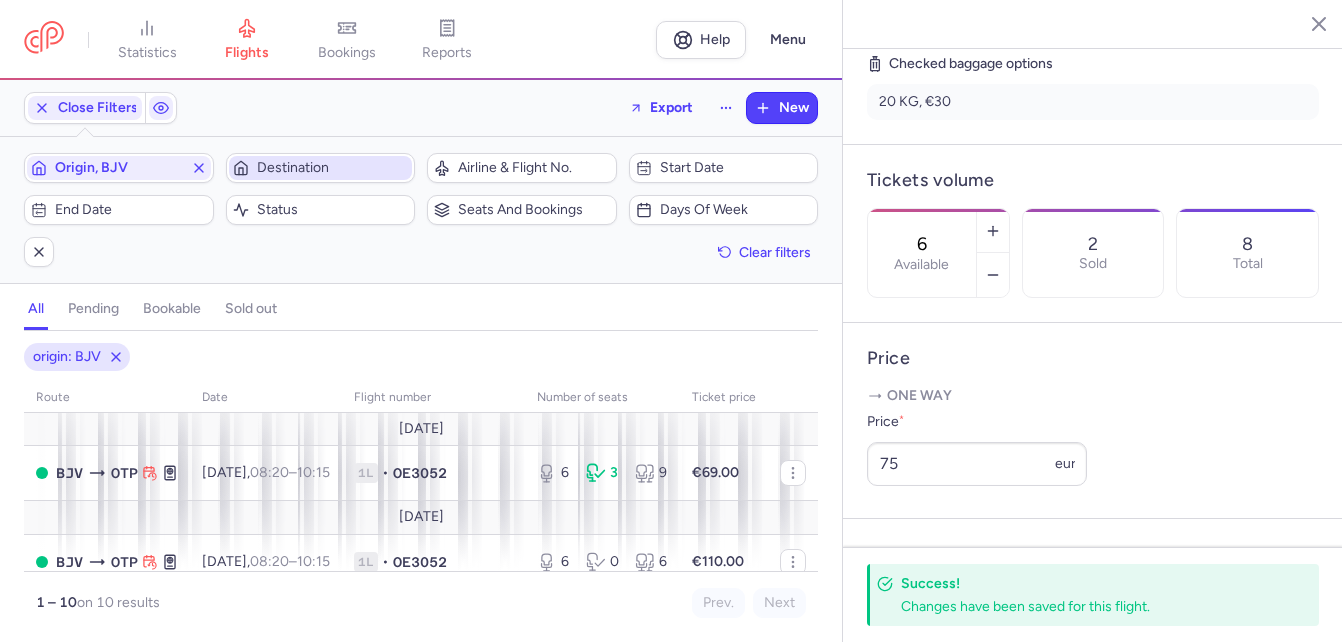 click on "Destination" at bounding box center (333, 168) 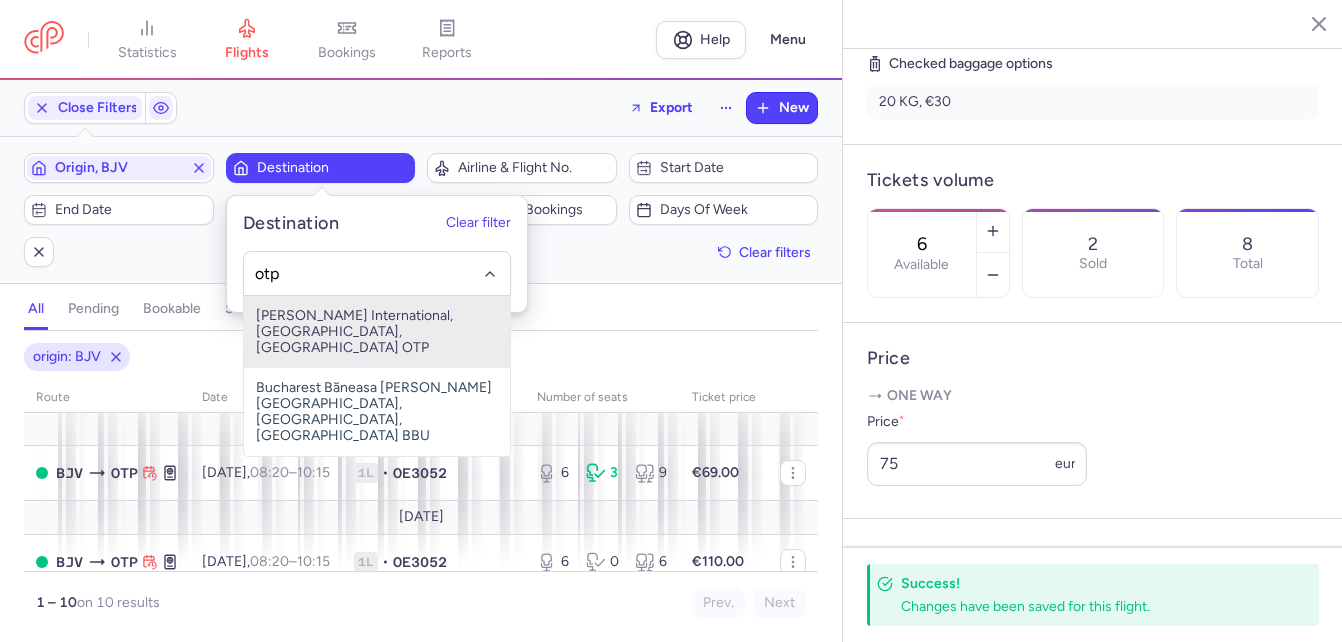 click on "[PERSON_NAME] International, [GEOGRAPHIC_DATA], [GEOGRAPHIC_DATA] OTP" at bounding box center (377, 332) 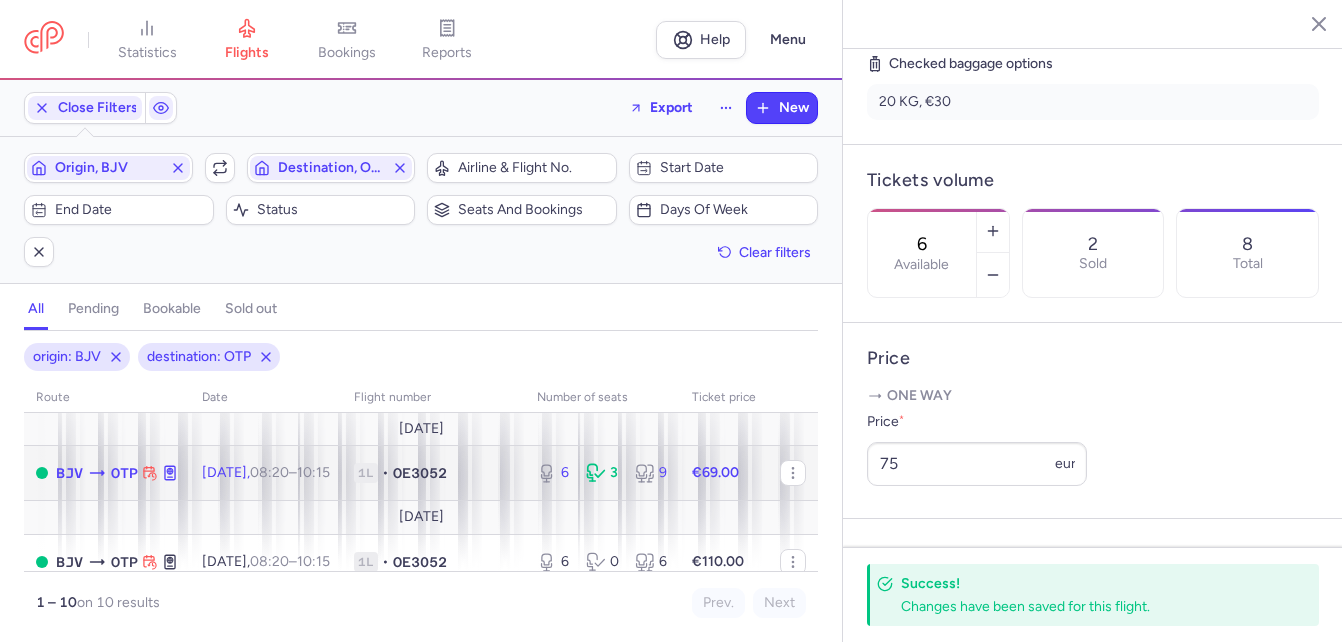 click on "OE3052" 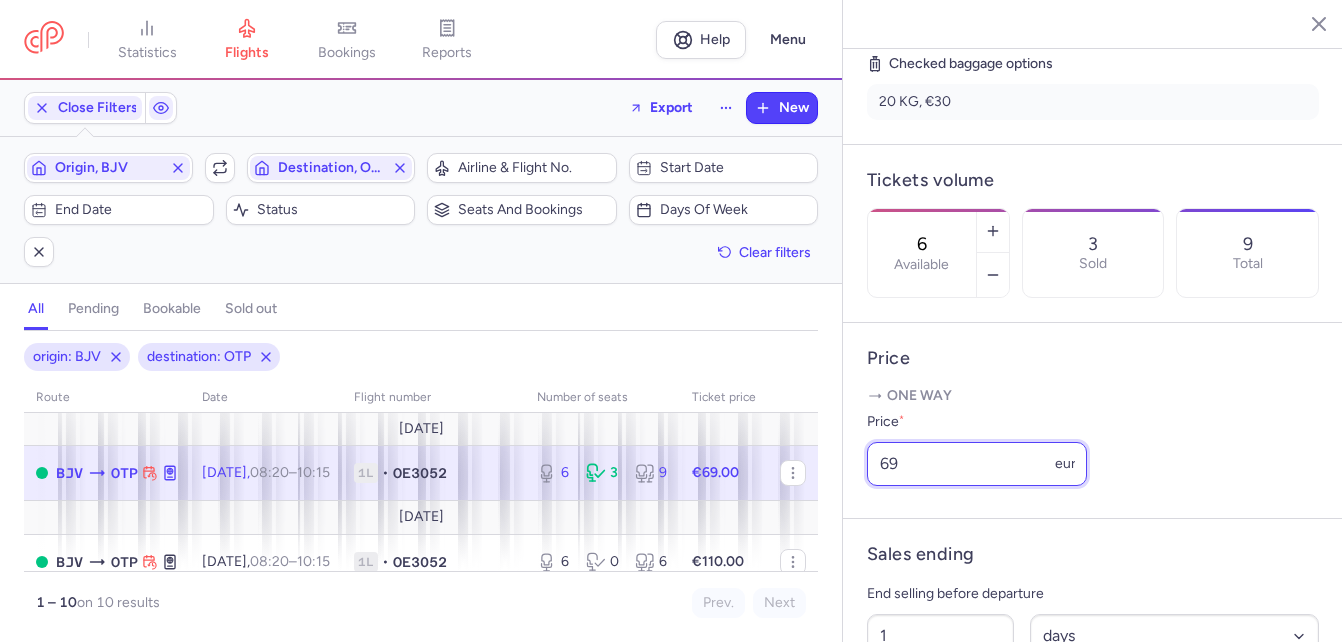 drag, startPoint x: 902, startPoint y: 516, endPoint x: 863, endPoint y: 512, distance: 39.20459 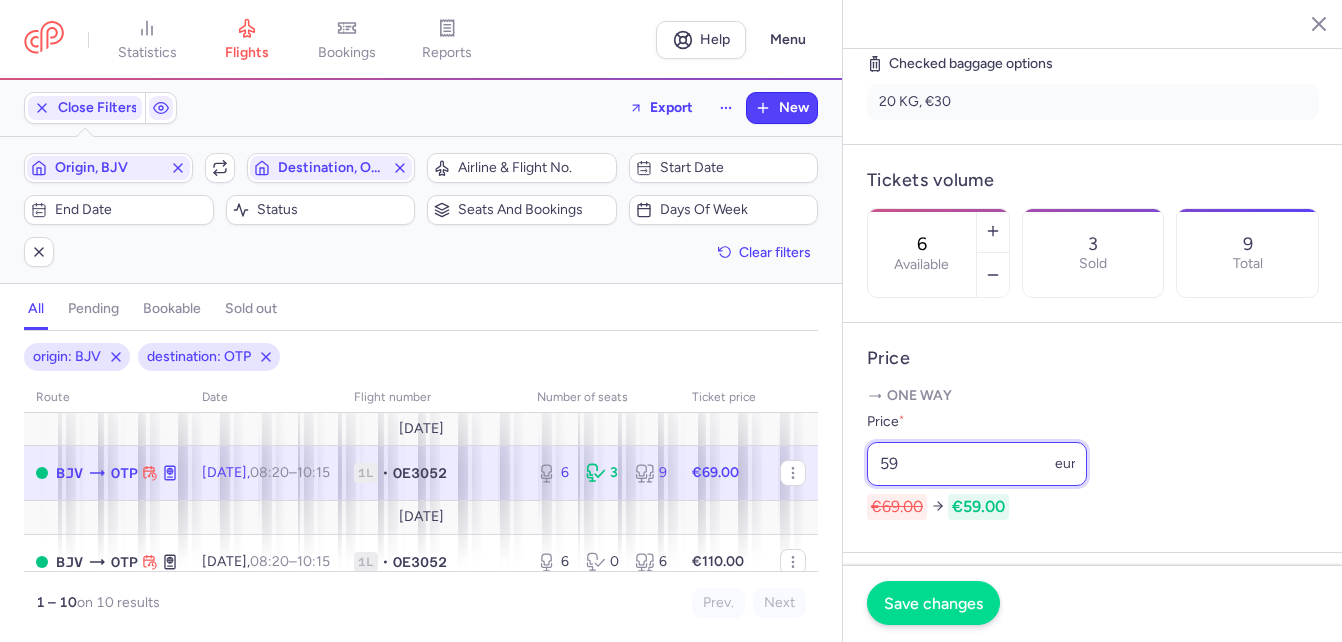 type on "59" 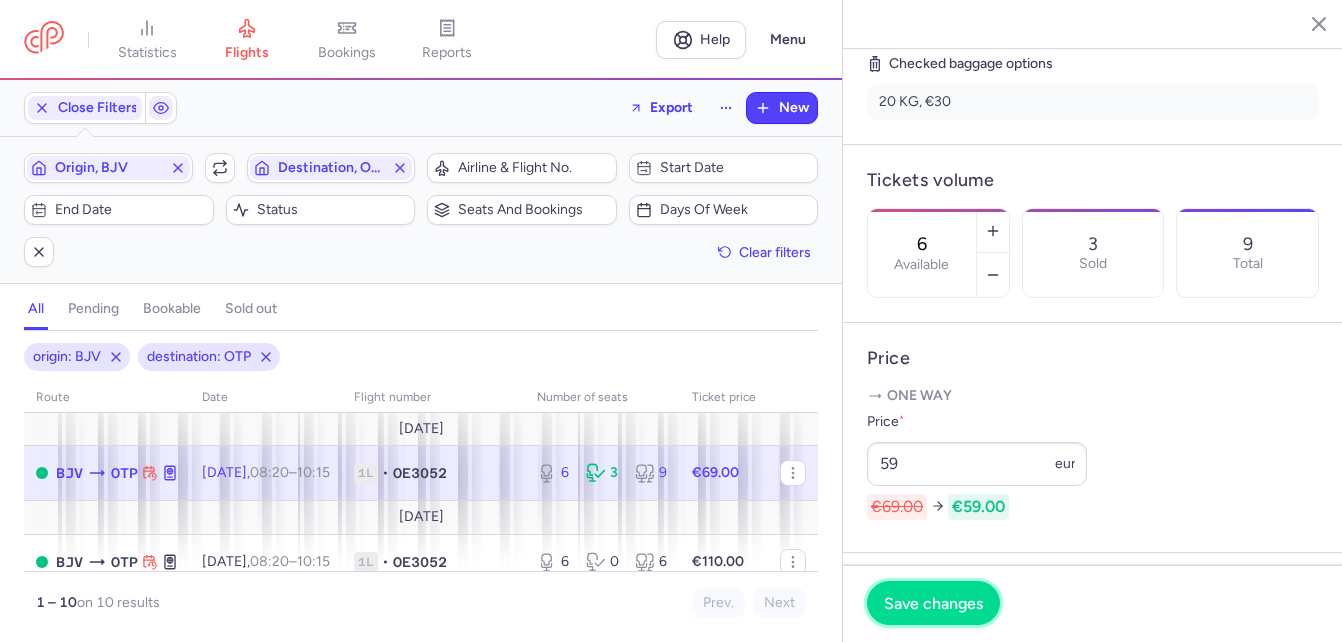 click on "Save changes" at bounding box center (933, 603) 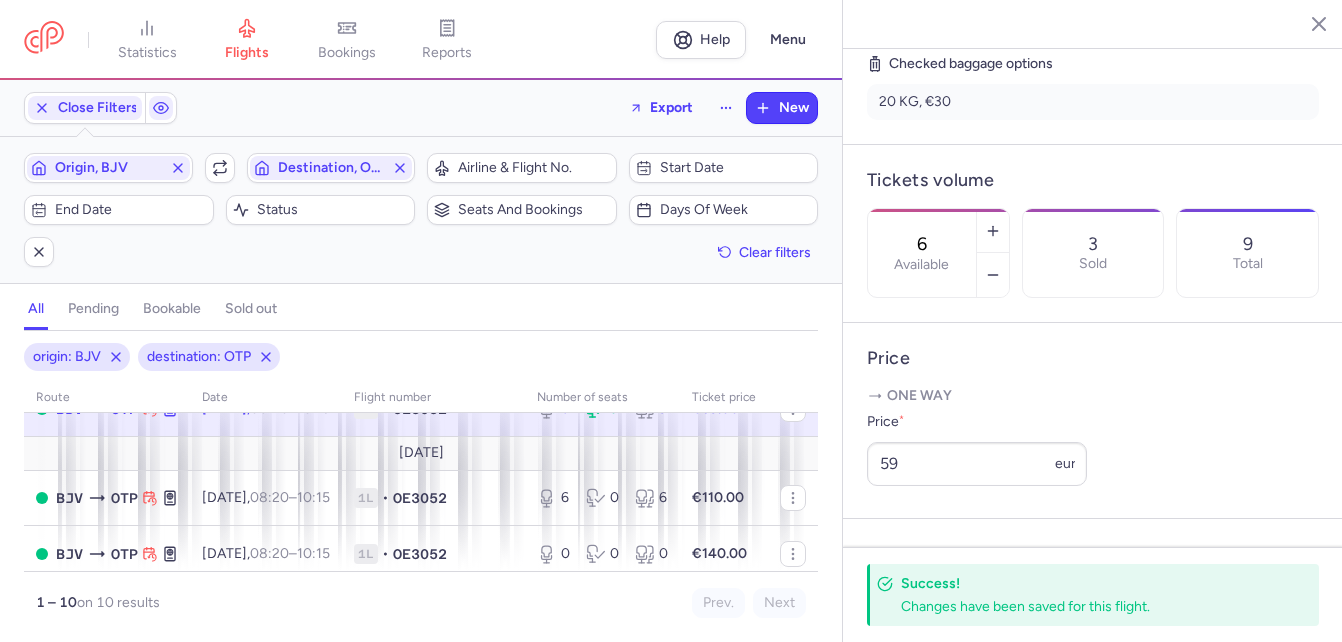 scroll, scrollTop: 100, scrollLeft: 0, axis: vertical 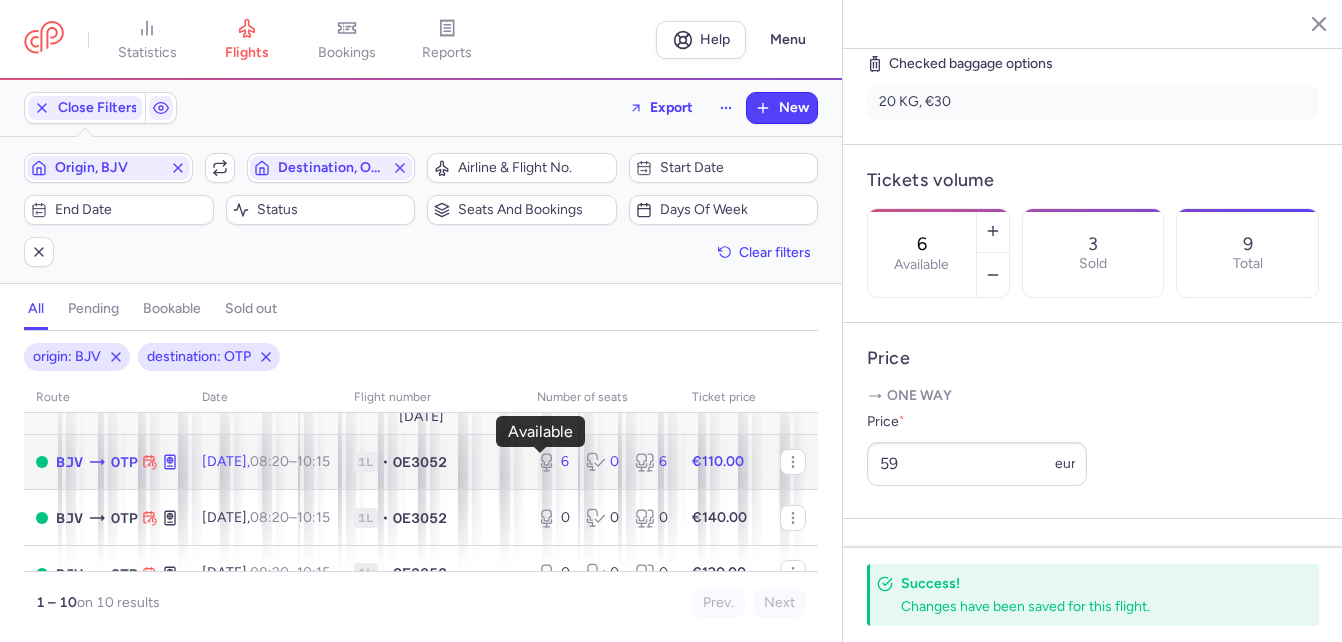 click 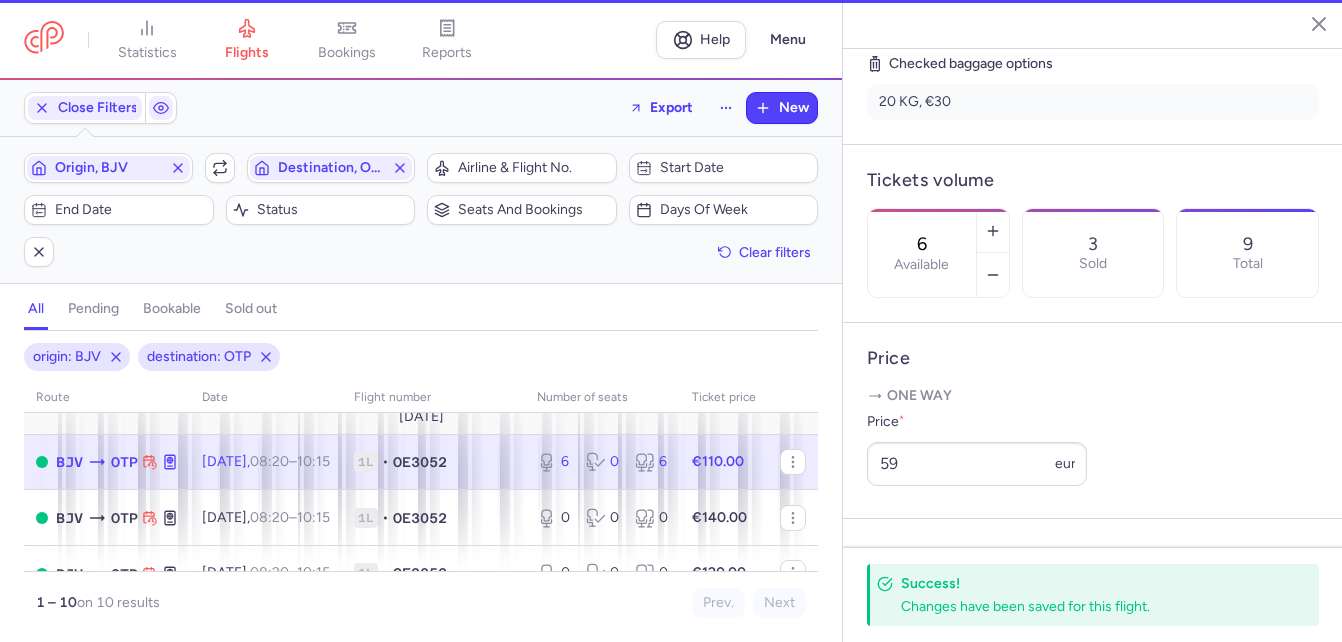 scroll, scrollTop: 473, scrollLeft: 0, axis: vertical 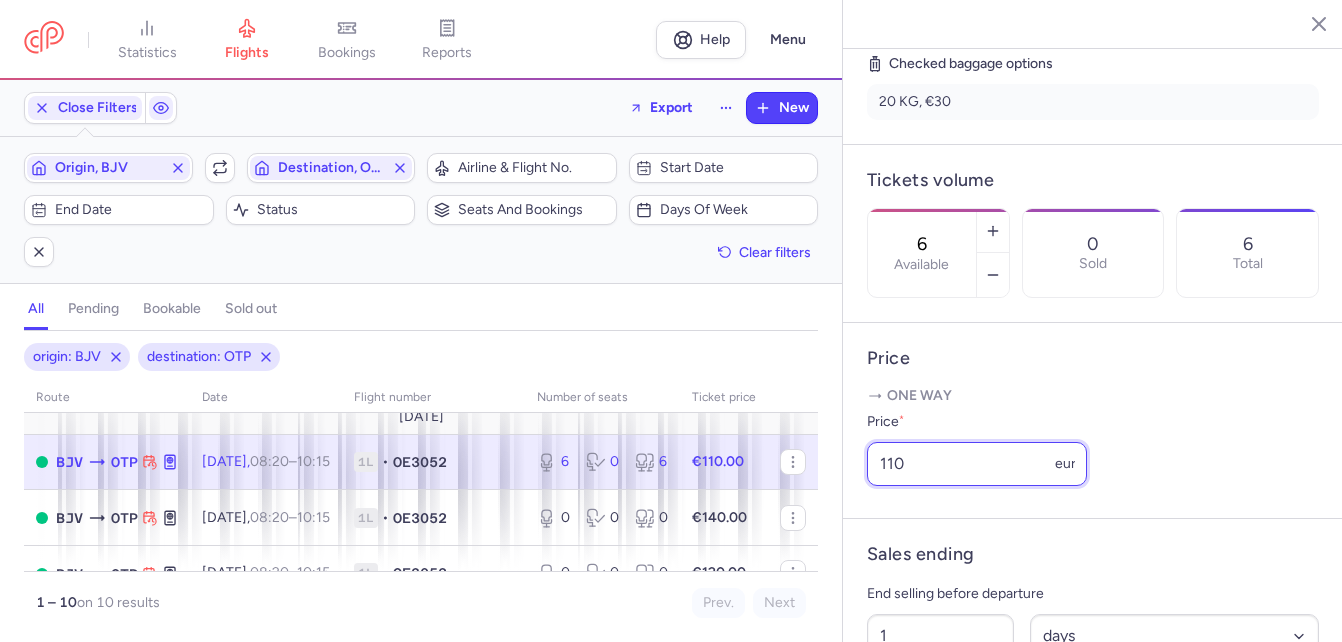 drag, startPoint x: 918, startPoint y: 527, endPoint x: 859, endPoint y: 521, distance: 59.3043 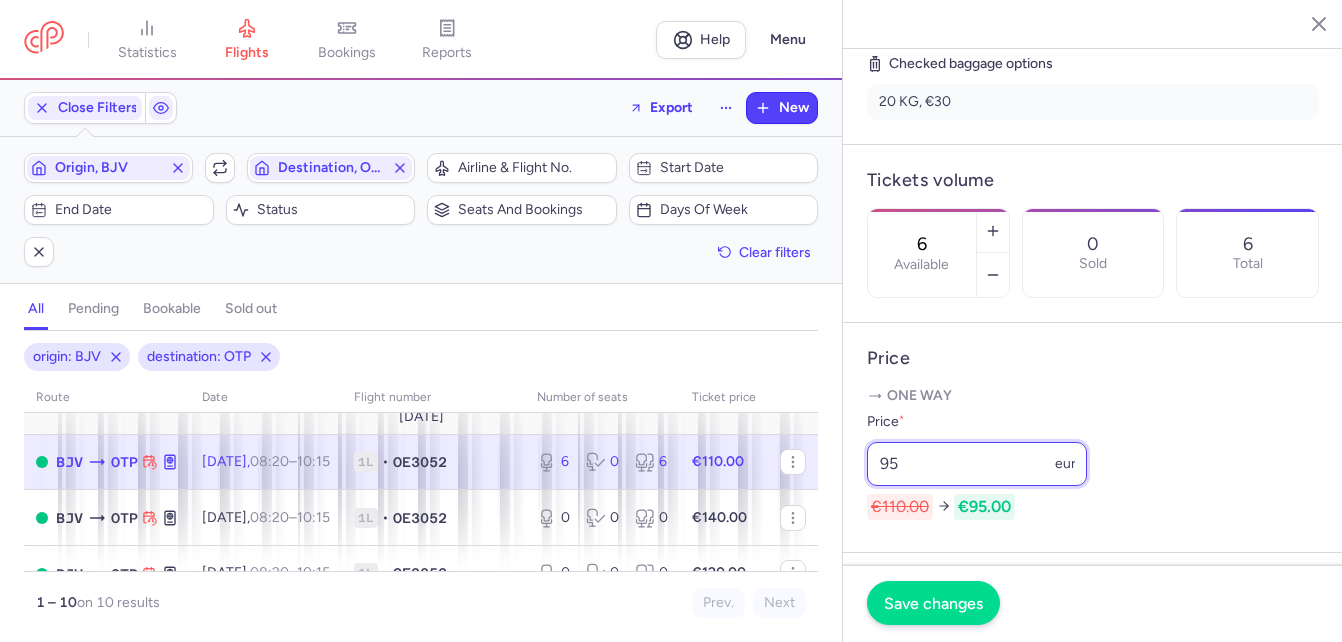 type on "95" 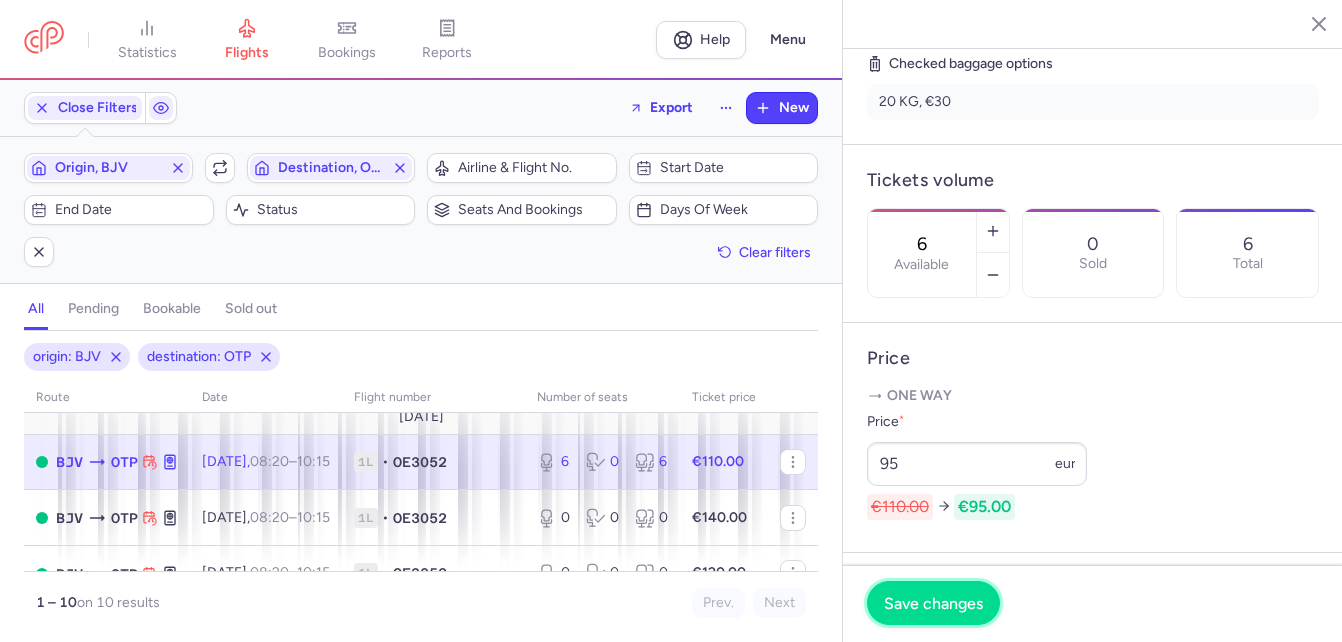 click on "Save changes" at bounding box center (933, 603) 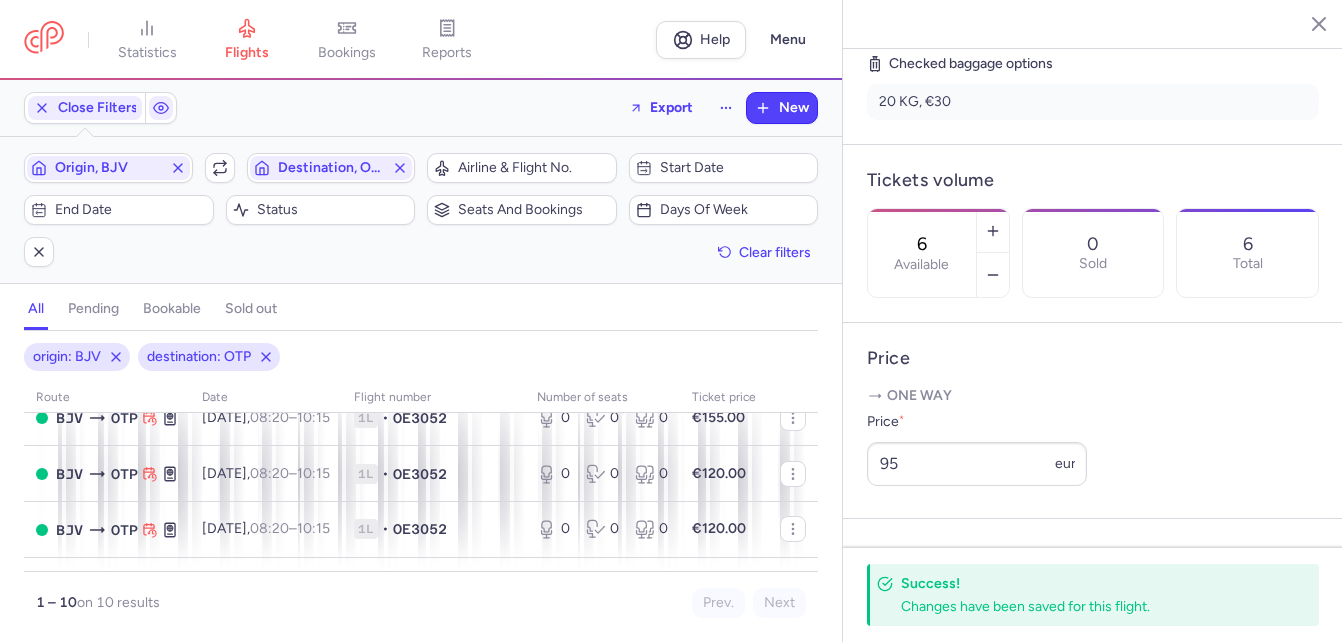 scroll, scrollTop: 497, scrollLeft: 0, axis: vertical 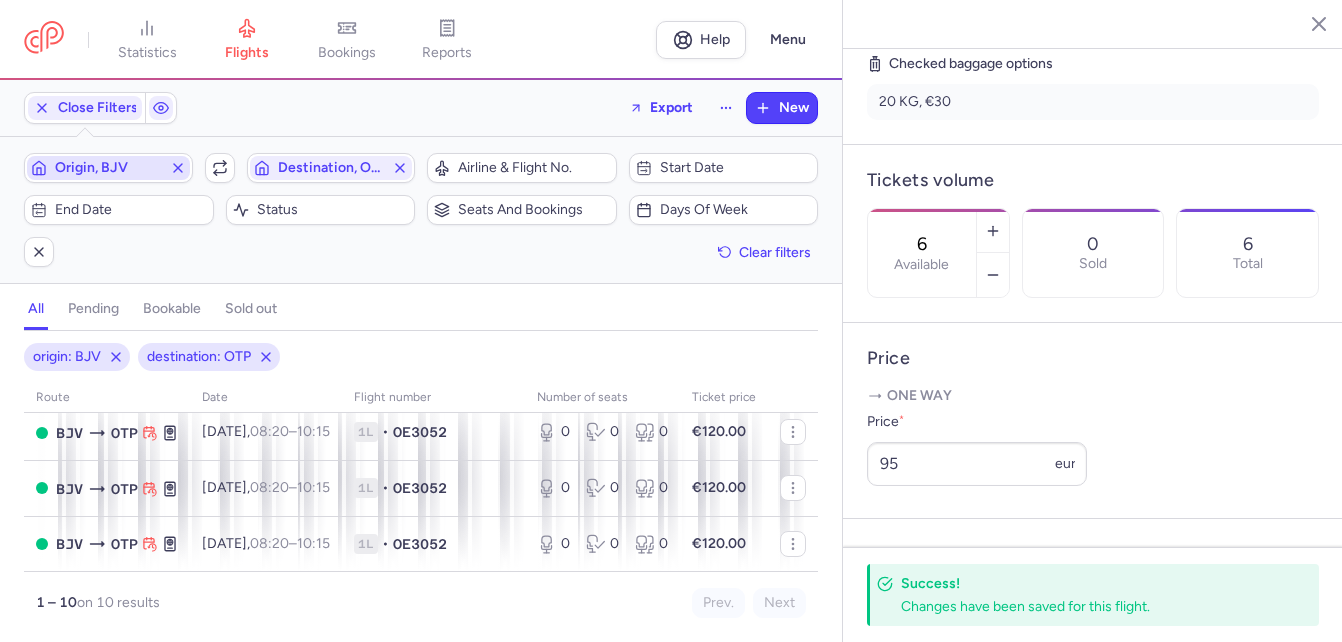 click 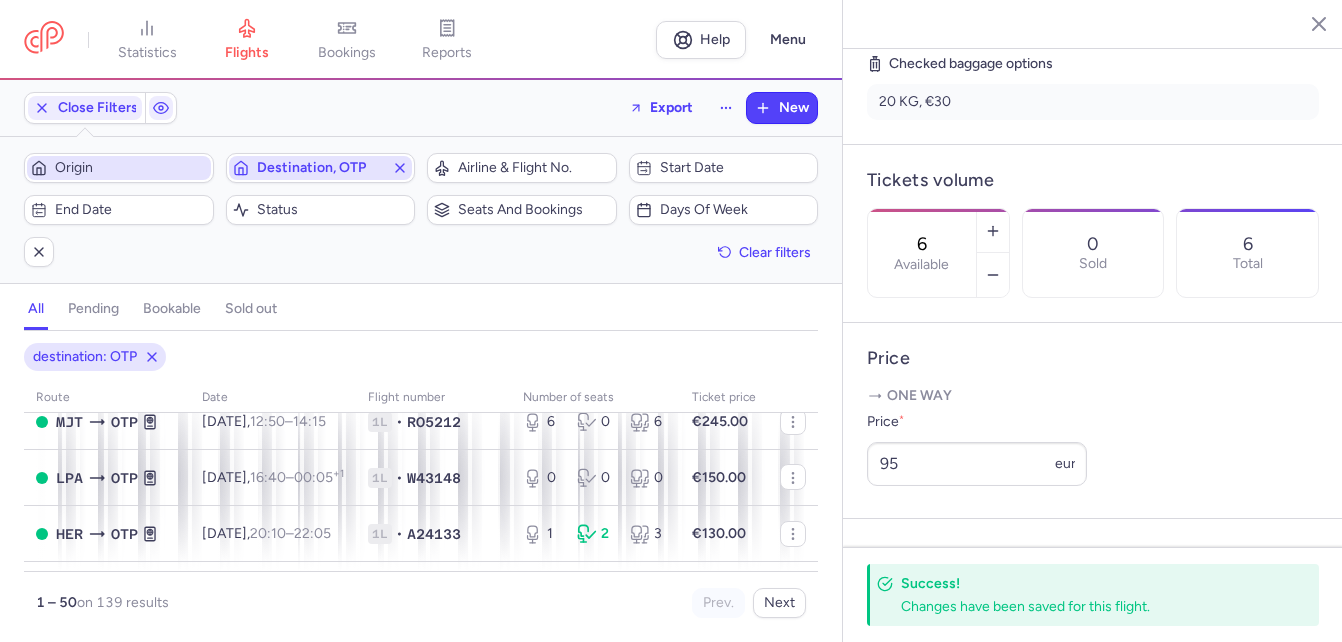 click 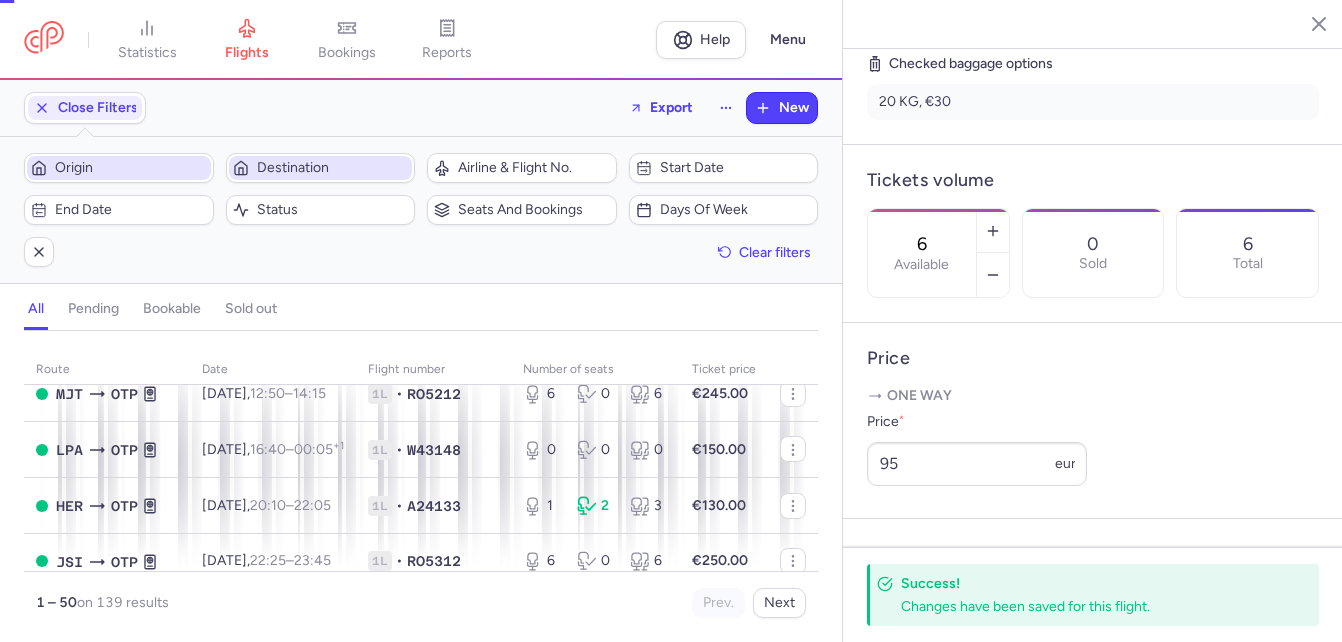 scroll, scrollTop: 542, scrollLeft: 0, axis: vertical 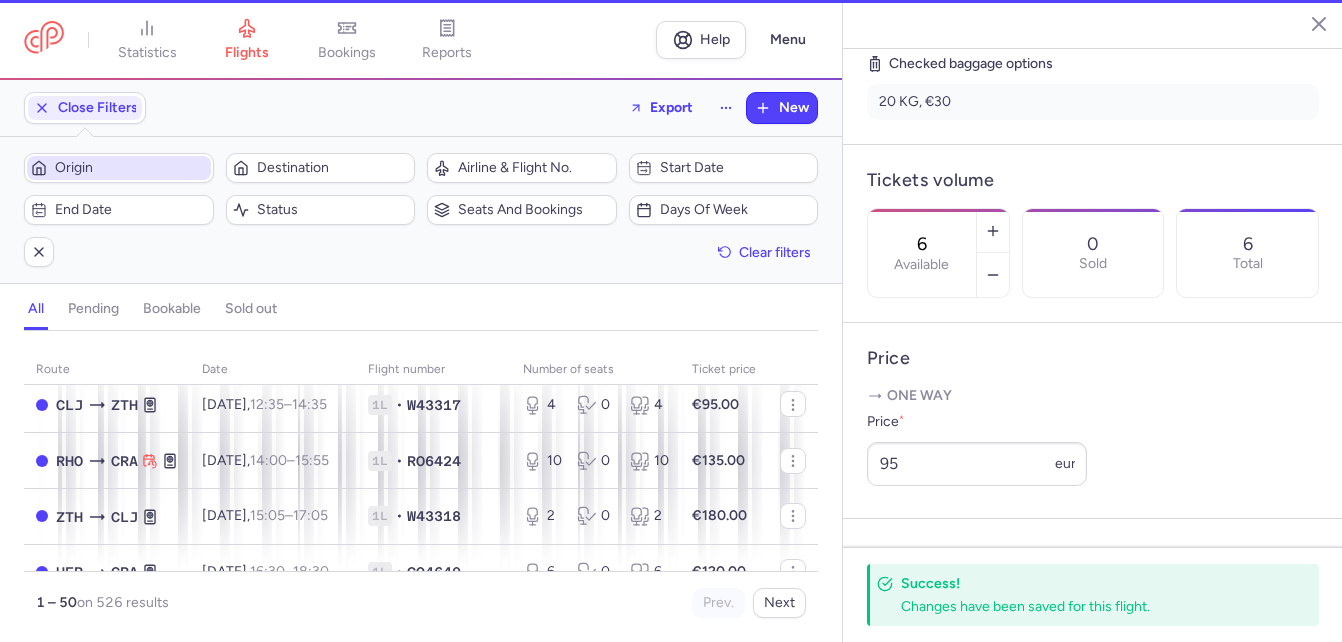 click on "Origin" at bounding box center (131, 168) 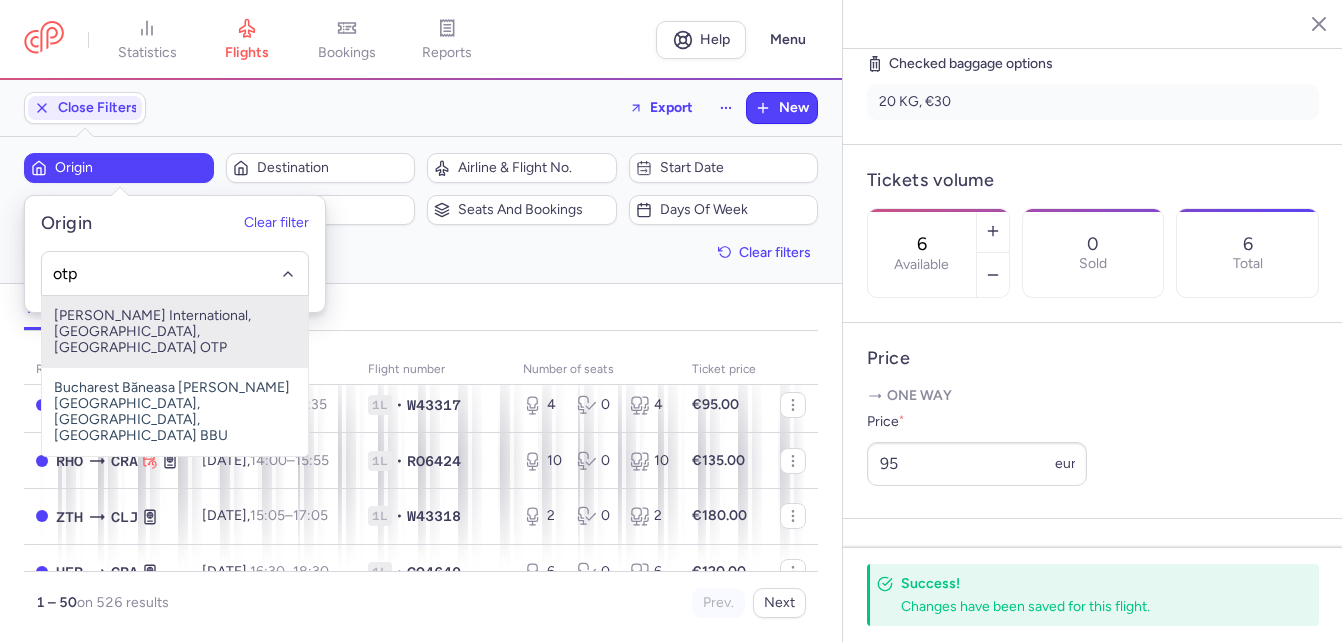 click on "[PERSON_NAME] International, [GEOGRAPHIC_DATA], [GEOGRAPHIC_DATA] OTP" at bounding box center (175, 332) 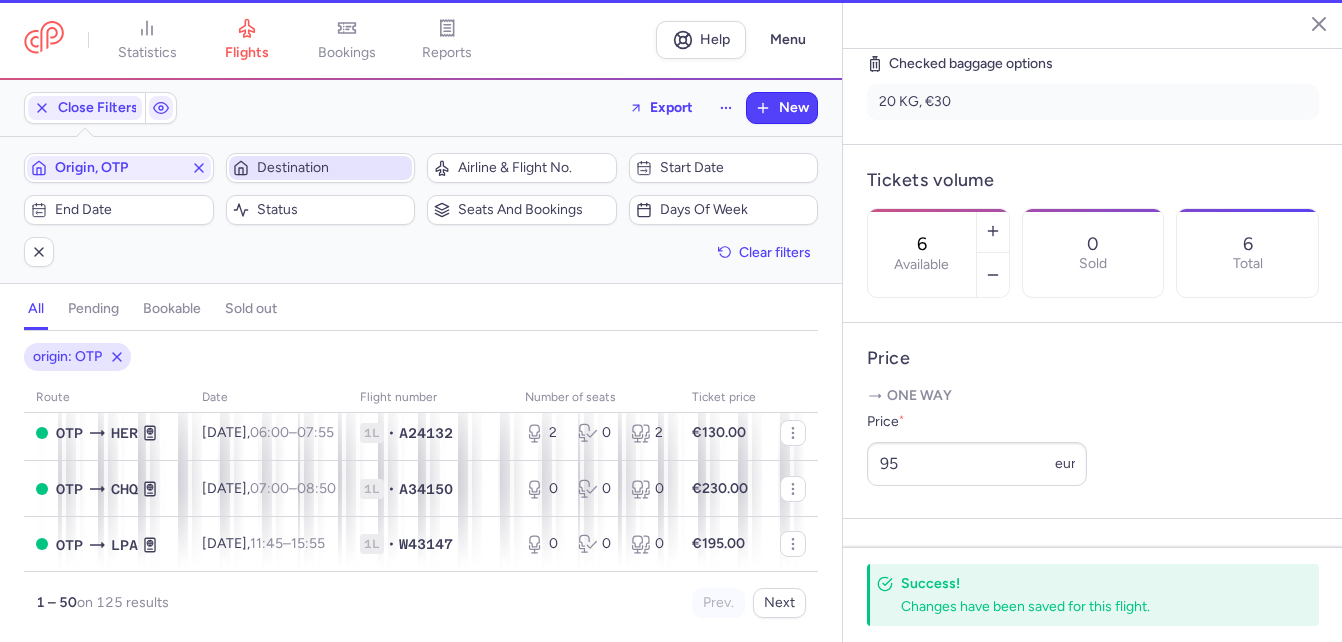 click on "Destination" at bounding box center [333, 168] 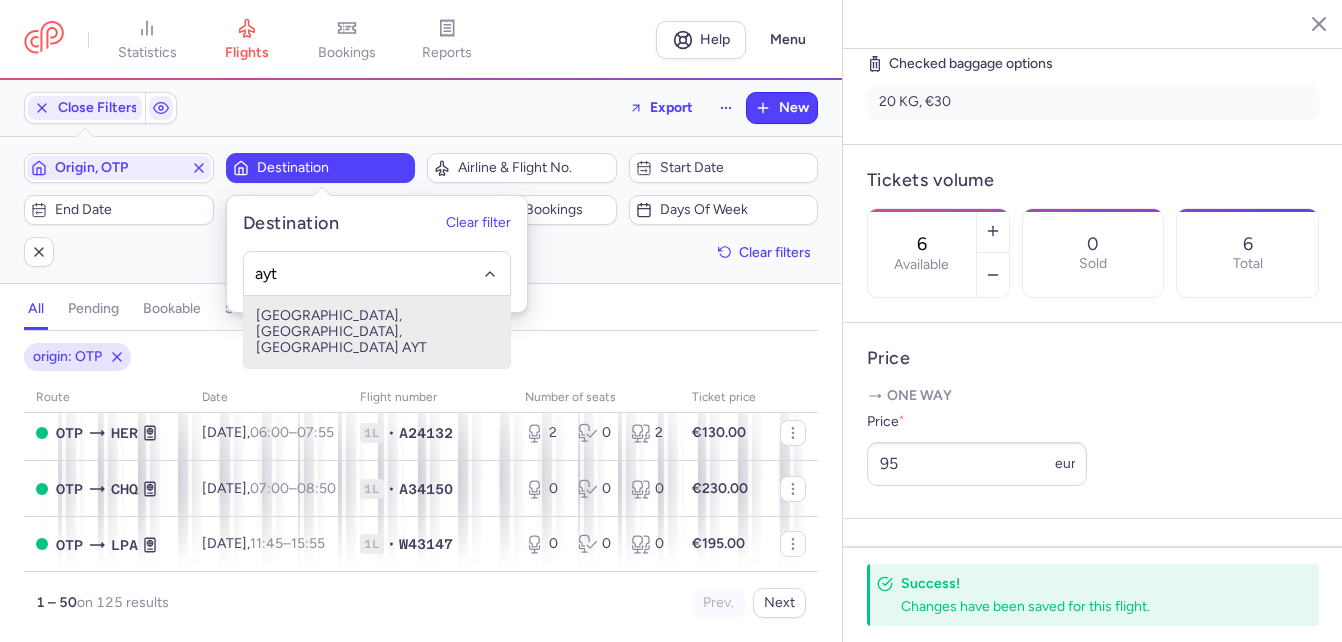 click on "[GEOGRAPHIC_DATA], [GEOGRAPHIC_DATA], [GEOGRAPHIC_DATA] AYT" at bounding box center [377, 332] 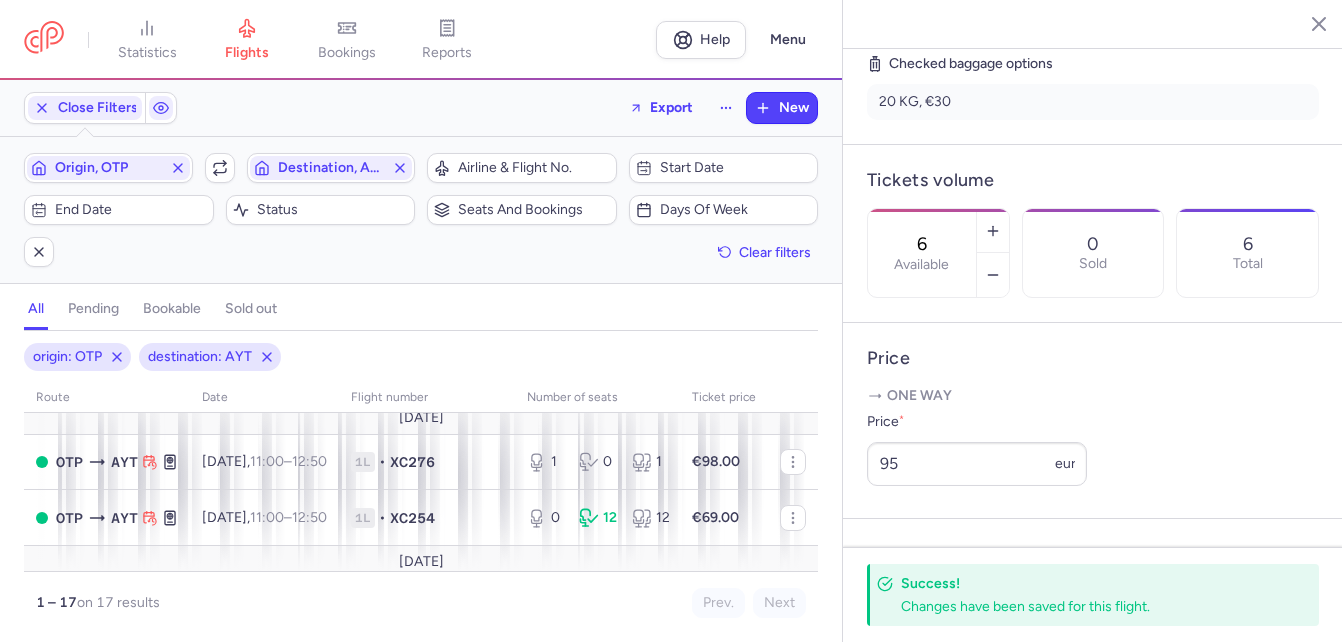 scroll, scrollTop: 0, scrollLeft: 0, axis: both 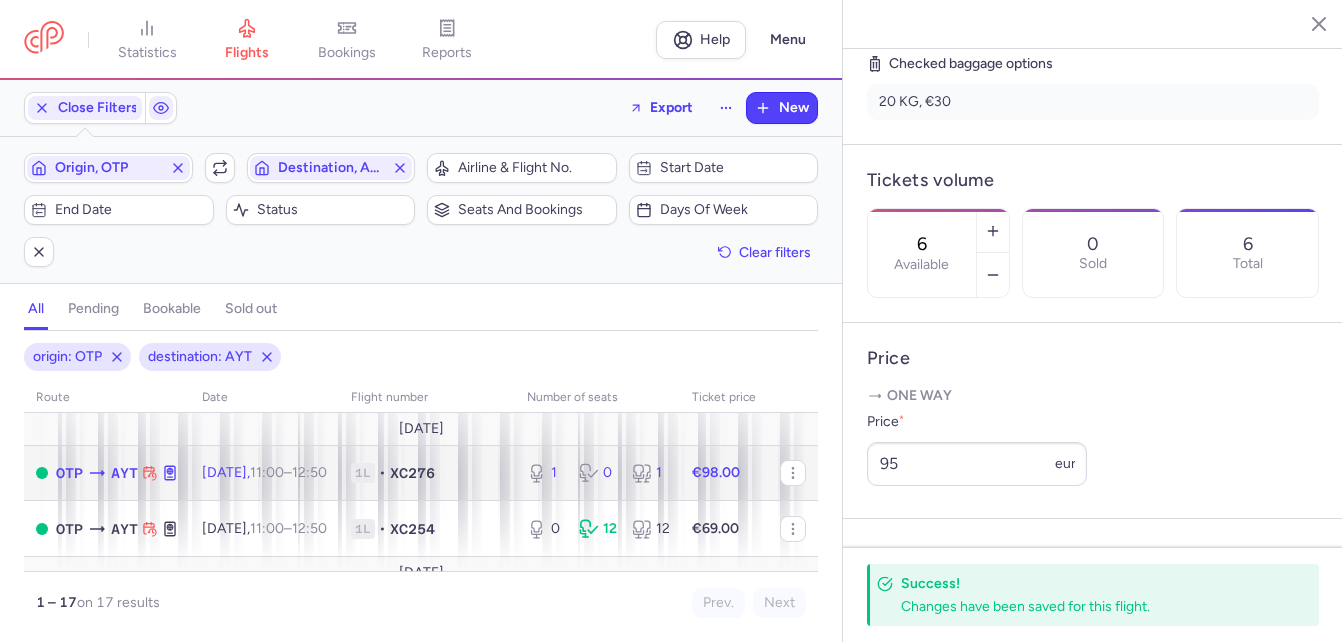 click on "11:00  –  12:50  +0" at bounding box center [288, 472] 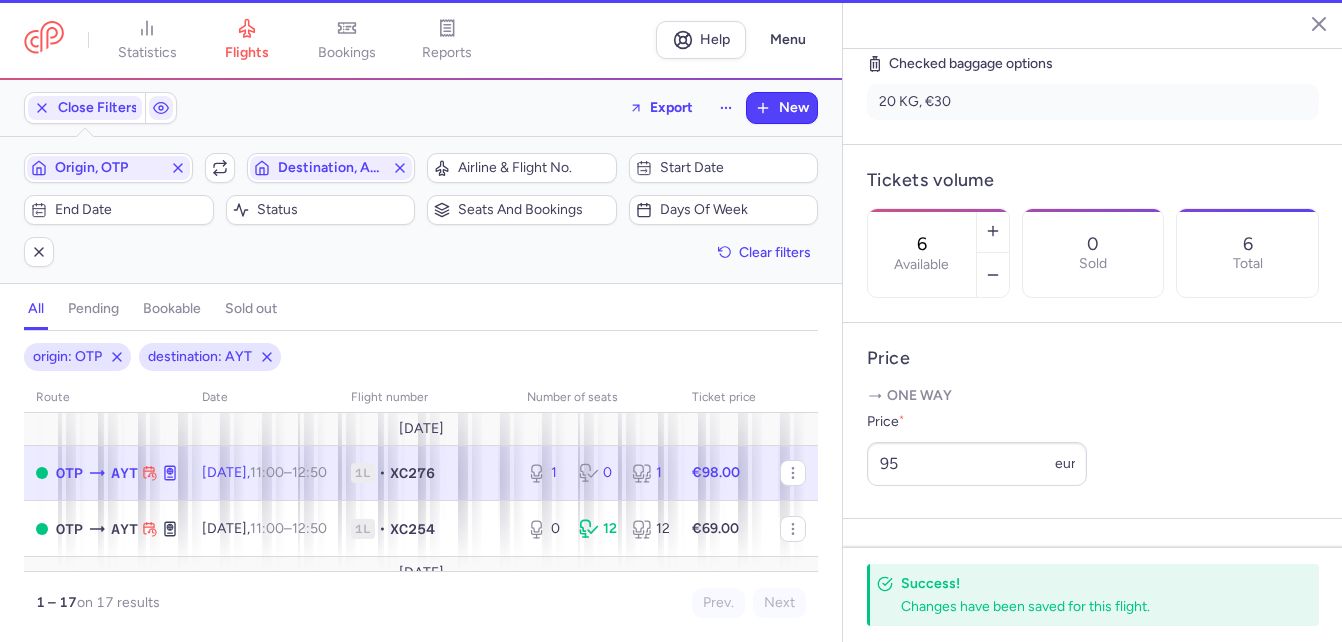 type on "1" 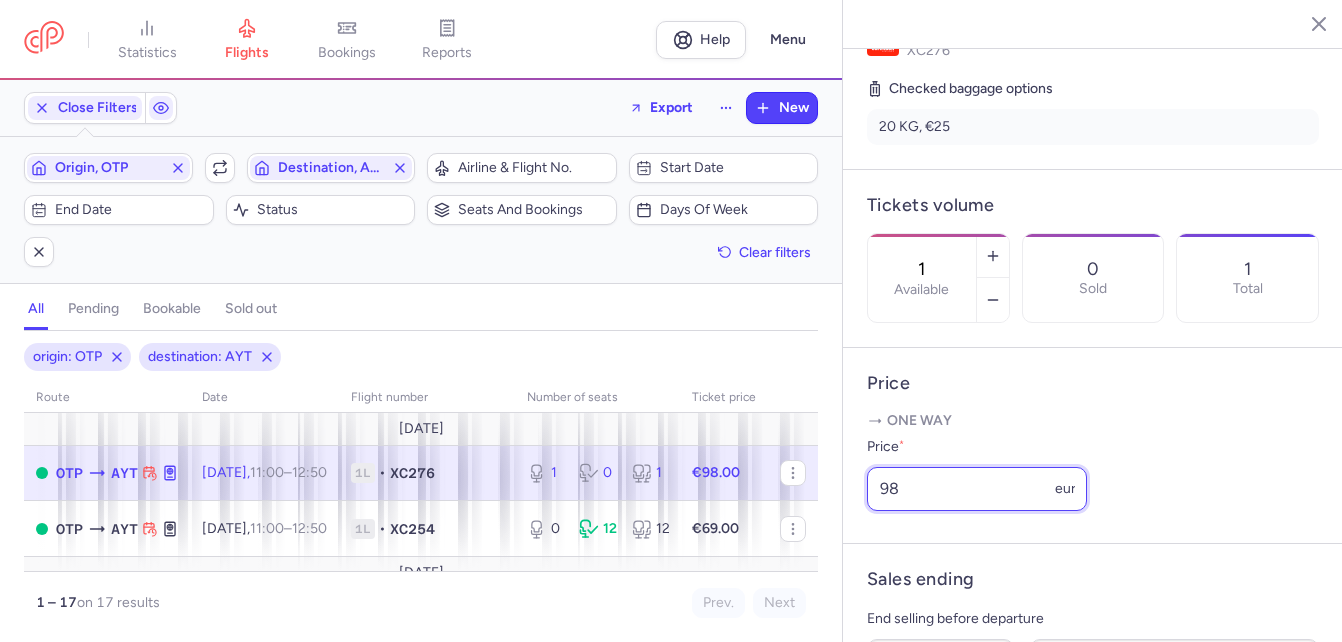 drag, startPoint x: 945, startPoint y: 519, endPoint x: 853, endPoint y: 521, distance: 92.021736 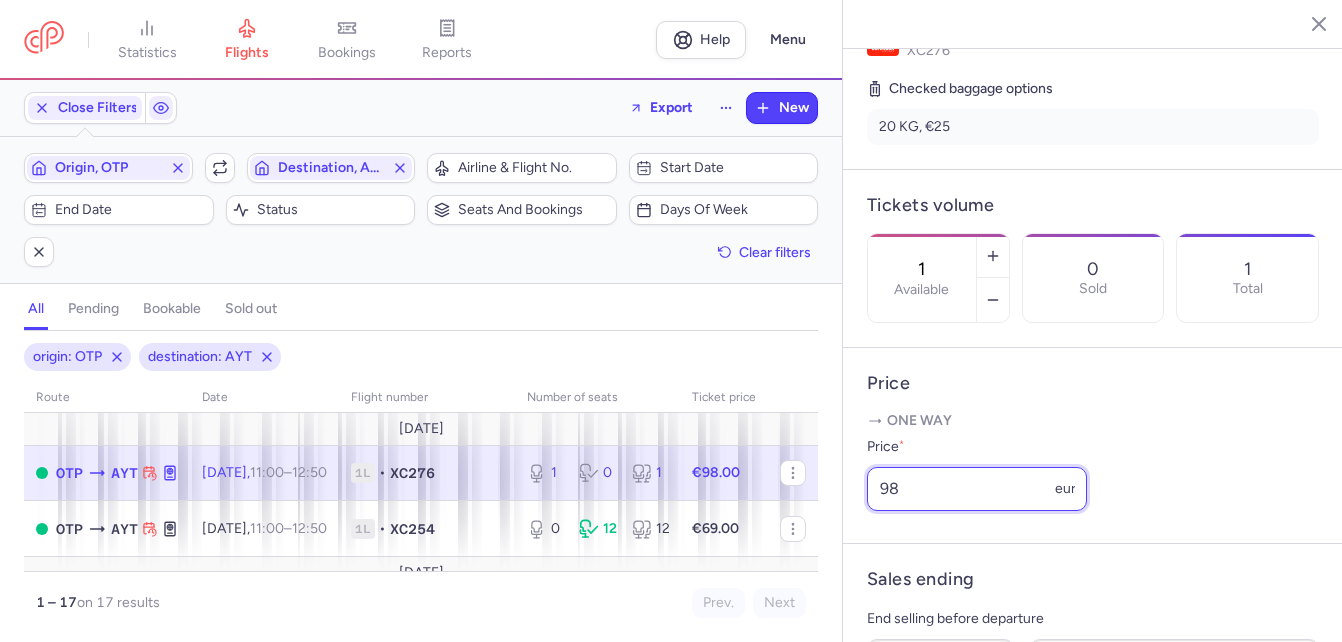click on "Price  One way  Price  * 98 eur" at bounding box center [1093, 446] 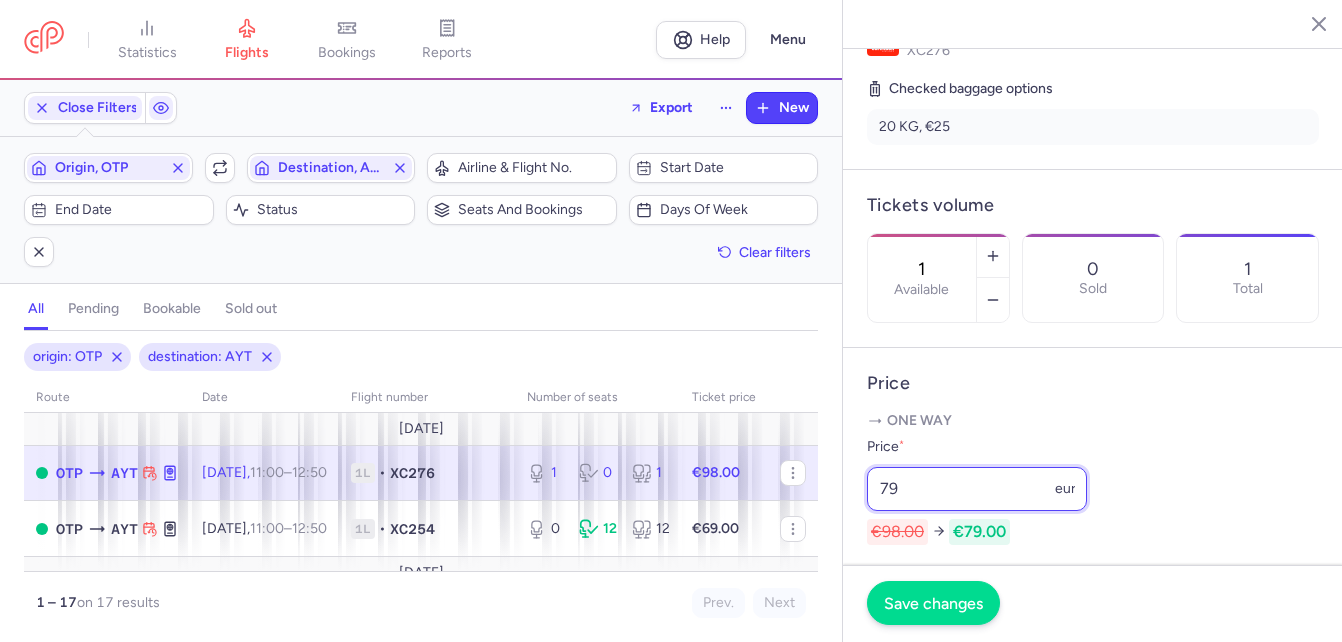 type on "79" 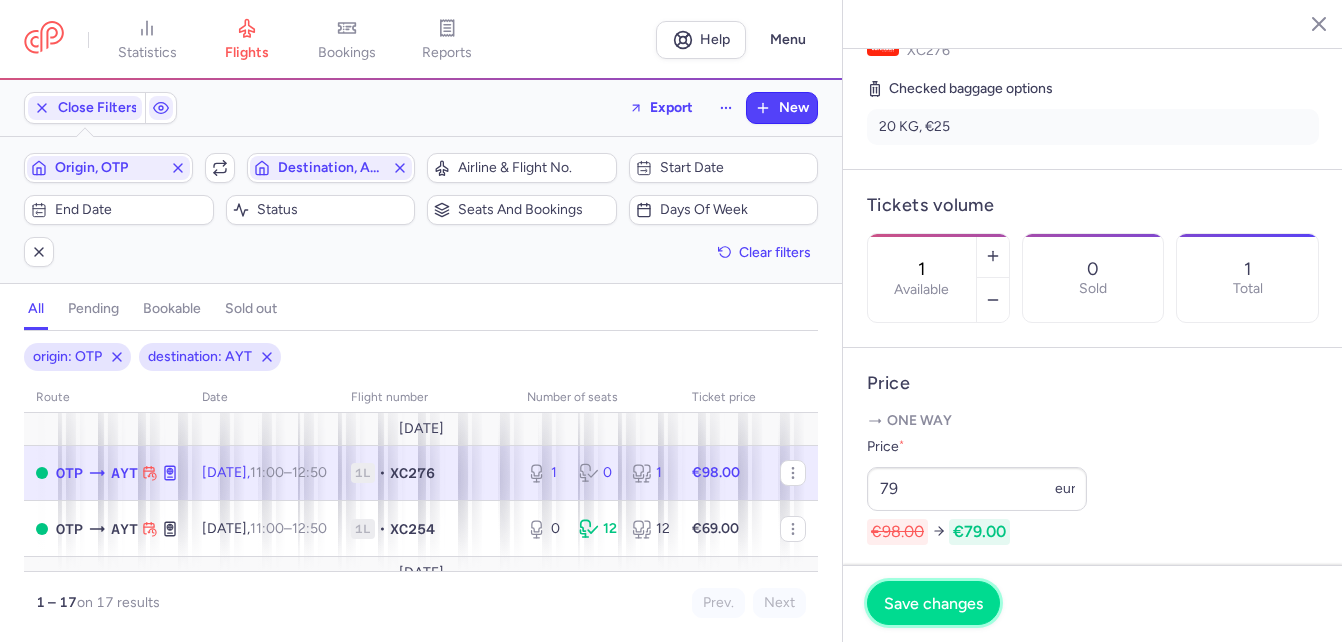 click on "Save changes" at bounding box center [933, 603] 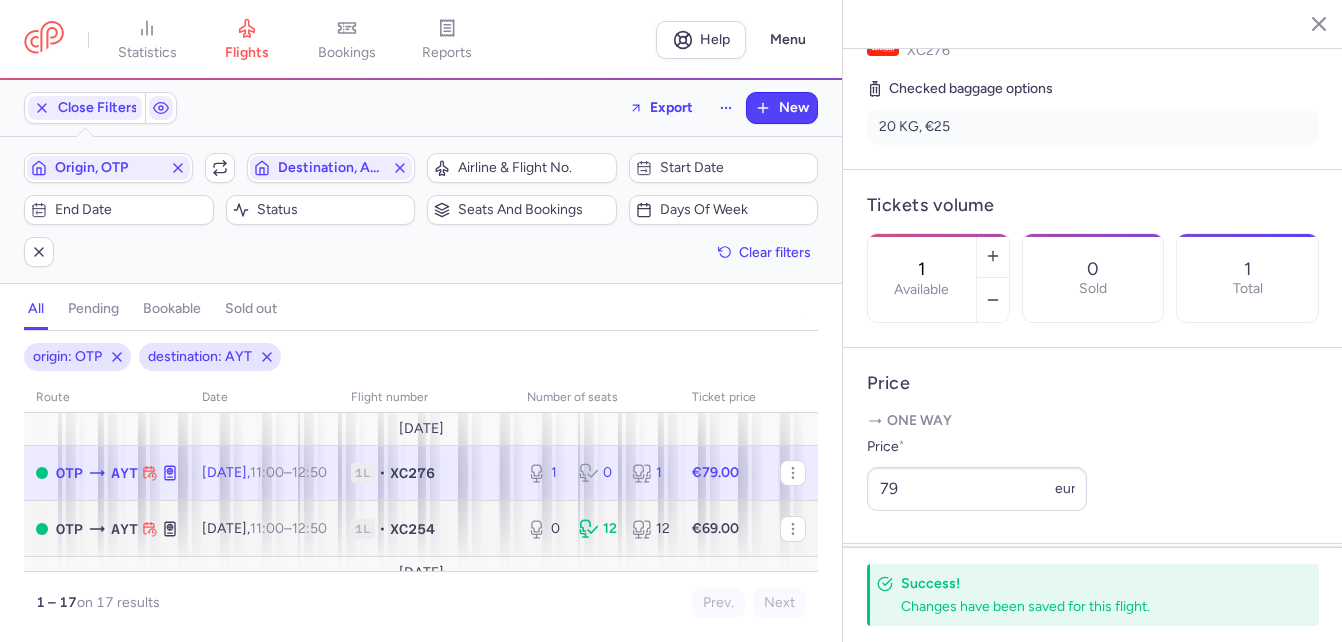 scroll, scrollTop: 100, scrollLeft: 0, axis: vertical 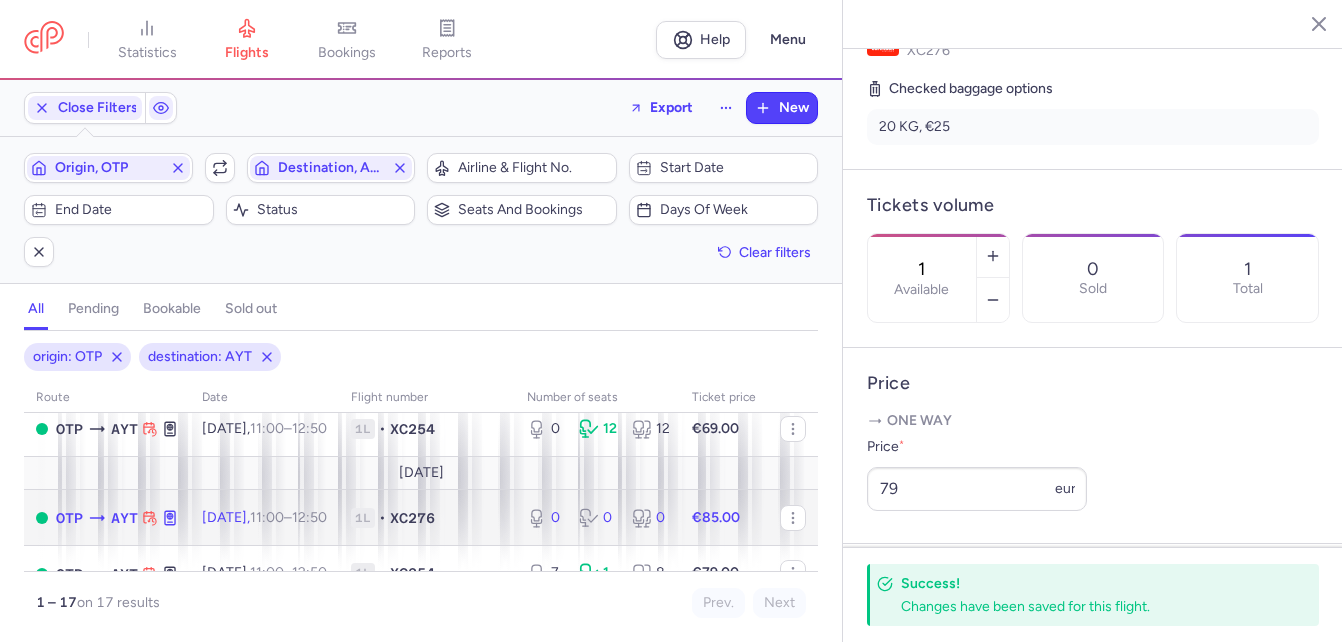 click on "11:00  –  12:50  +0" at bounding box center (288, 517) 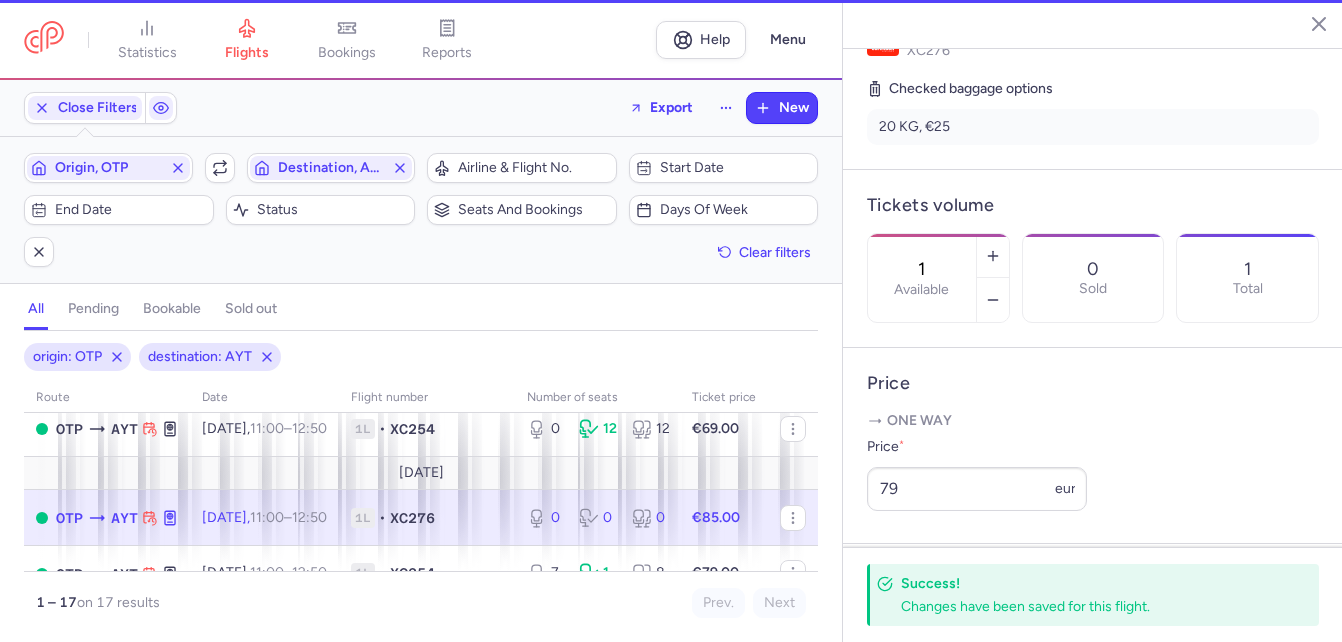 type on "0" 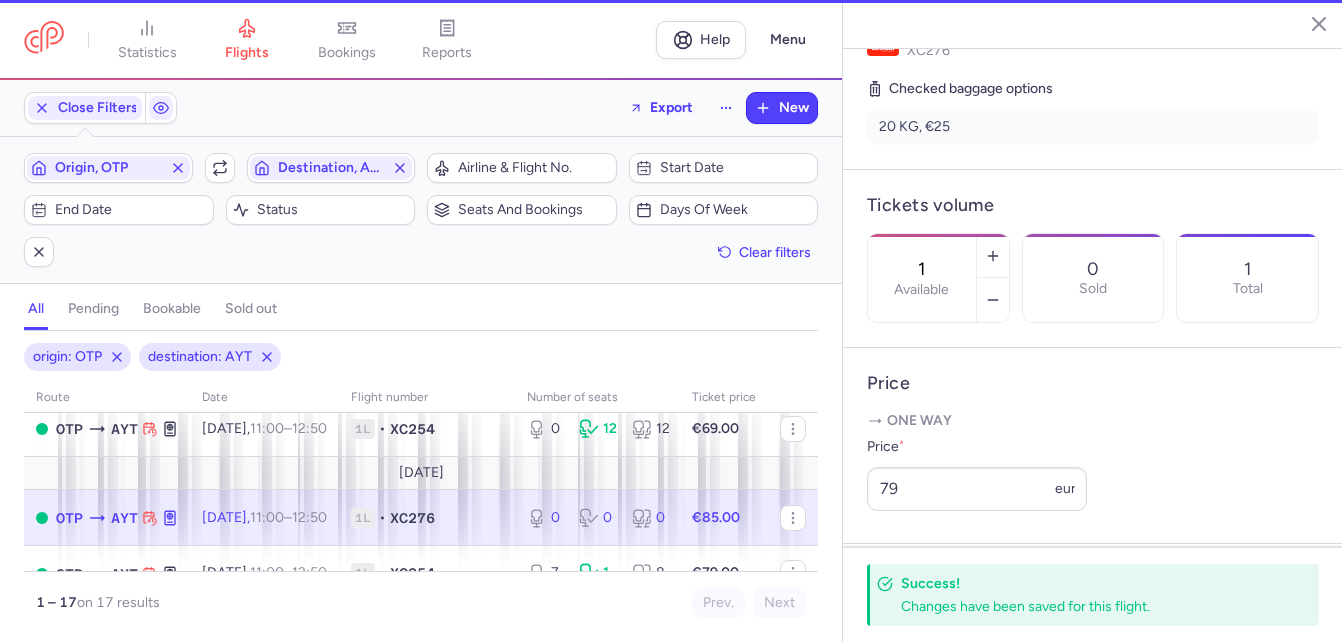 type on "1" 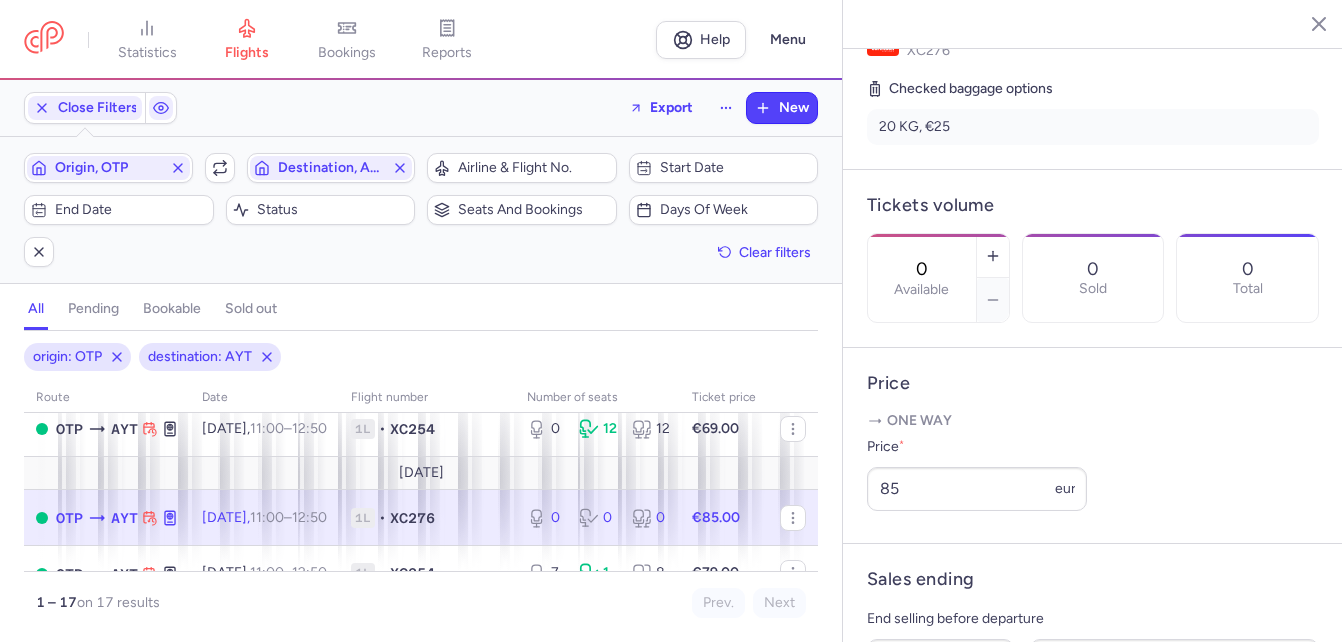 scroll, scrollTop: 200, scrollLeft: 0, axis: vertical 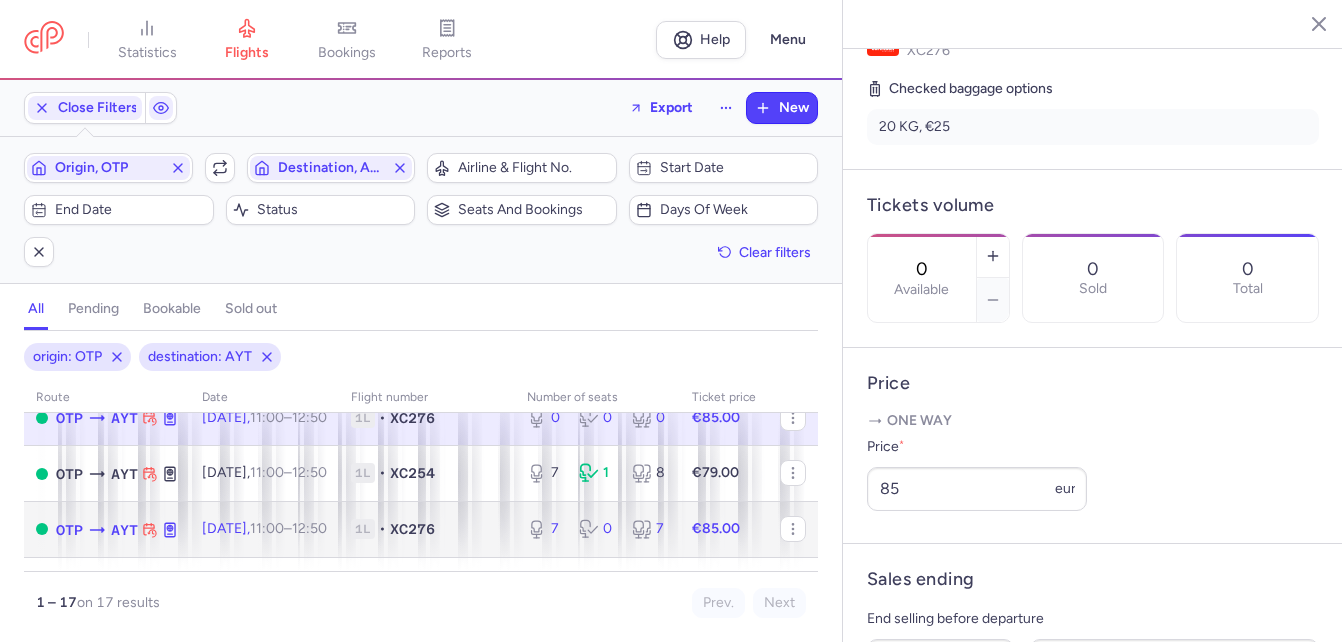 click on "11:00" at bounding box center (267, 528) 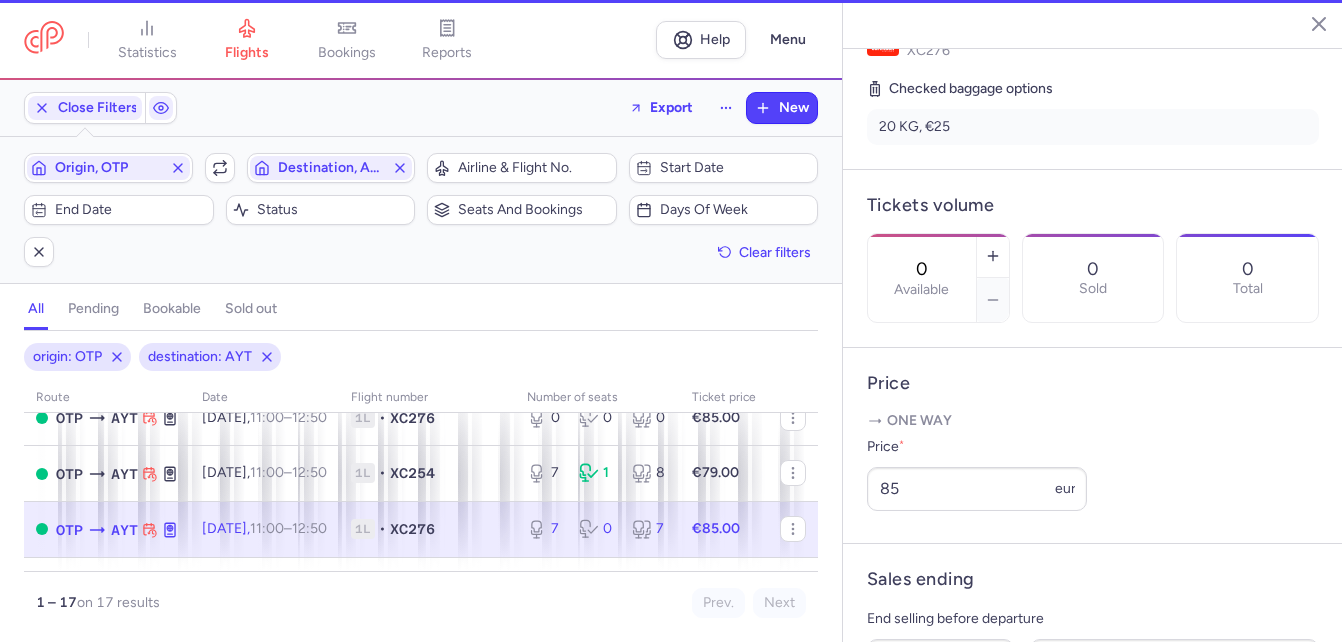 type on "7" 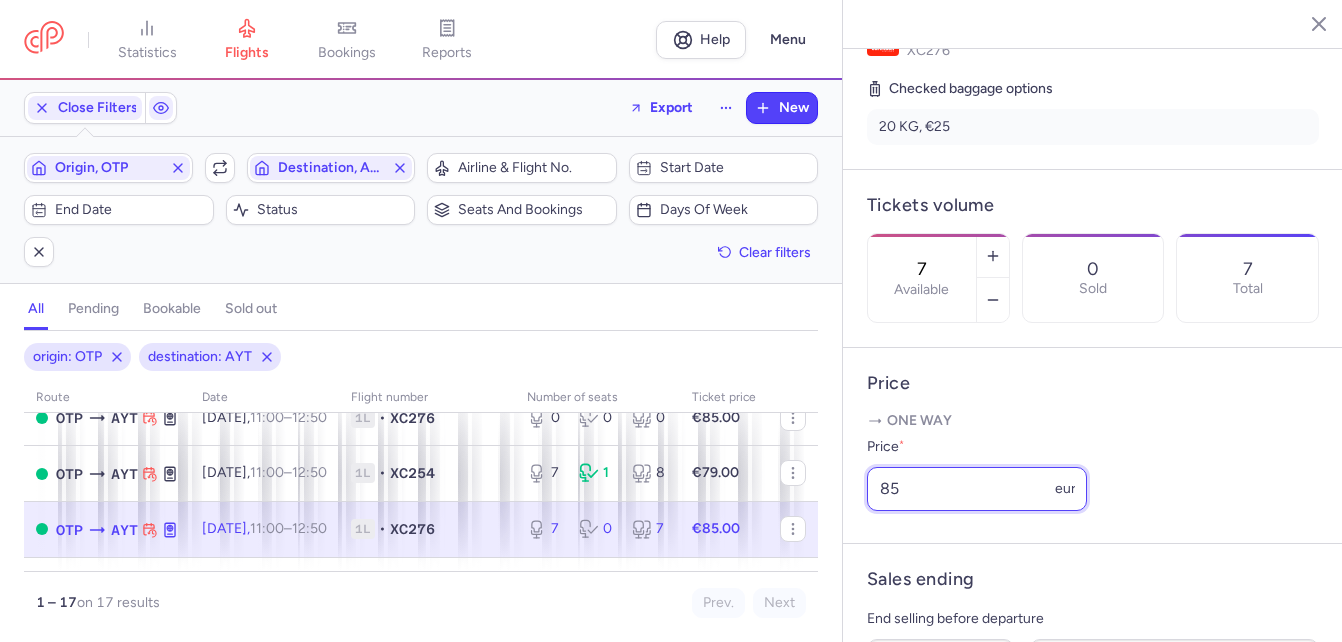 drag, startPoint x: 915, startPoint y: 516, endPoint x: 869, endPoint y: 517, distance: 46.010868 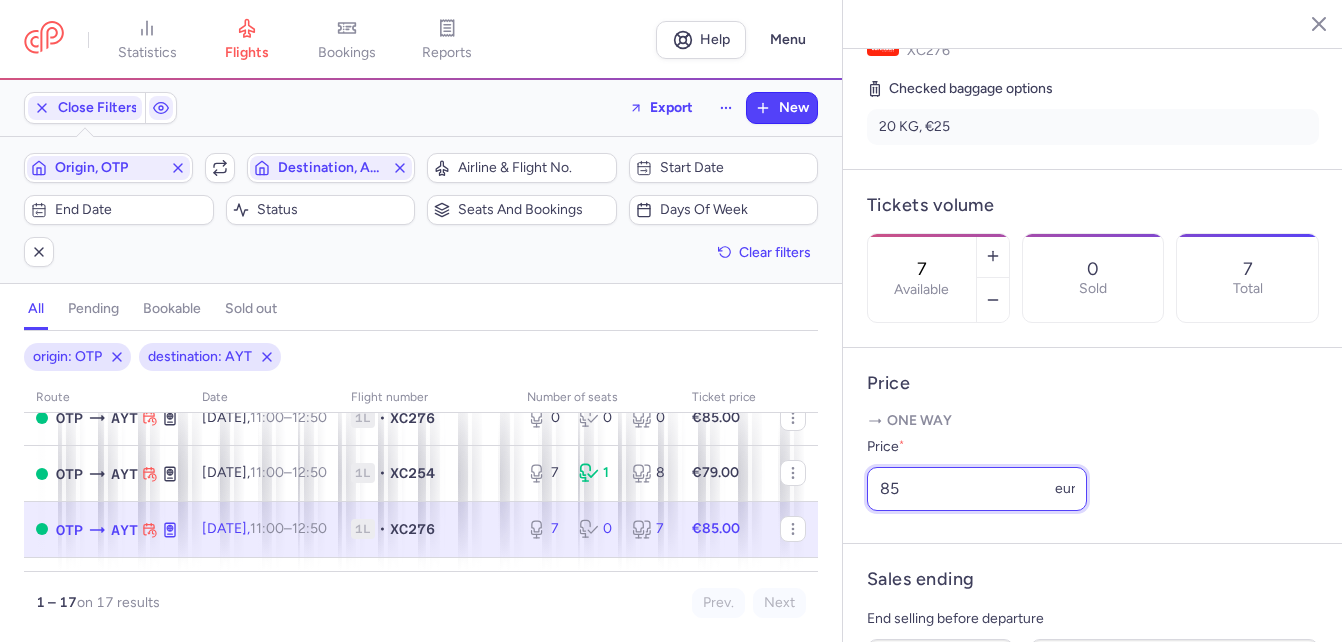 click on "85" at bounding box center (977, 489) 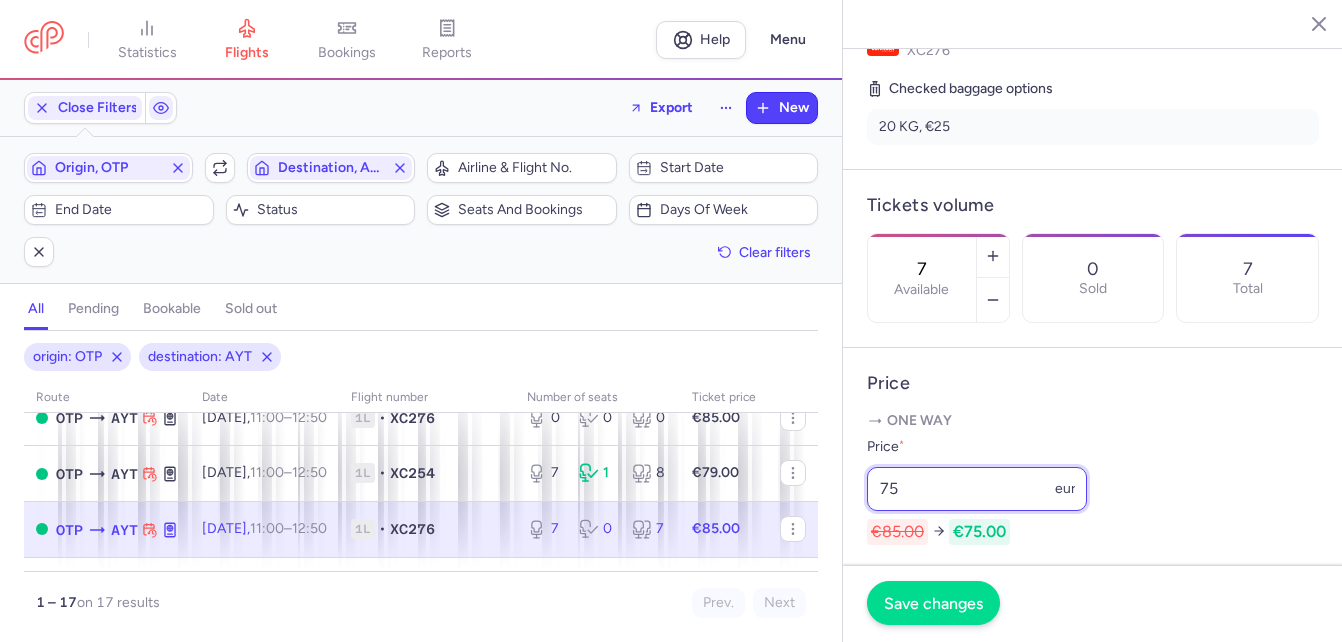 type on "75" 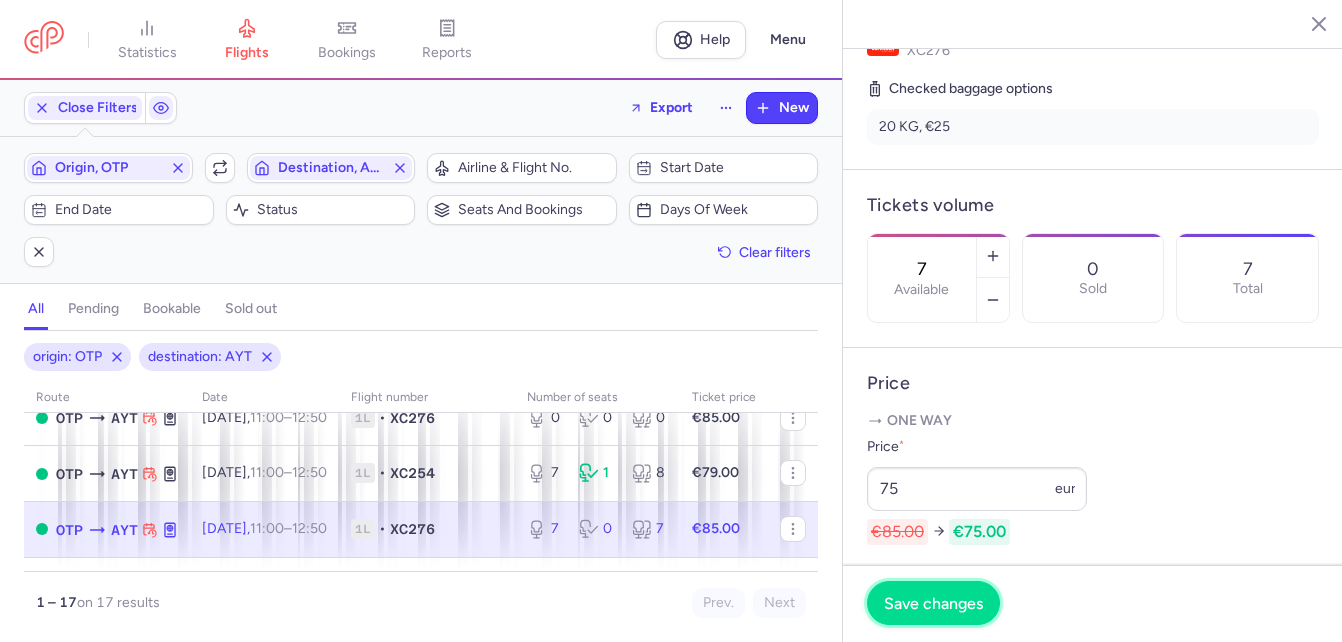 click on "Save changes" at bounding box center [933, 603] 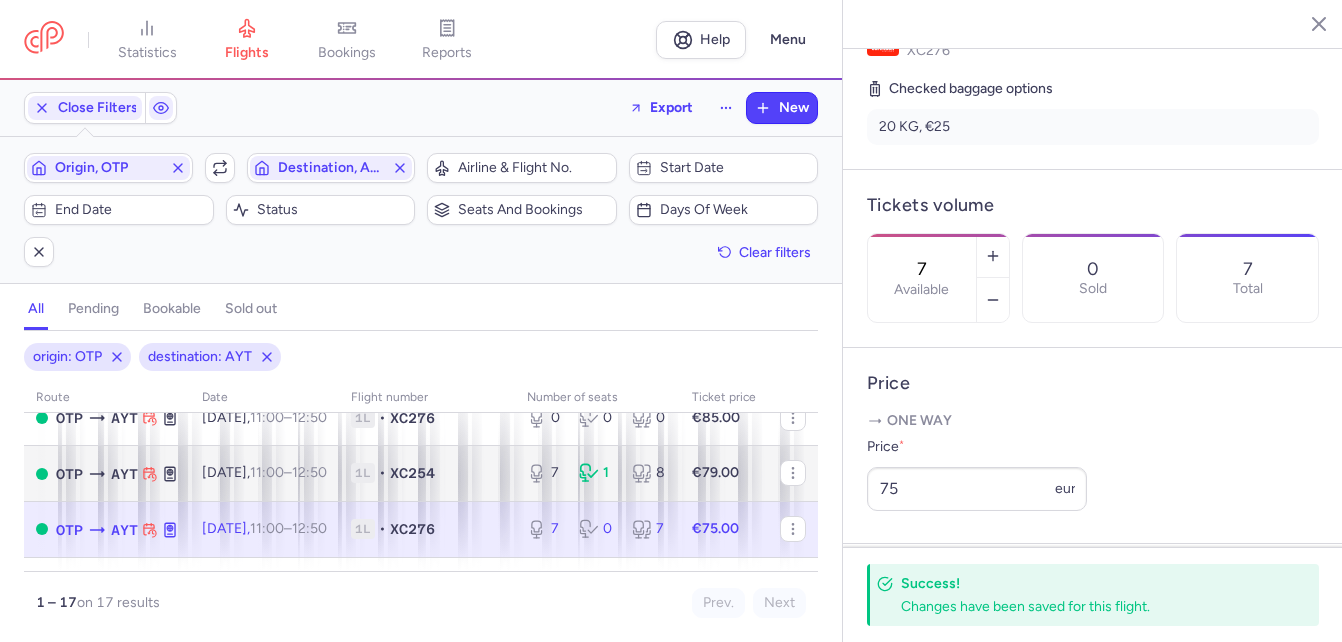 scroll, scrollTop: 300, scrollLeft: 0, axis: vertical 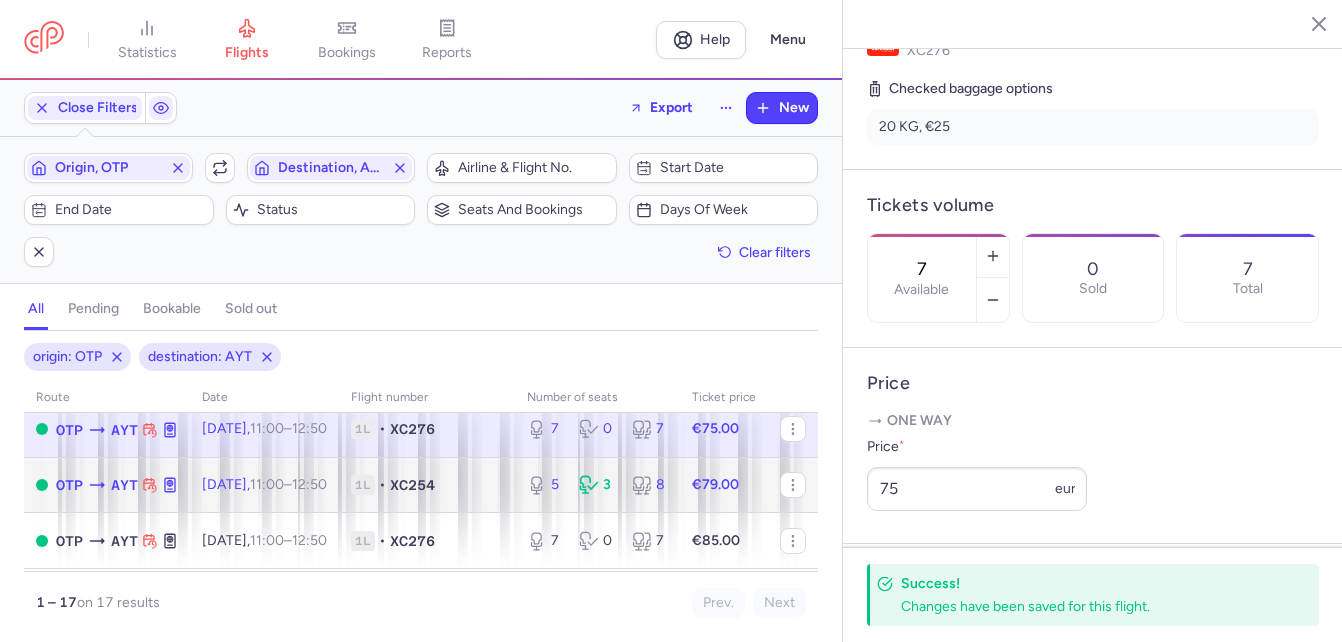 click on "[DATE]  11:00  –  12:50  +0" 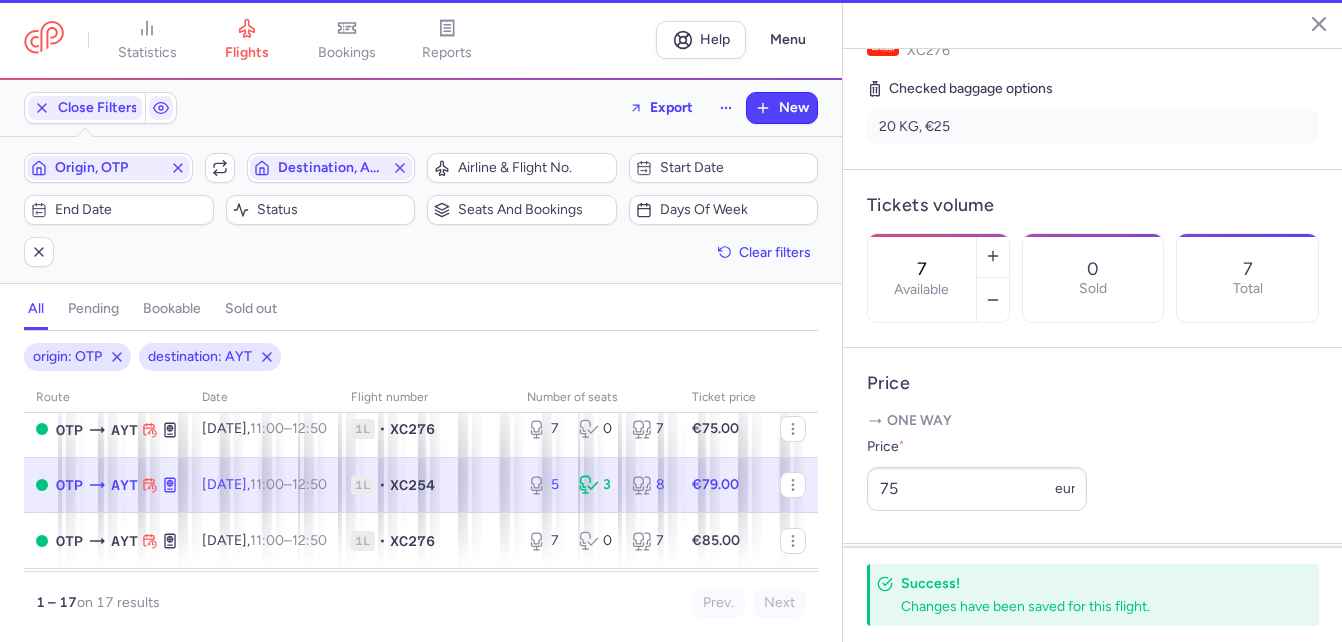 type on "5" 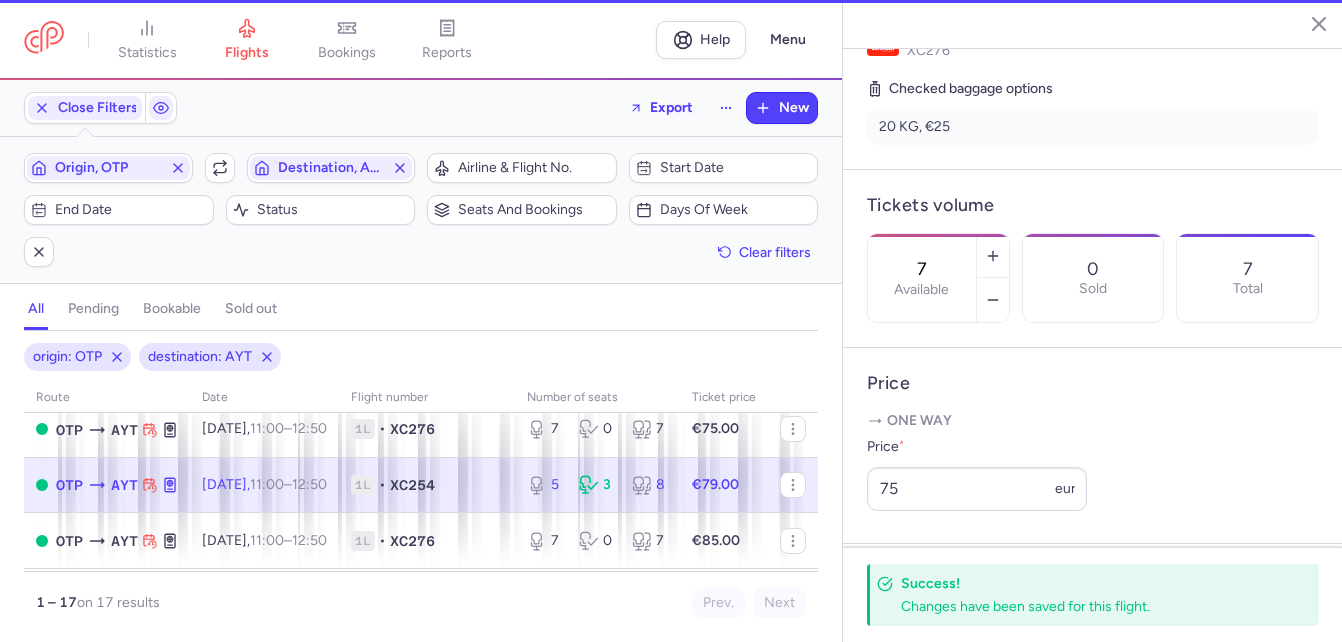 type on "3" 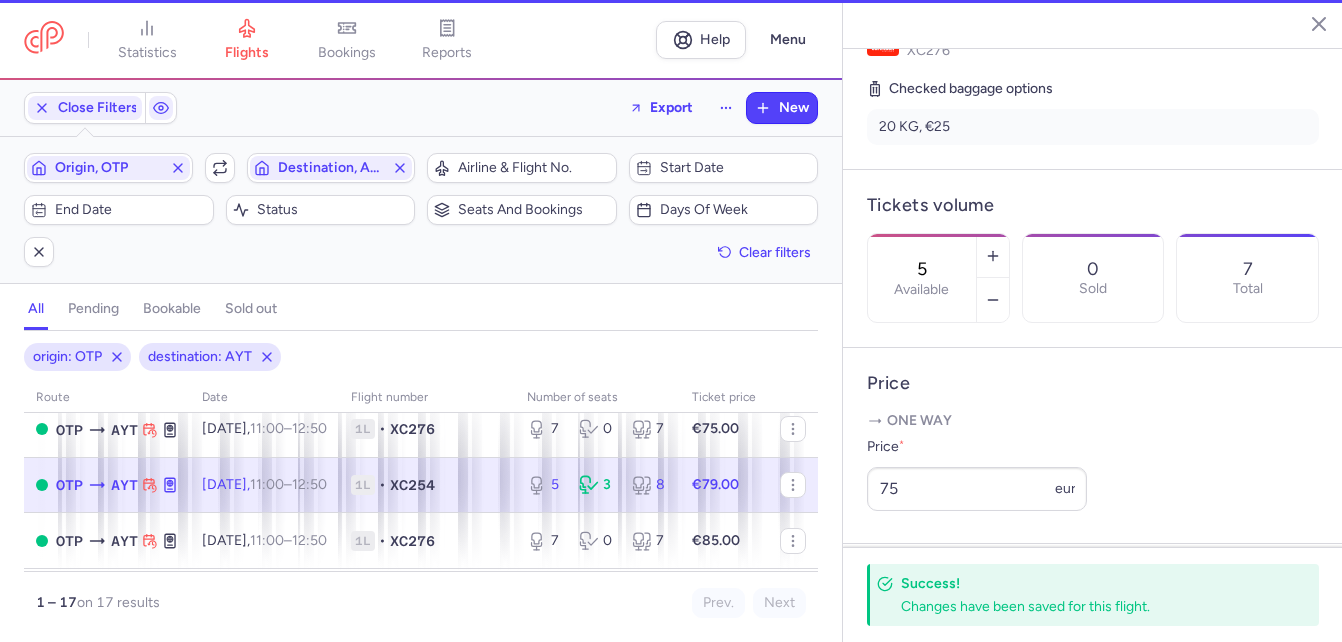 scroll, scrollTop: 489, scrollLeft: 0, axis: vertical 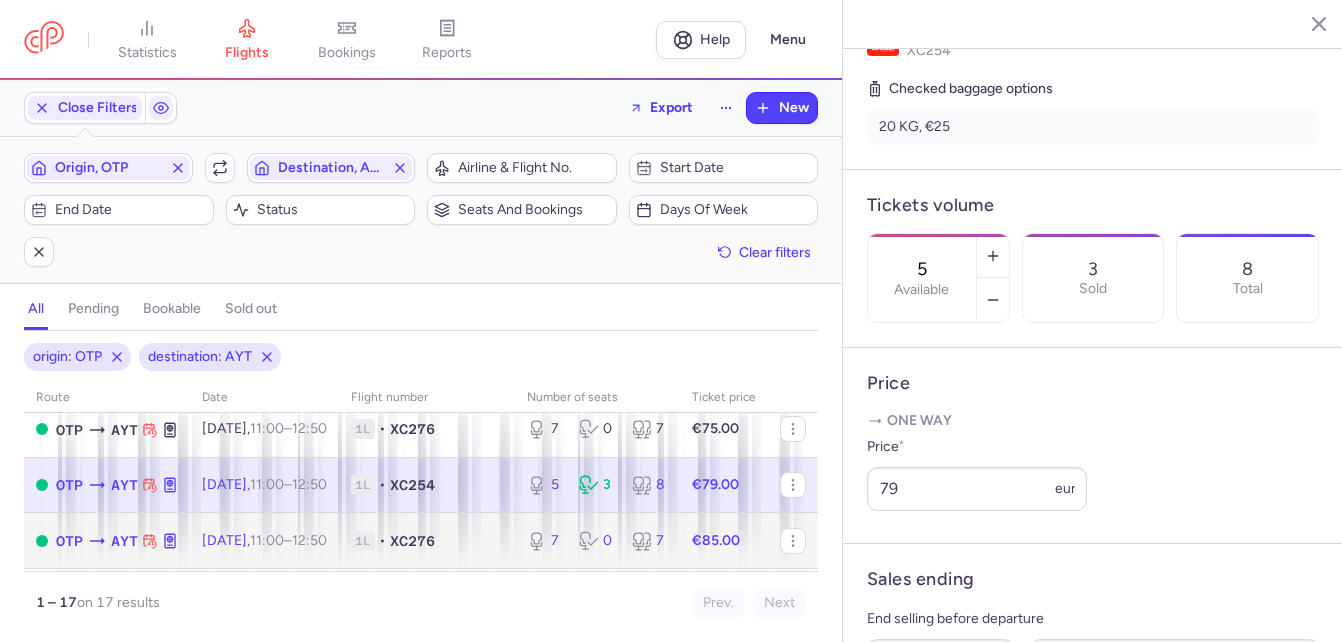 click on "[DATE]  11:00  –  12:50  +0" 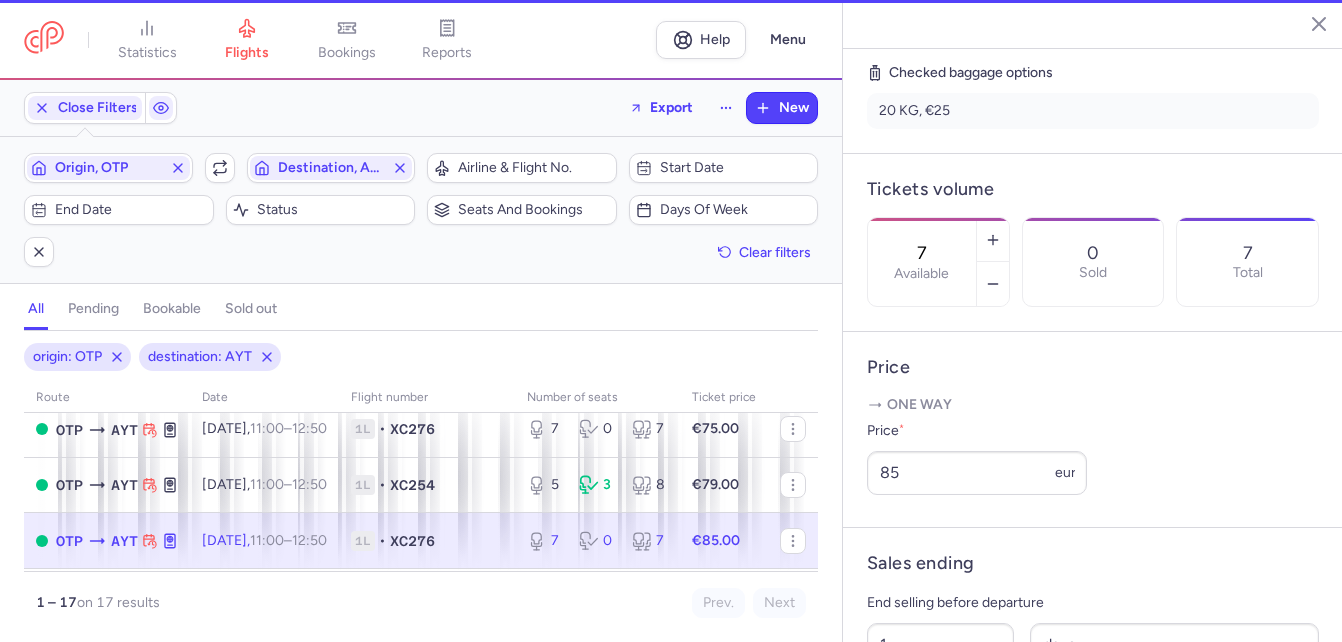 scroll, scrollTop: 473, scrollLeft: 0, axis: vertical 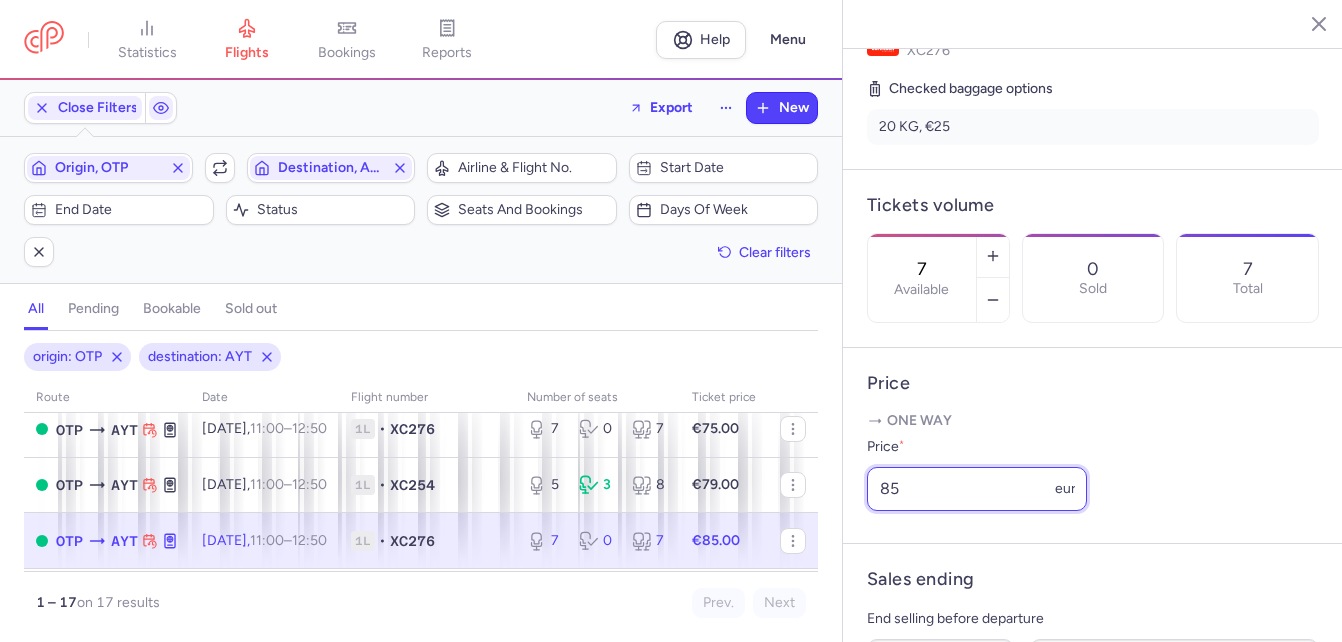 drag, startPoint x: 901, startPoint y: 520, endPoint x: 871, endPoint y: 520, distance: 30 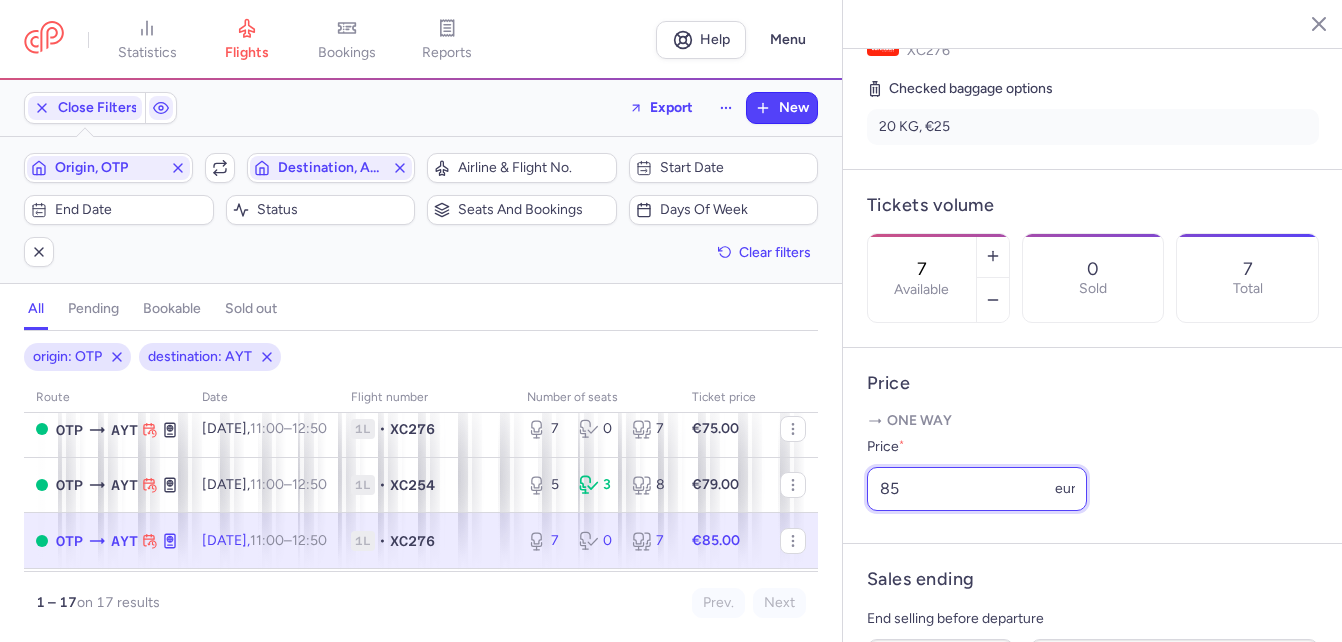 click on "85" at bounding box center (977, 489) 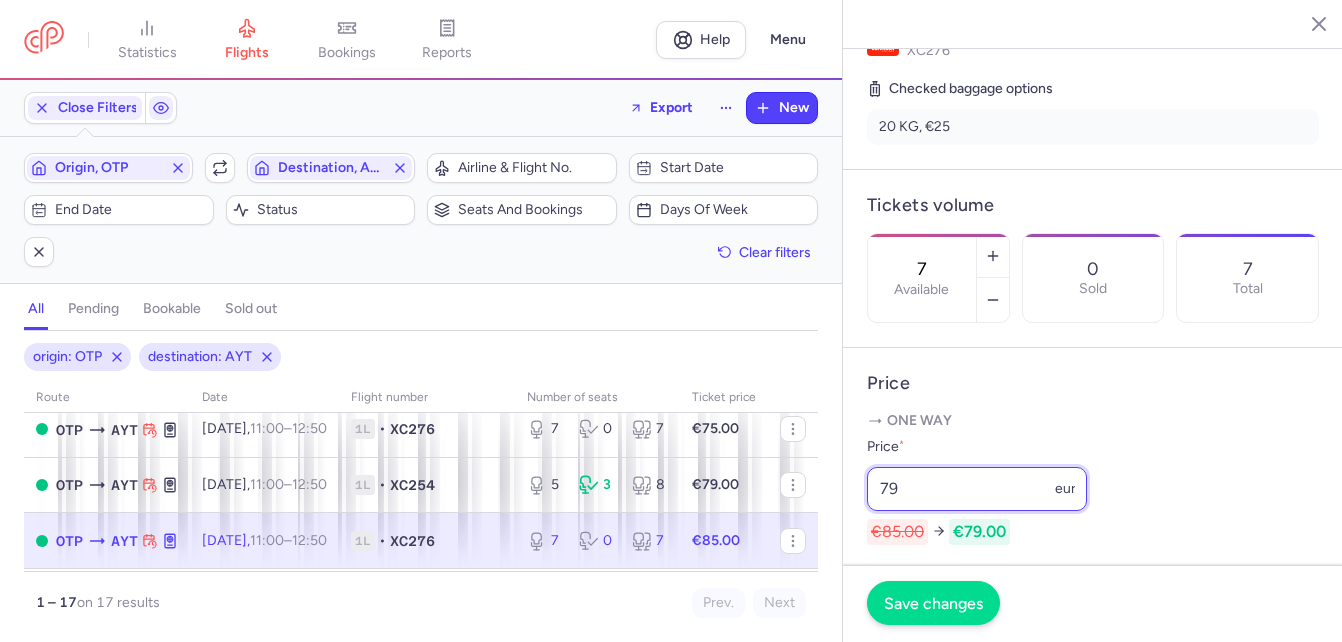 type on "79" 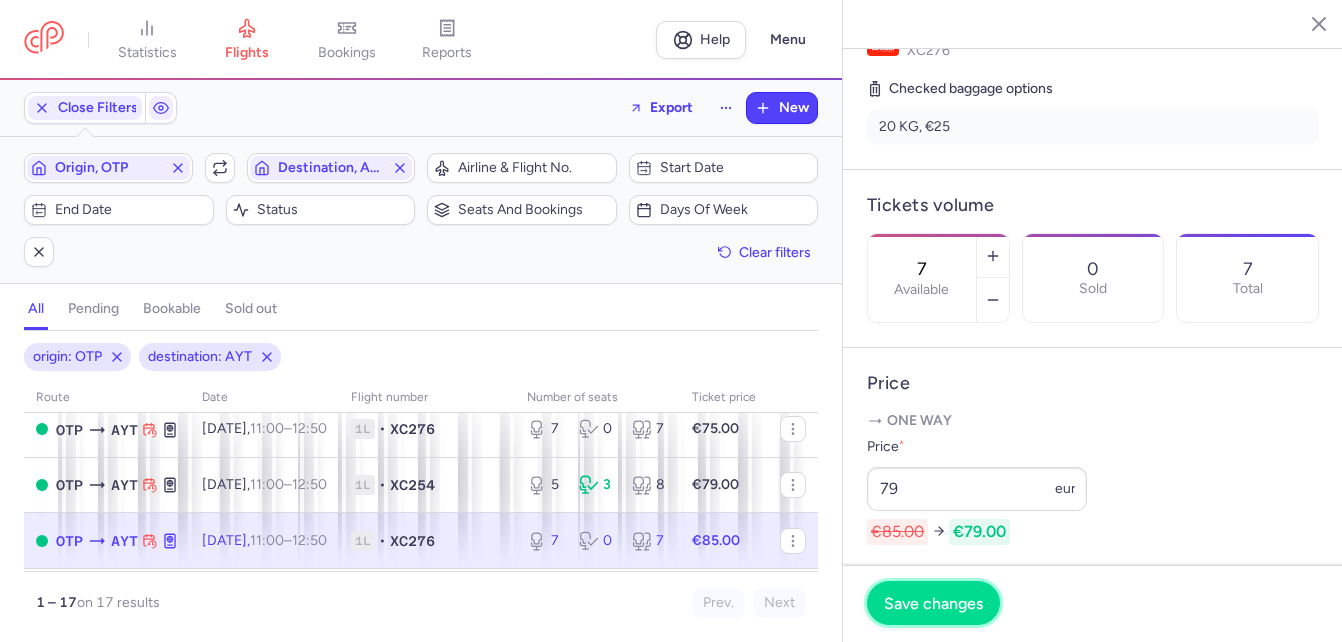 click on "Save changes" at bounding box center [933, 603] 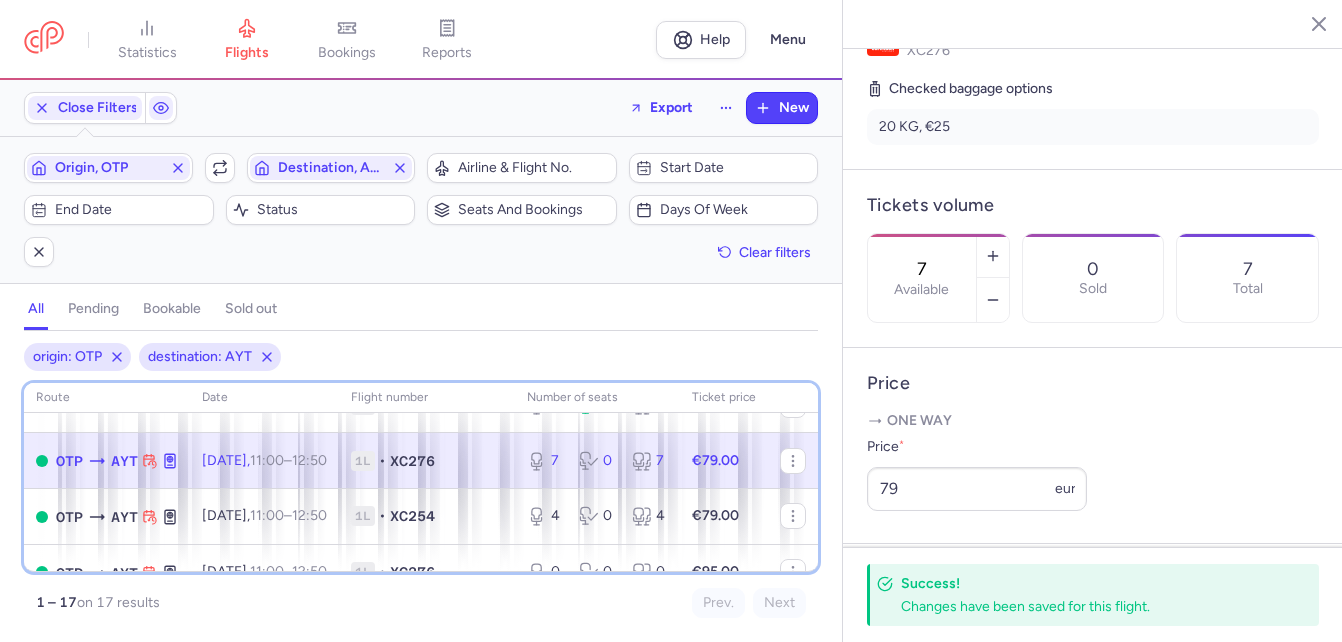 scroll, scrollTop: 420, scrollLeft: 0, axis: vertical 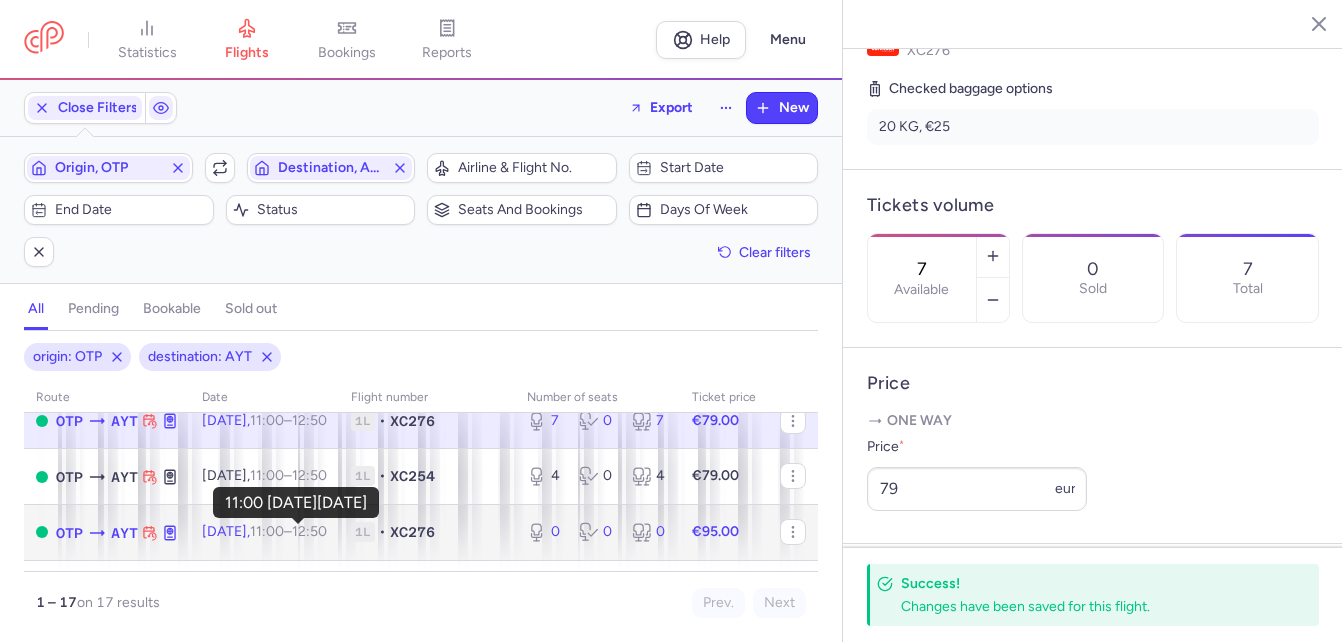 click on "11:00" at bounding box center [267, 531] 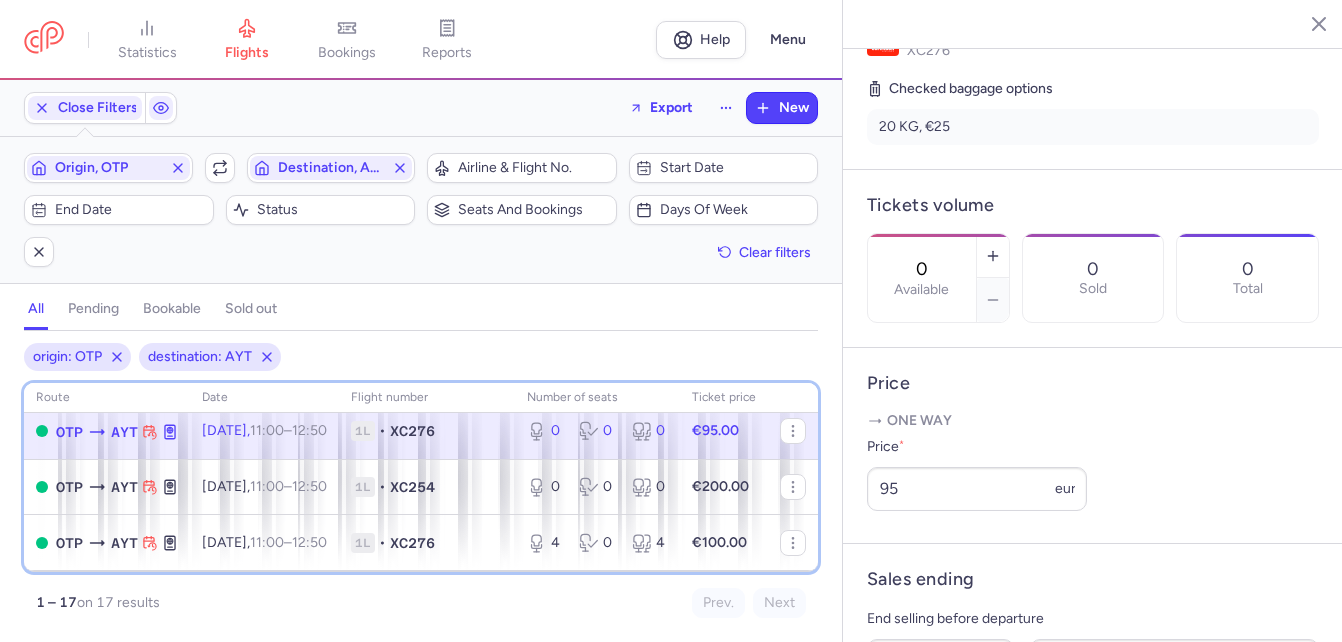 scroll, scrollTop: 540, scrollLeft: 0, axis: vertical 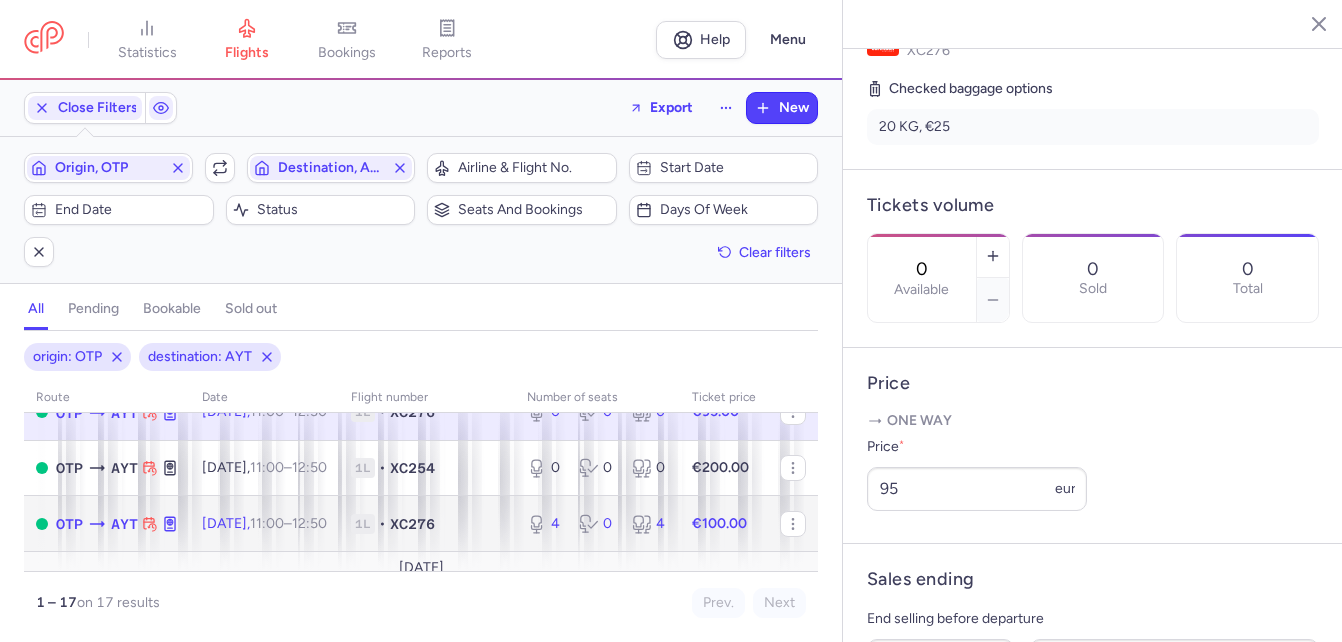 click on "[DATE]  11:00  –  12:50  +0" 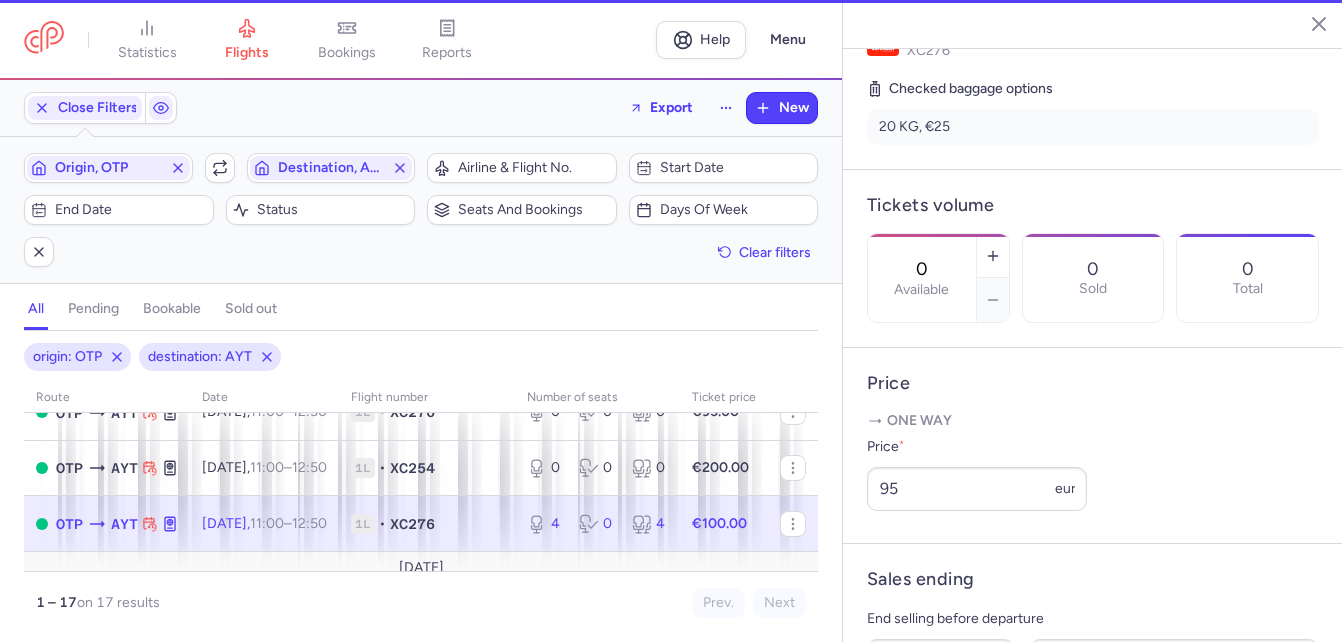 type on "4" 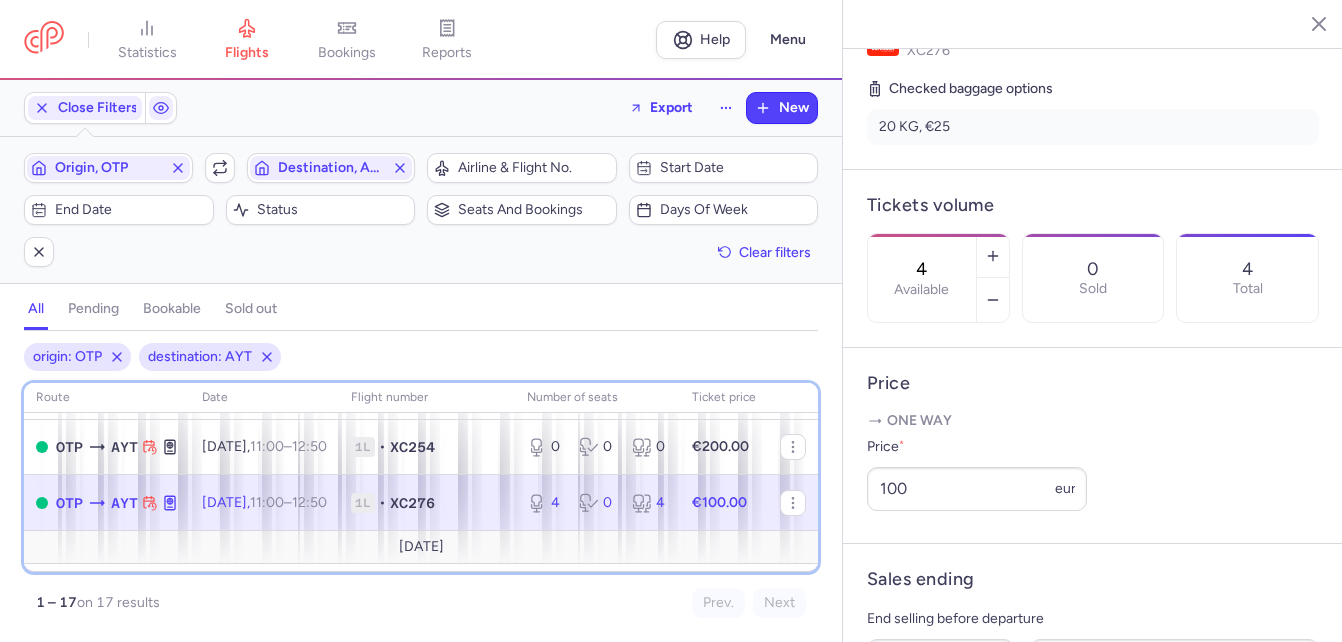 scroll, scrollTop: 580, scrollLeft: 0, axis: vertical 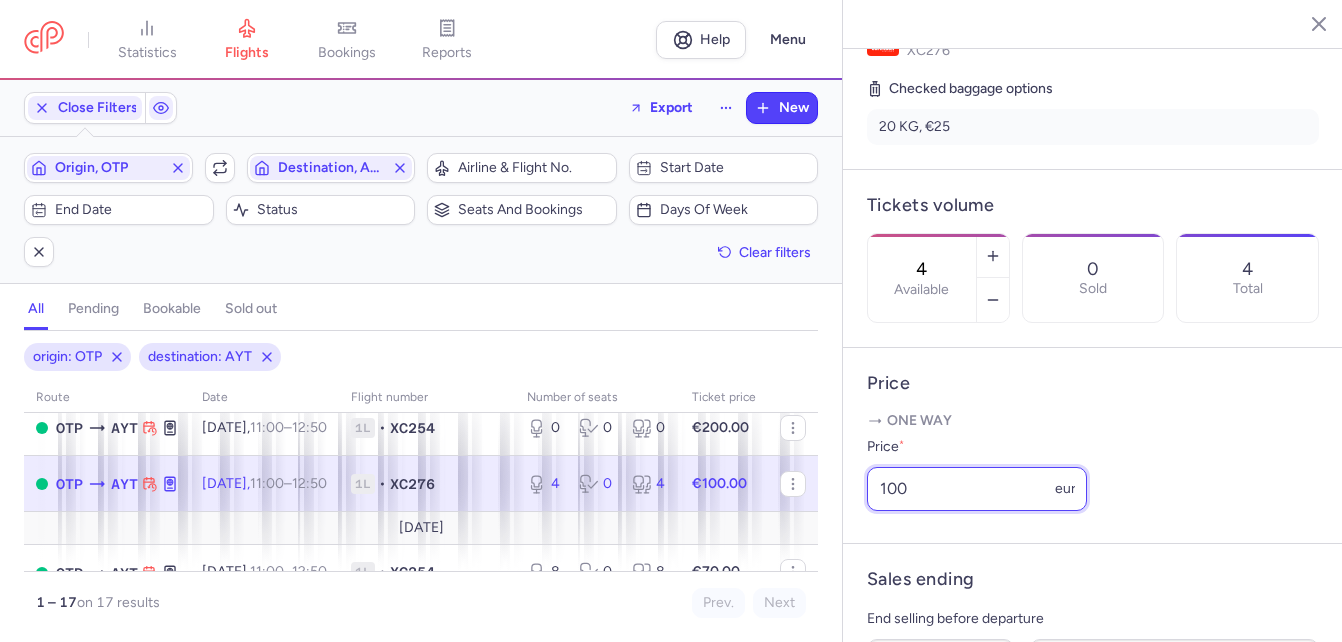 drag, startPoint x: 913, startPoint y: 523, endPoint x: 869, endPoint y: 515, distance: 44.72136 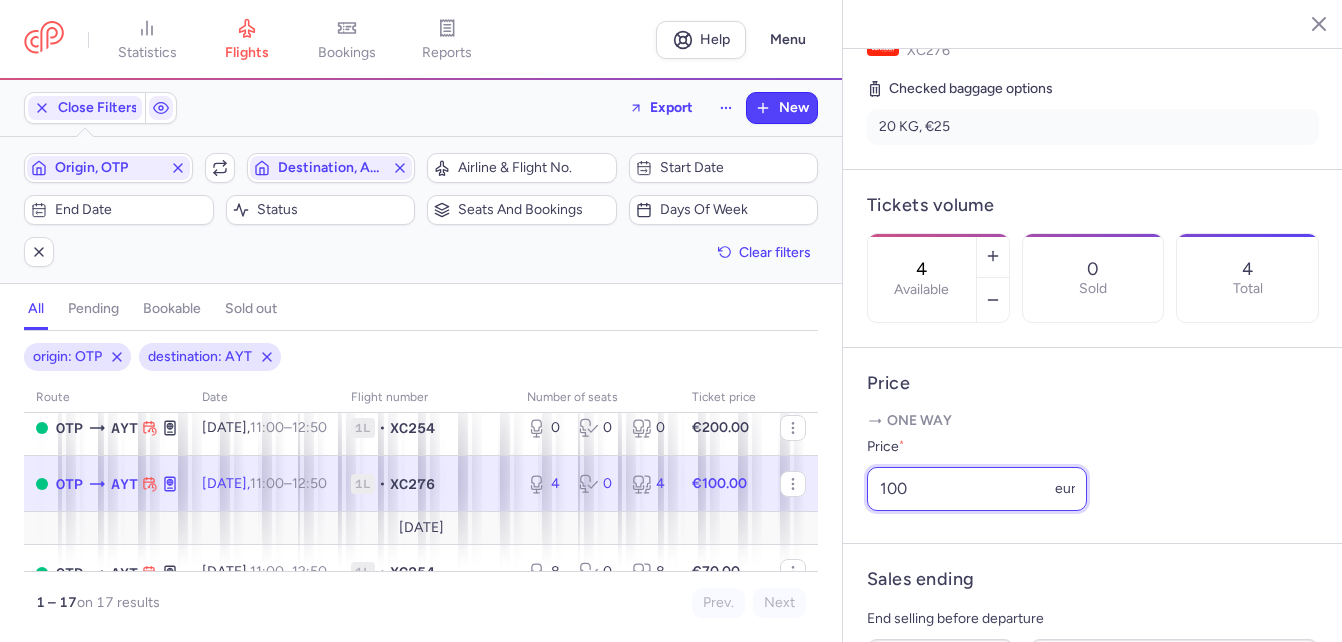 click on "100" at bounding box center (977, 489) 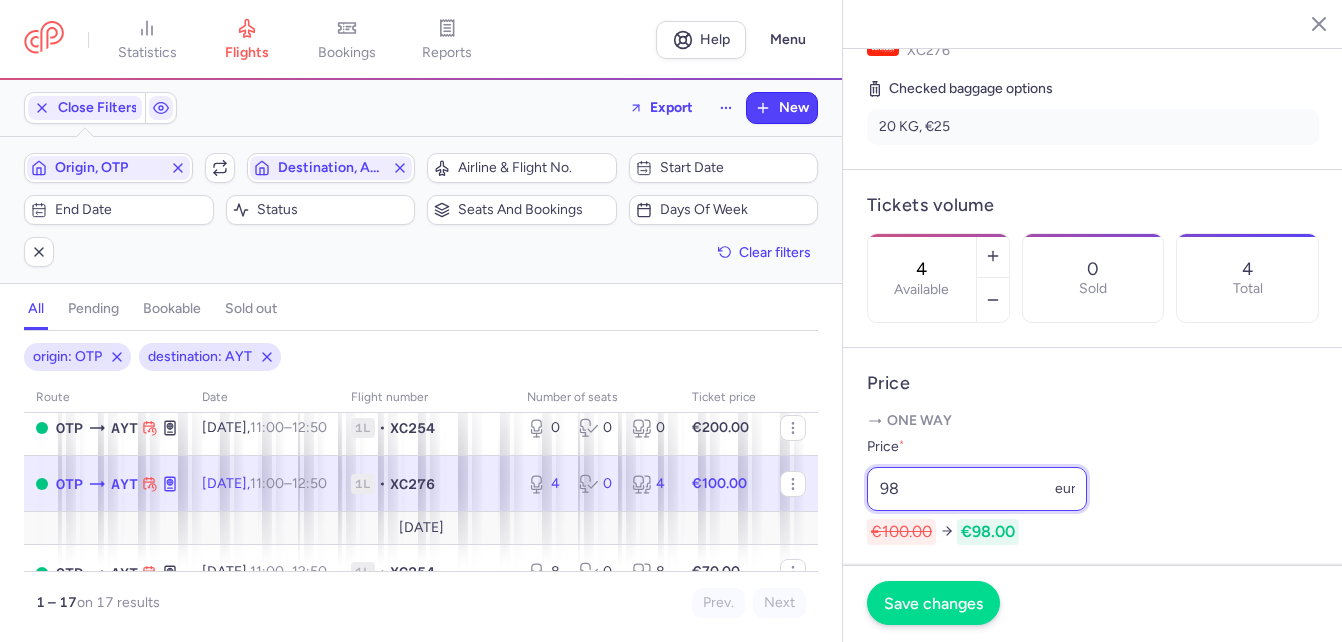type on "98" 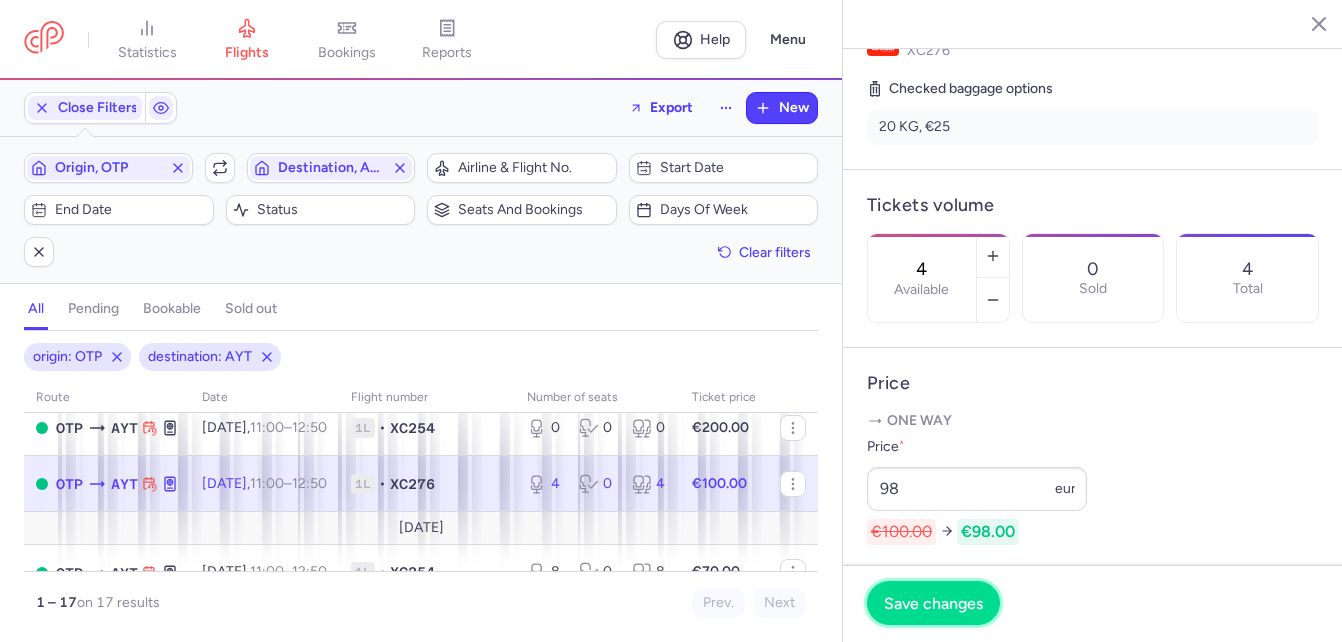 click on "Save changes" at bounding box center (933, 603) 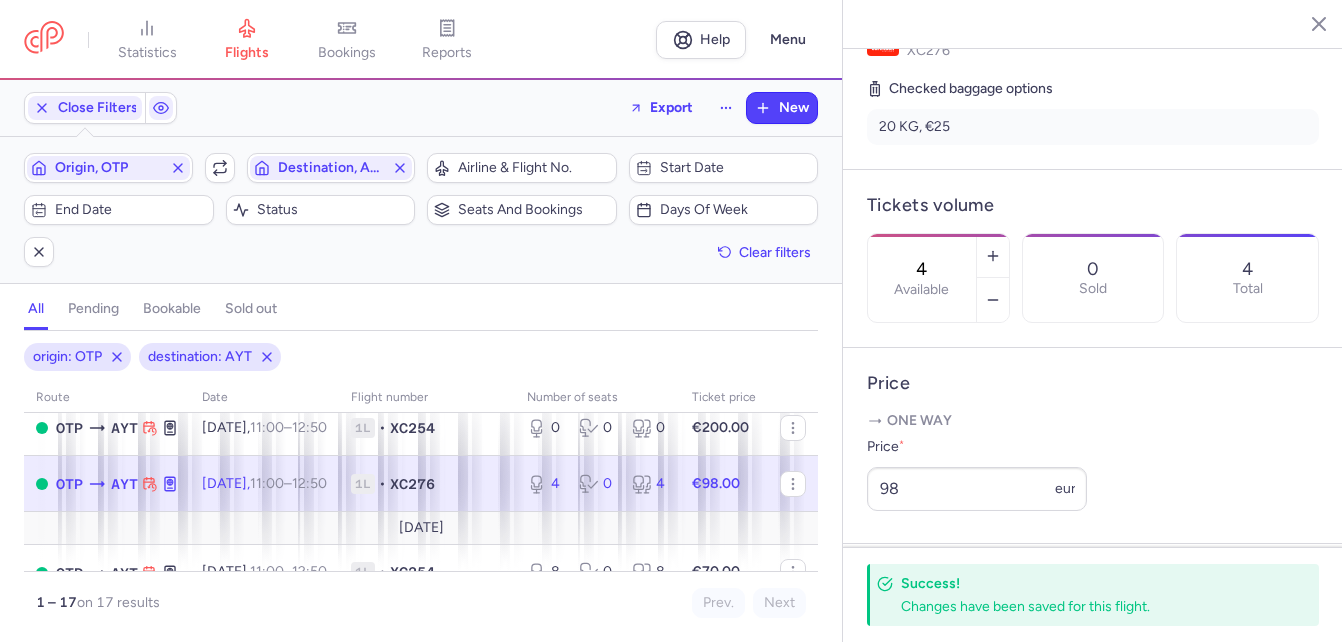 scroll, scrollTop: 680, scrollLeft: 0, axis: vertical 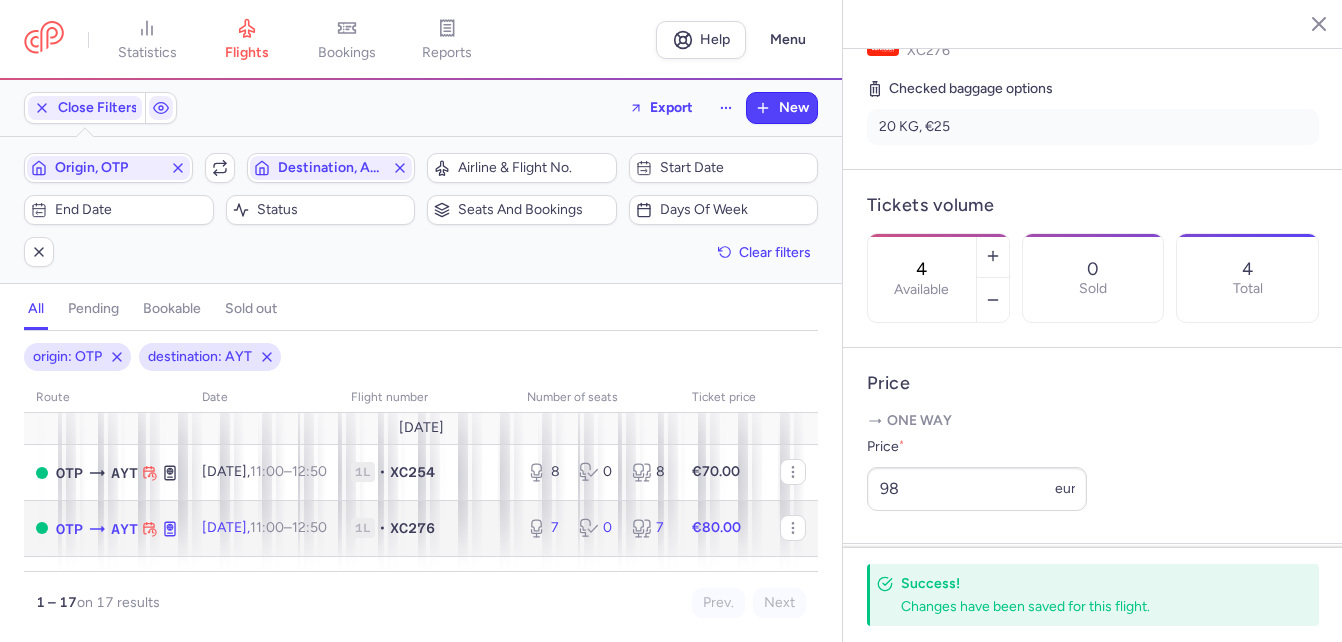 click on "[DATE]  11:00  –  12:50  +0" 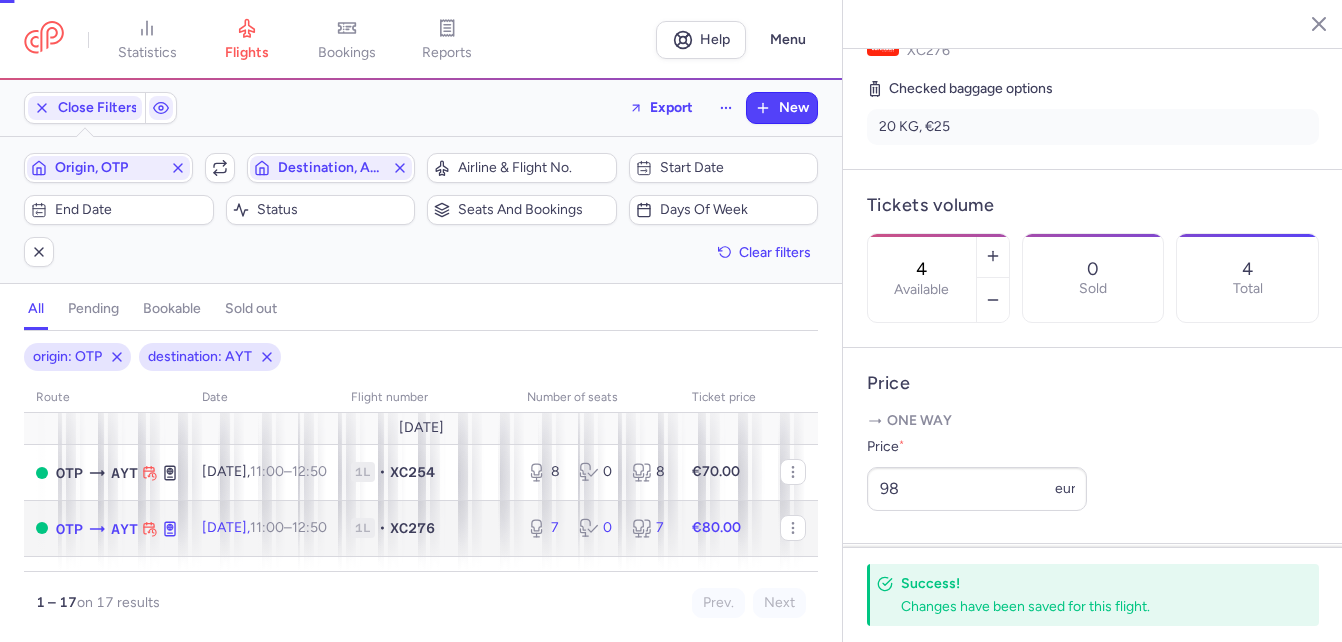 type on "7" 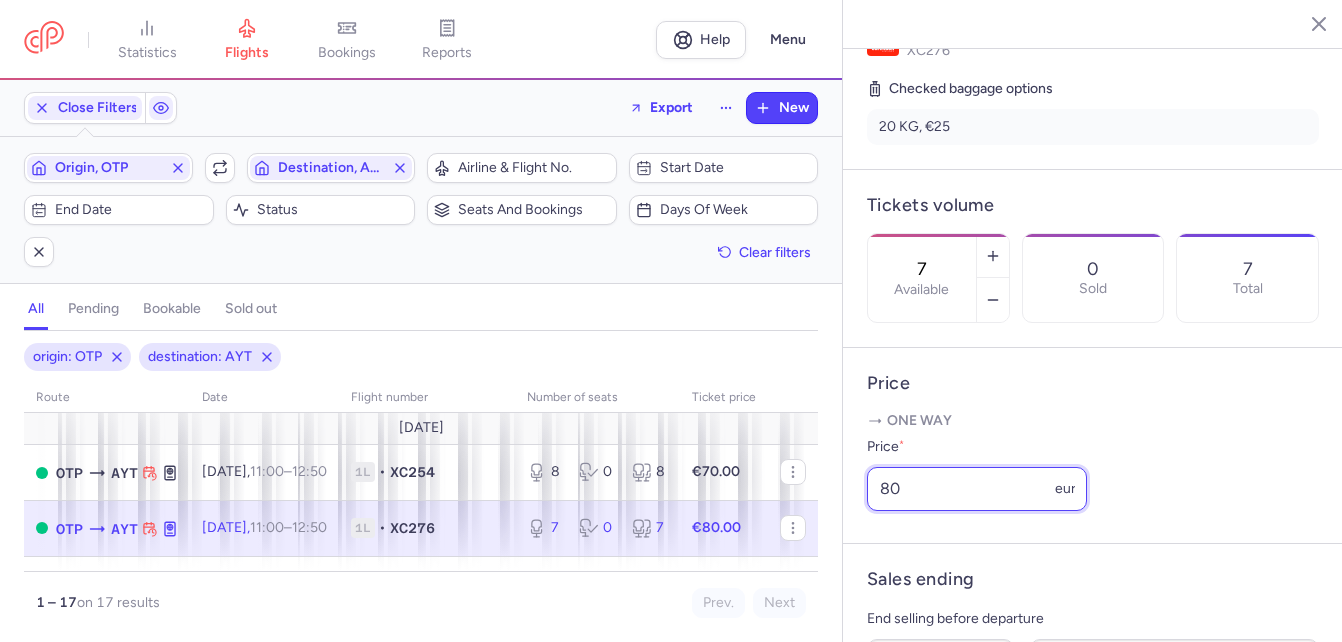 drag, startPoint x: 908, startPoint y: 519, endPoint x: 865, endPoint y: 515, distance: 43.185646 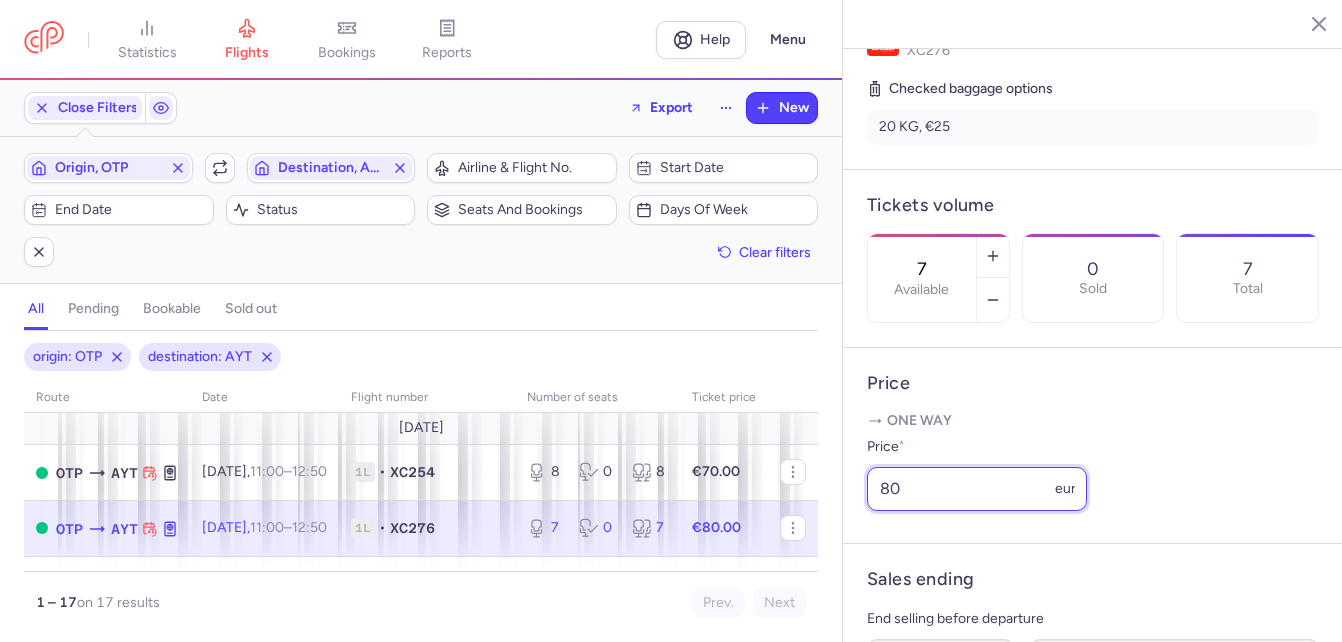 click on "Price  One way  Price  * 80 eur" at bounding box center [1093, 446] 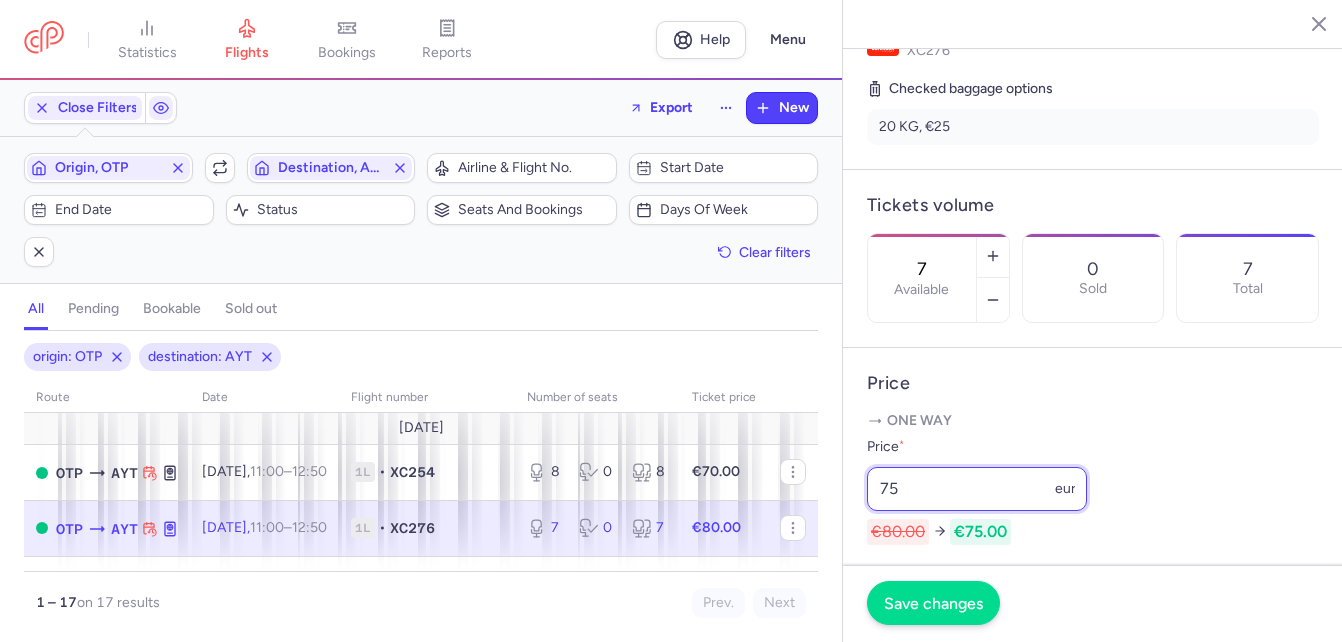 type on "75" 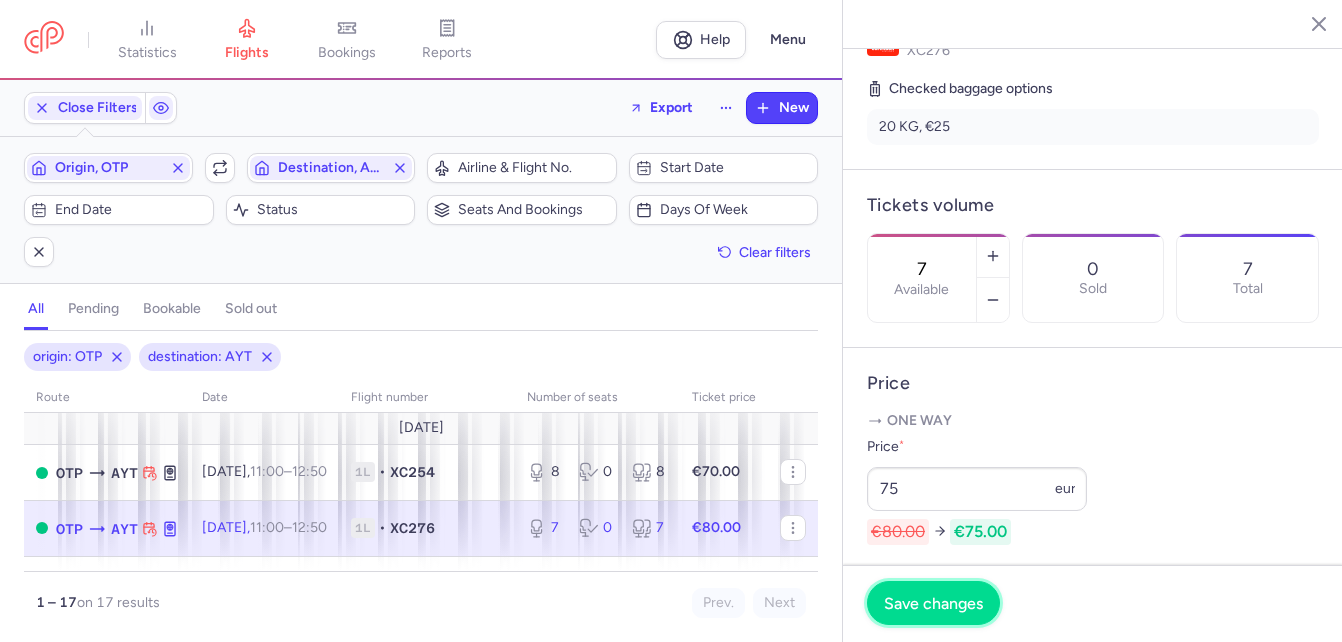 click on "Save changes" at bounding box center (933, 603) 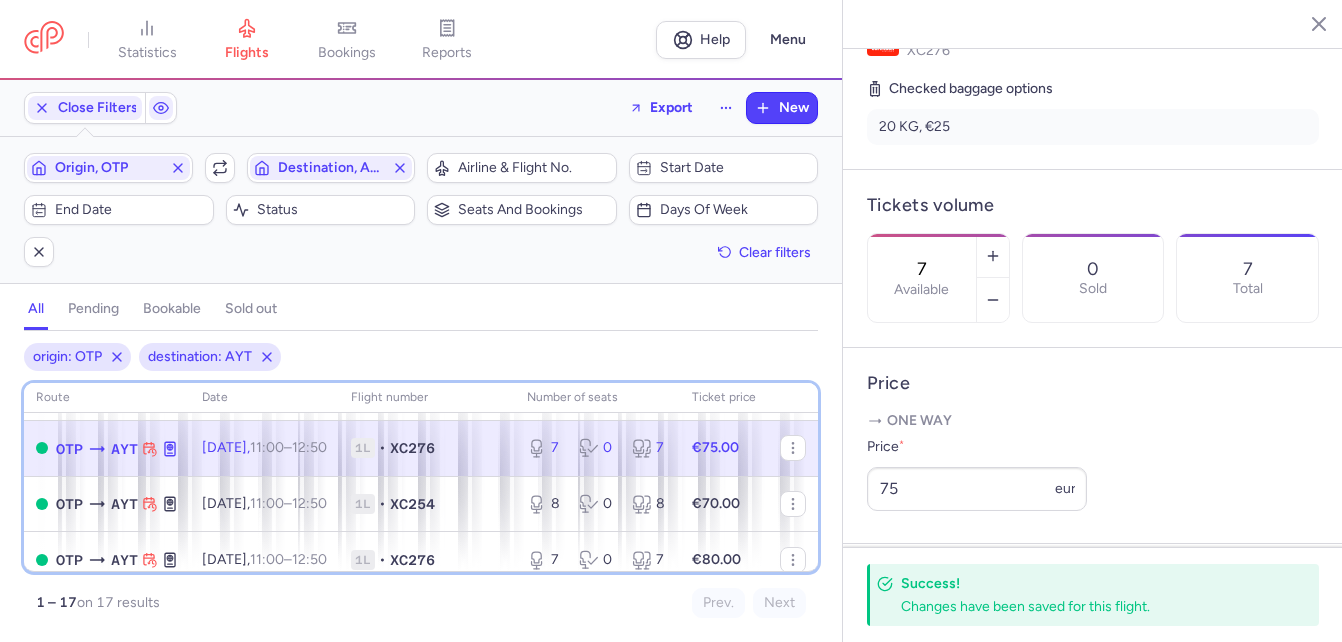 scroll, scrollTop: 800, scrollLeft: 0, axis: vertical 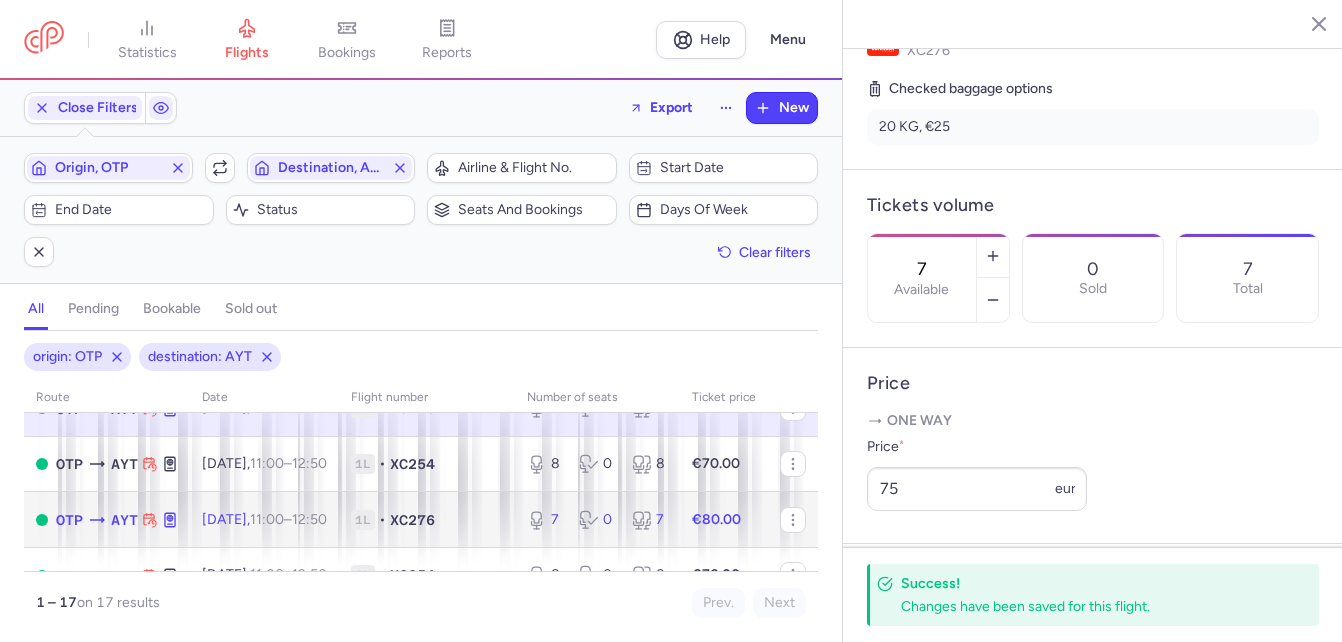 click on "1L • XC276" 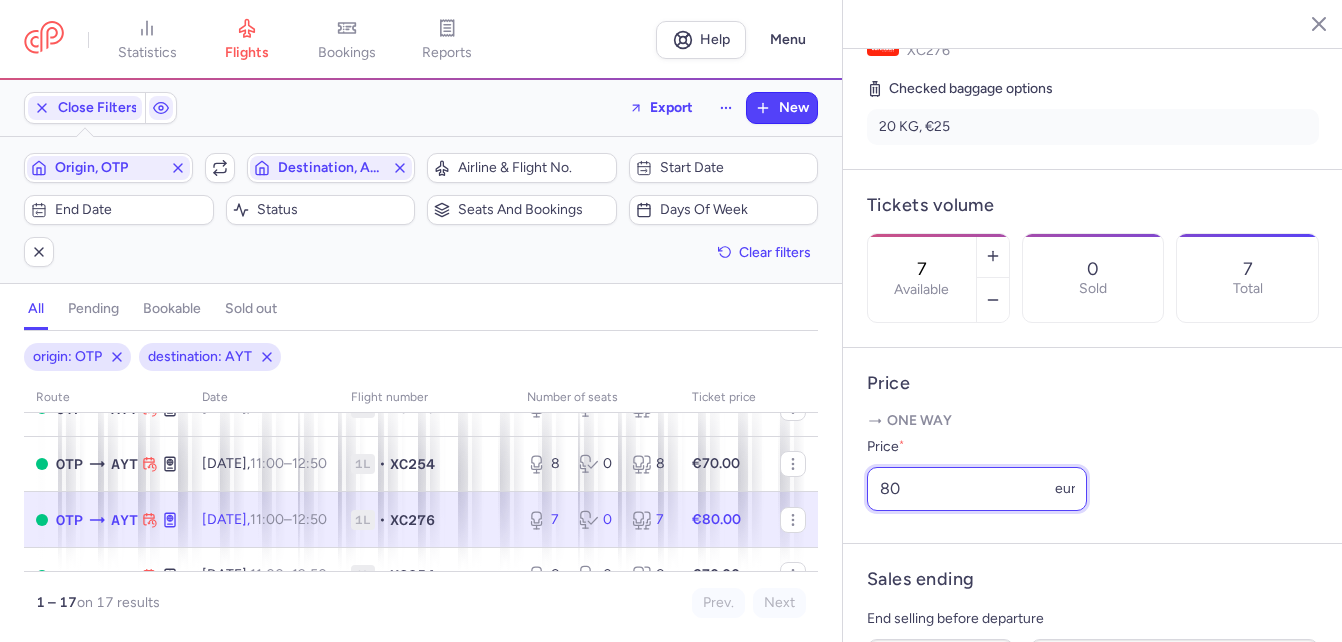 drag, startPoint x: 916, startPoint y: 515, endPoint x: 872, endPoint y: 515, distance: 44 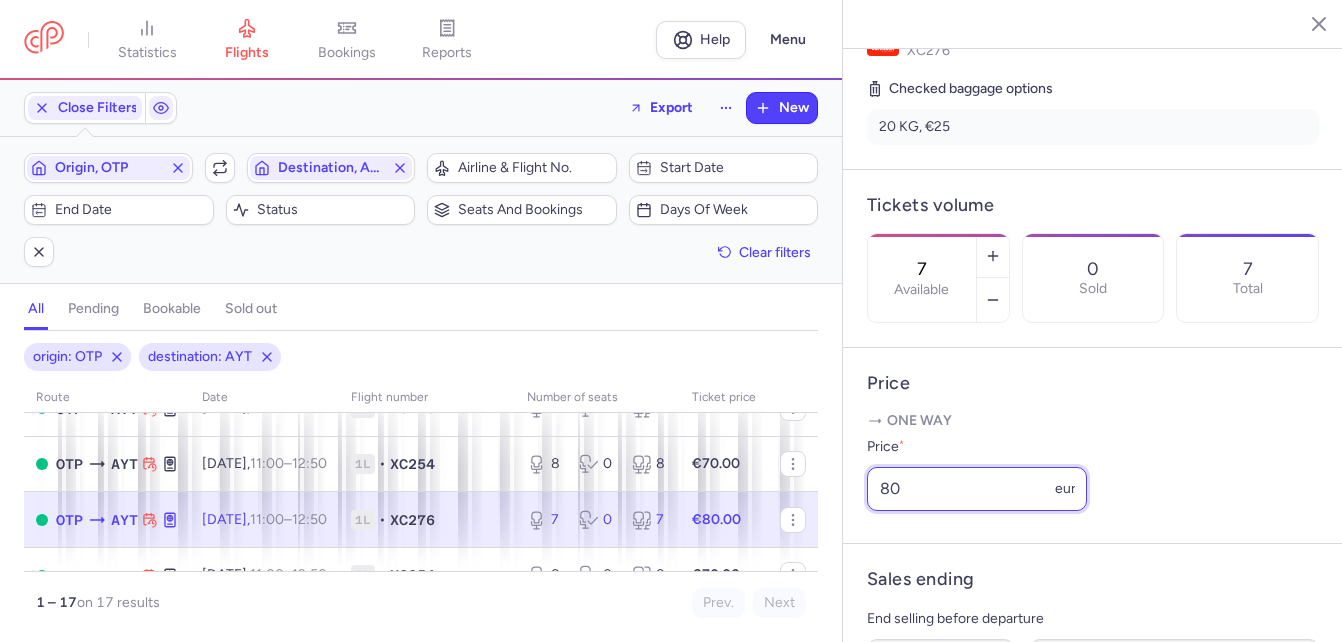 click on "80" at bounding box center [977, 489] 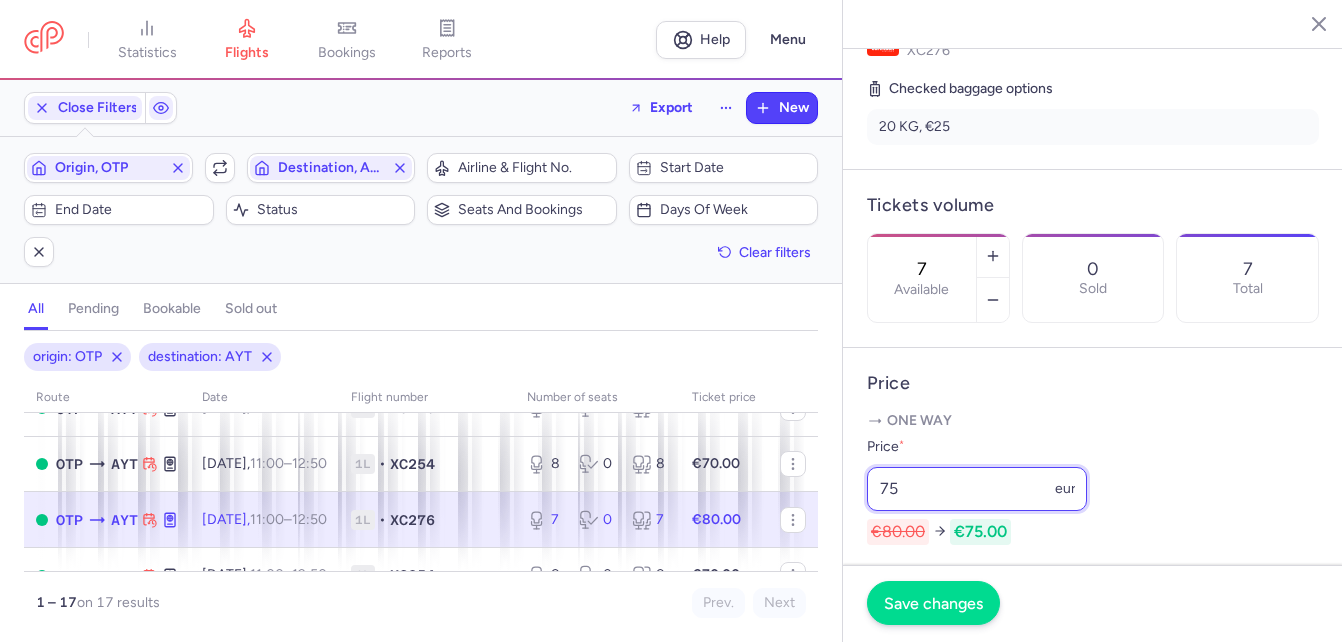 type on "75" 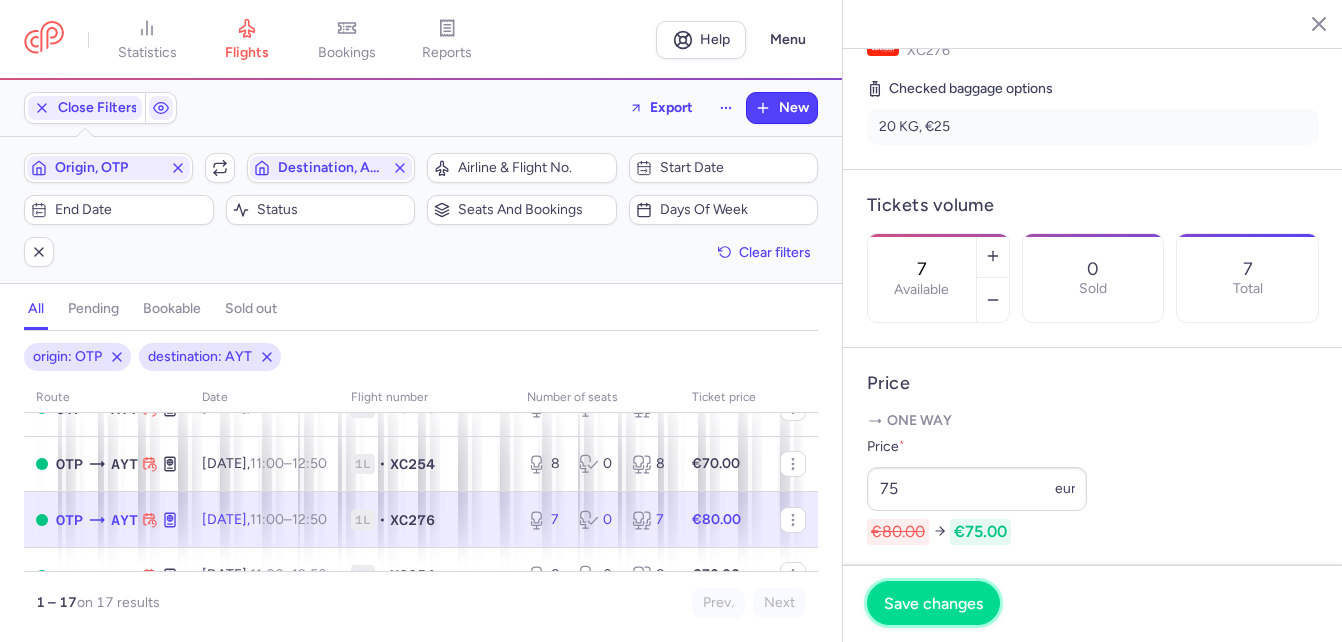 click on "Save changes" at bounding box center (933, 603) 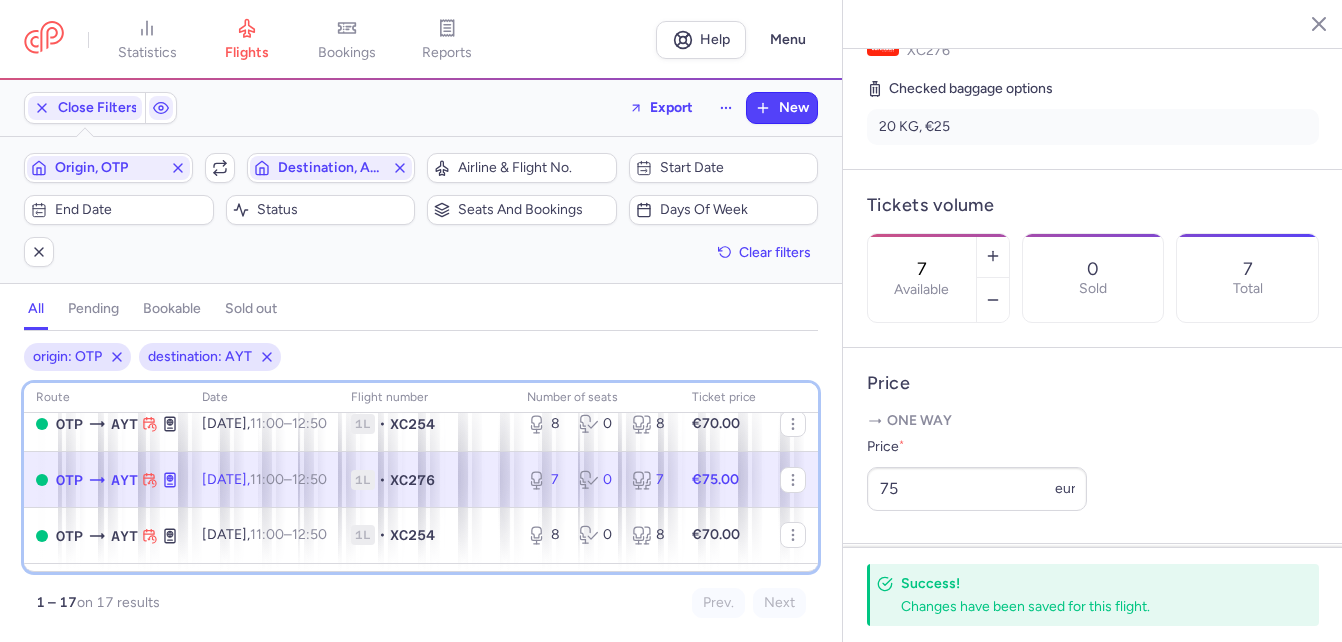 scroll, scrollTop: 880, scrollLeft: 0, axis: vertical 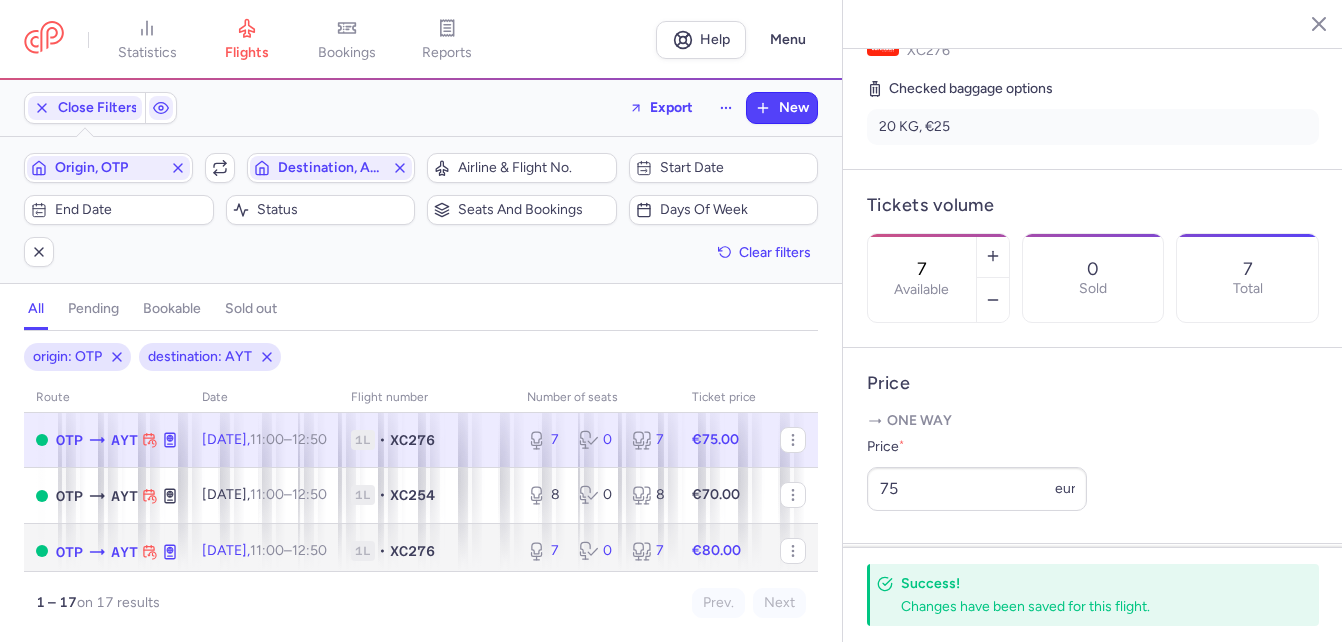 click on "XC276" 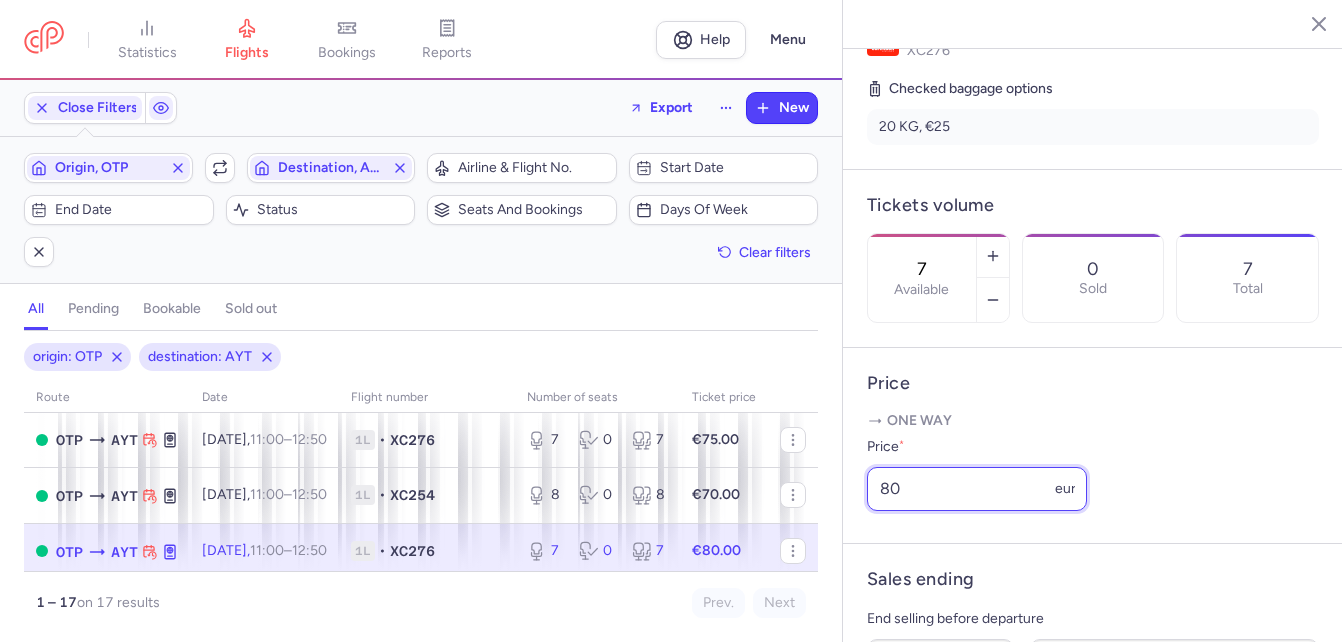 drag, startPoint x: 932, startPoint y: 521, endPoint x: 824, endPoint y: 519, distance: 108.01852 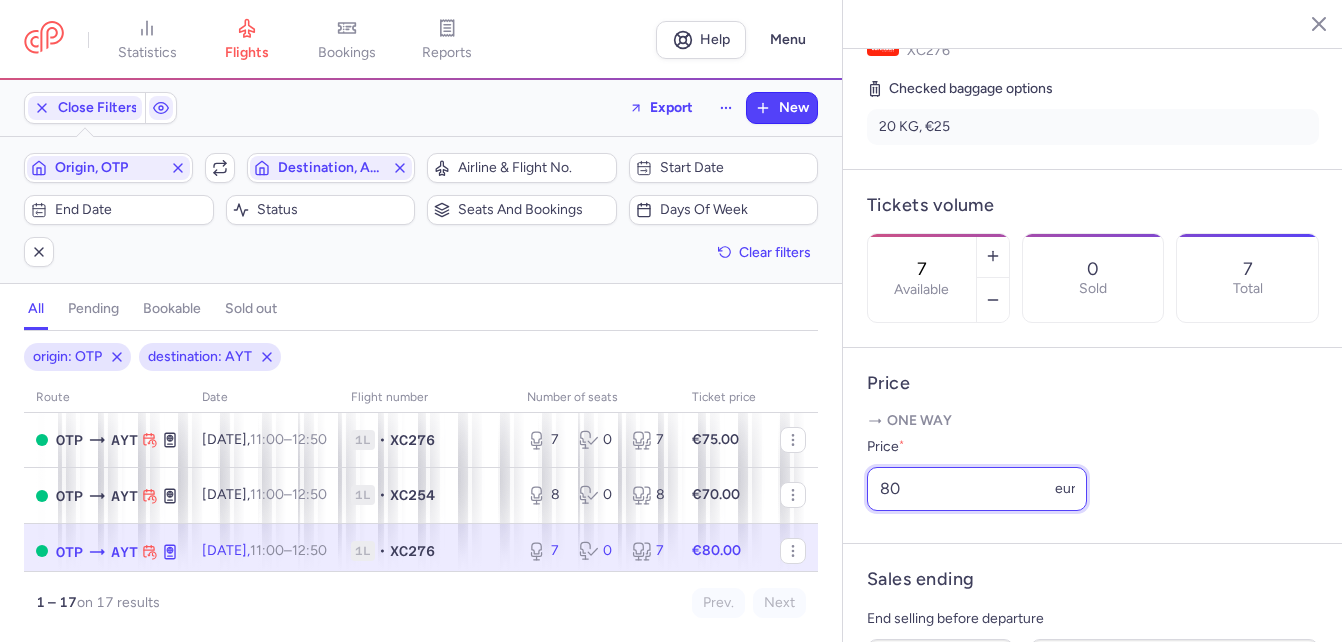 click on "statistics flights bookings reports  Help  Menu Close Filters  Export  New Filters (2) – 17 results  Origin, OTP  Include return  Destination, AYT  Airline & Flight No.  Start date  End date  Status  Seats and bookings  Days of week  Clear filters  all pending bookable sold out 2 origin: OTP destination: AYT route date Flight number number of seats Ticket price [DATE]  OTP  AYT [DATE]  11:00  –  12:50  +0 1L • XC276 1 0 1 €79.00  OTP  AYT [DATE]  11:00  –  12:50  +0 1L • XC254 0 12 12 €69.00 [DATE]  OTP  AYT [DATE]  11:00  –  12:50  +0 1L • XC276 0 0 0 €85.00  OTP  AYT [DATE]  11:00  –  12:50  +0 1L • XC254 7 1 8 €79.00  OTP  AYT [DATE]  11:00  –  12:50  +0 1L • XC276 7 0 7 €75.00  OTP  AYT [DATE]  11:00  –  12:50  +0 1L • XC254 5 3 8 €79.00  OTP  AYT [DATE]  11:00  –  12:50  +0 1L • XC276 7 0 7 €79.00  OTP  AYT [DATE]  11:00  –  12:50  +0 1L • XC254 4 0 4 €79.00  OTP  AYT [DATE]  11:00  –  12:50  +0 1L" 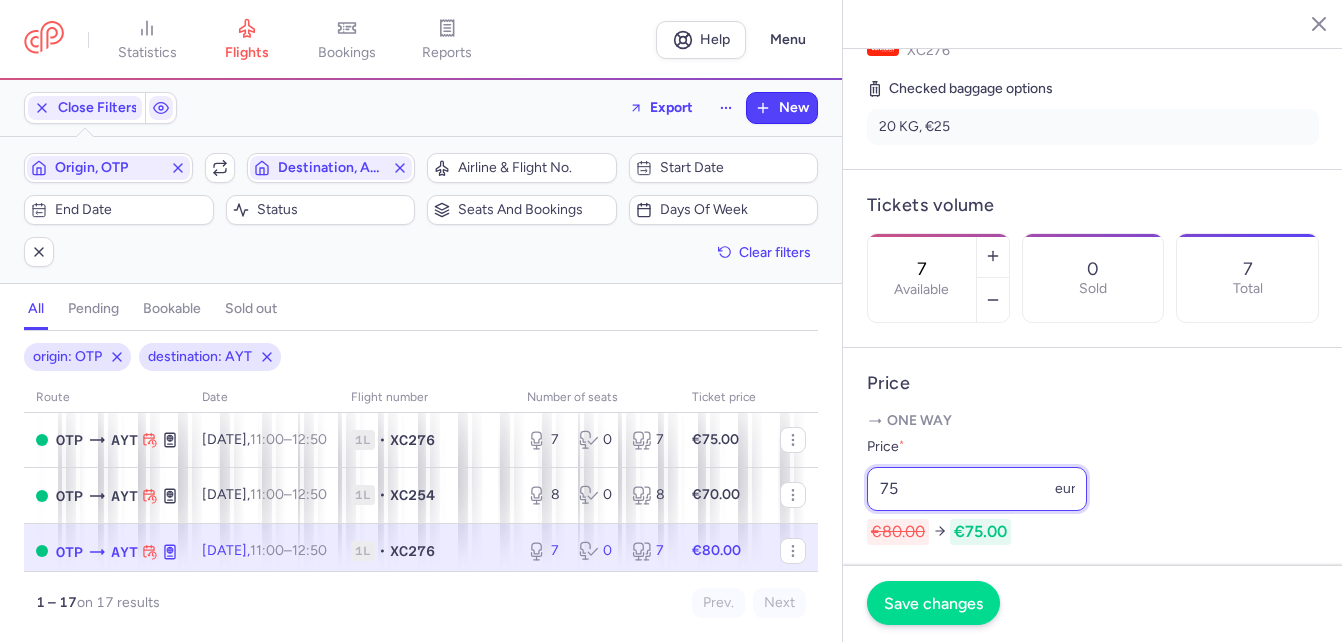 type on "75" 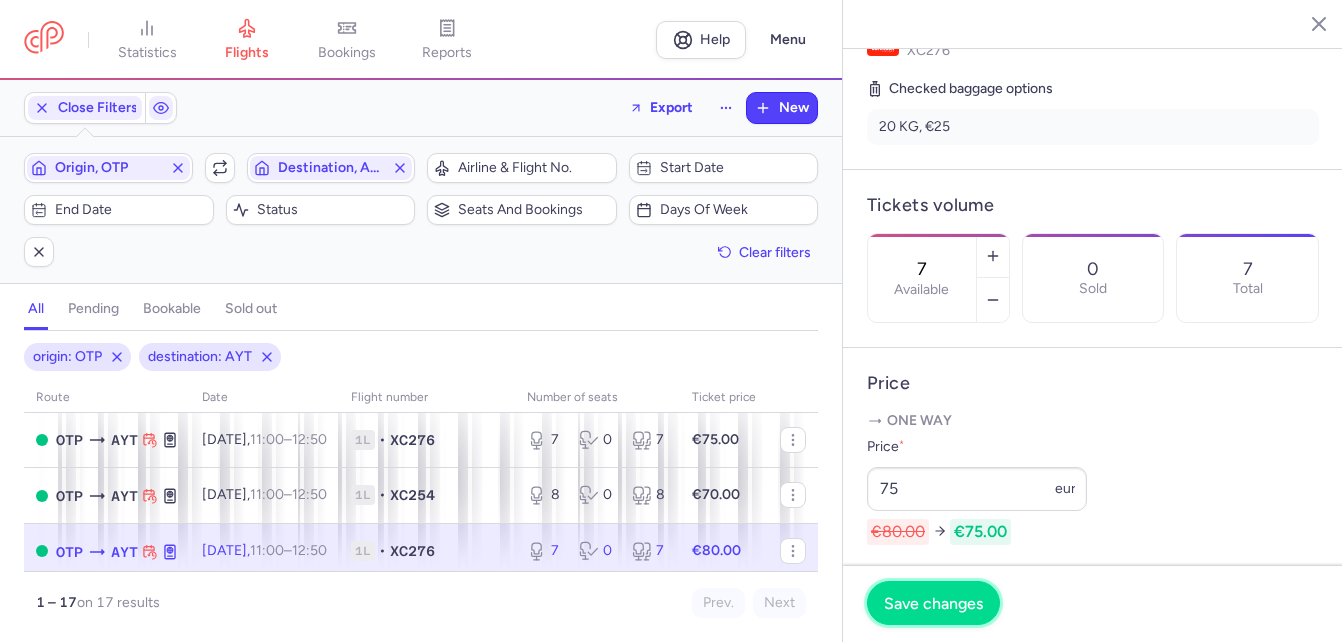 click on "Save changes" at bounding box center [933, 603] 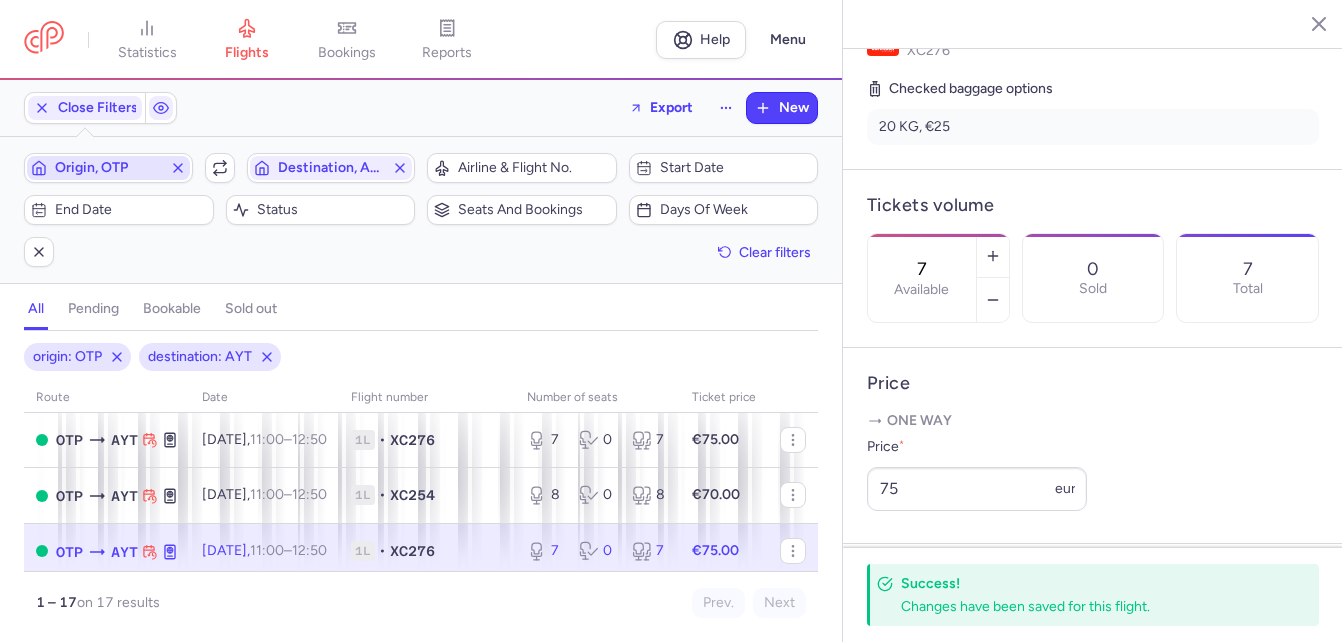 click 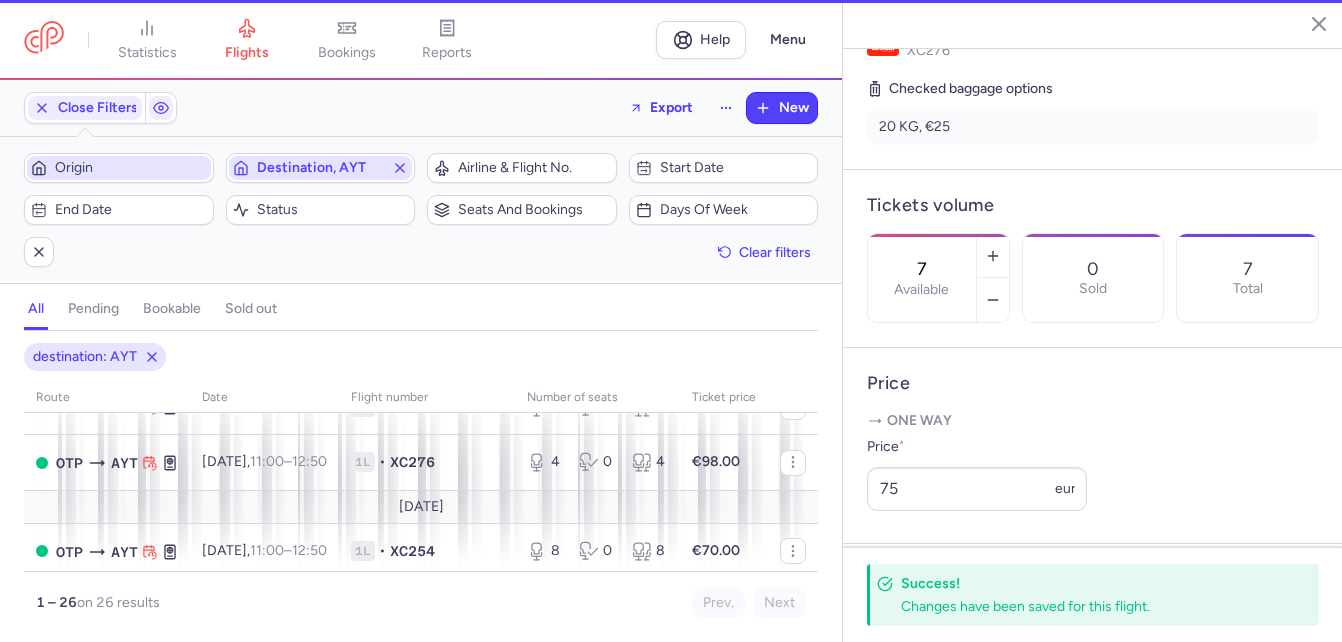 scroll, scrollTop: 903, scrollLeft: 0, axis: vertical 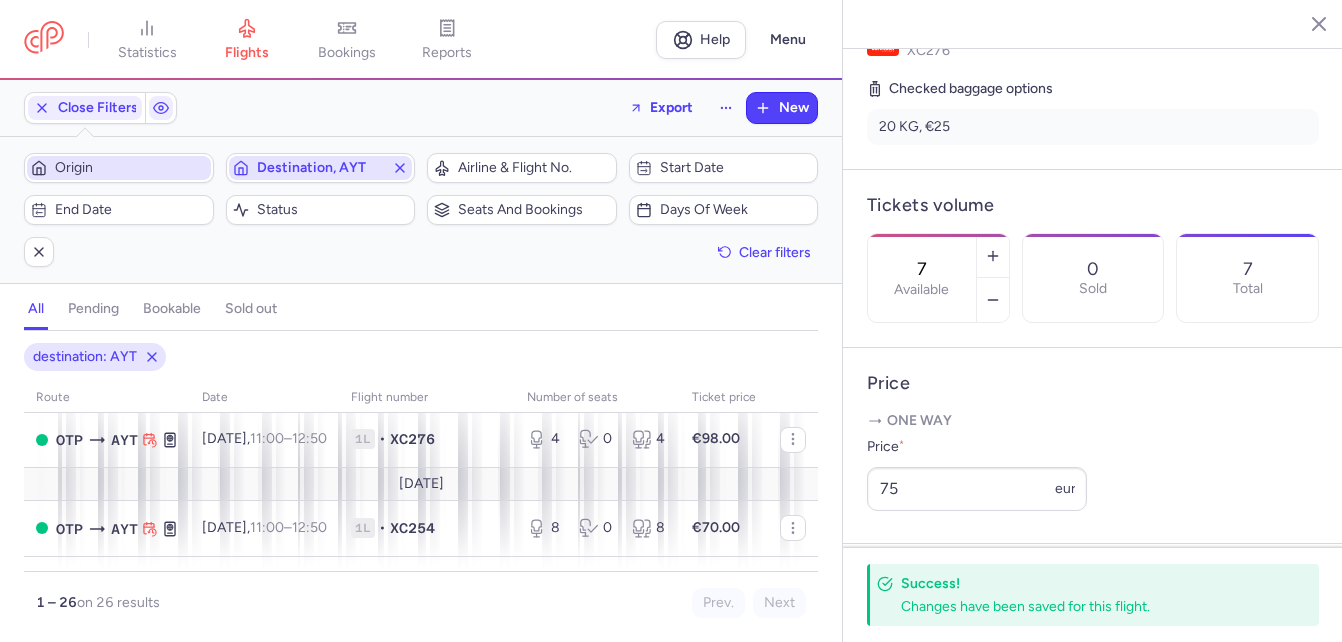 click 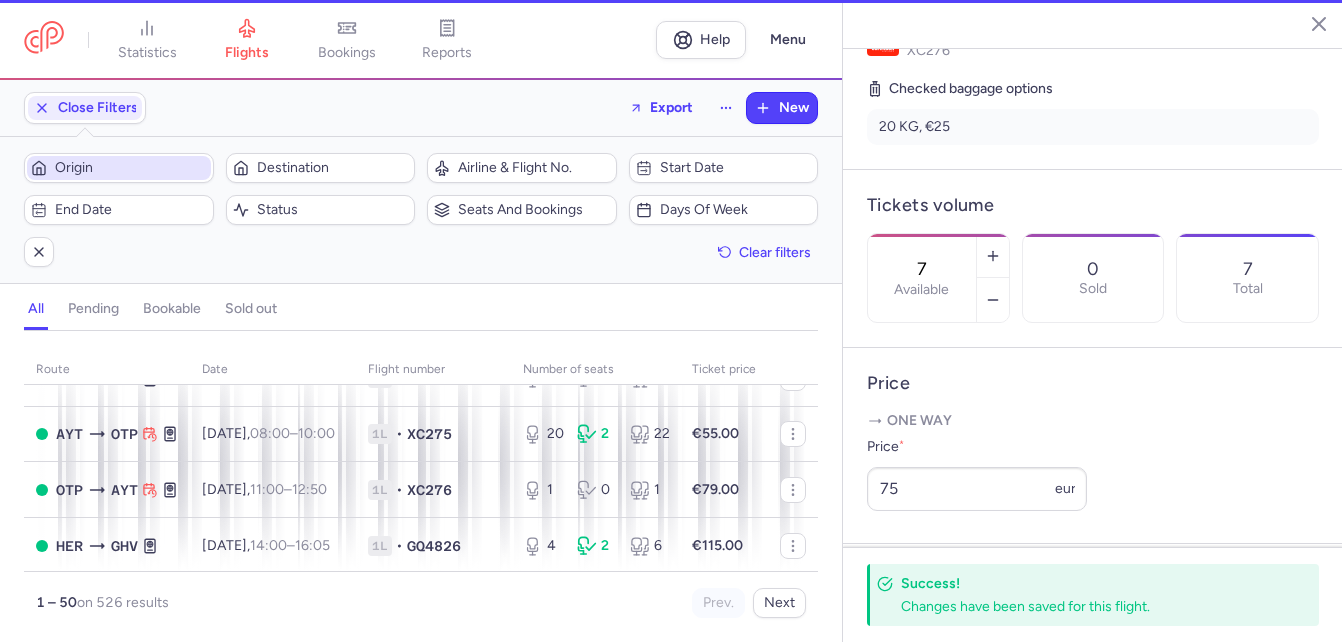scroll, scrollTop: 926, scrollLeft: 0, axis: vertical 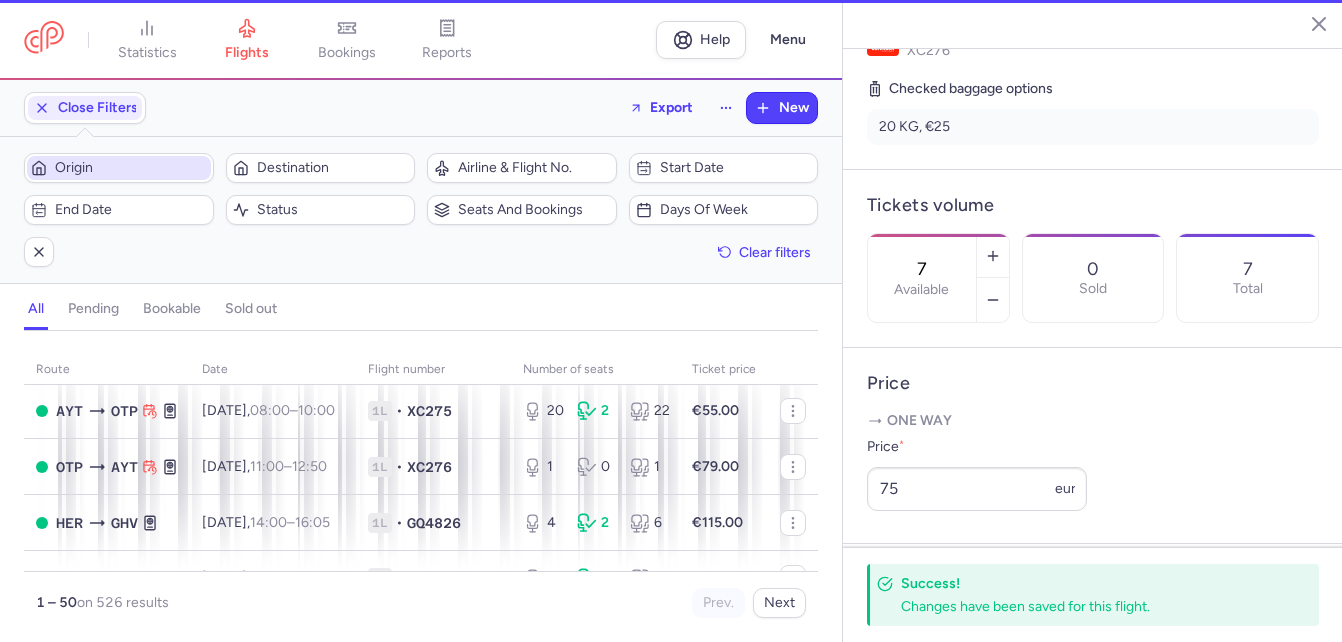 click on "Origin" at bounding box center [131, 168] 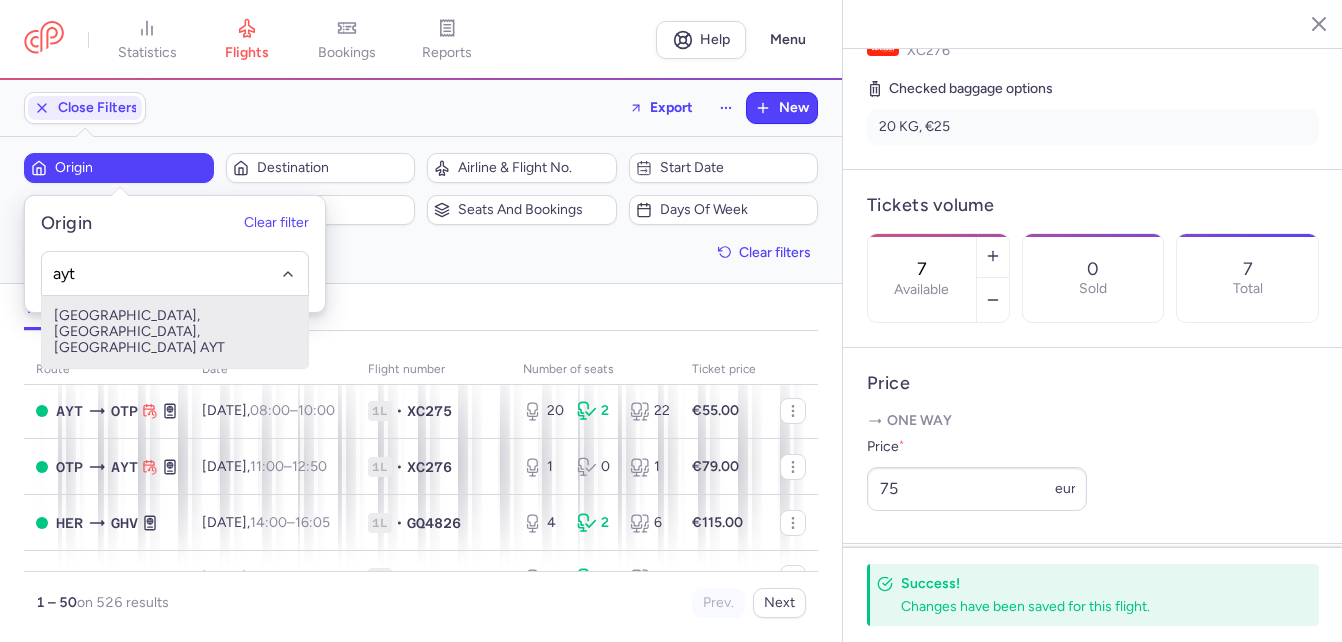 click on "[GEOGRAPHIC_DATA], [GEOGRAPHIC_DATA], [GEOGRAPHIC_DATA] AYT" at bounding box center (175, 332) 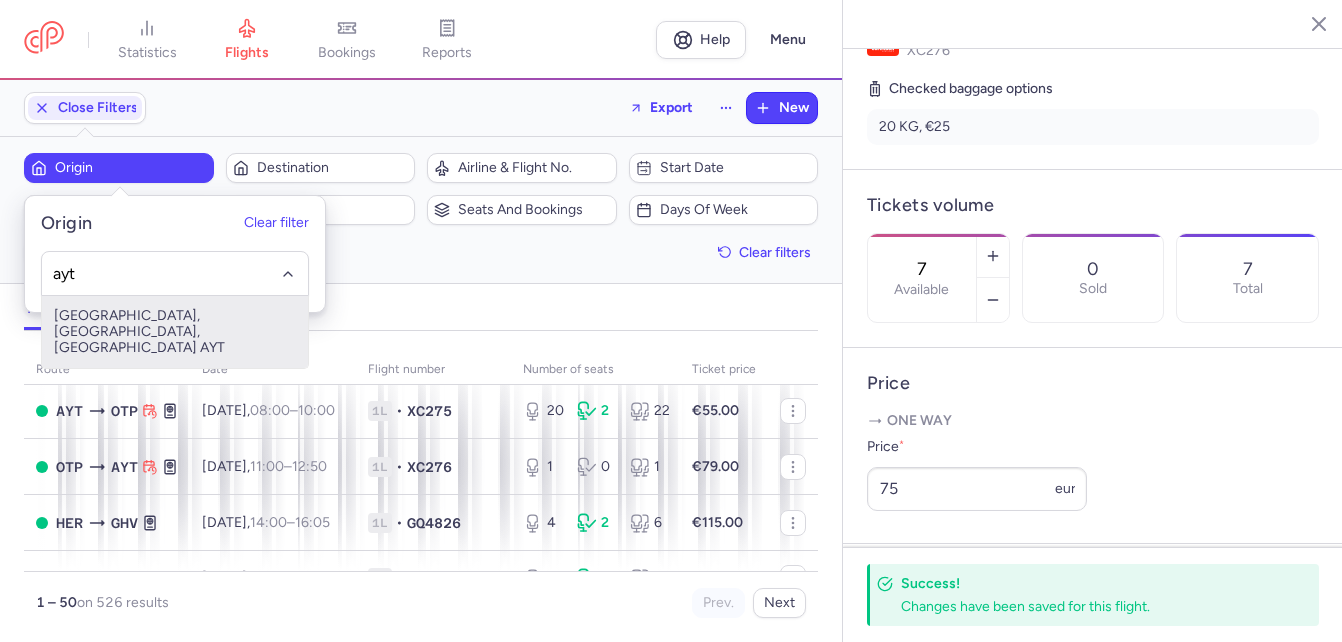 type on "ayt" 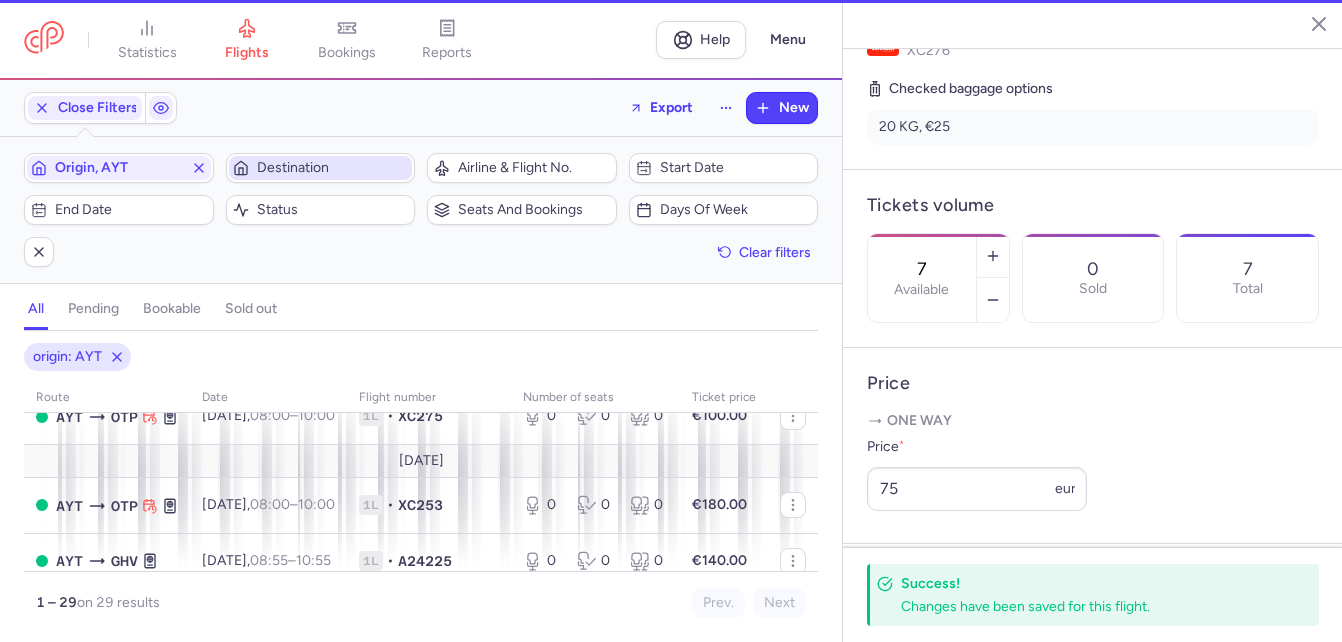 scroll, scrollTop: 903, scrollLeft: 0, axis: vertical 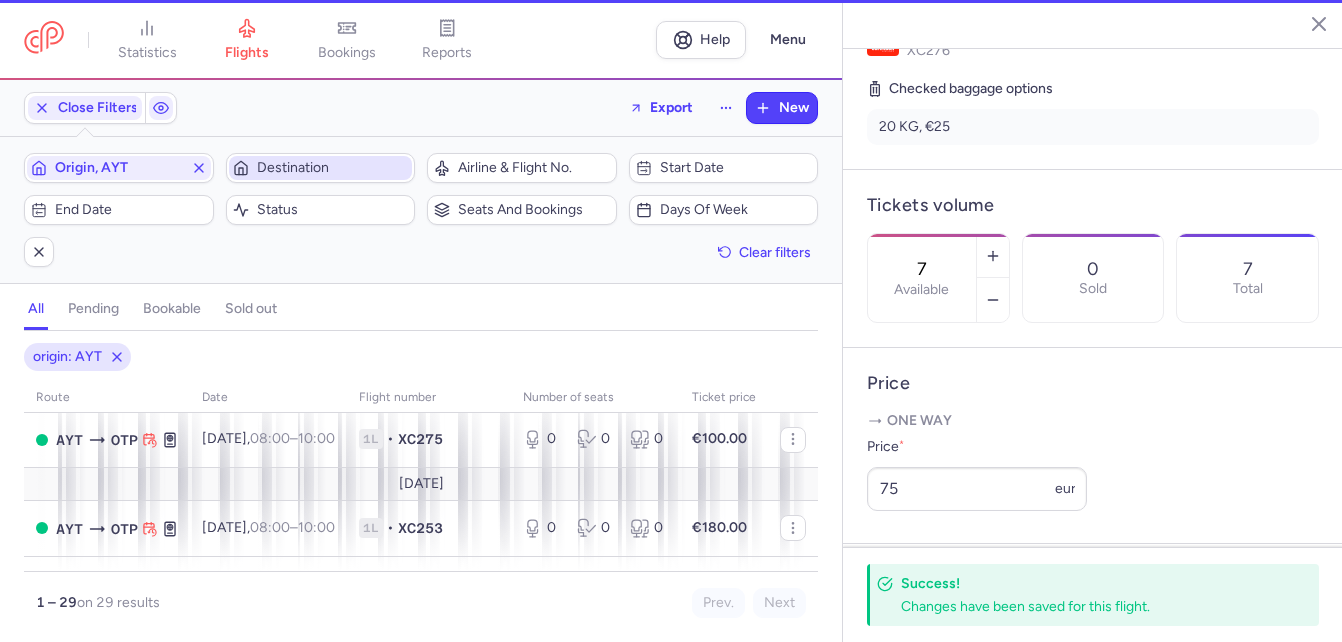 click on "Destination" at bounding box center [333, 168] 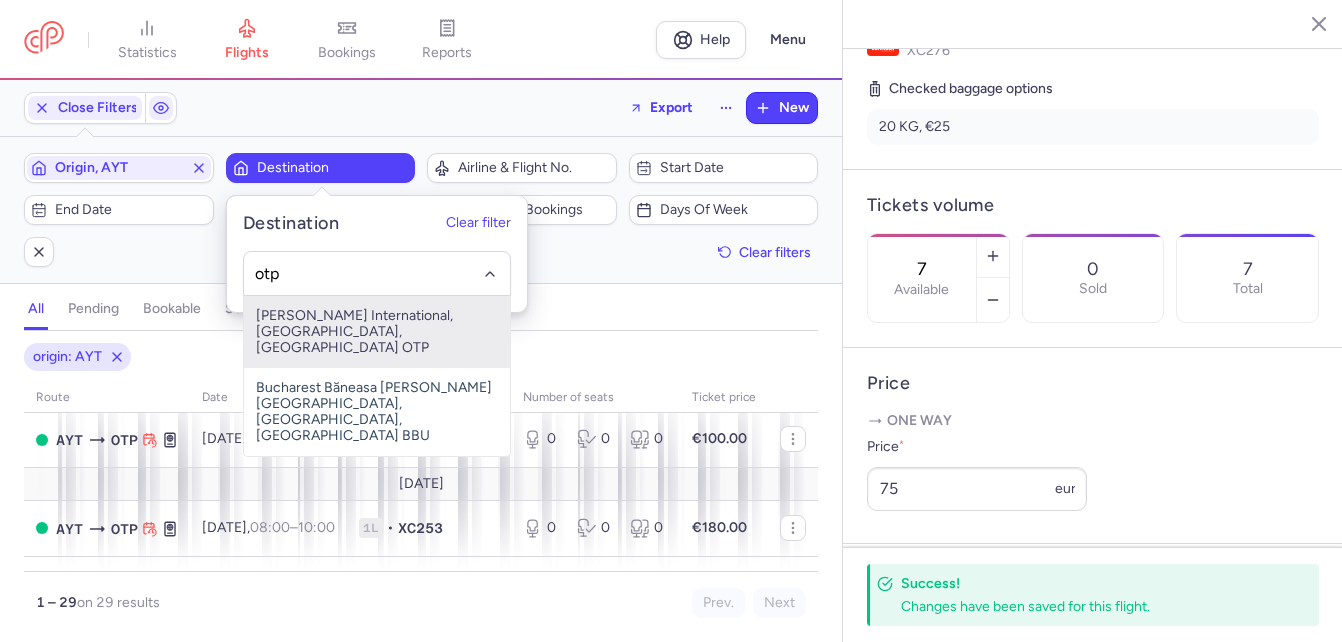 click on "[PERSON_NAME] International, [GEOGRAPHIC_DATA], [GEOGRAPHIC_DATA] OTP" at bounding box center [377, 332] 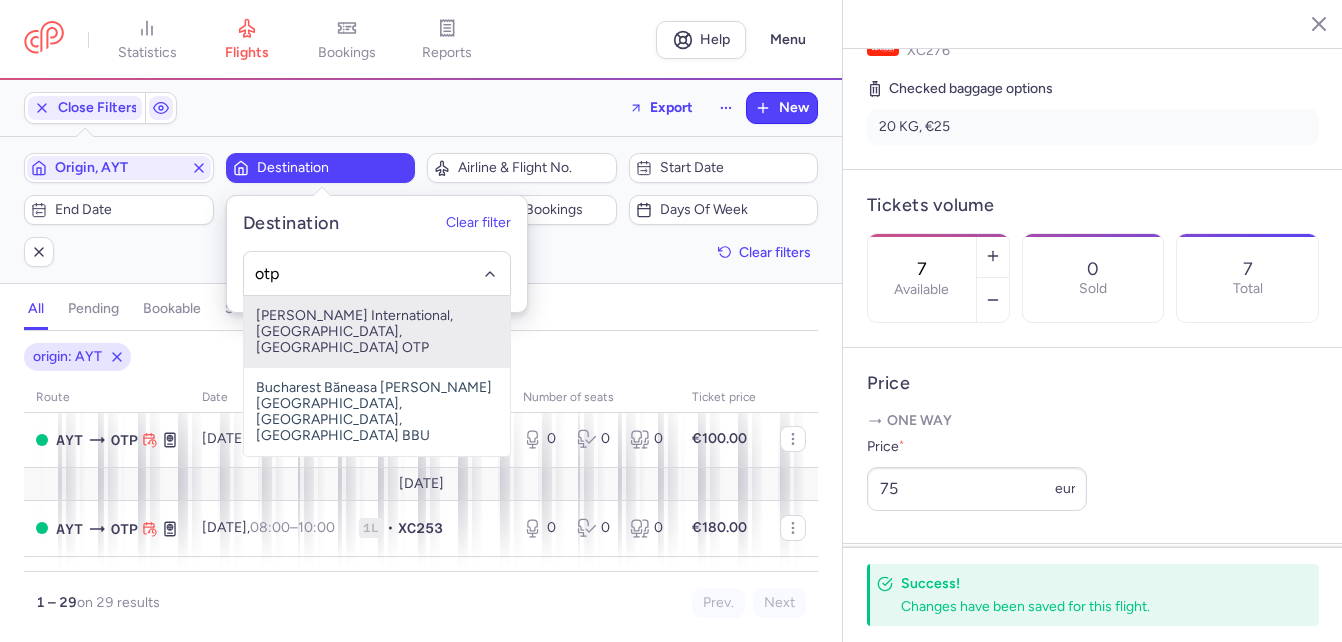 type on "otp" 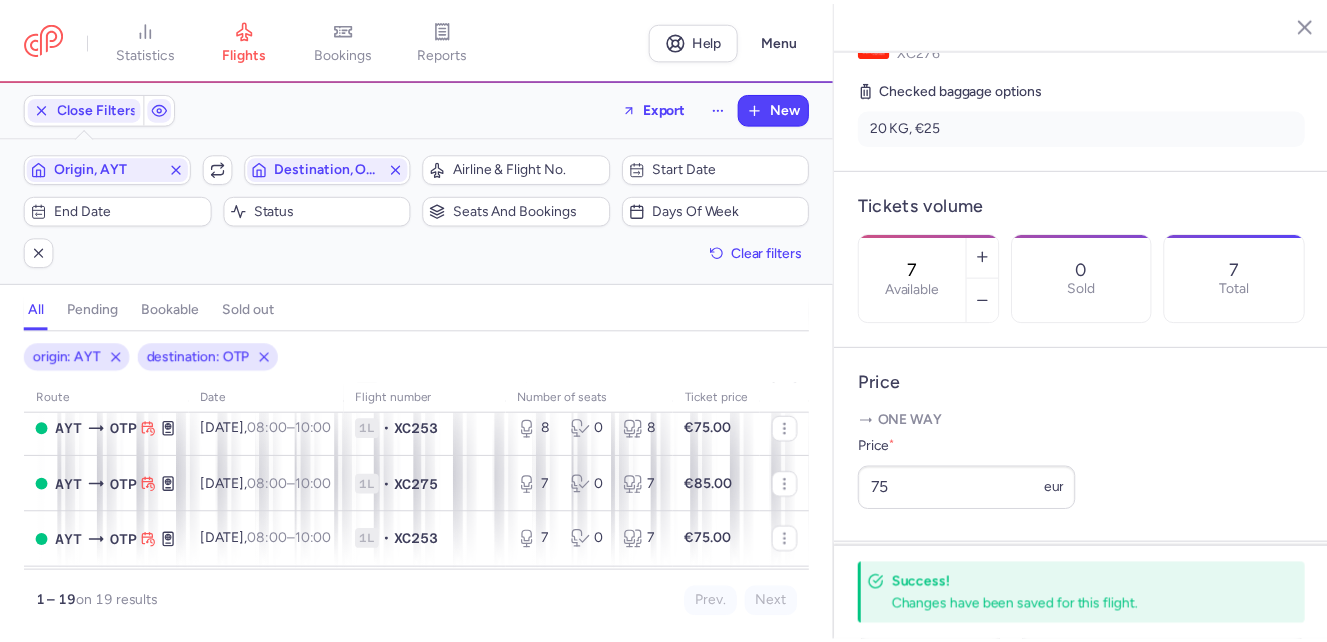 scroll, scrollTop: 0, scrollLeft: 0, axis: both 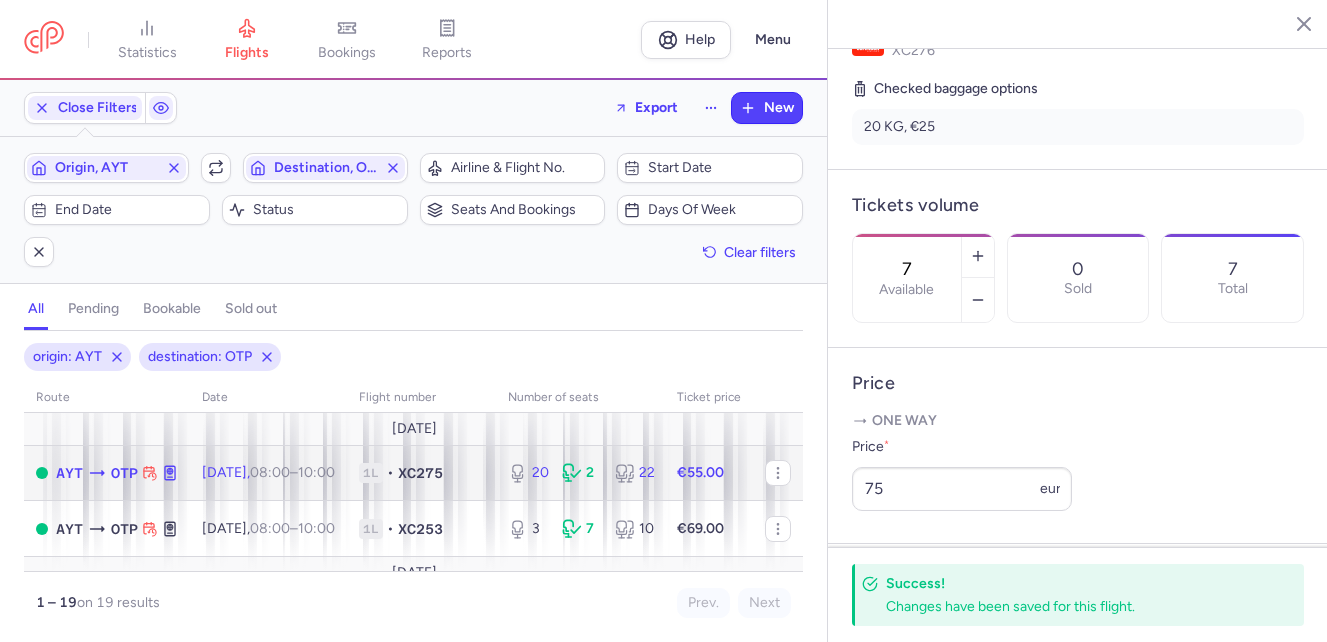 click on "[DATE]  08:00  –  10:00  +0" 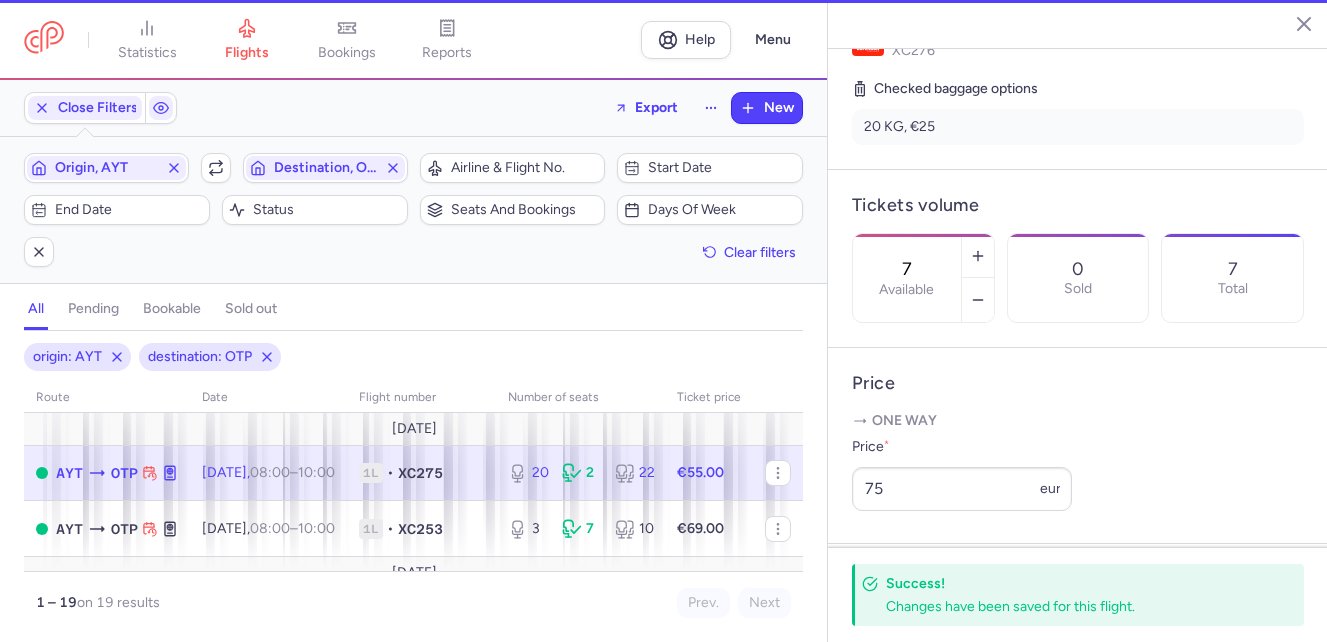 type on "20" 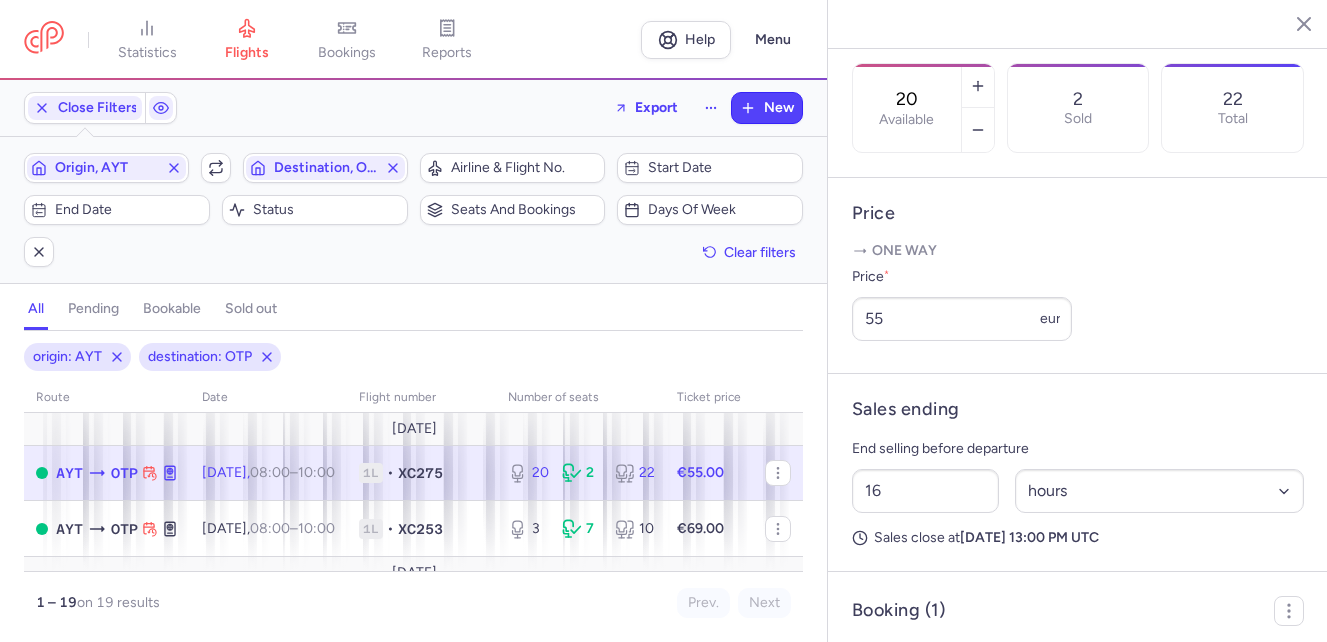 scroll, scrollTop: 689, scrollLeft: 0, axis: vertical 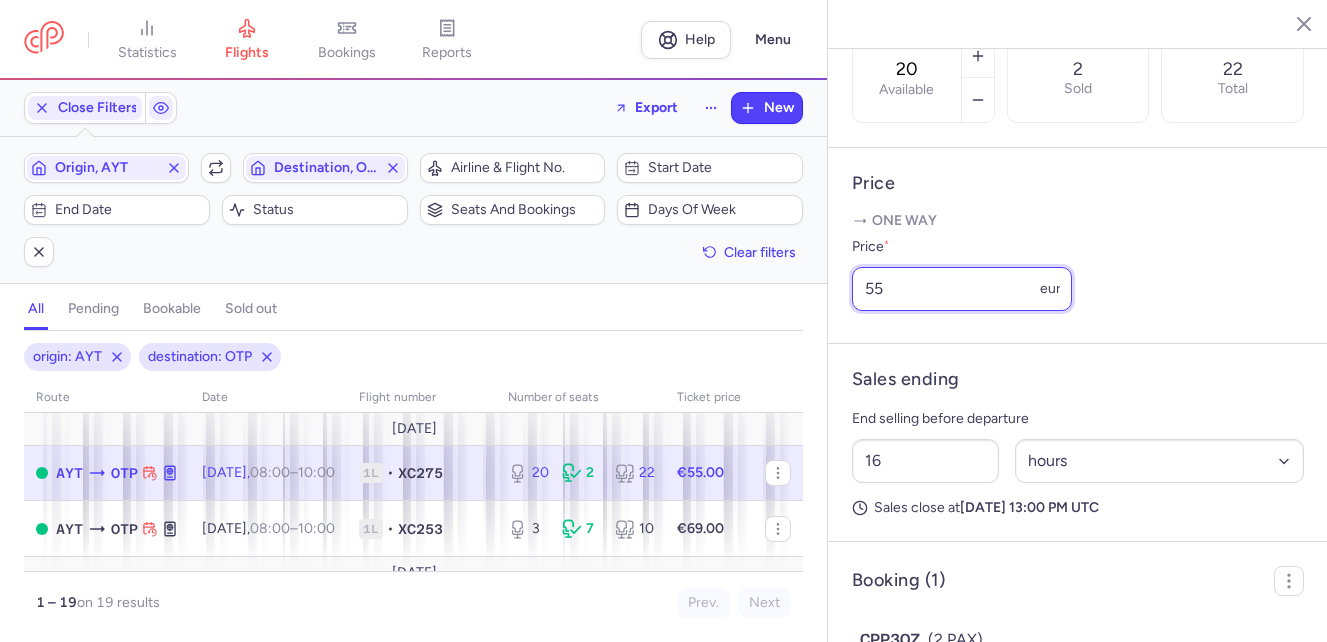 drag, startPoint x: 930, startPoint y: 326, endPoint x: 853, endPoint y: 313, distance: 78.08969 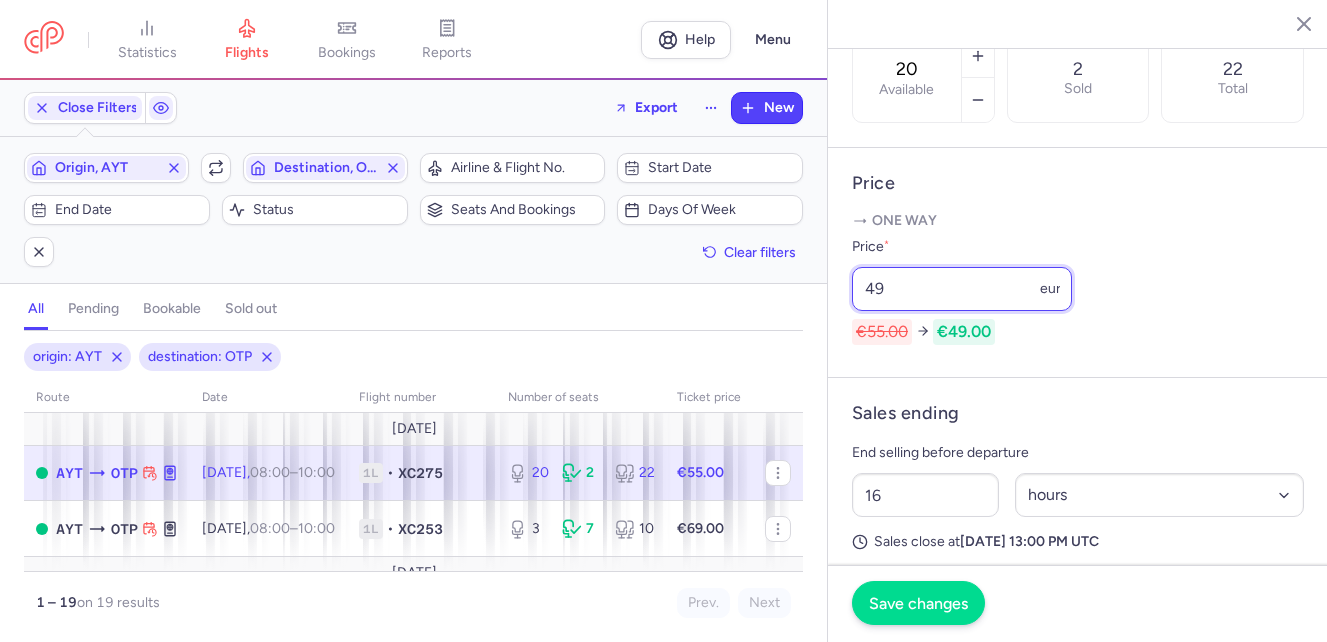 type on "49" 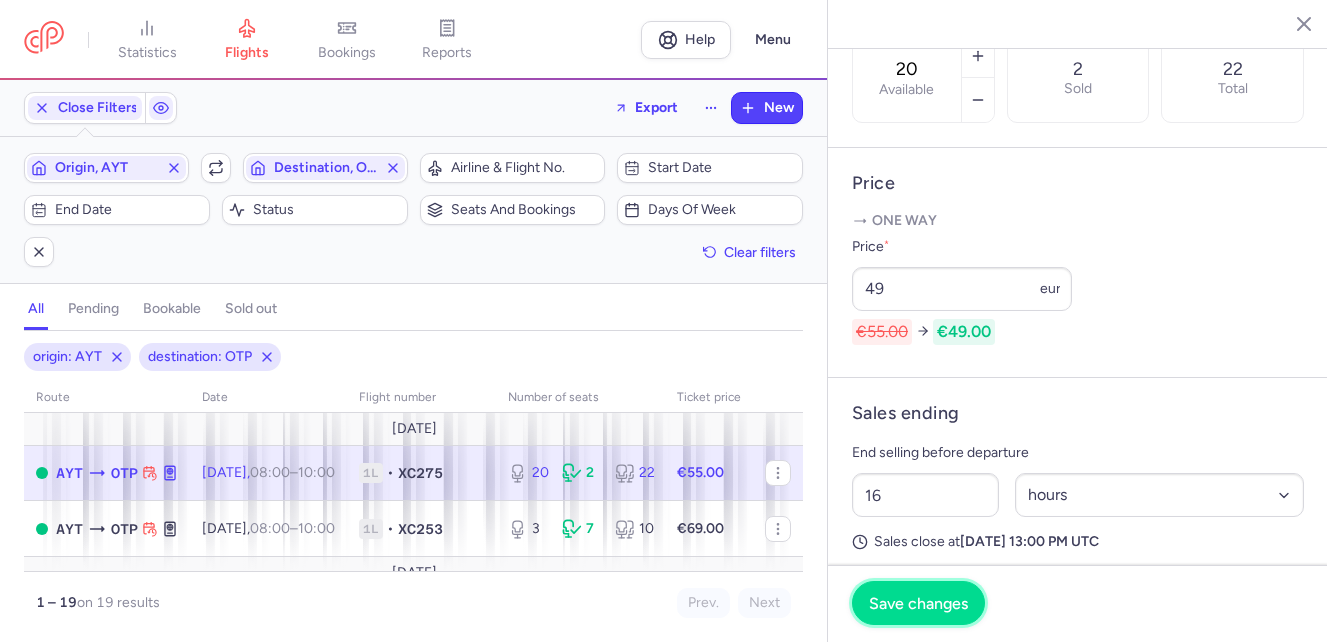 click on "Save changes" at bounding box center (918, 603) 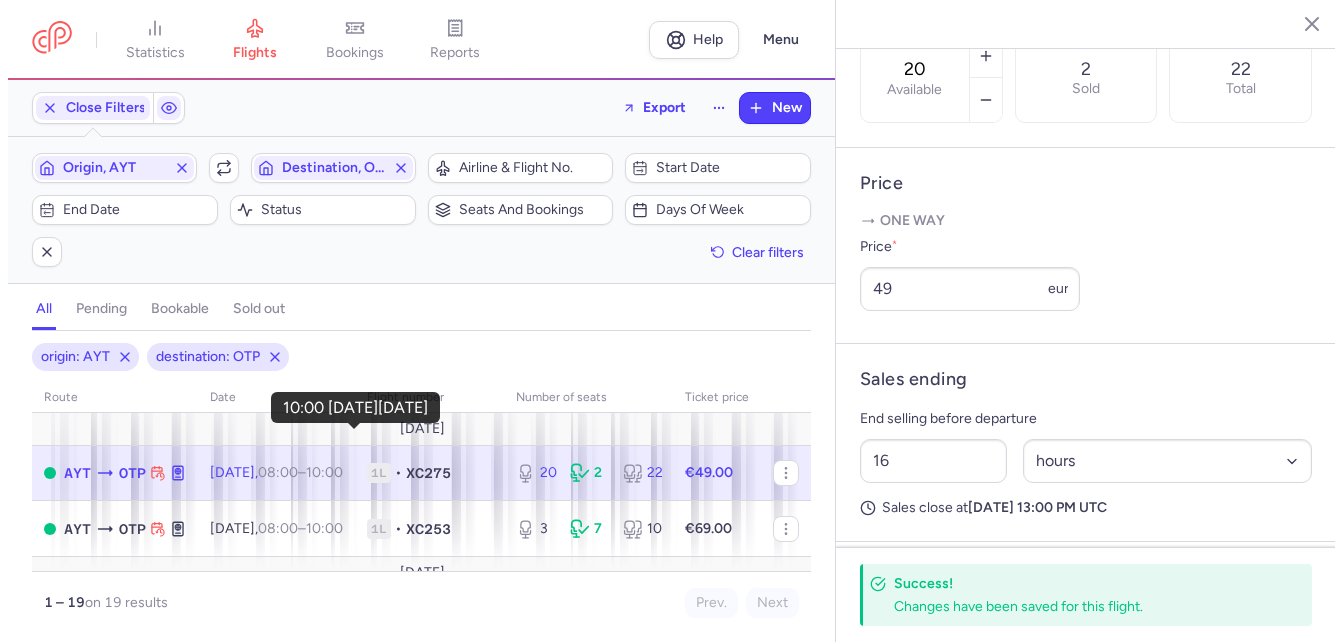 scroll, scrollTop: 100, scrollLeft: 0, axis: vertical 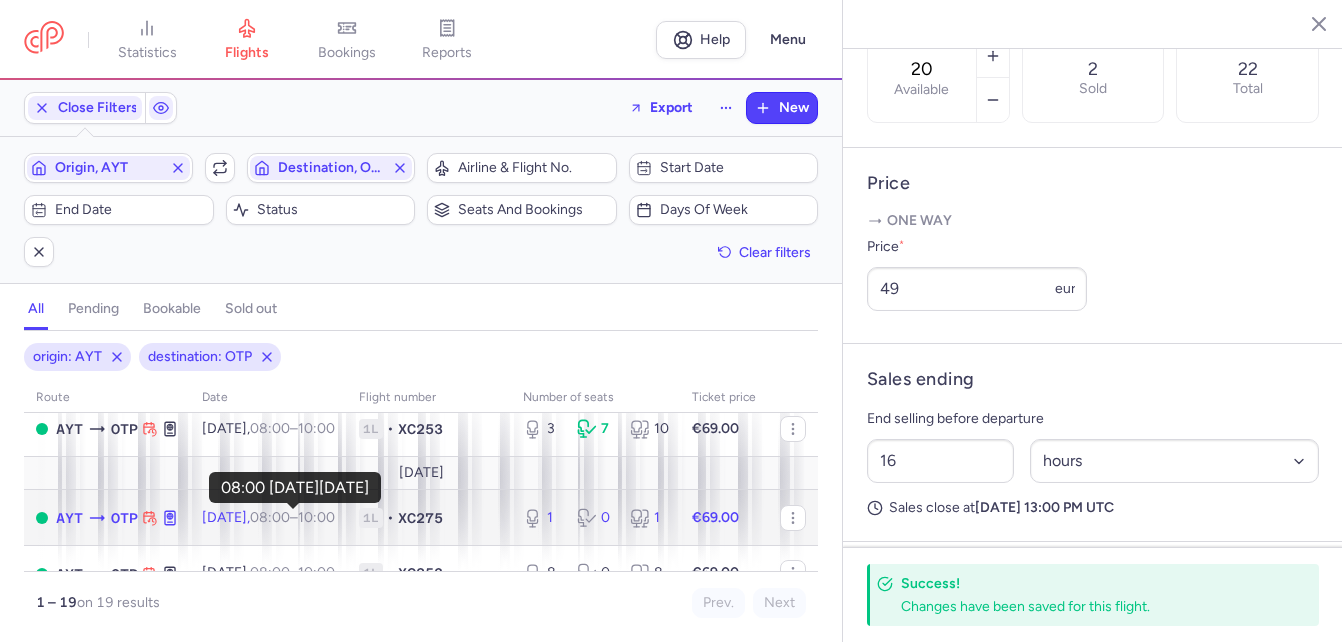 click on "08:00" at bounding box center (270, 517) 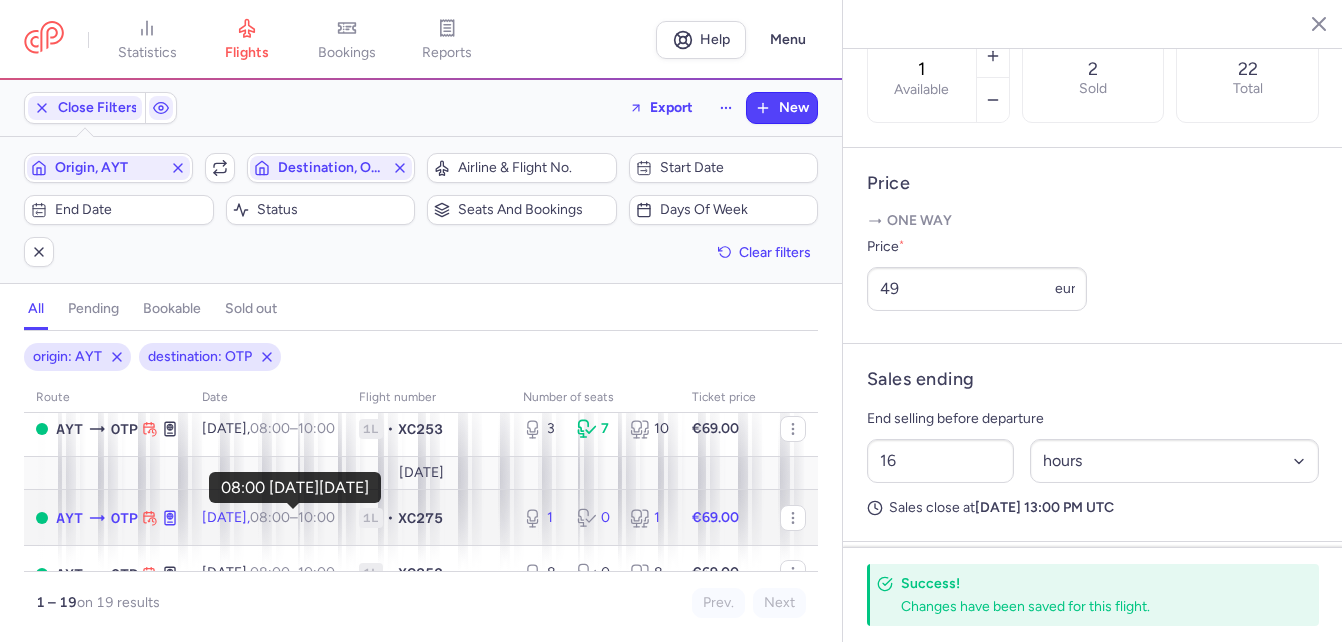 type on "1" 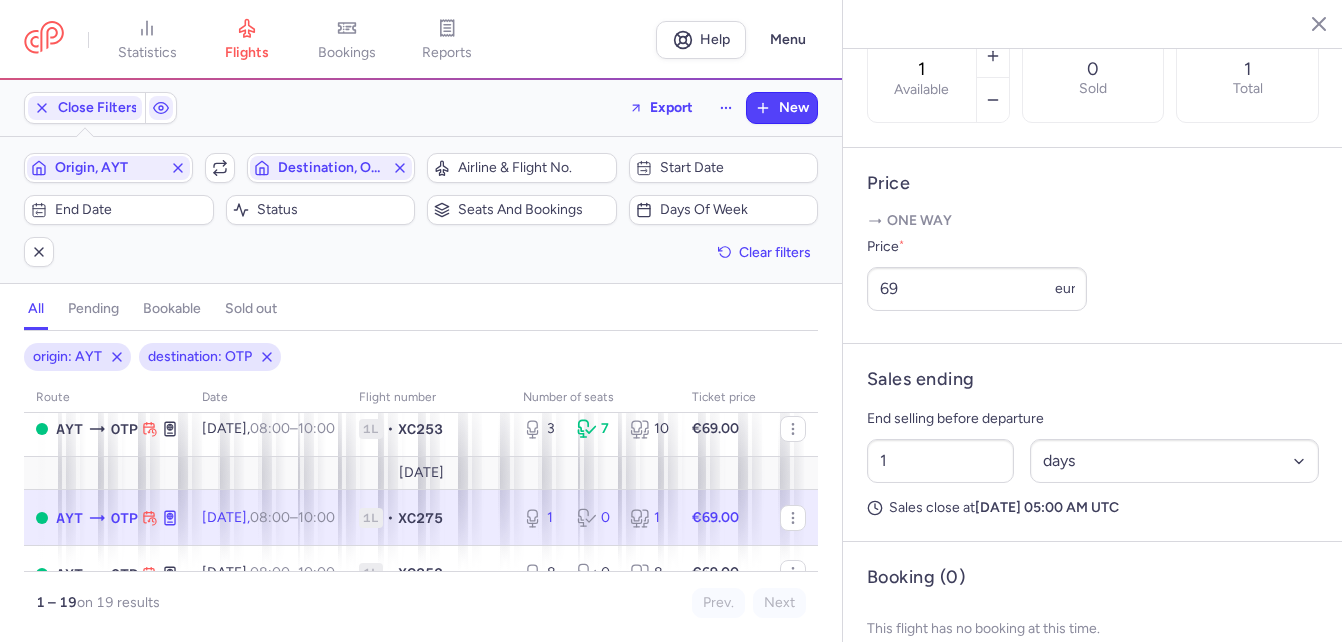 scroll, scrollTop: 473, scrollLeft: 0, axis: vertical 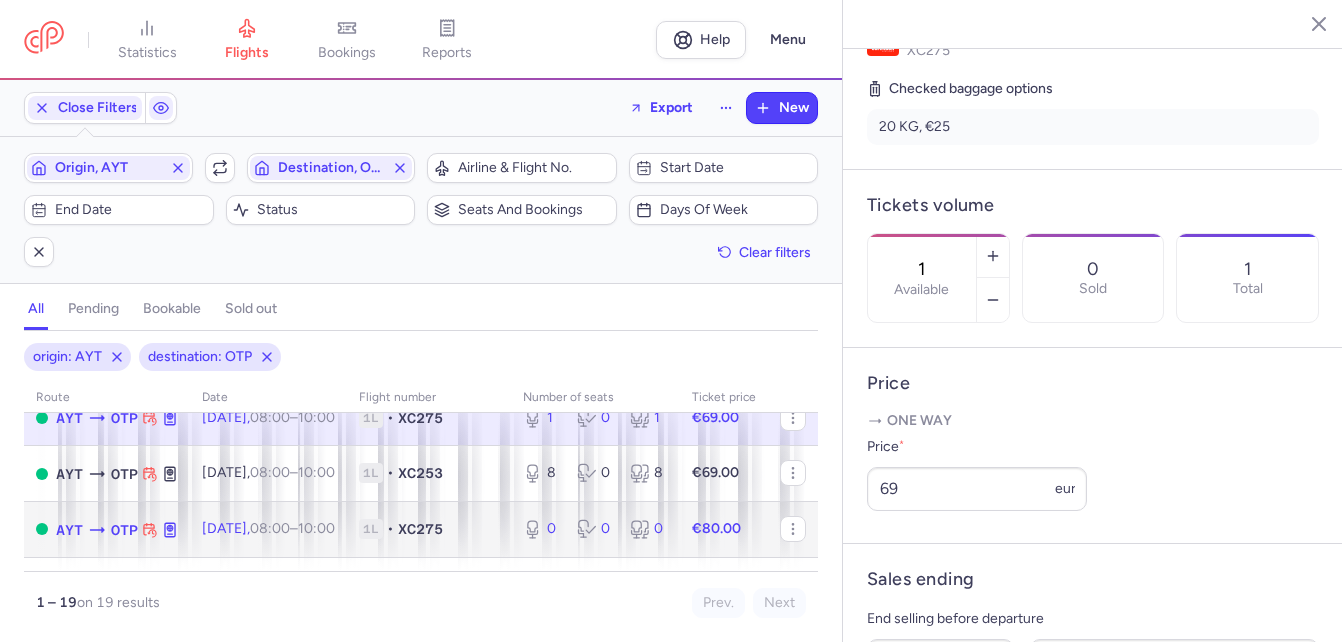 click on "08:00  –  10:00  +0" at bounding box center (292, 528) 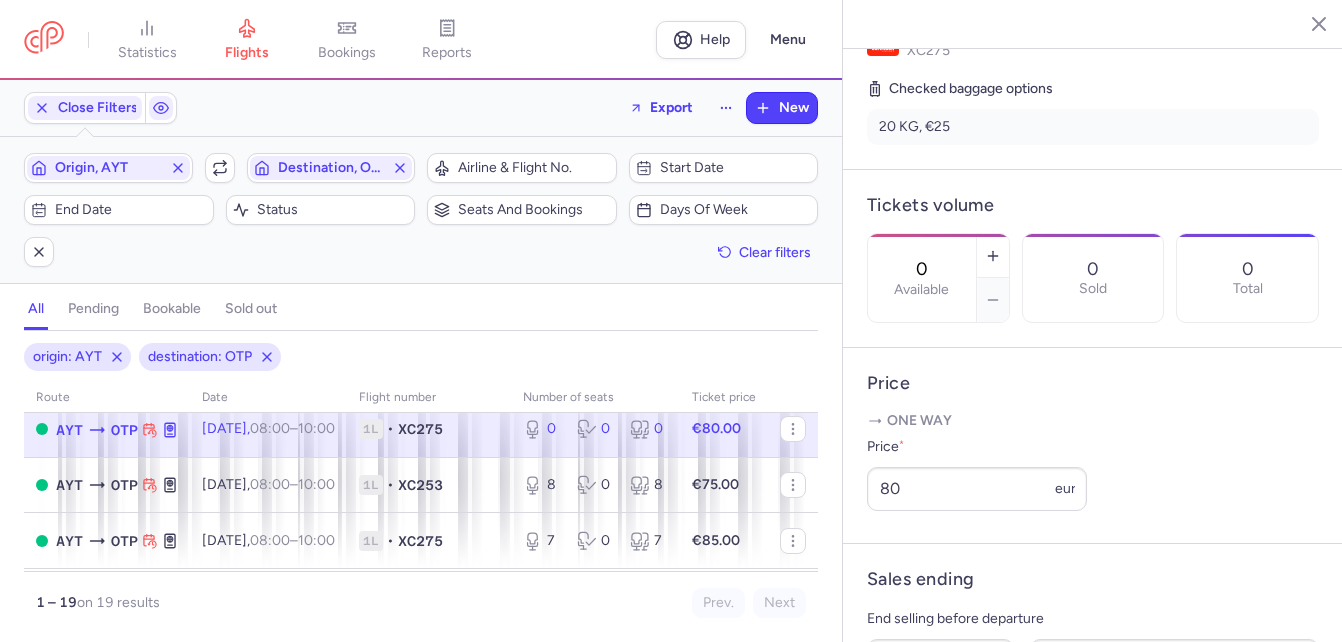 scroll, scrollTop: 400, scrollLeft: 0, axis: vertical 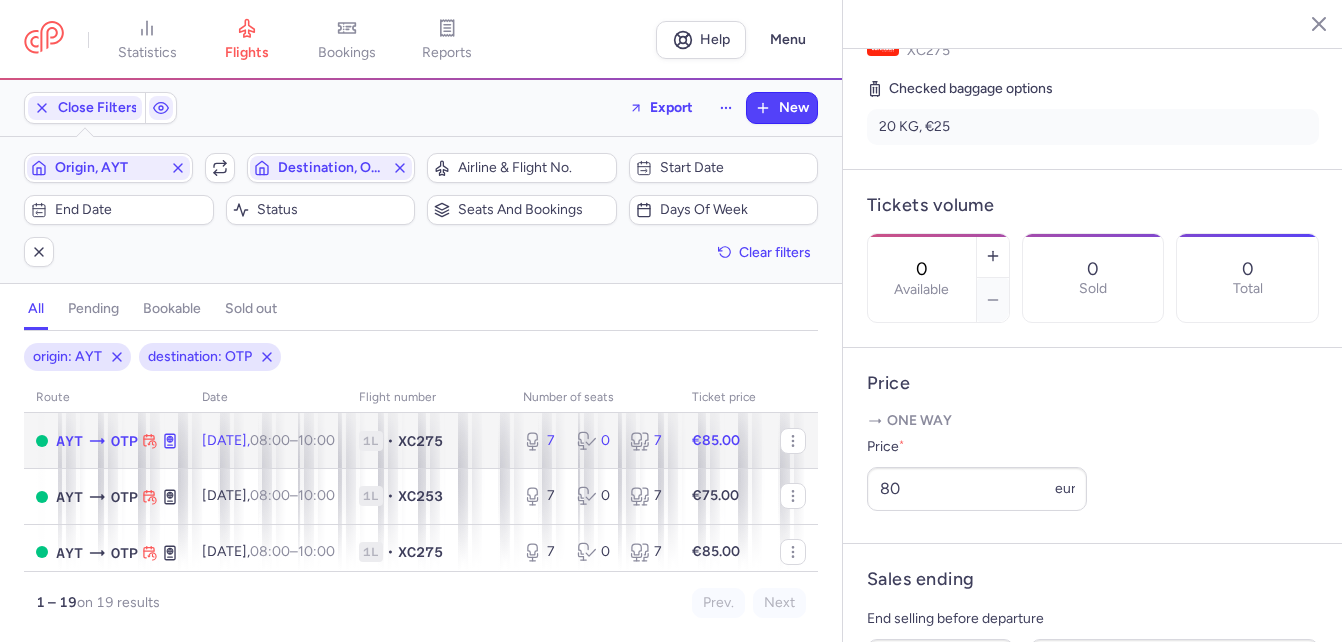 click on "[DATE]  08:00  –  10:00  +0" 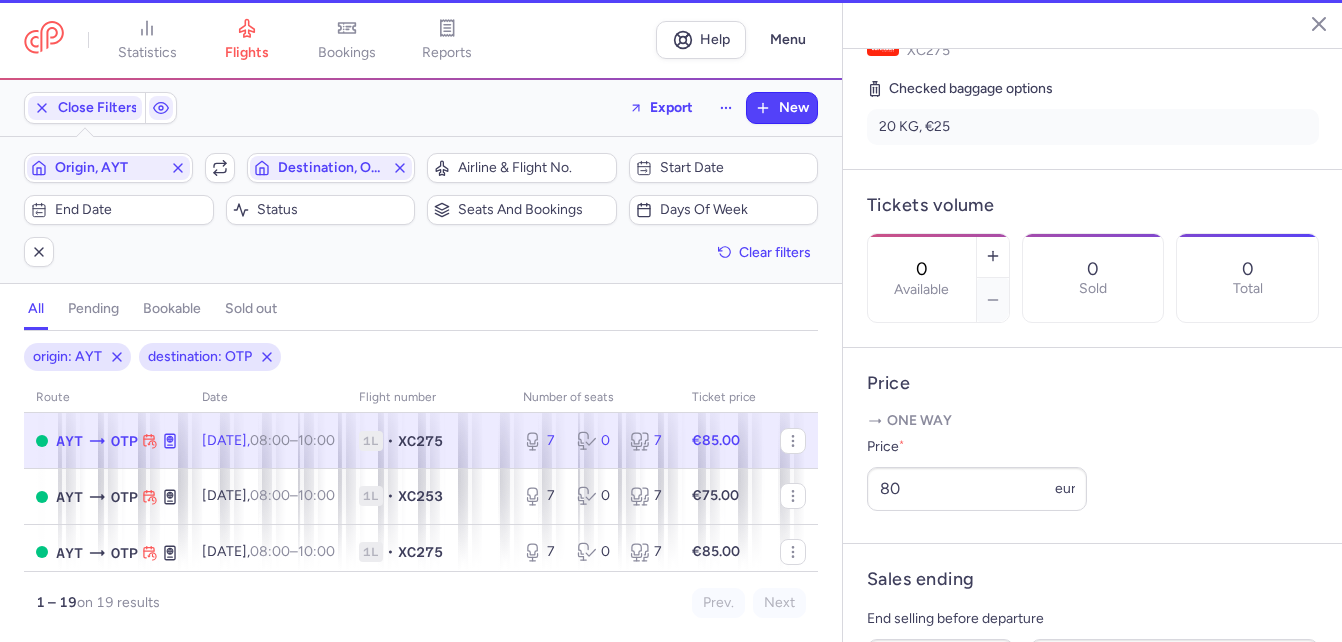 type on "7" 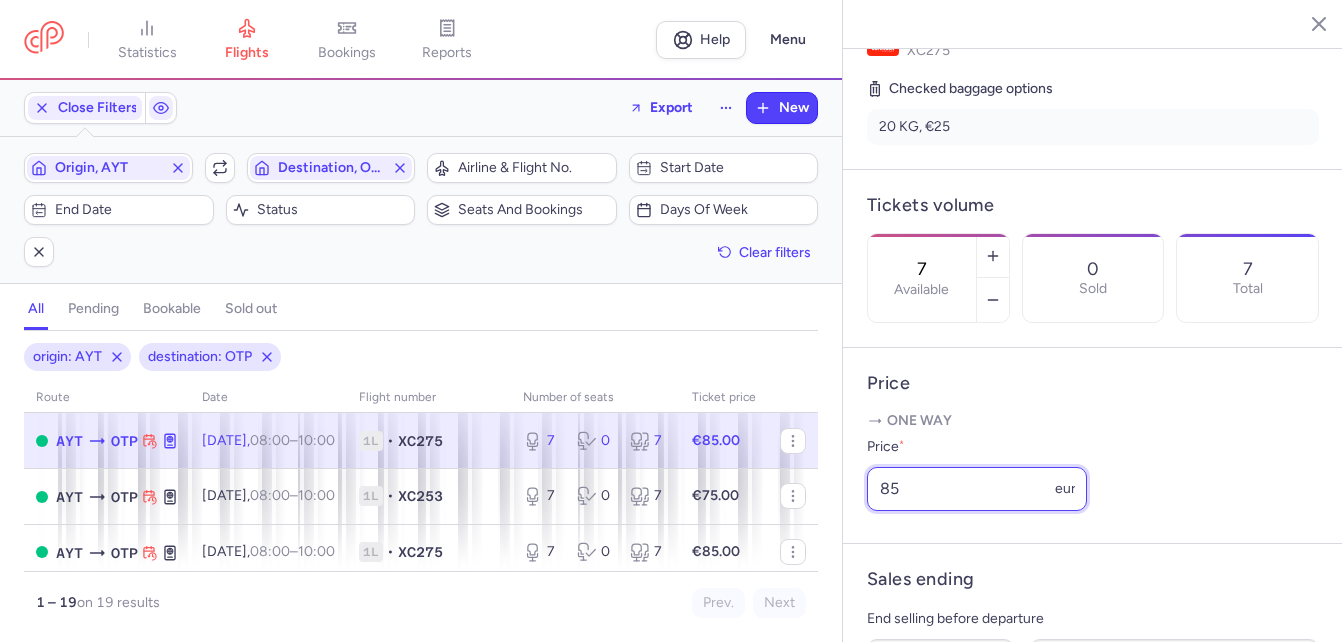 drag, startPoint x: 920, startPoint y: 518, endPoint x: 867, endPoint y: 519, distance: 53.009434 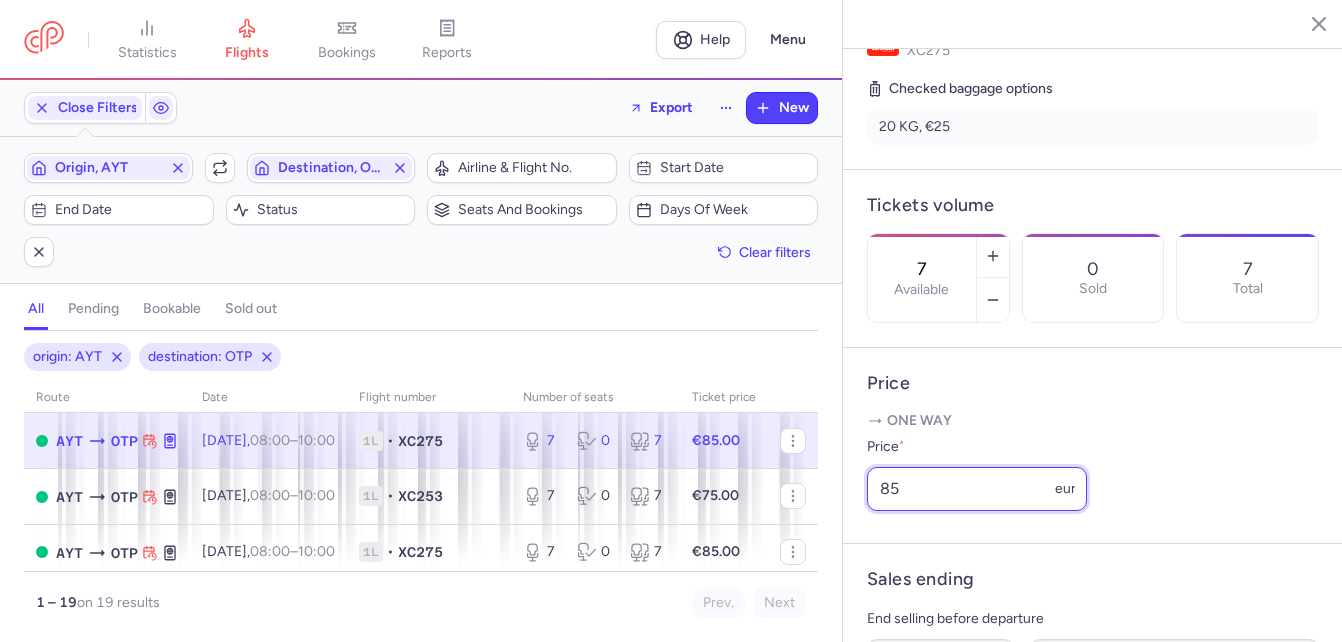 click on "85" at bounding box center [977, 489] 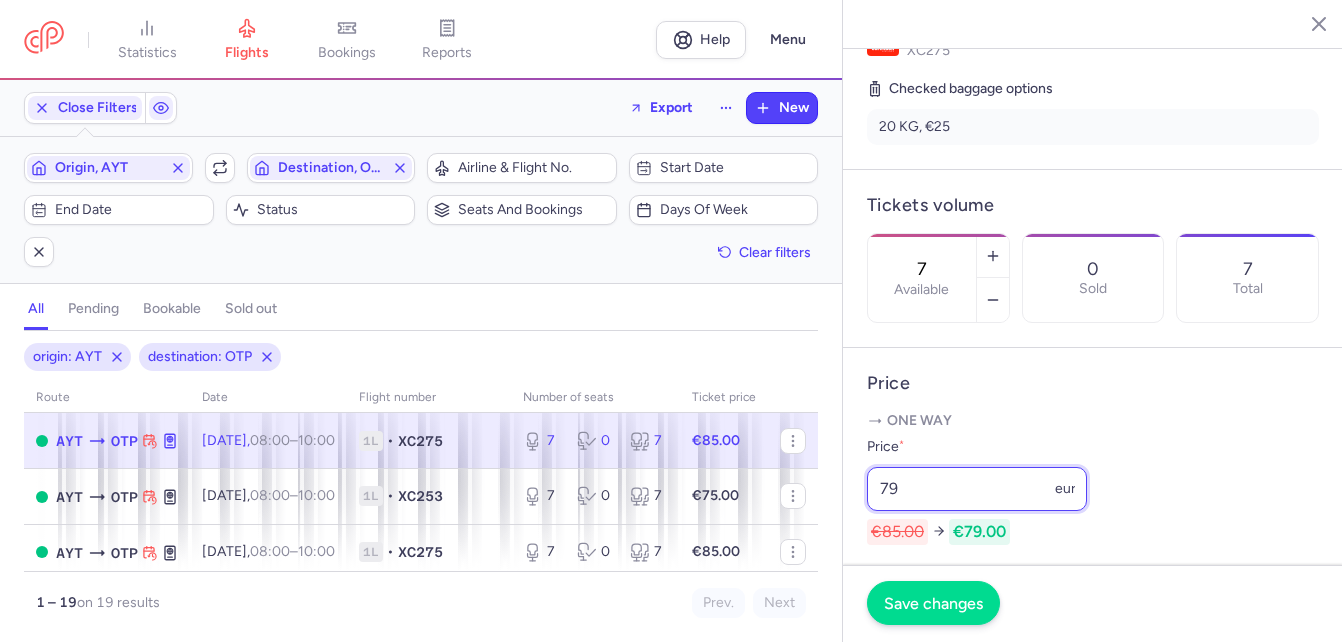 type on "79" 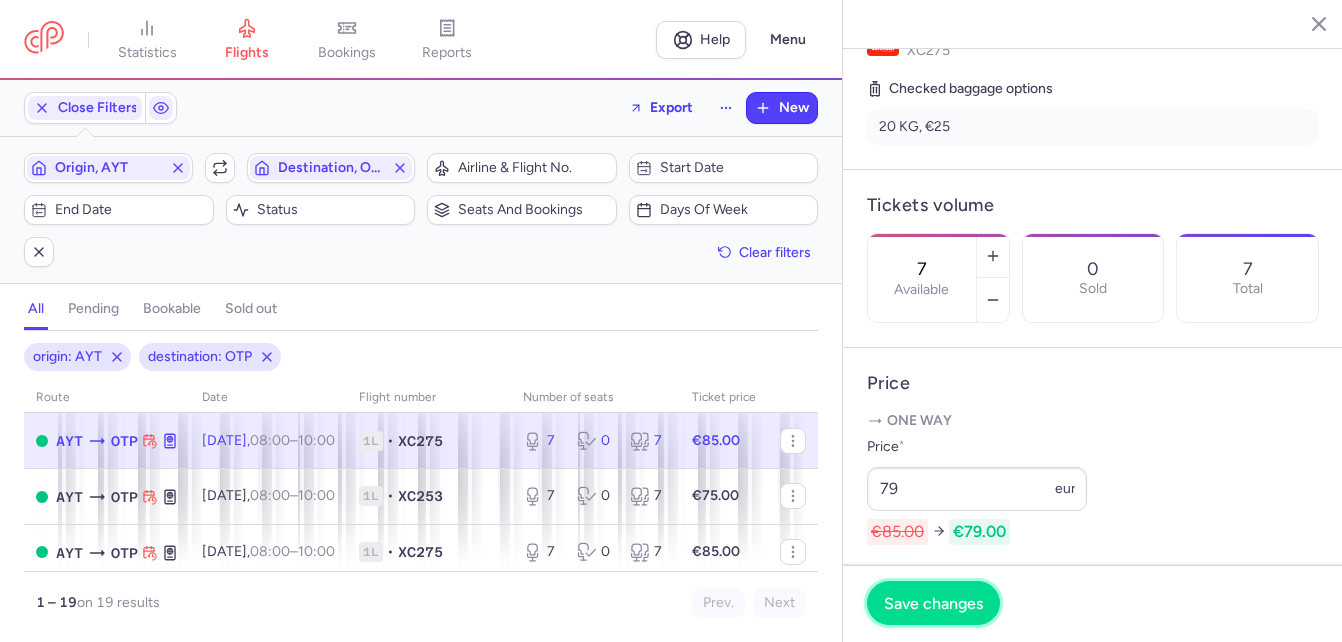 click on "Save changes" at bounding box center [933, 603] 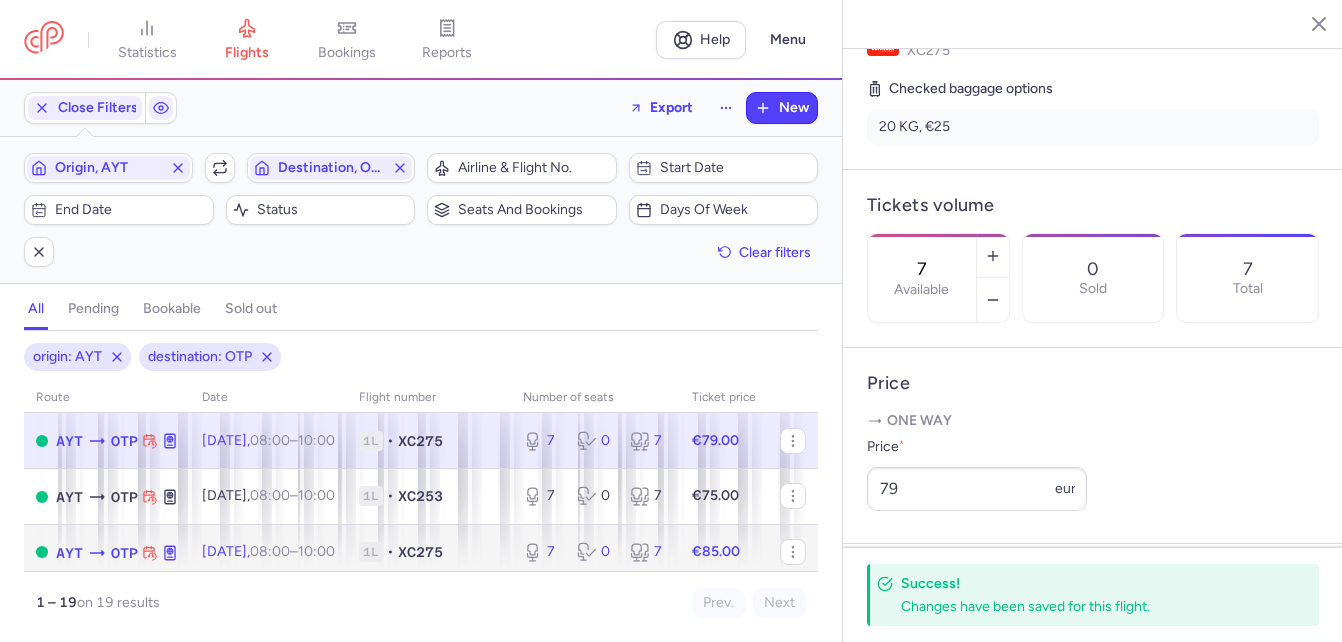 click on "10:00  +0" at bounding box center (316, 551) 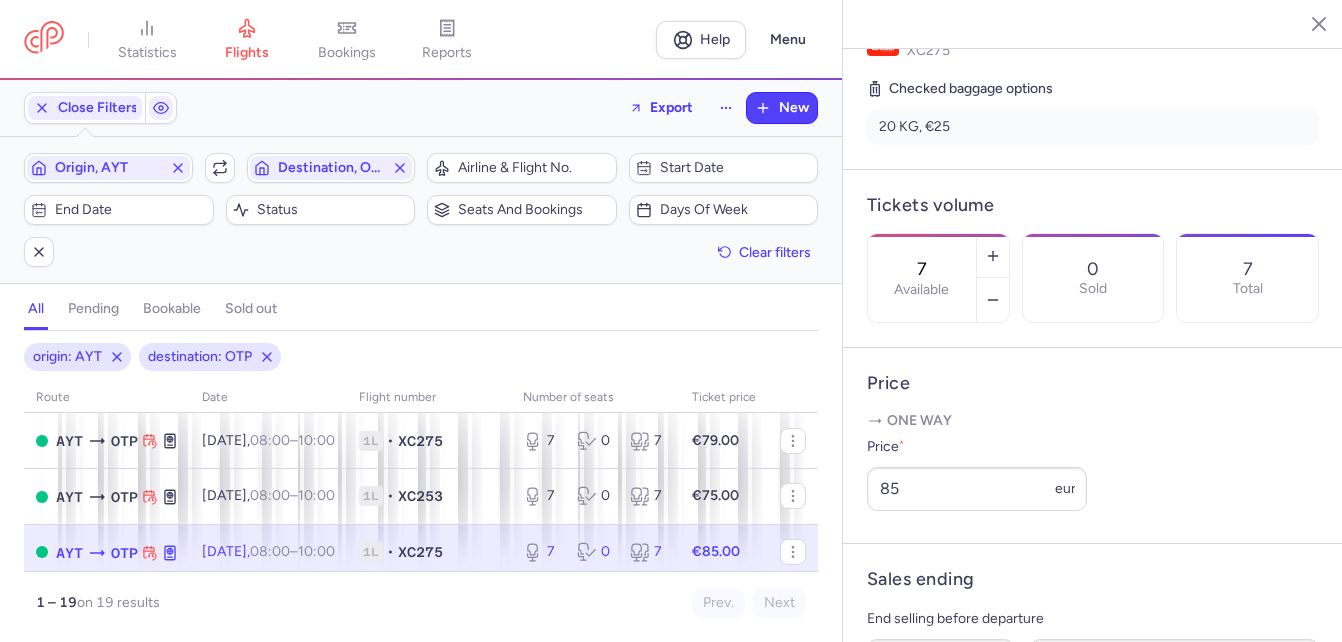 click on "10:00  +0" at bounding box center (316, 551) 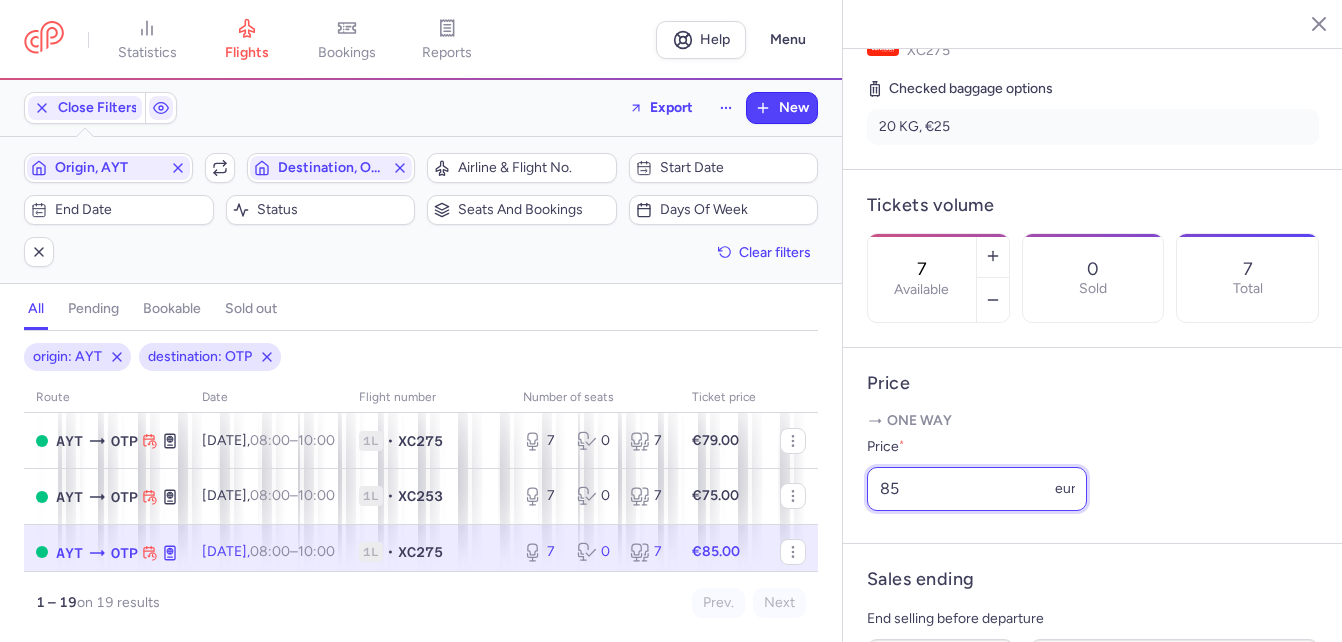 drag, startPoint x: 904, startPoint y: 510, endPoint x: 867, endPoint y: 511, distance: 37.01351 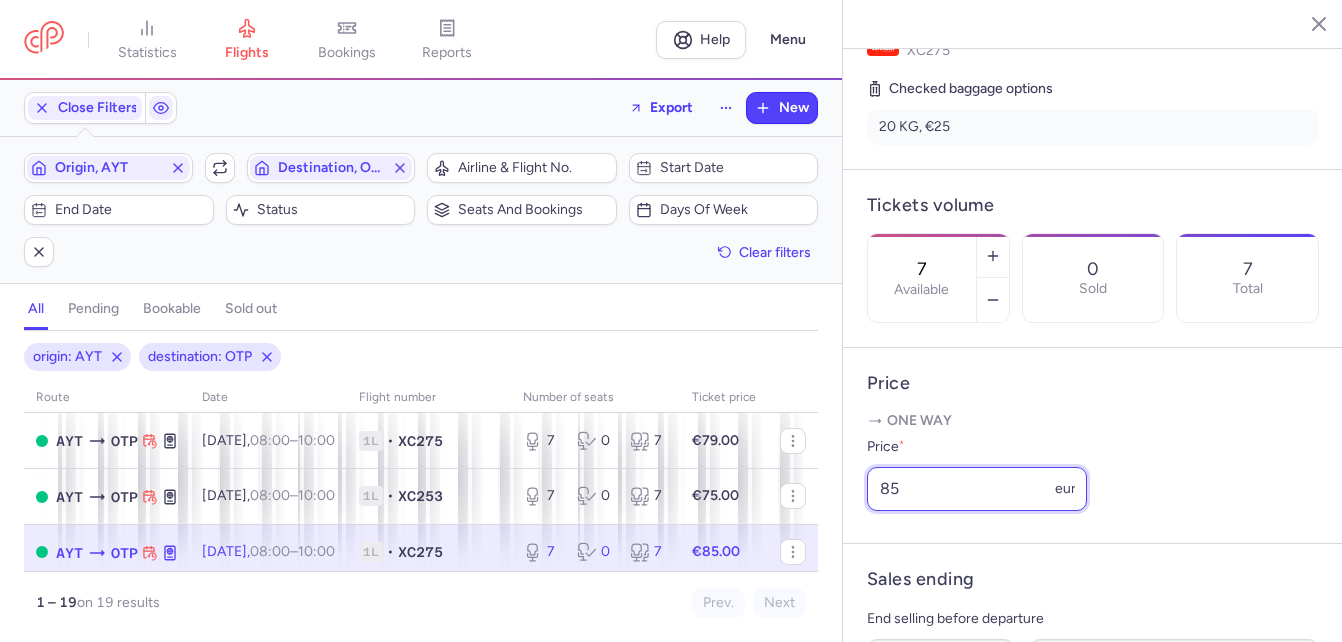 click on "85" at bounding box center [977, 489] 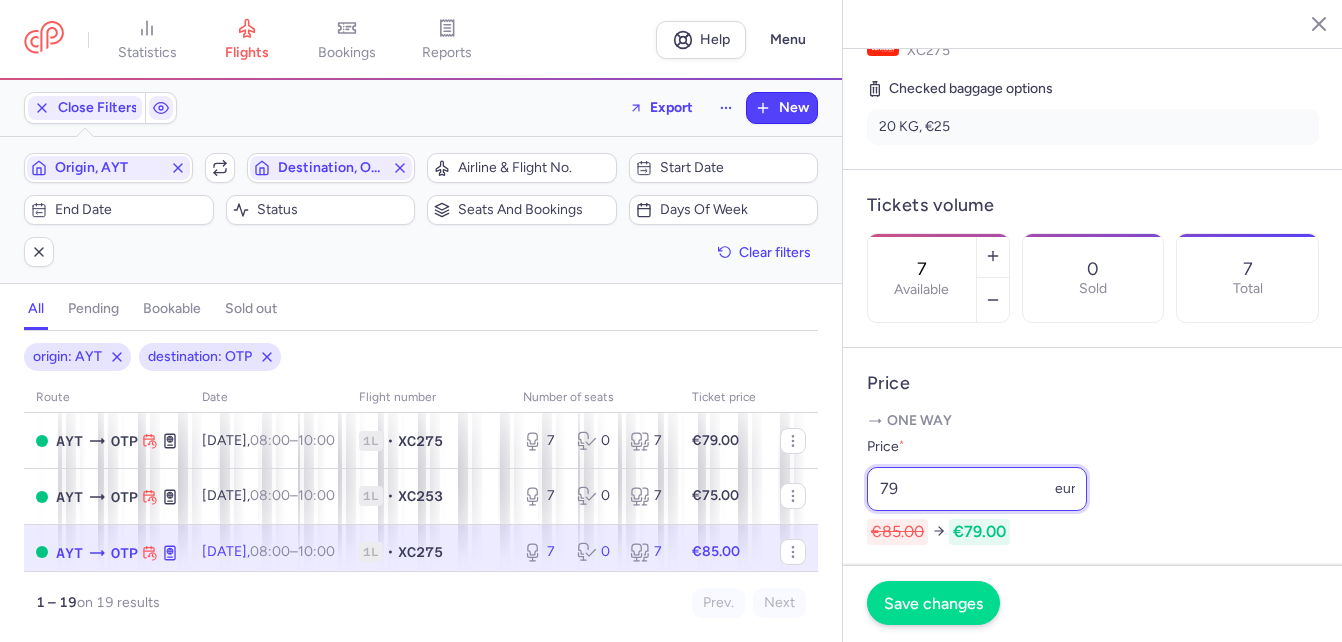type on "79" 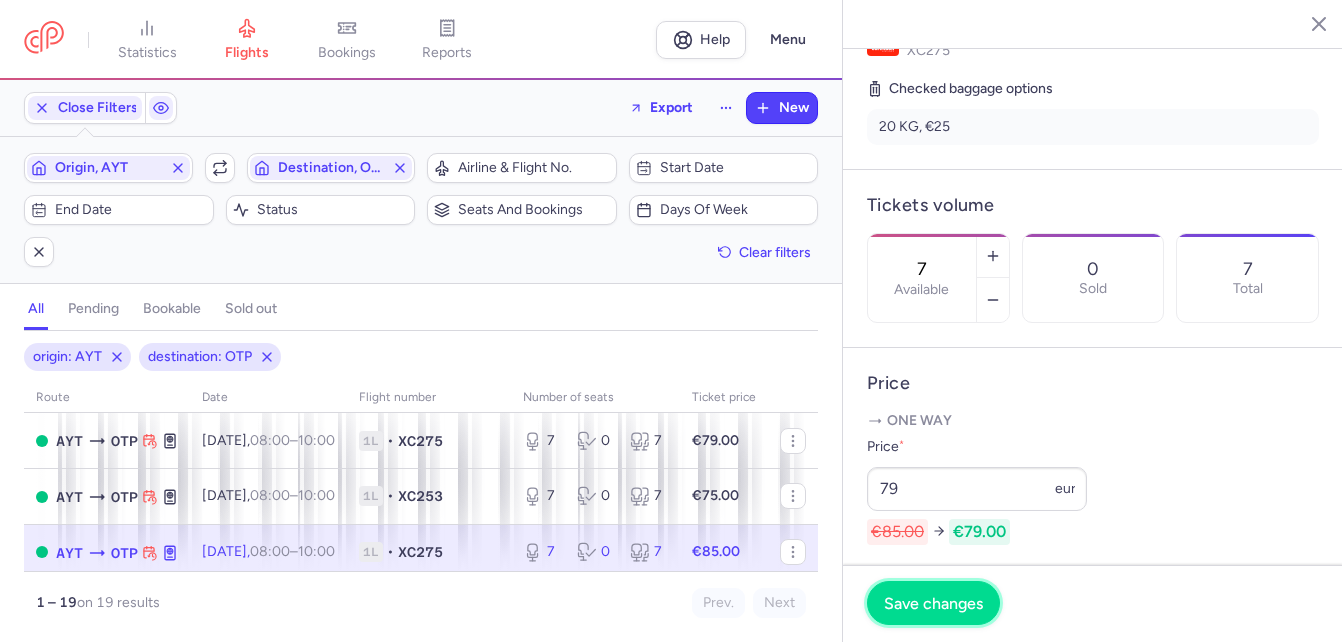 click on "Save changes" at bounding box center [933, 603] 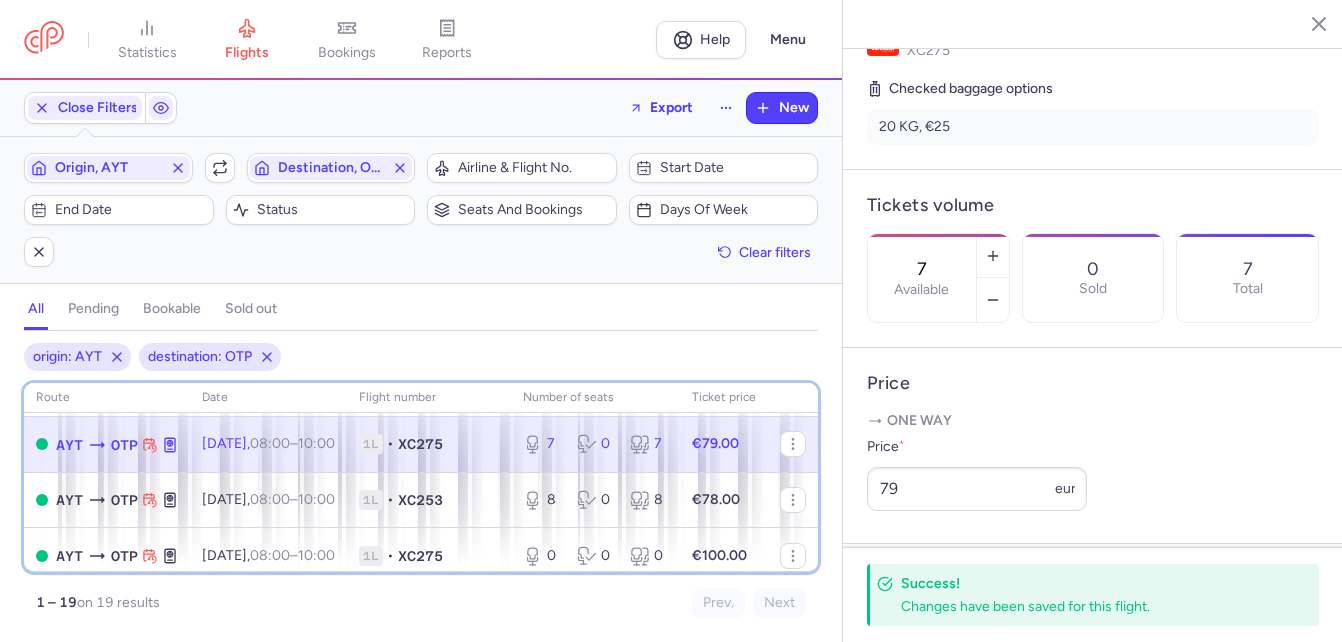 scroll, scrollTop: 520, scrollLeft: 0, axis: vertical 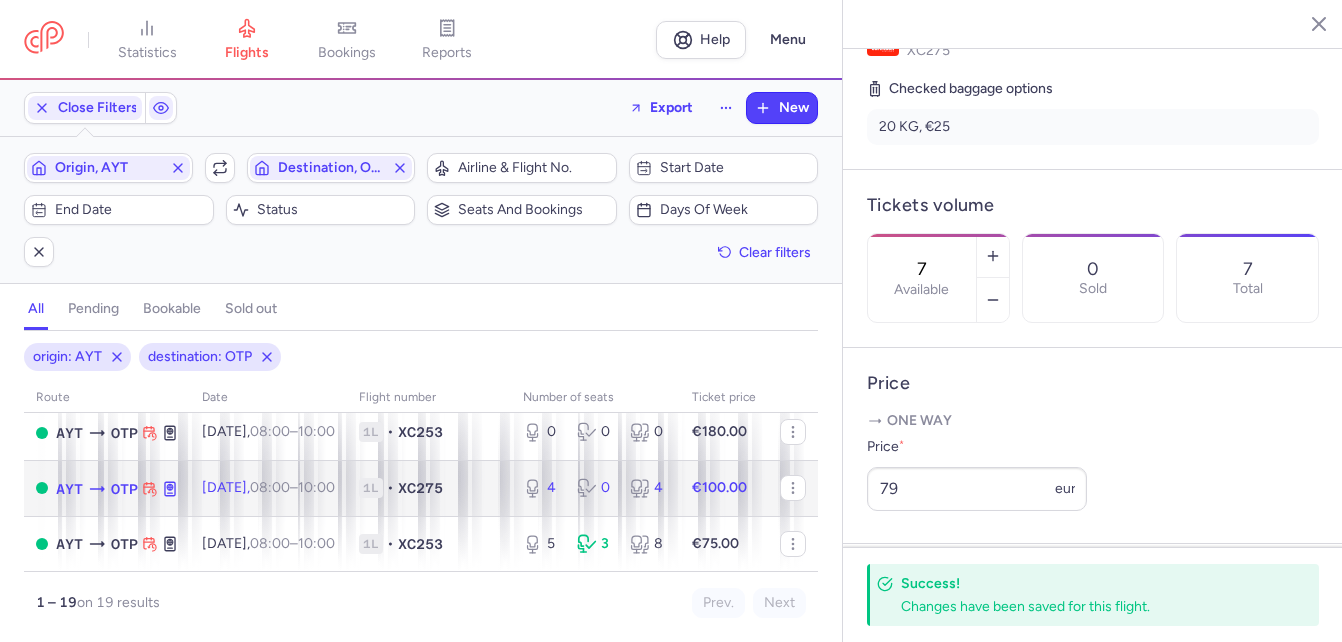 click on "4 0 4" 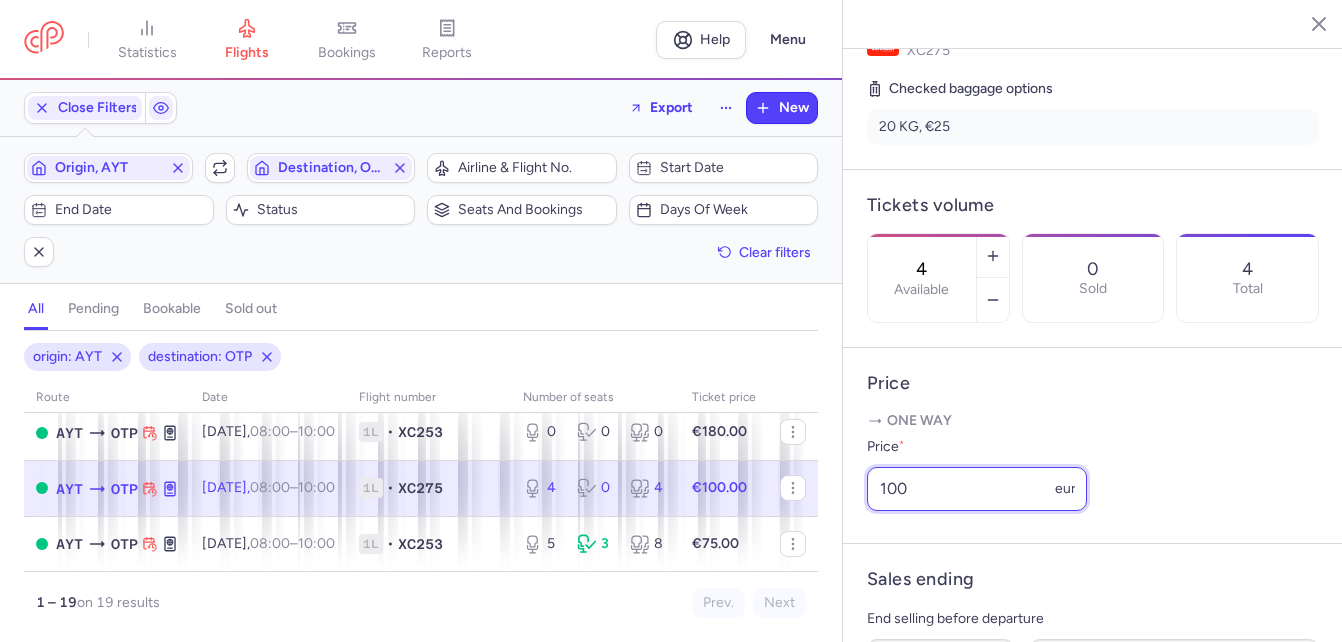 drag, startPoint x: 918, startPoint y: 520, endPoint x: 854, endPoint y: 518, distance: 64.03124 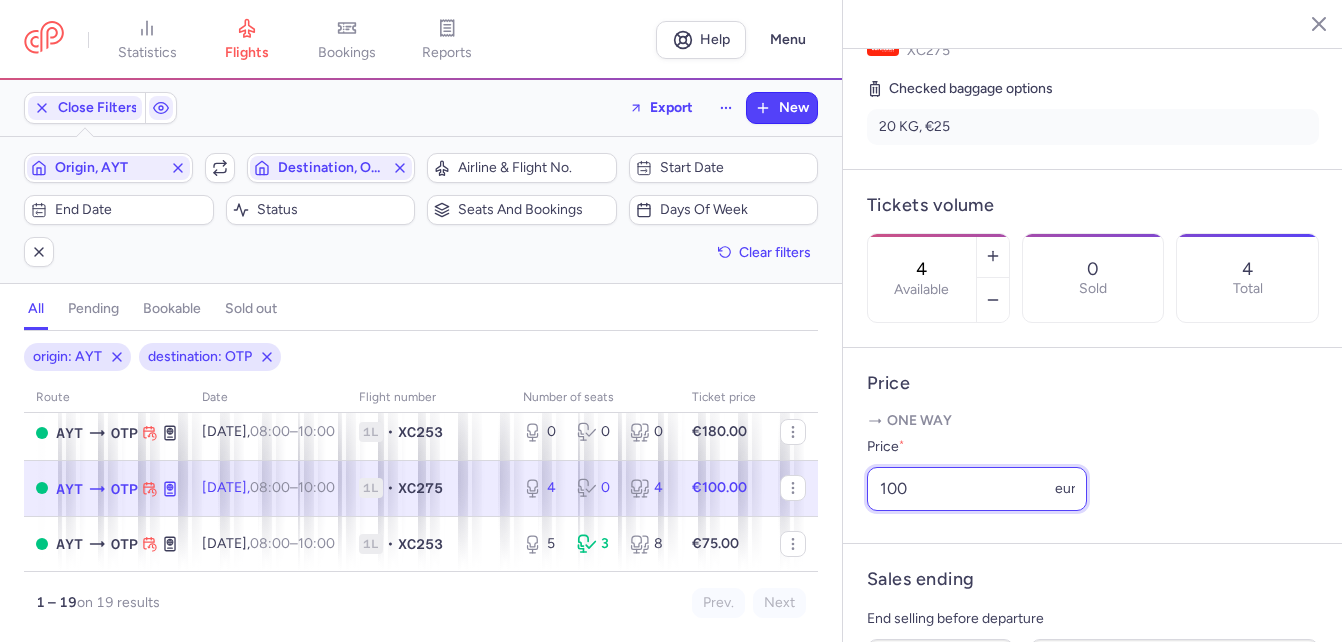 click on "Price  One way  Price  * 100 eur" at bounding box center (1093, 446) 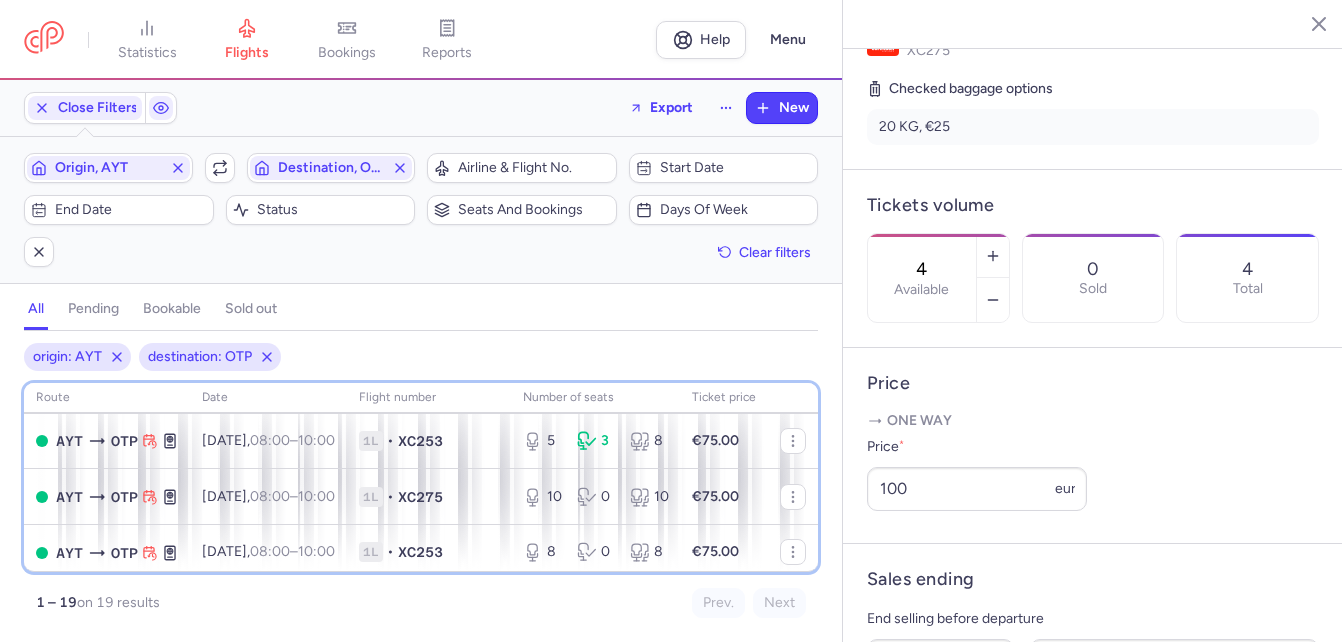scroll, scrollTop: 840, scrollLeft: 0, axis: vertical 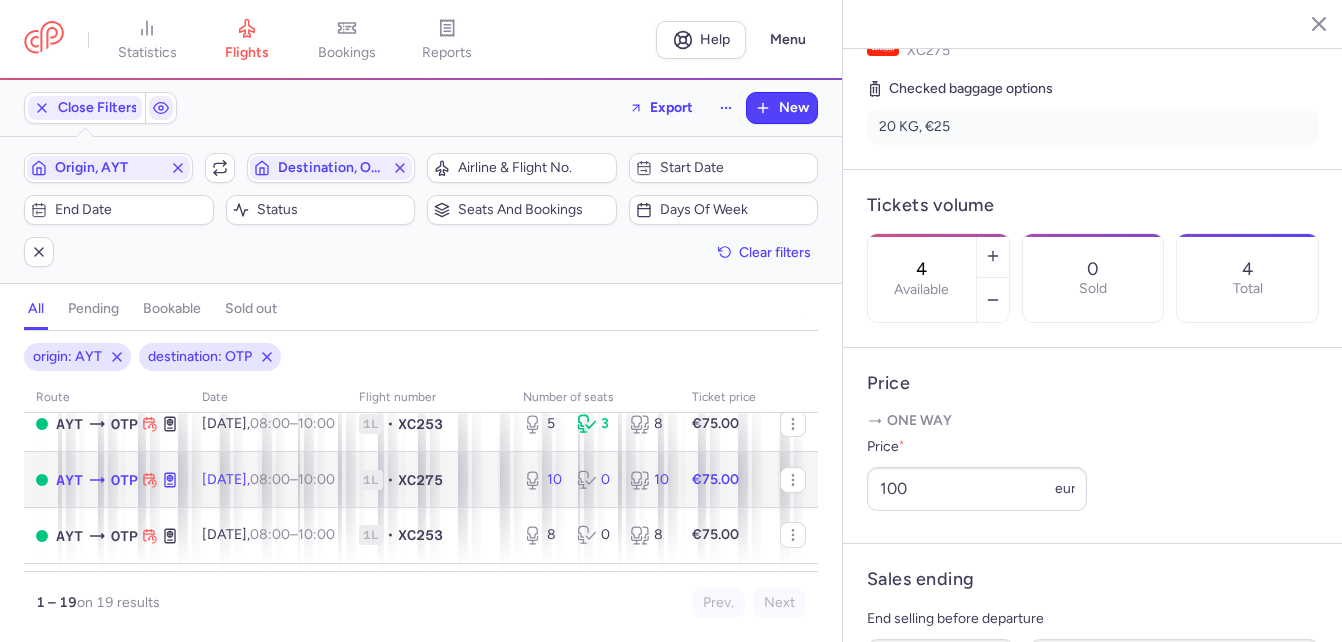 click on "10 0 10" 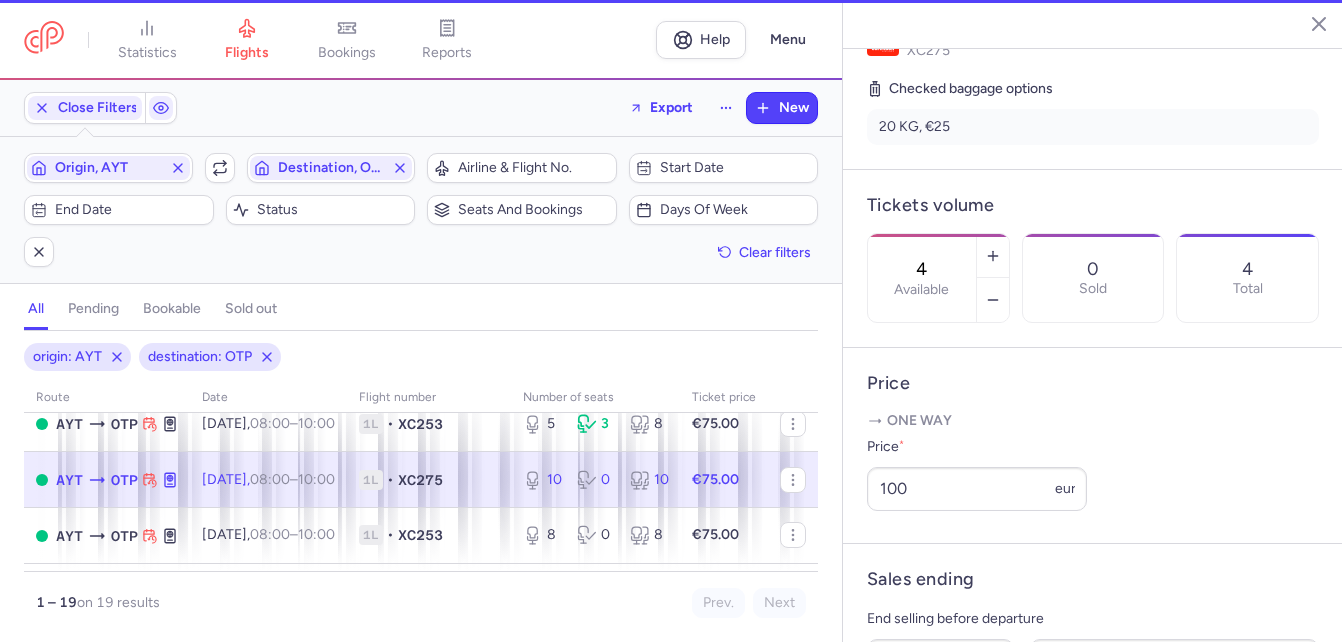 type on "10" 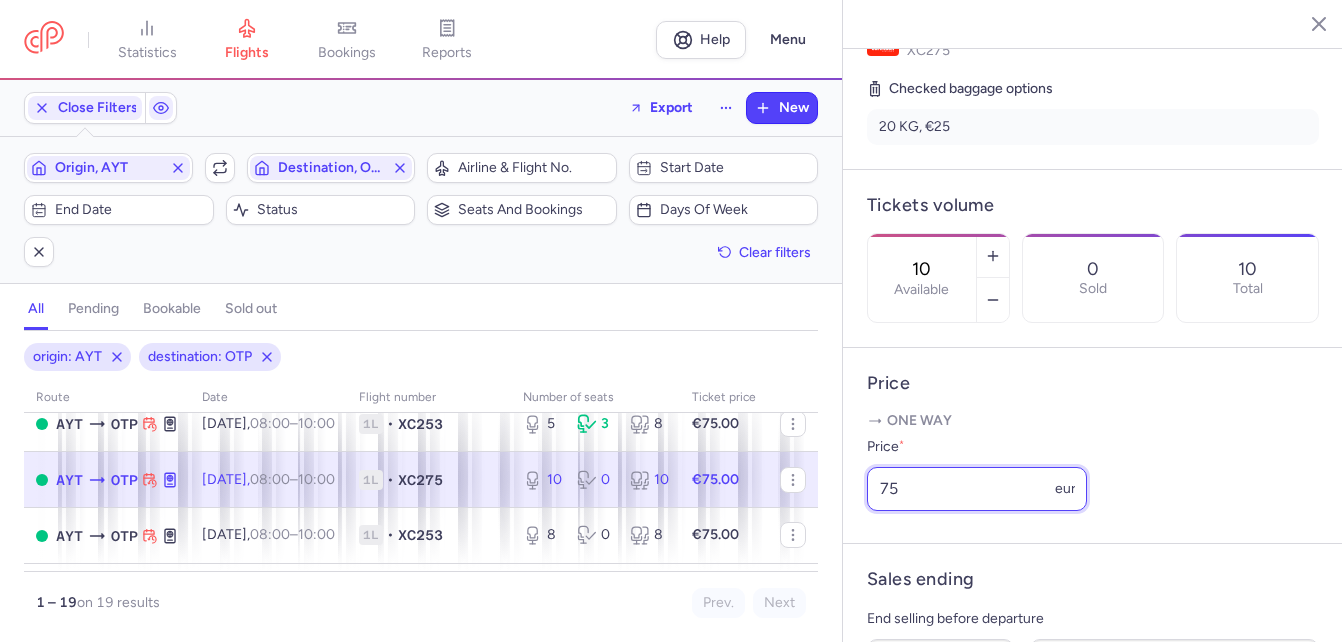 drag, startPoint x: 926, startPoint y: 510, endPoint x: 855, endPoint y: 512, distance: 71.02816 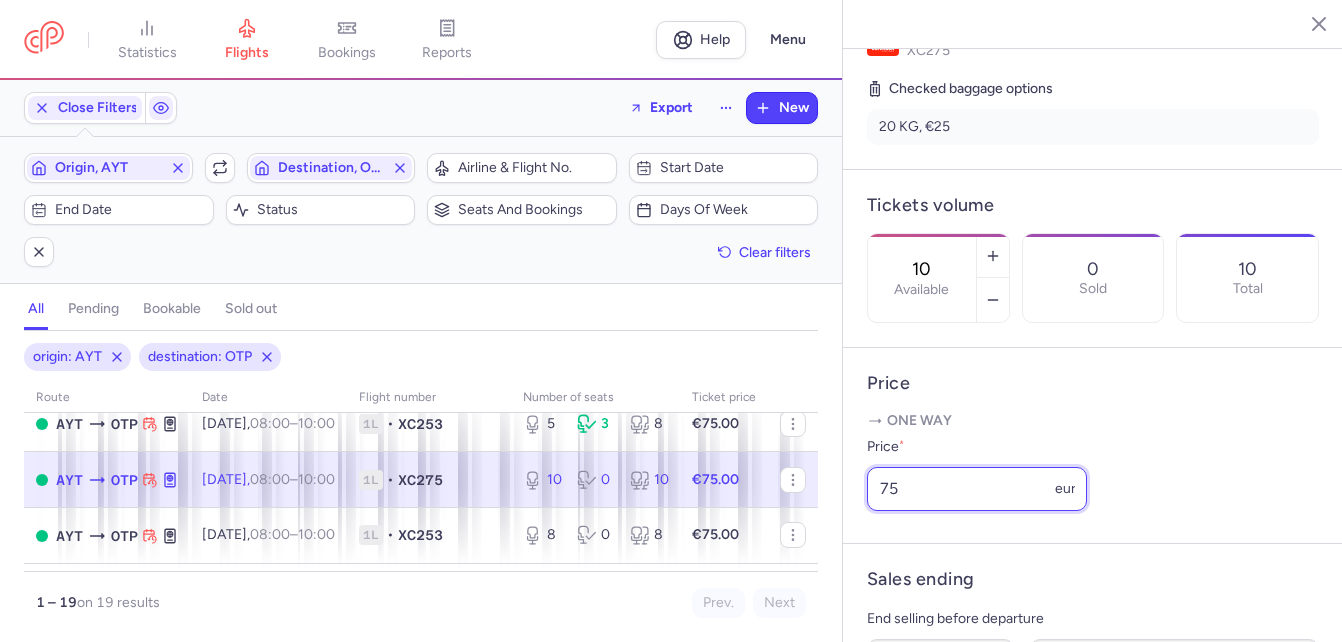 click on "Price  One way  Price  * 75 eur" at bounding box center [1093, 446] 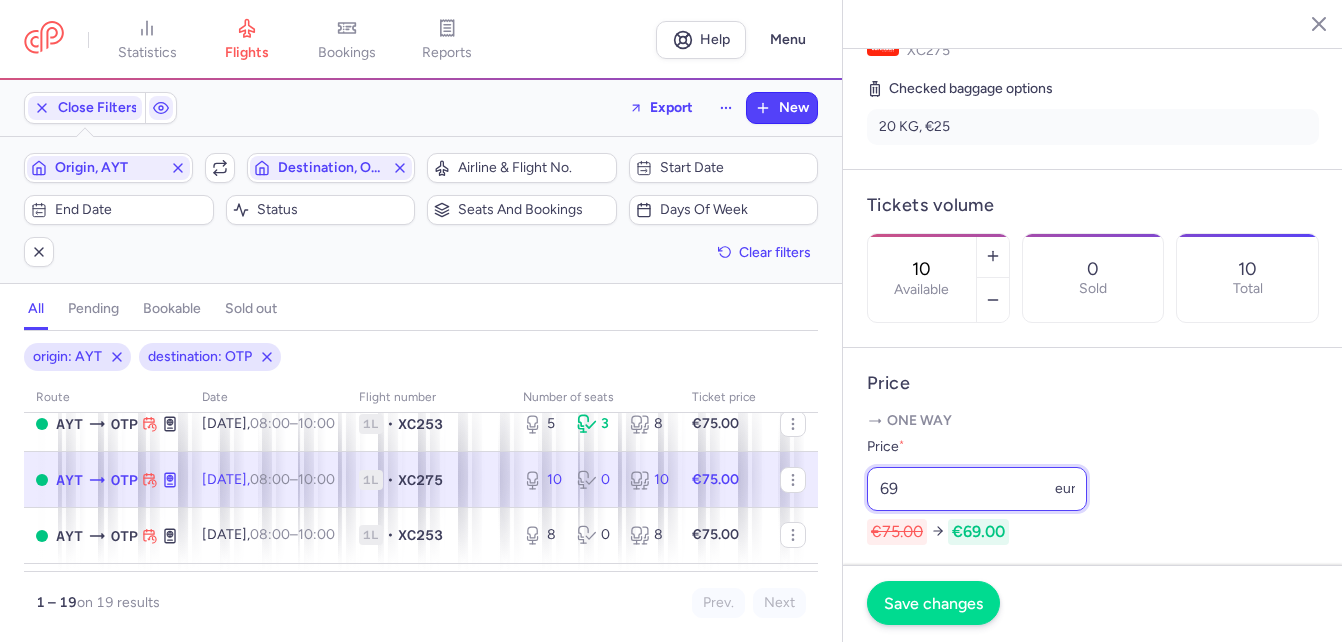 type on "69" 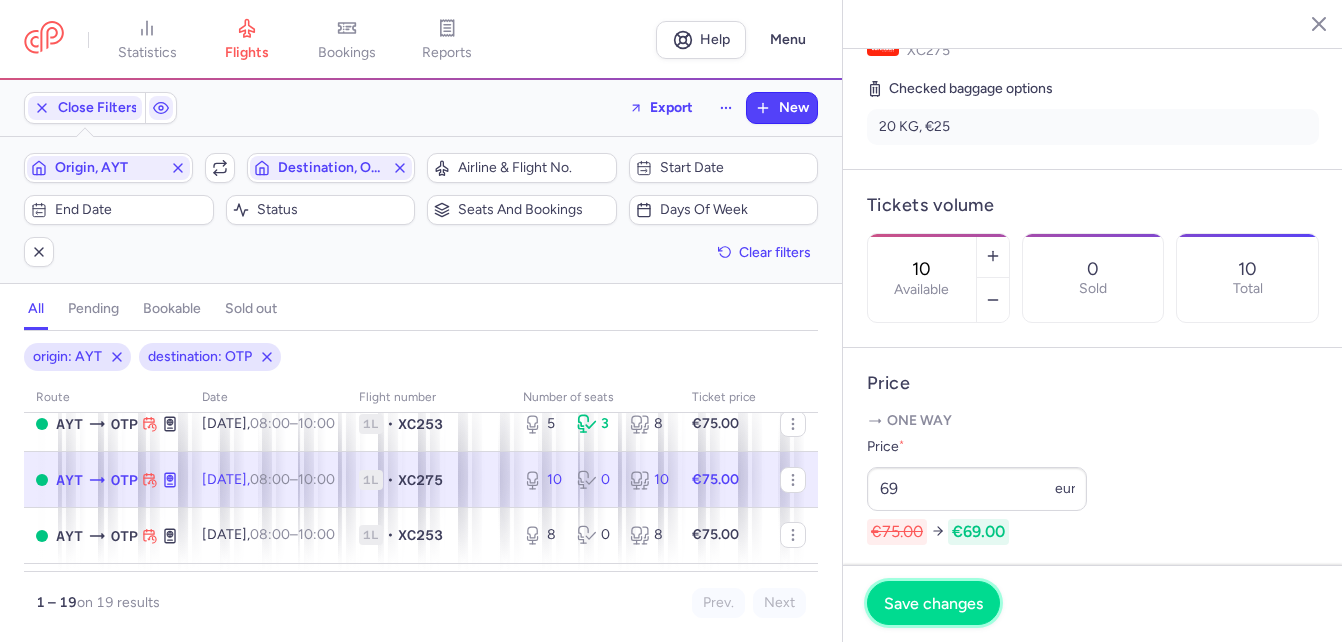 click on "Save changes" at bounding box center (933, 603) 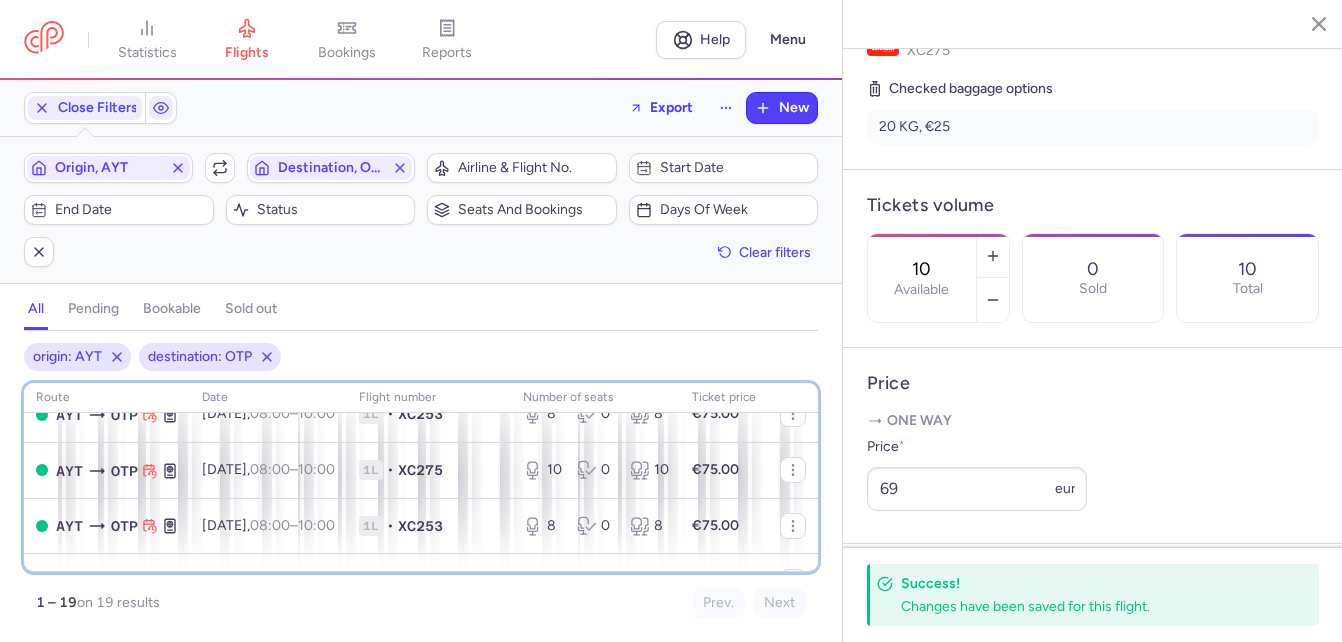scroll, scrollTop: 1000, scrollLeft: 0, axis: vertical 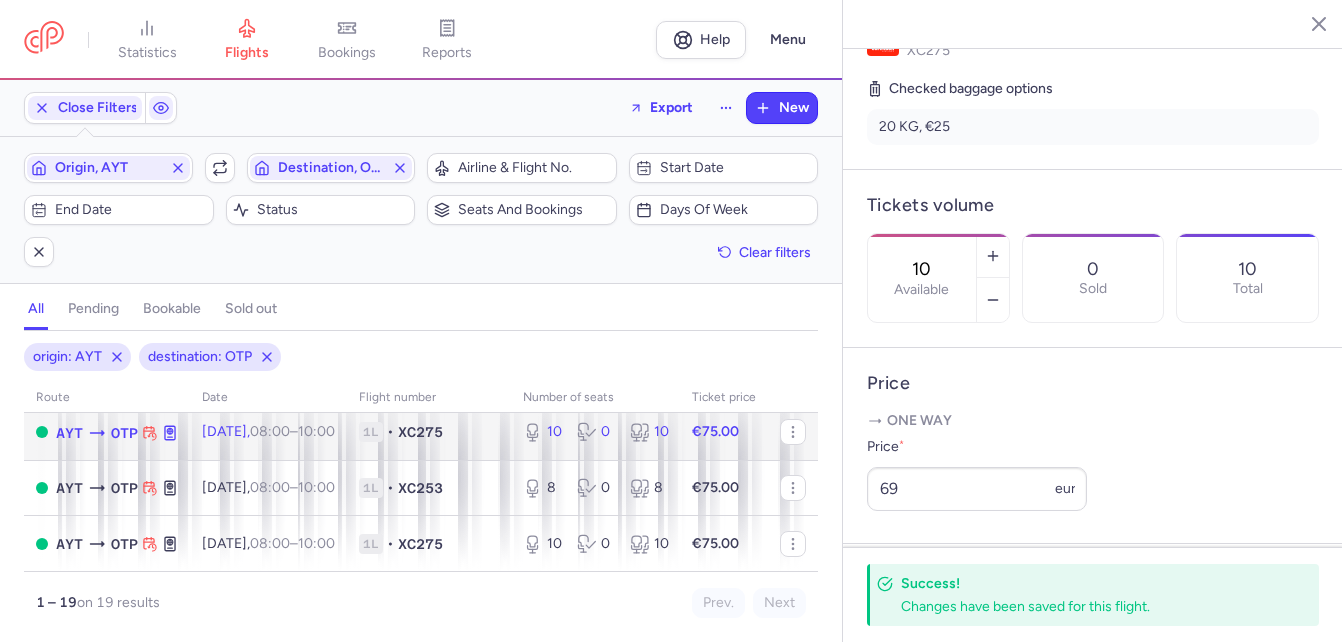 click on "10 0 10" 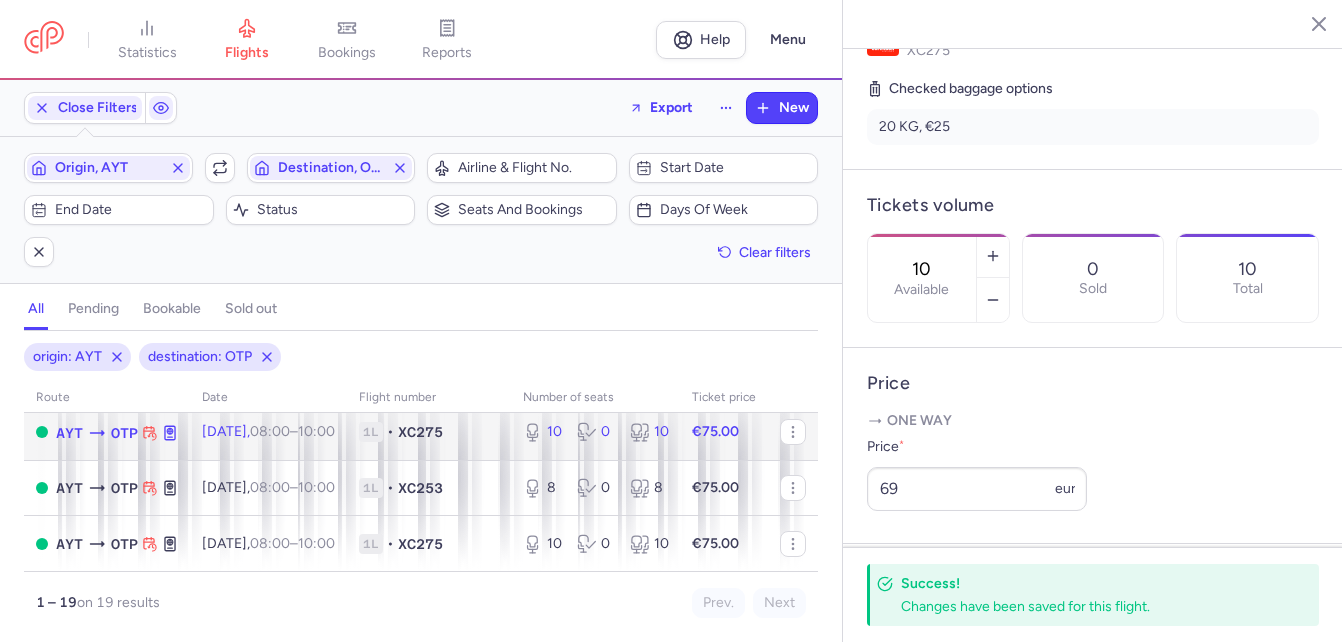 type on "3" 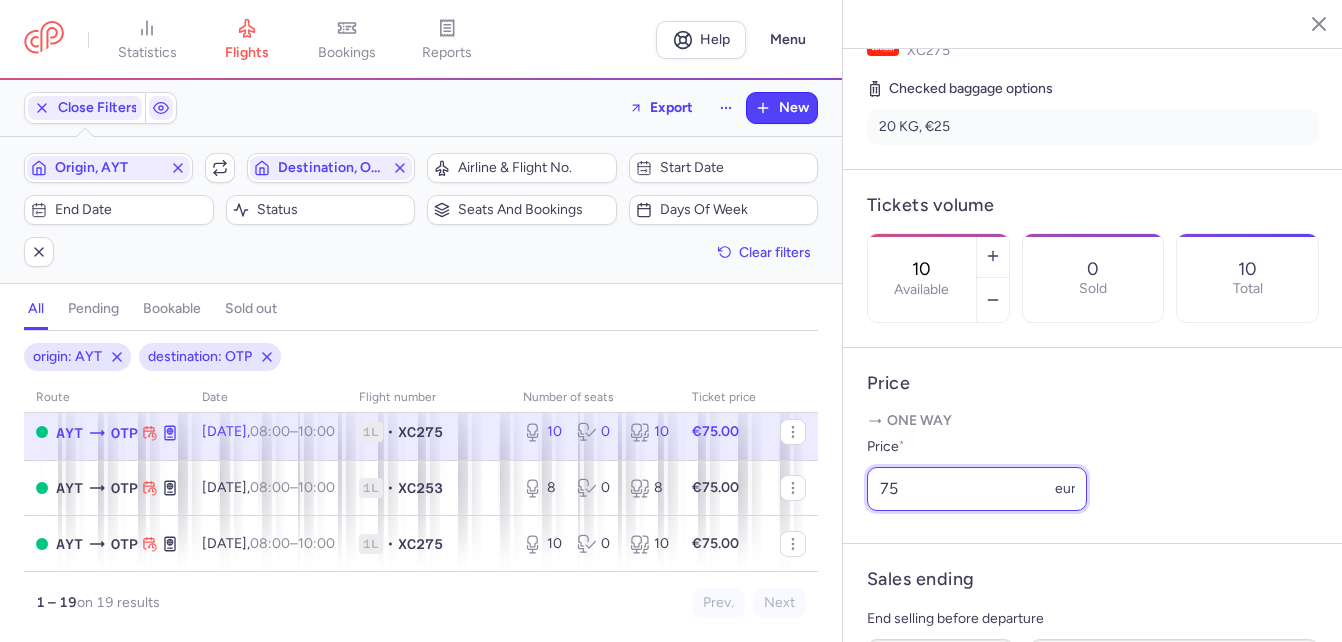 drag, startPoint x: 905, startPoint y: 512, endPoint x: 854, endPoint y: 515, distance: 51.088158 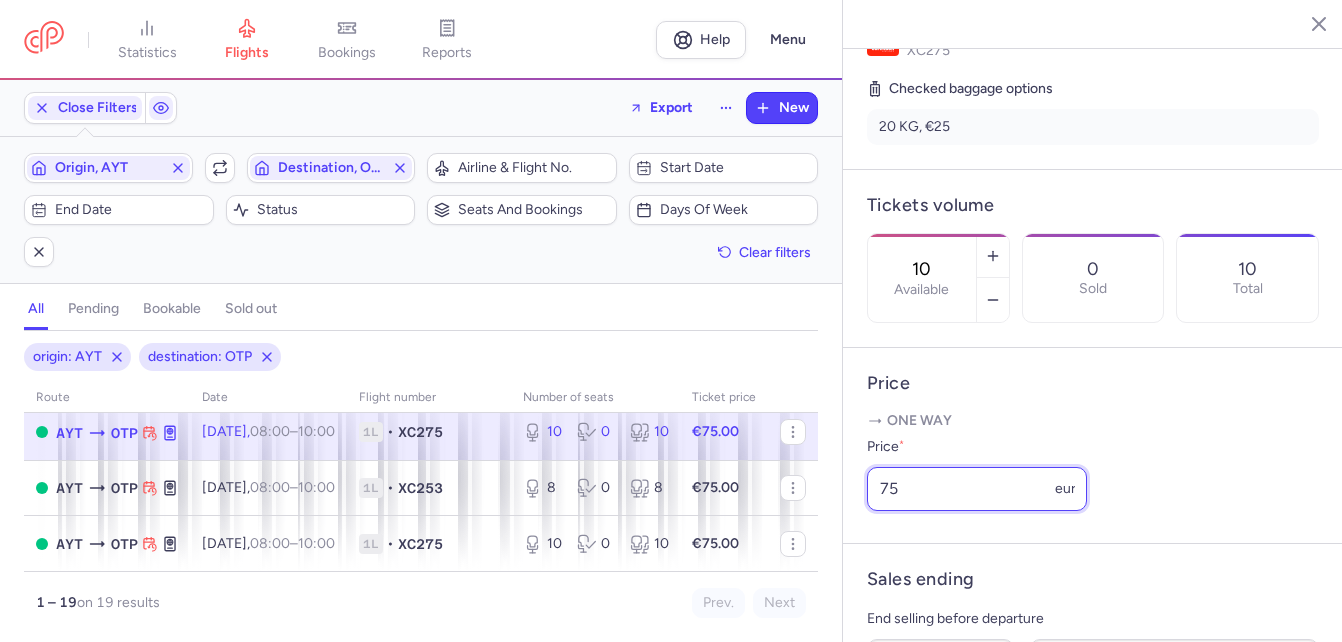 click on "Price  One way  Price  * 75 eur" at bounding box center (1093, 446) 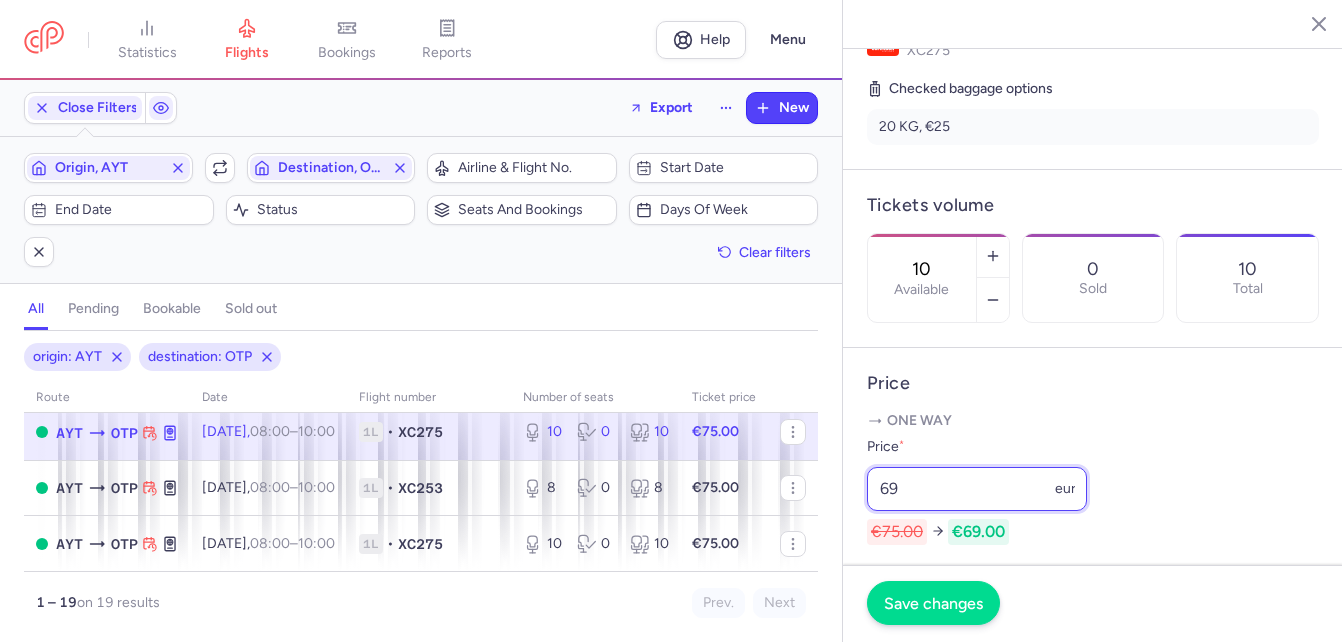 type on "69" 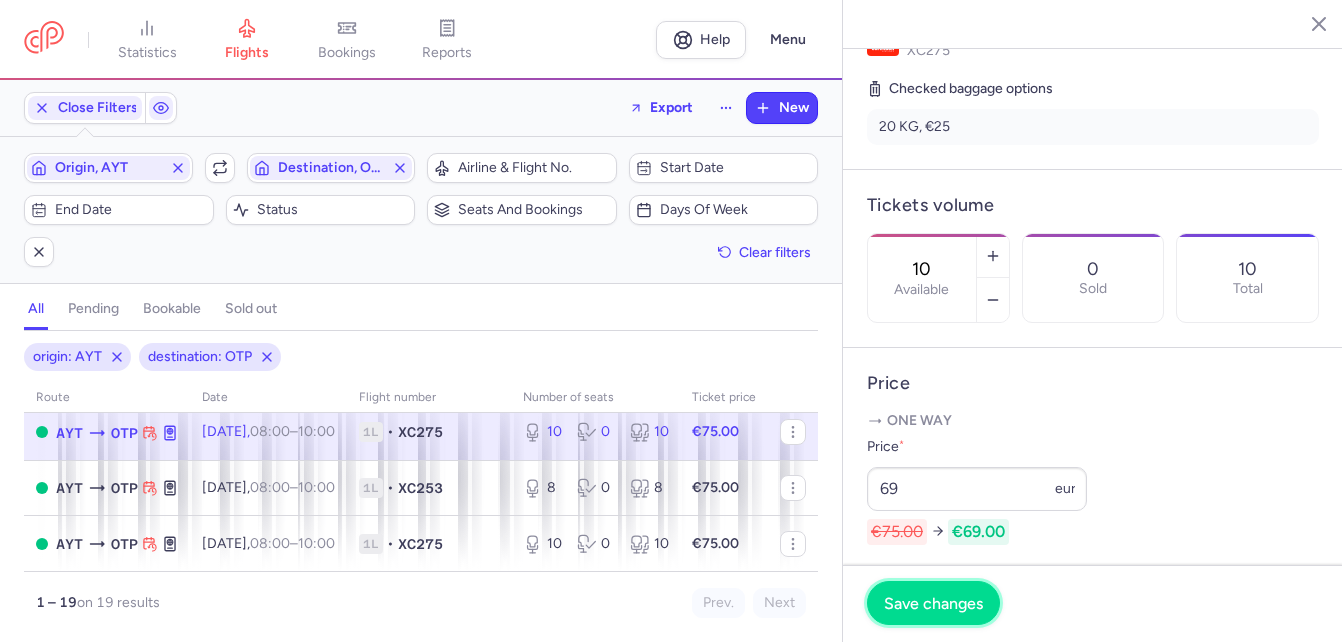 click on "Save changes" at bounding box center (933, 603) 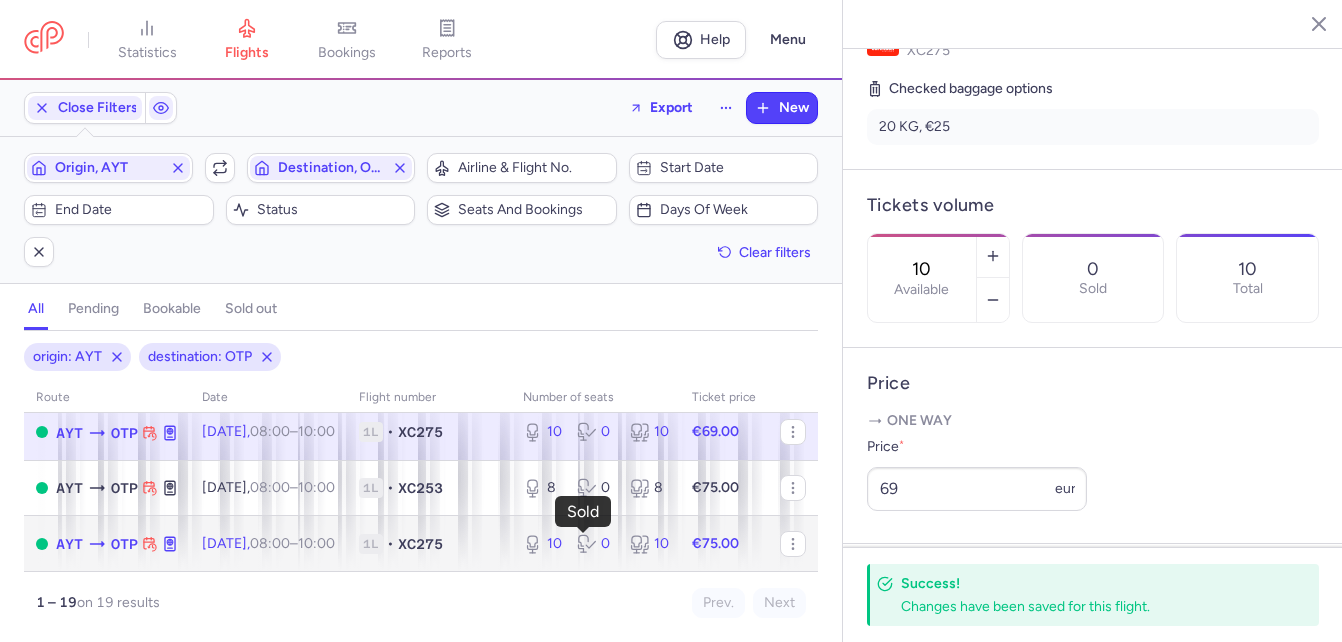 click on "0" at bounding box center (596, 544) 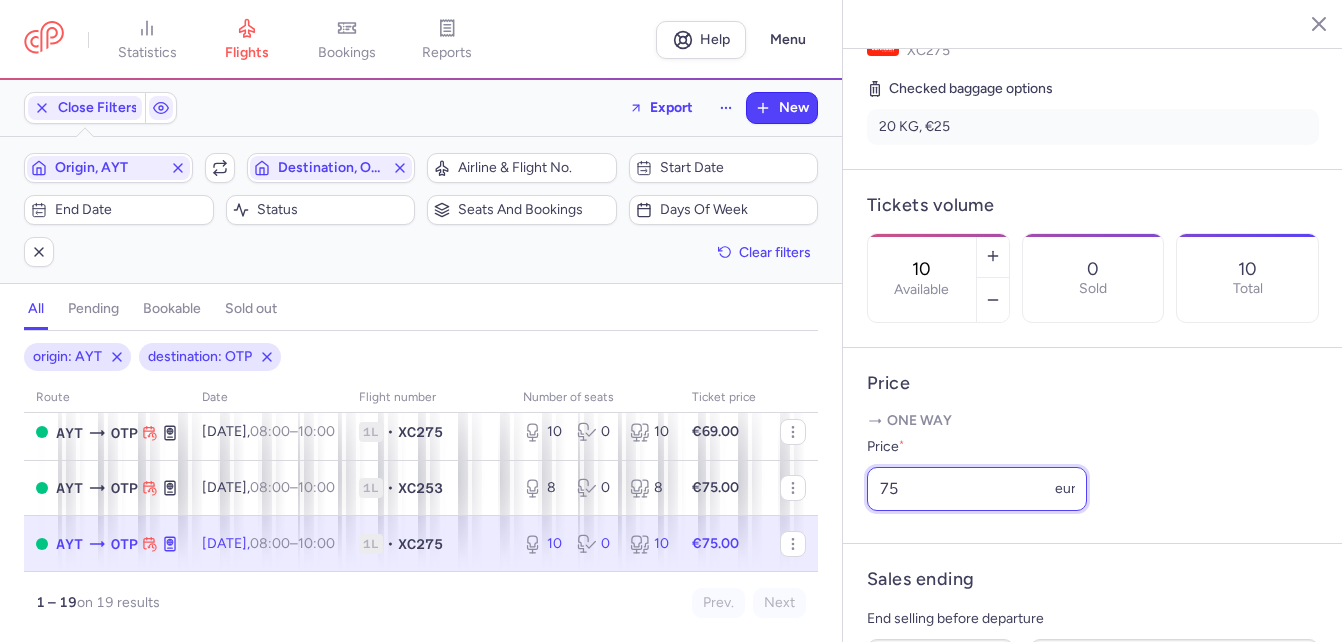 drag, startPoint x: 904, startPoint y: 525, endPoint x: 860, endPoint y: 525, distance: 44 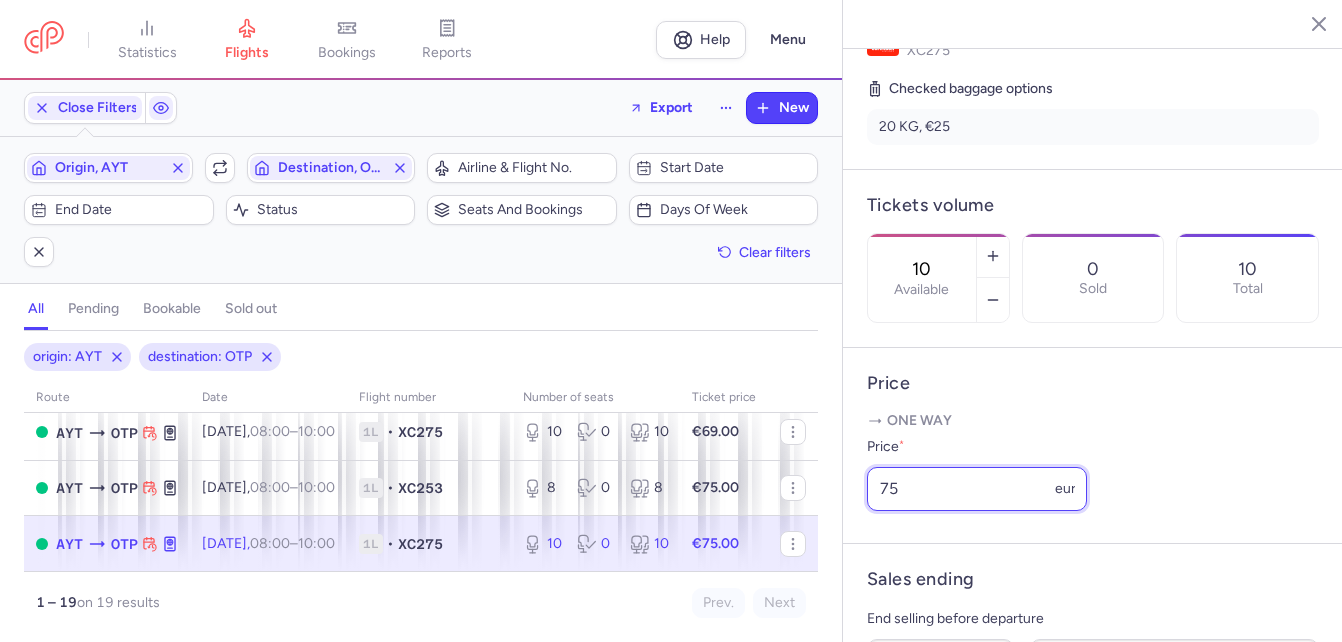 click on "Price  One way  Price  * 75 eur" at bounding box center (1093, 446) 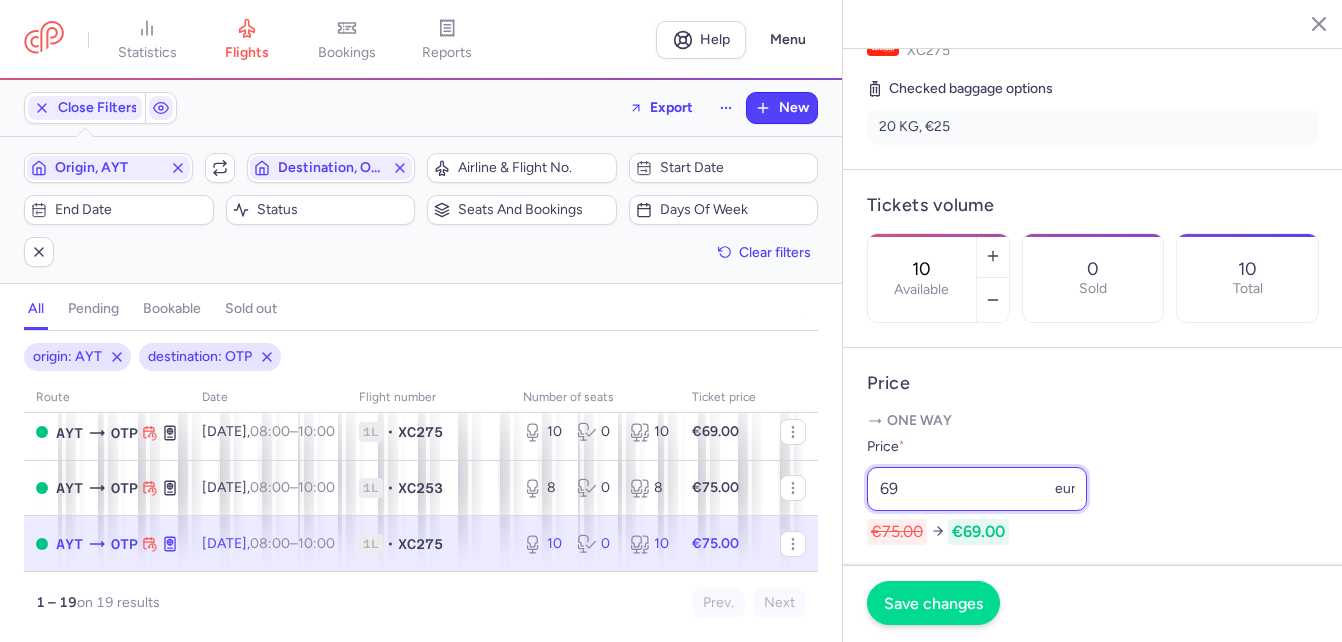 type on "69" 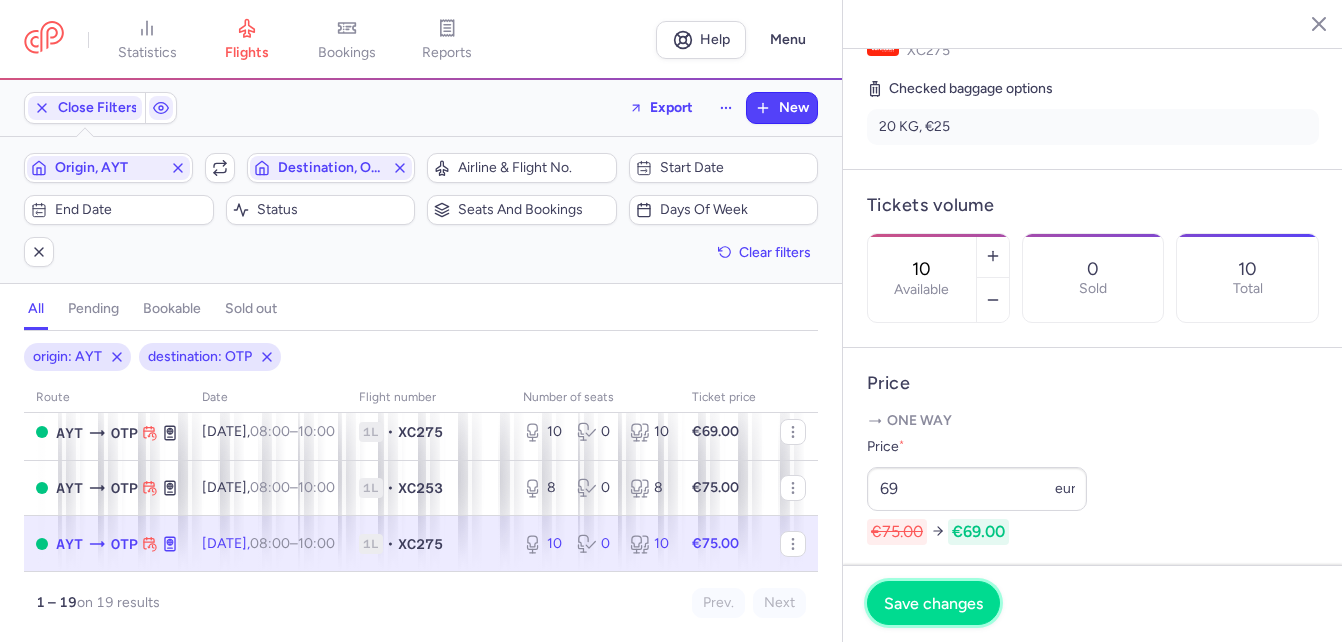 click on "Save changes" at bounding box center (933, 603) 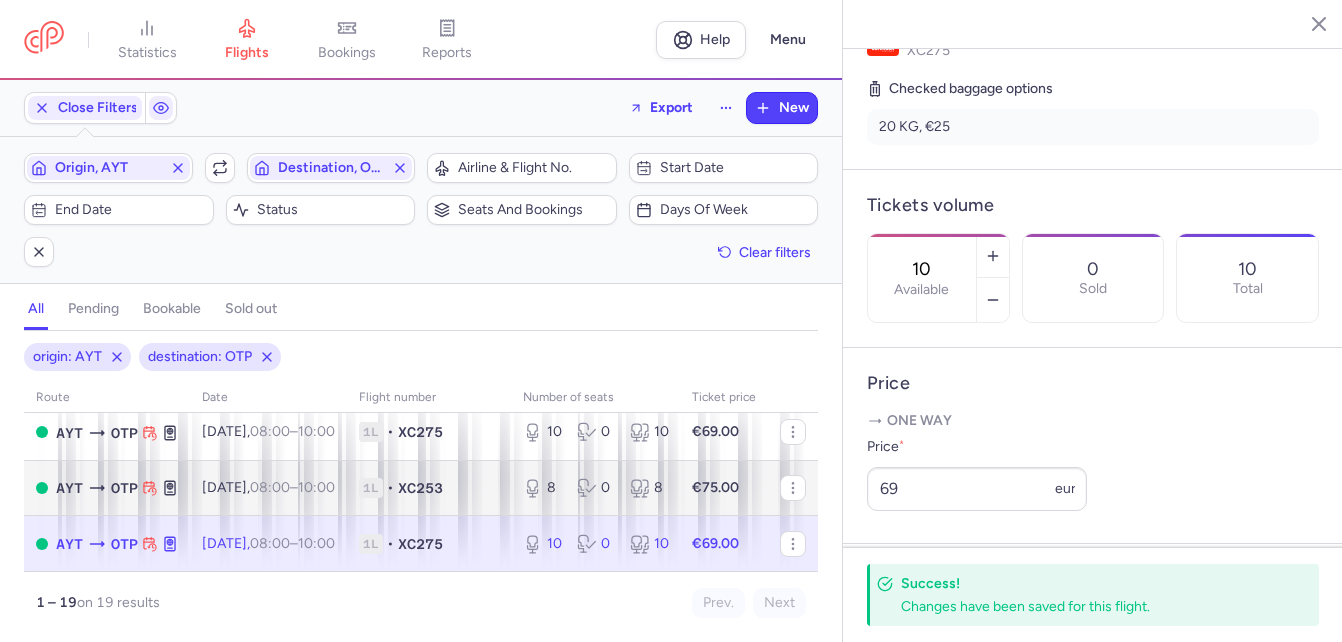 scroll, scrollTop: 1014, scrollLeft: 0, axis: vertical 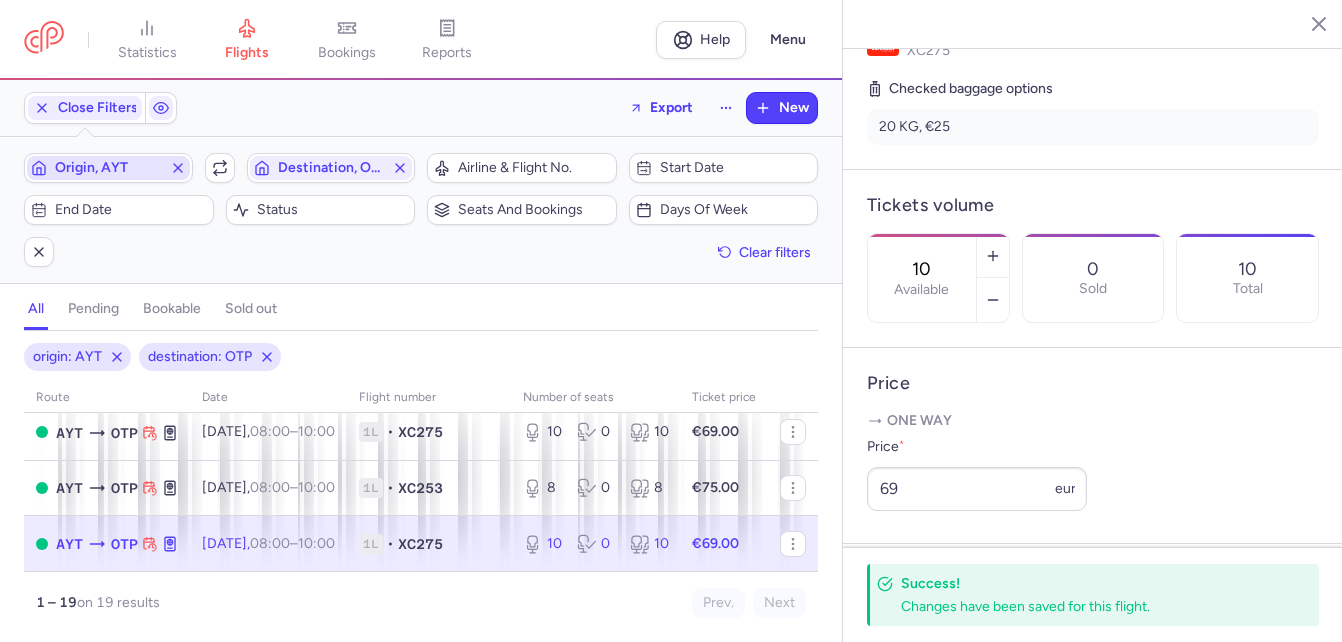 click 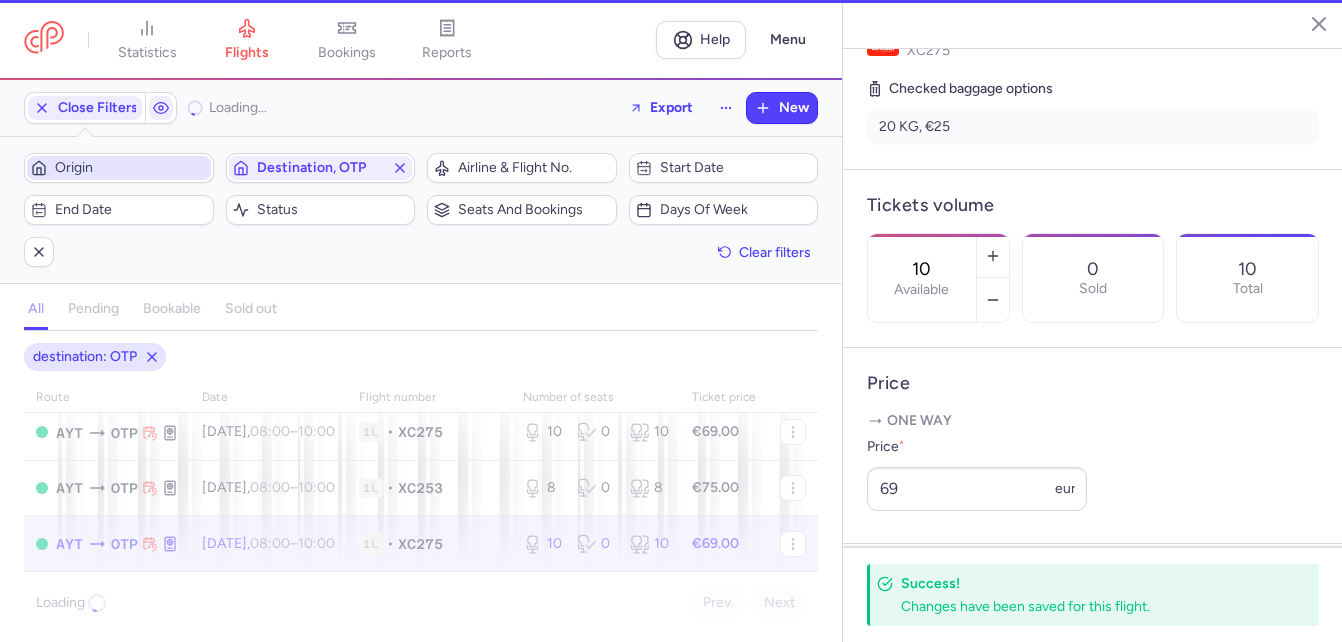 click on "Origin" at bounding box center (131, 168) 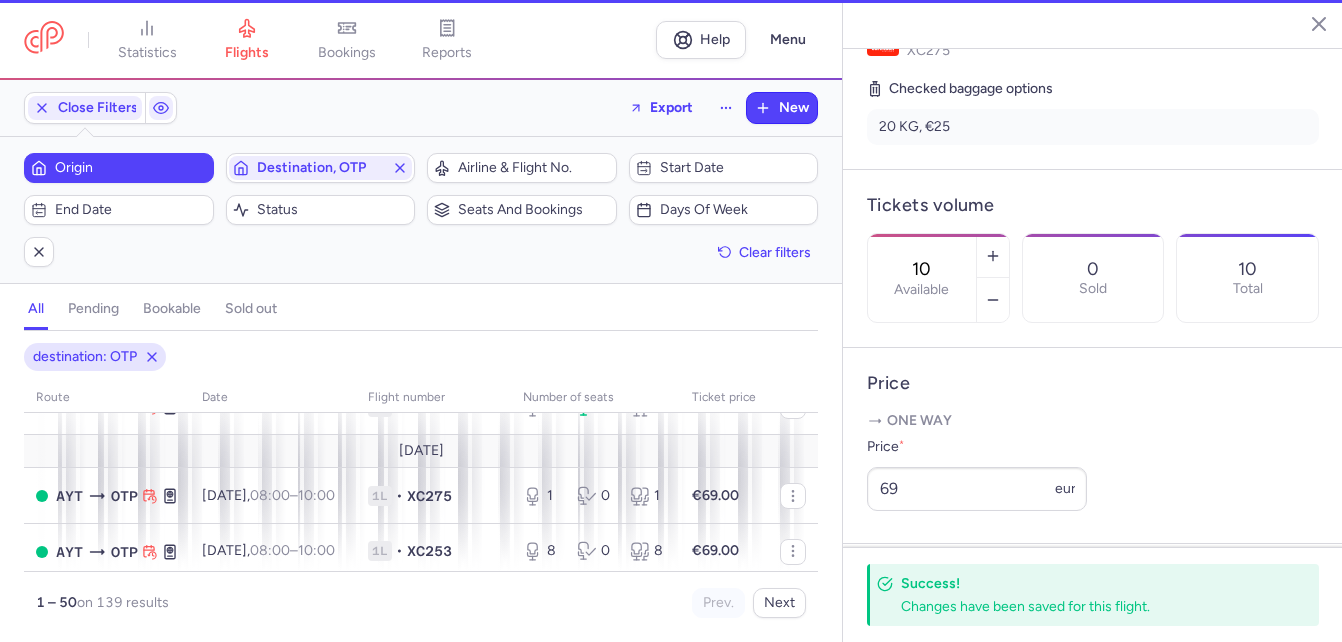 scroll, scrollTop: 1059, scrollLeft: 0, axis: vertical 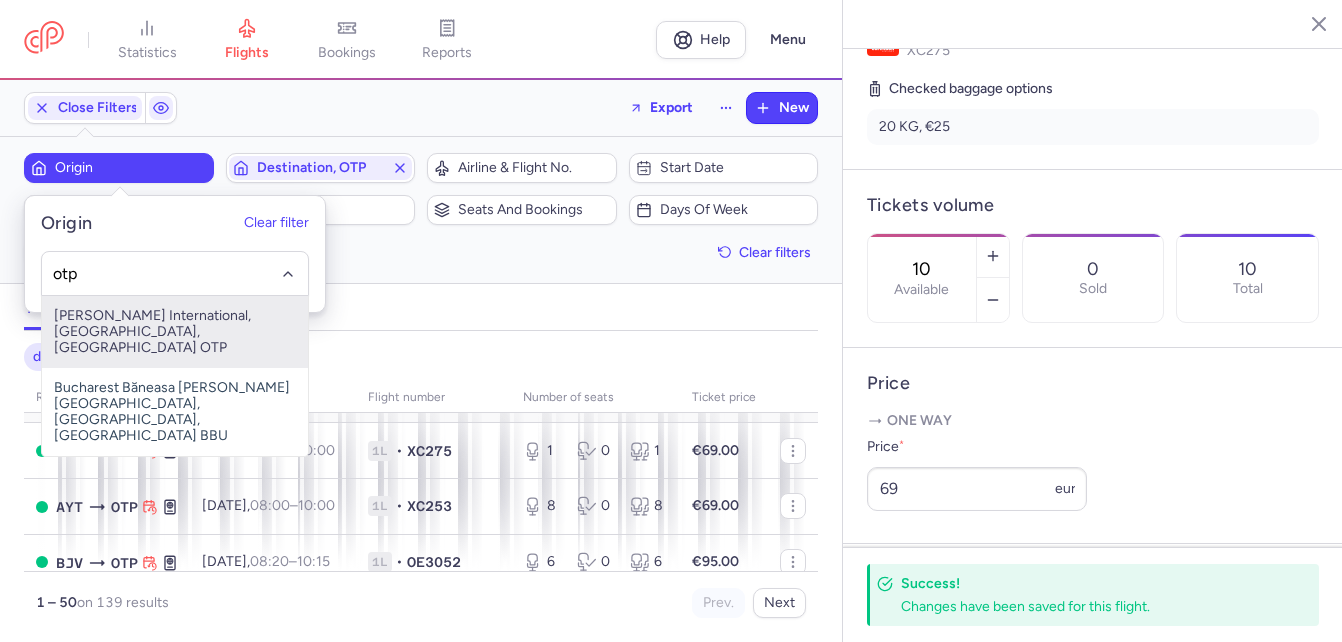click on "[PERSON_NAME] International, [GEOGRAPHIC_DATA], [GEOGRAPHIC_DATA] OTP" at bounding box center [175, 332] 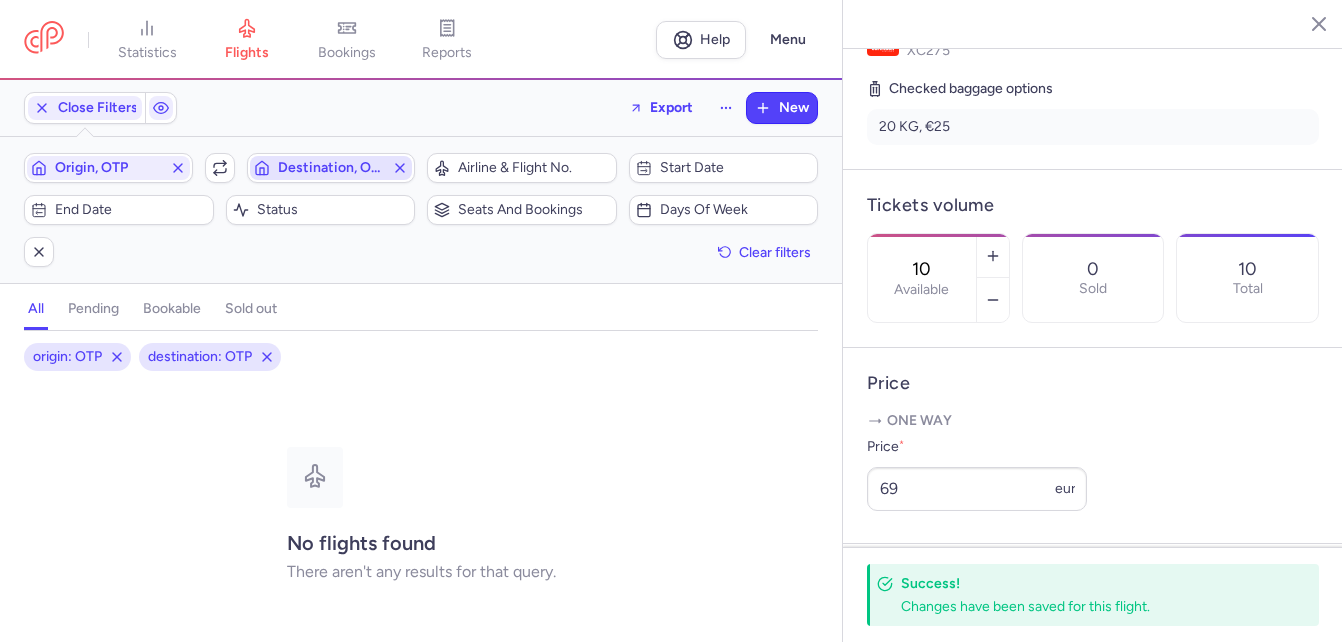 click 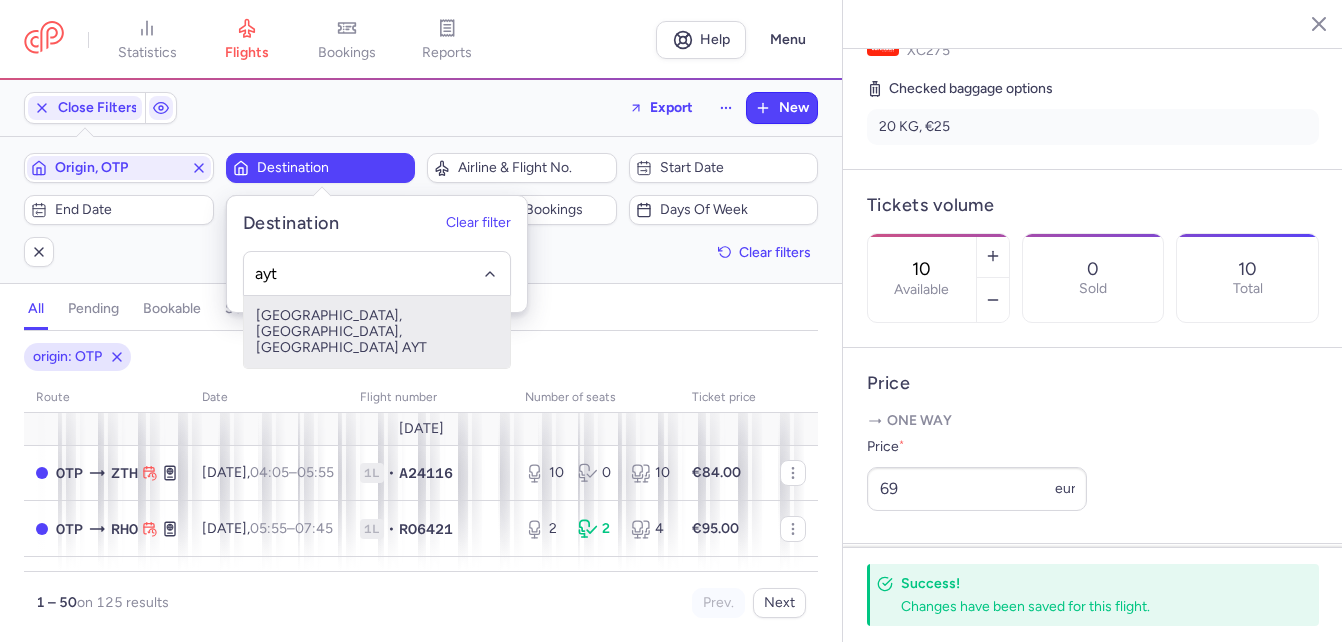 click on "[GEOGRAPHIC_DATA], [GEOGRAPHIC_DATA], [GEOGRAPHIC_DATA] AYT" at bounding box center [377, 332] 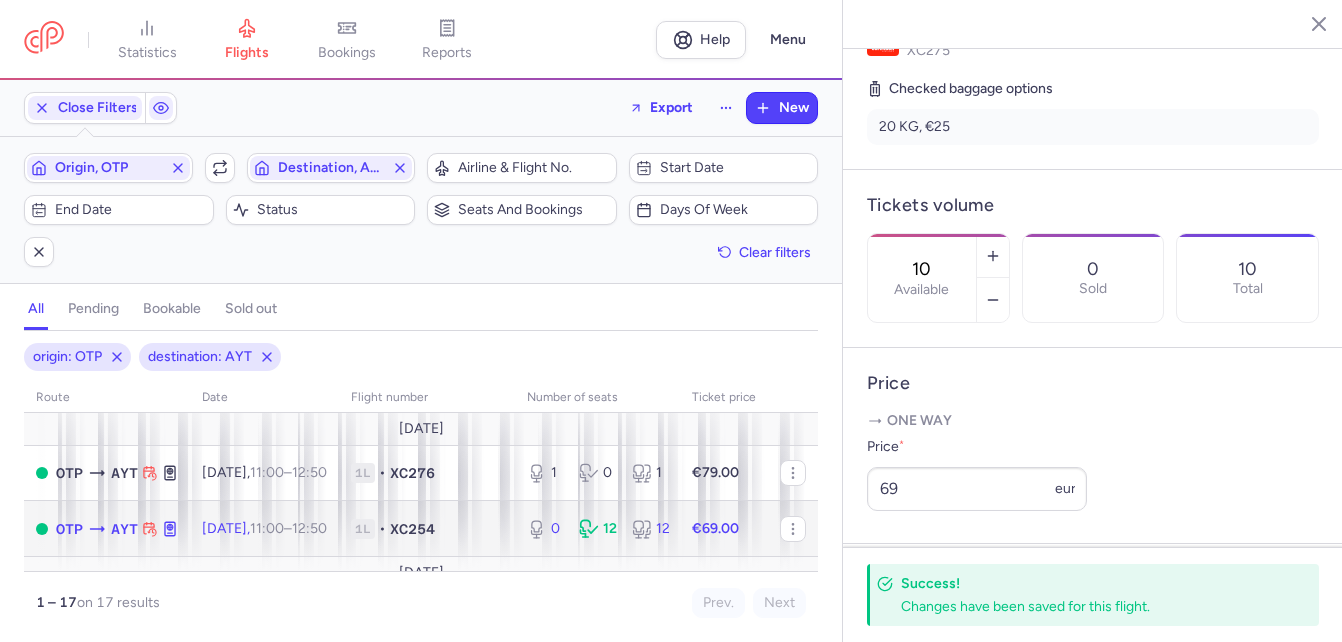 click on "11:00" at bounding box center (267, 528) 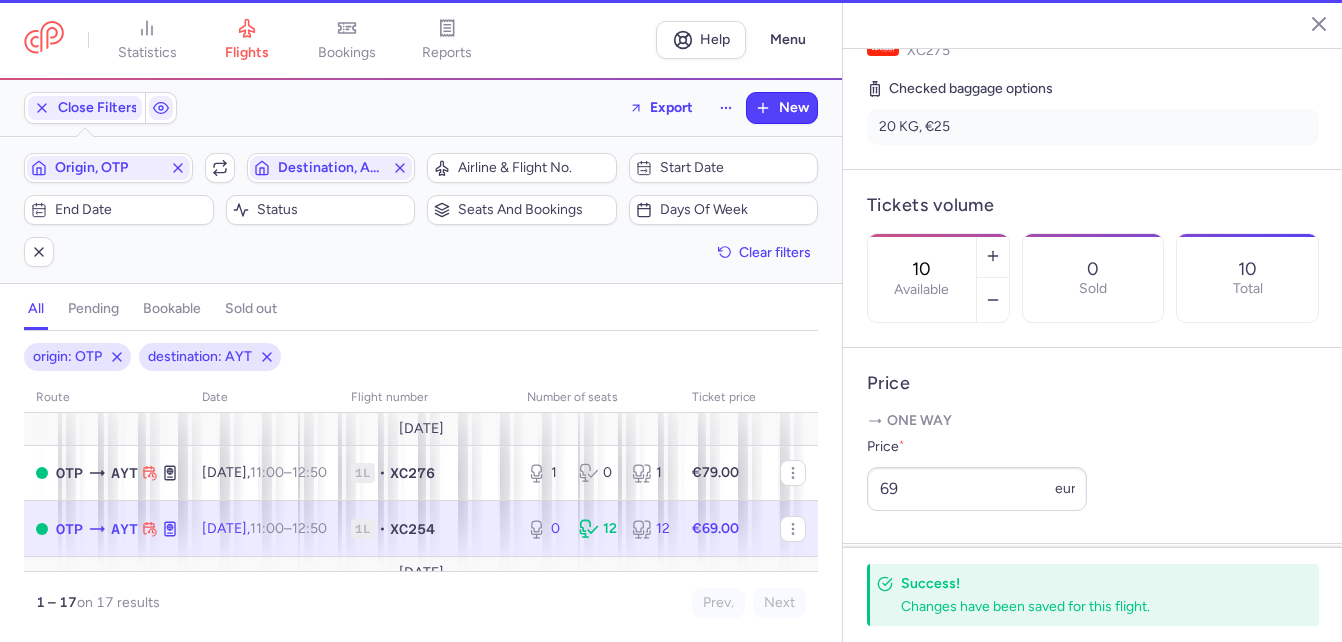 type on "0" 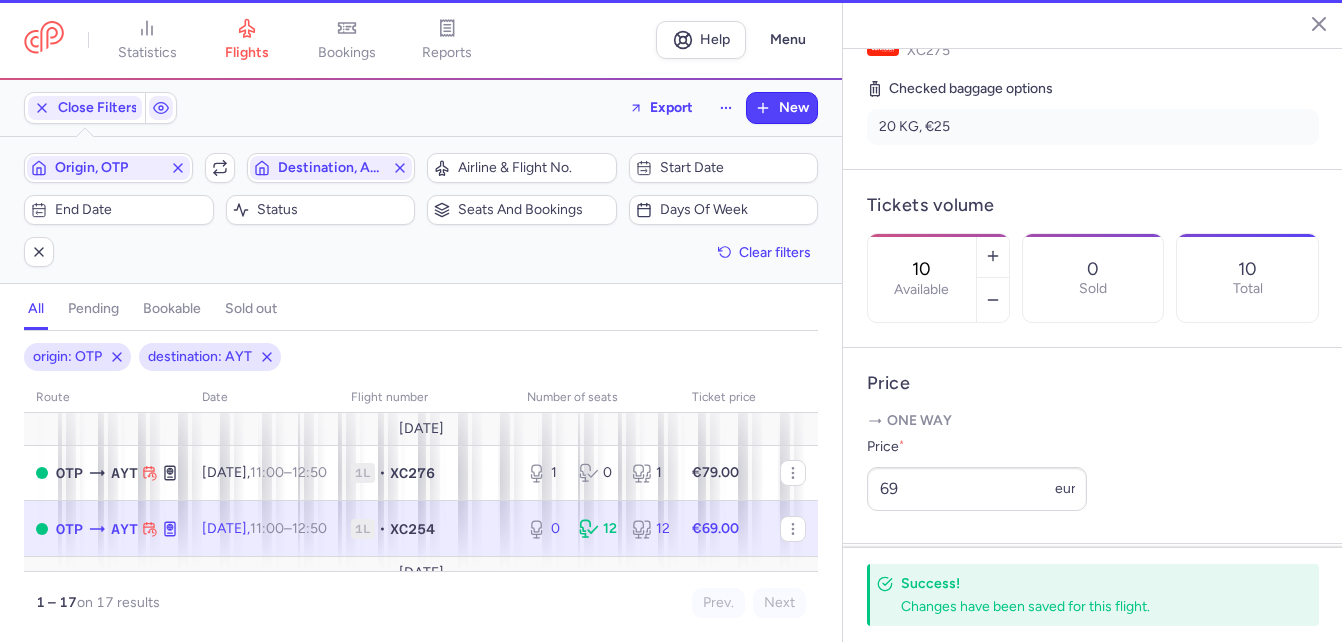 type on "3" 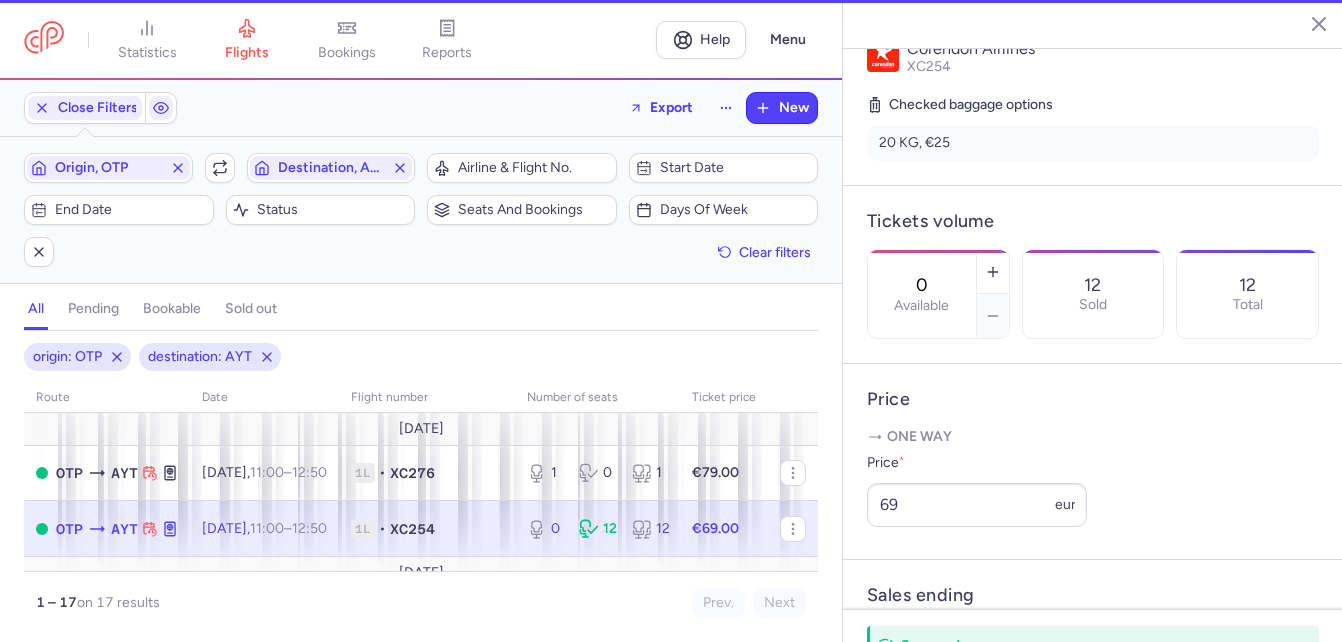 scroll, scrollTop: 489, scrollLeft: 0, axis: vertical 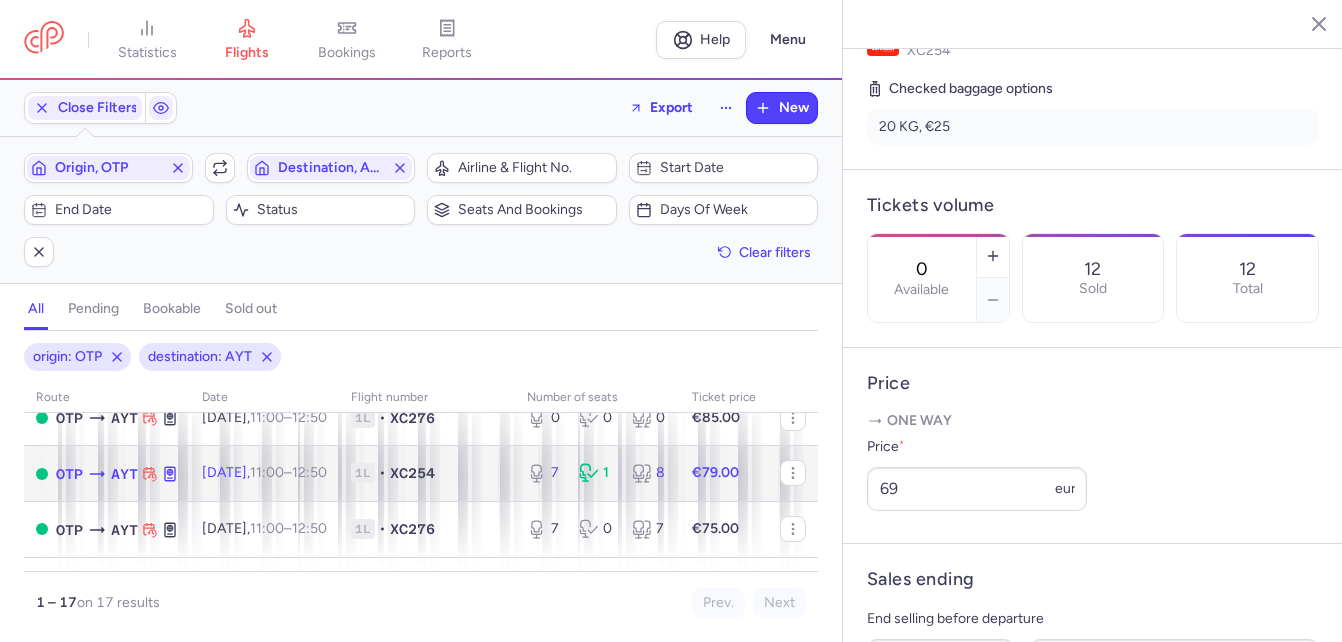 click on "11:00" at bounding box center [267, 472] 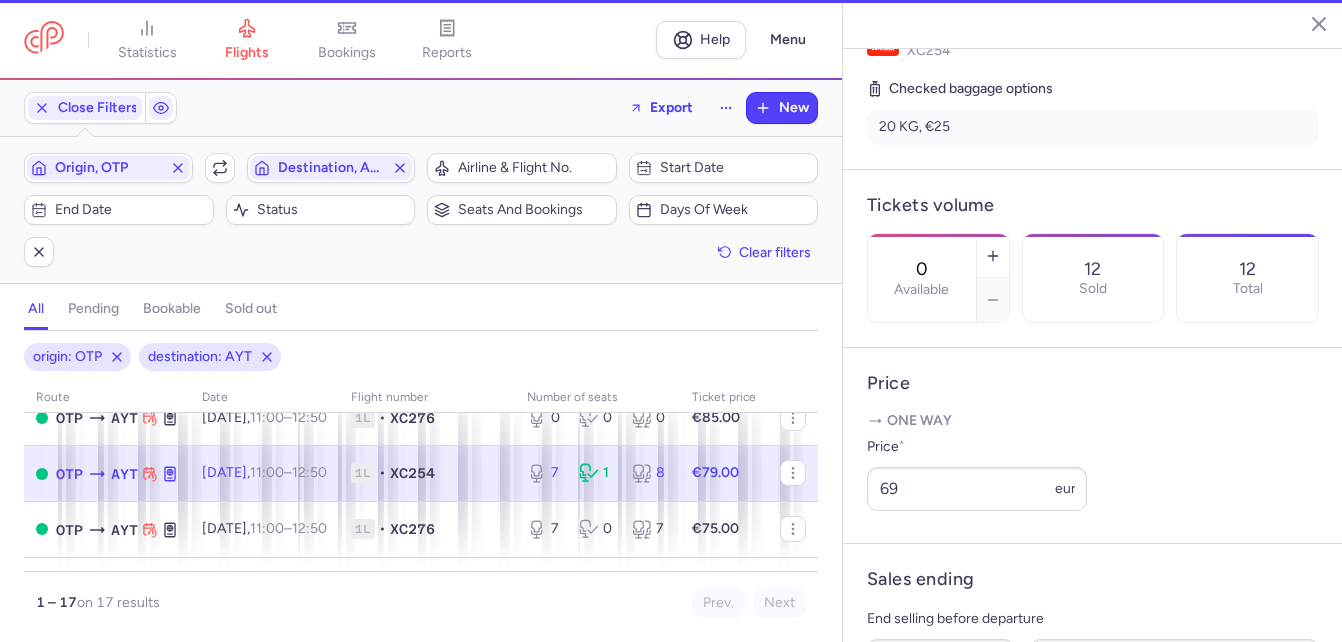 type on "7" 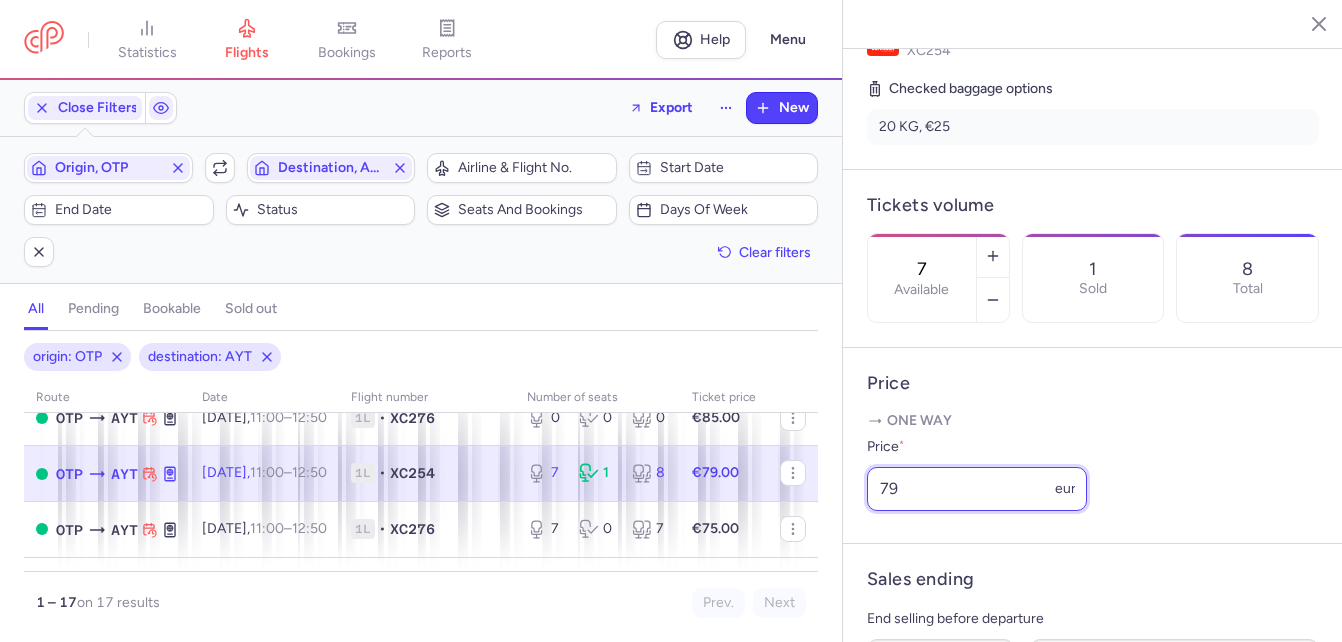 drag, startPoint x: 901, startPoint y: 519, endPoint x: 879, endPoint y: 516, distance: 22.203604 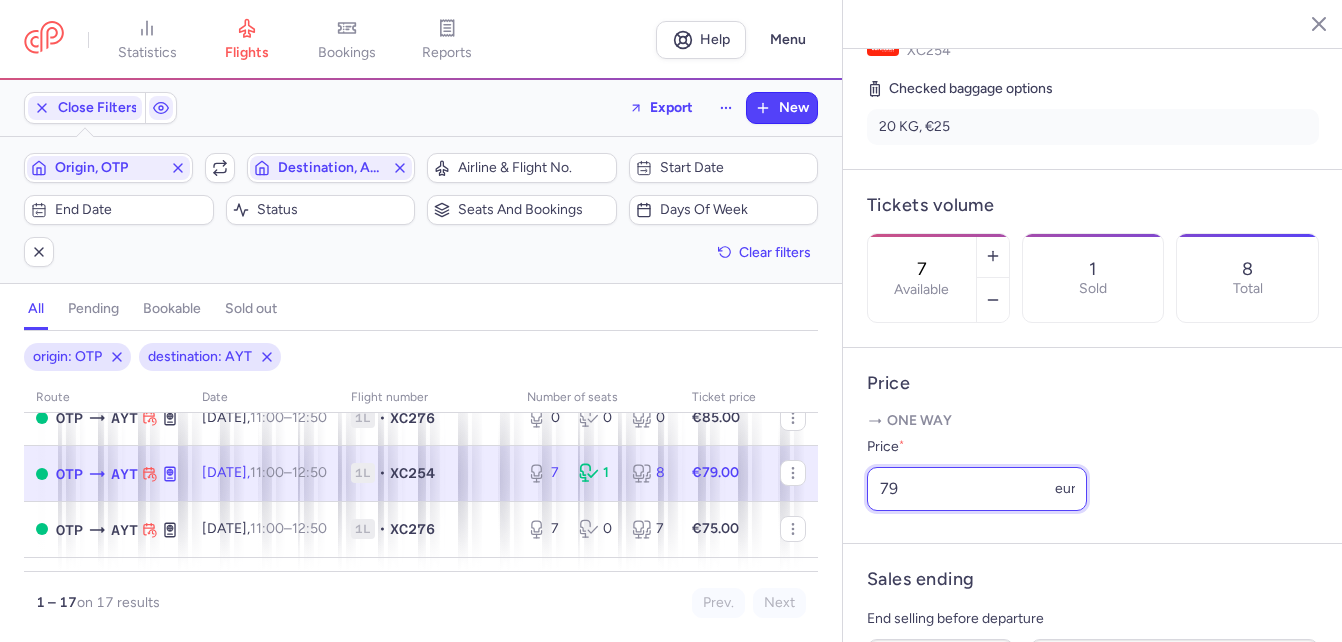 click on "79" at bounding box center (977, 489) 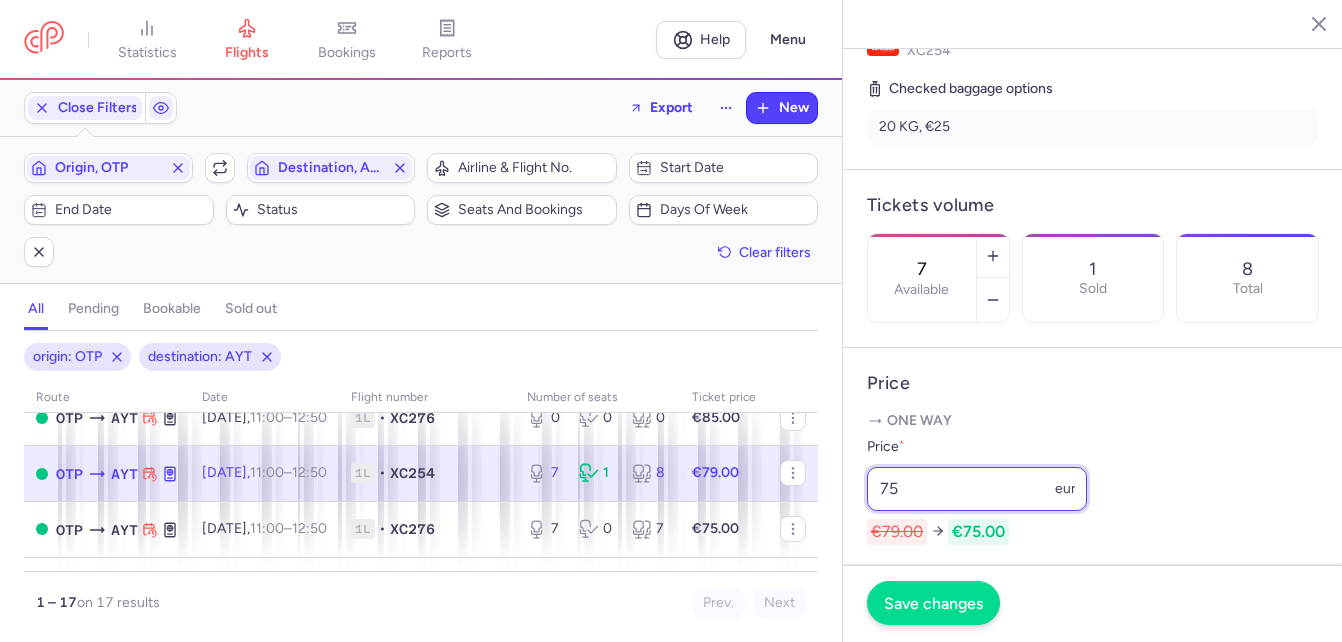 type on "75" 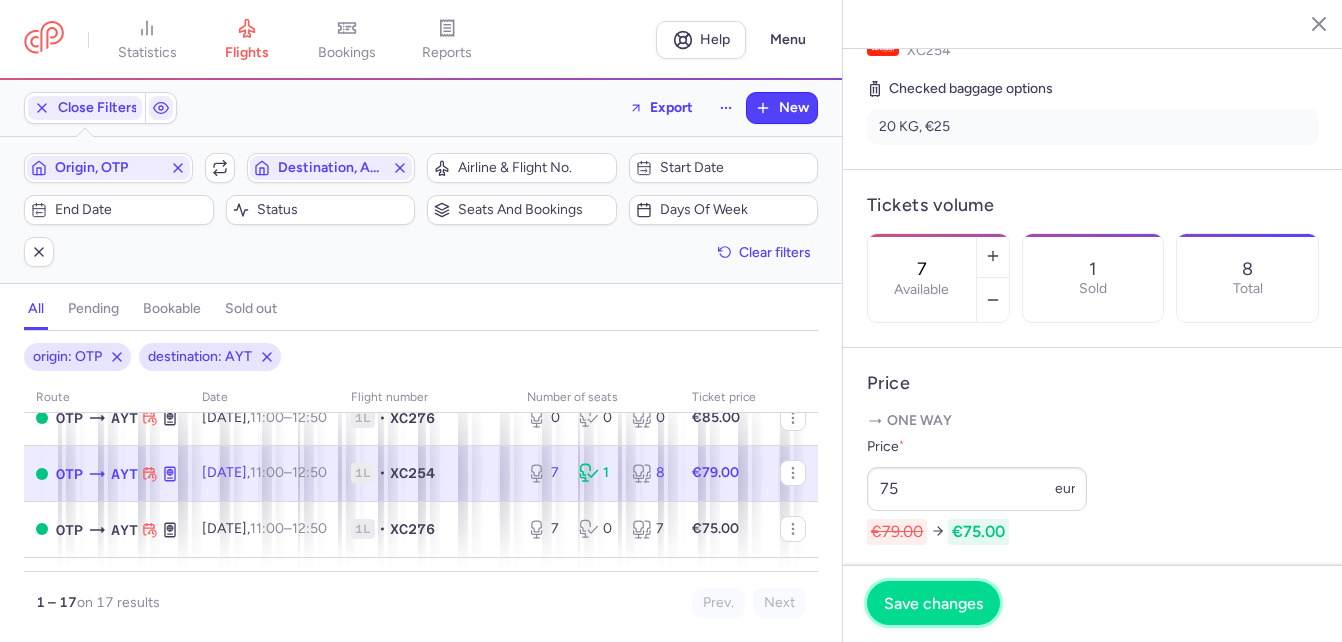 click on "Save changes" at bounding box center (933, 603) 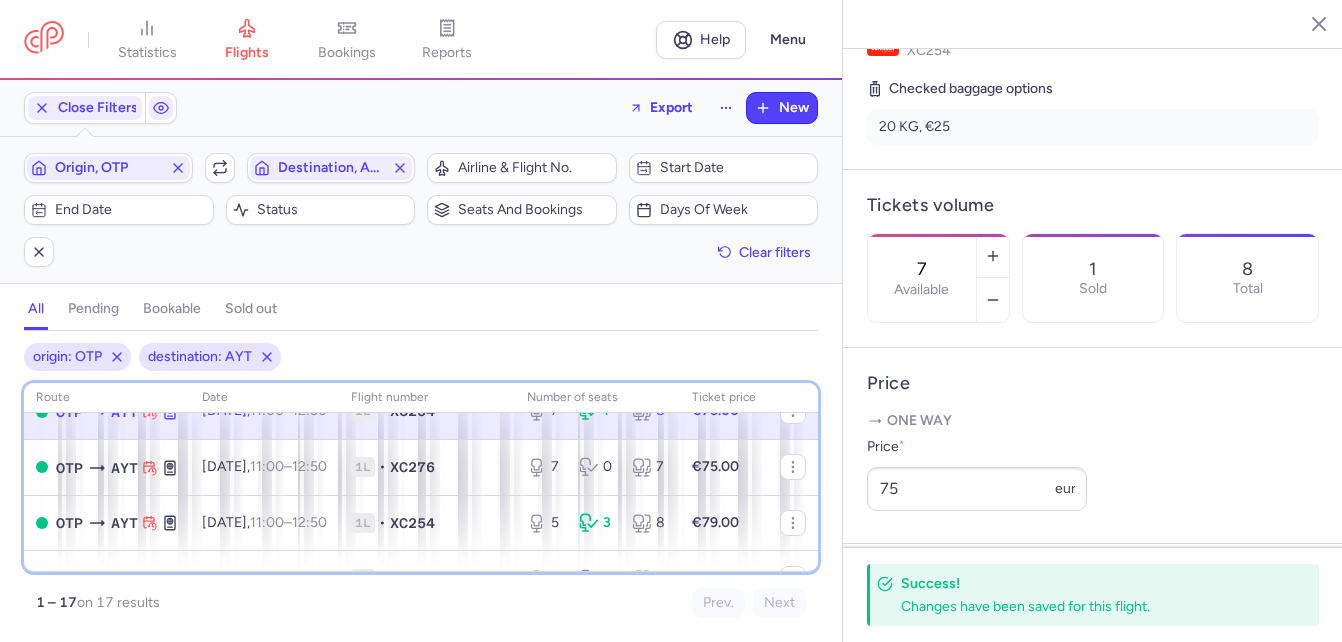 scroll, scrollTop: 280, scrollLeft: 0, axis: vertical 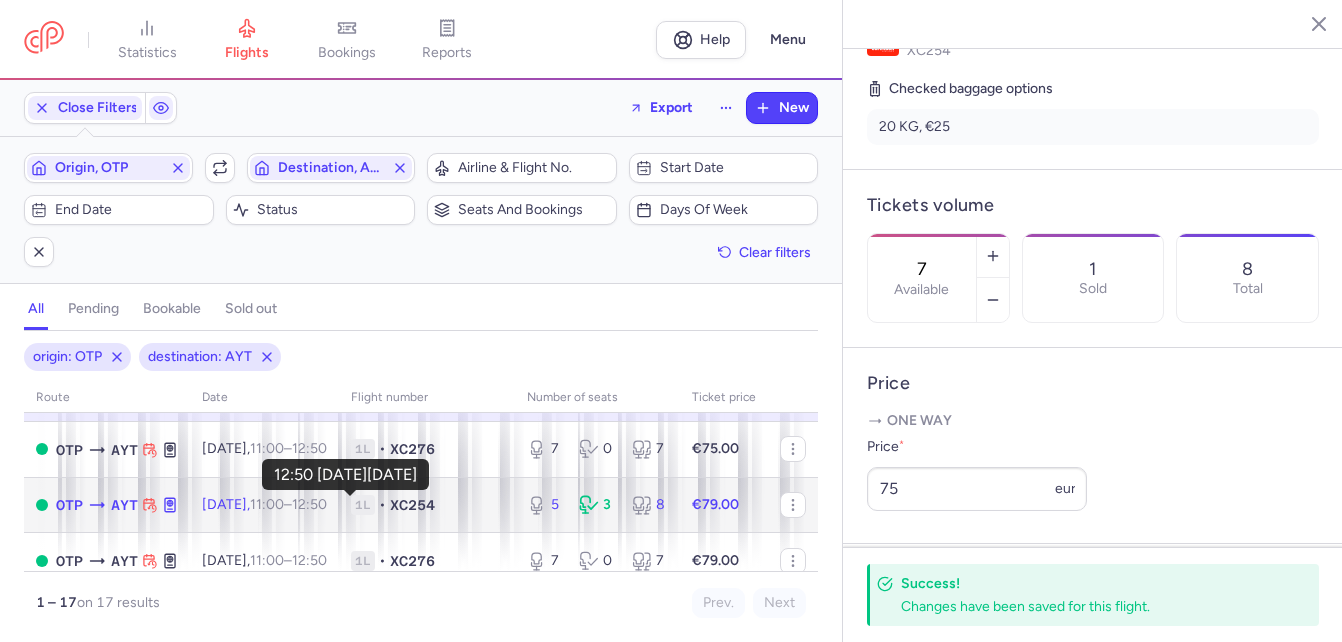 click on "12:50  +0" at bounding box center (309, 504) 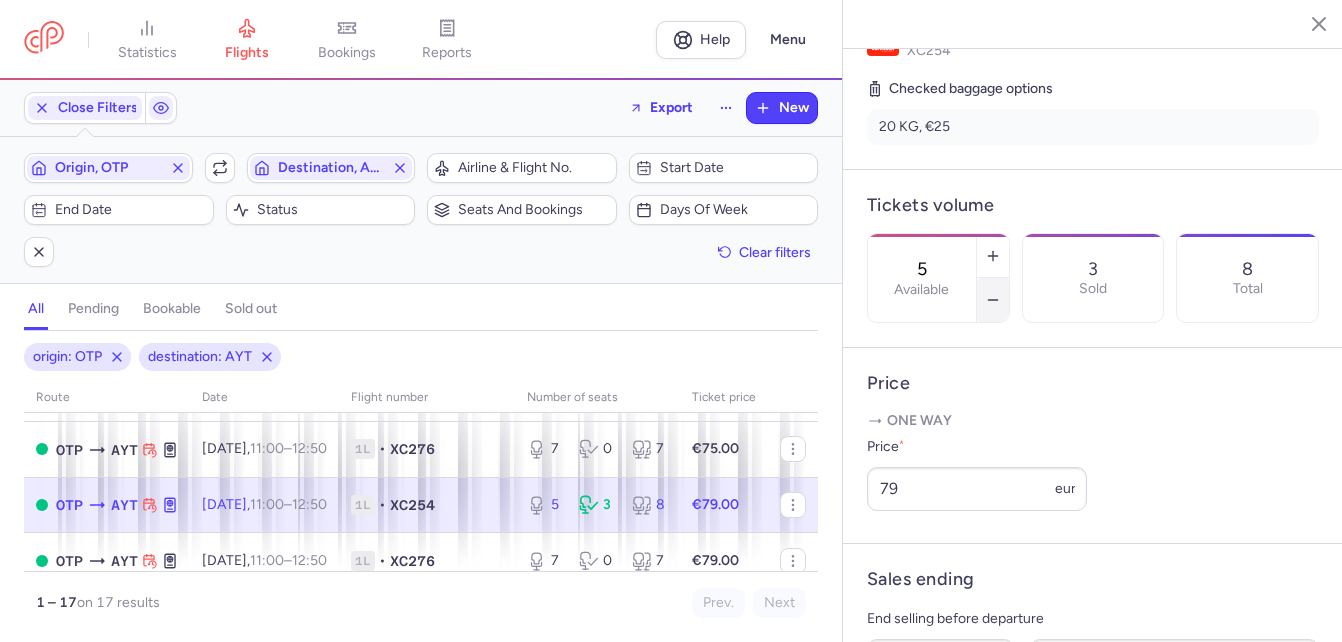 click 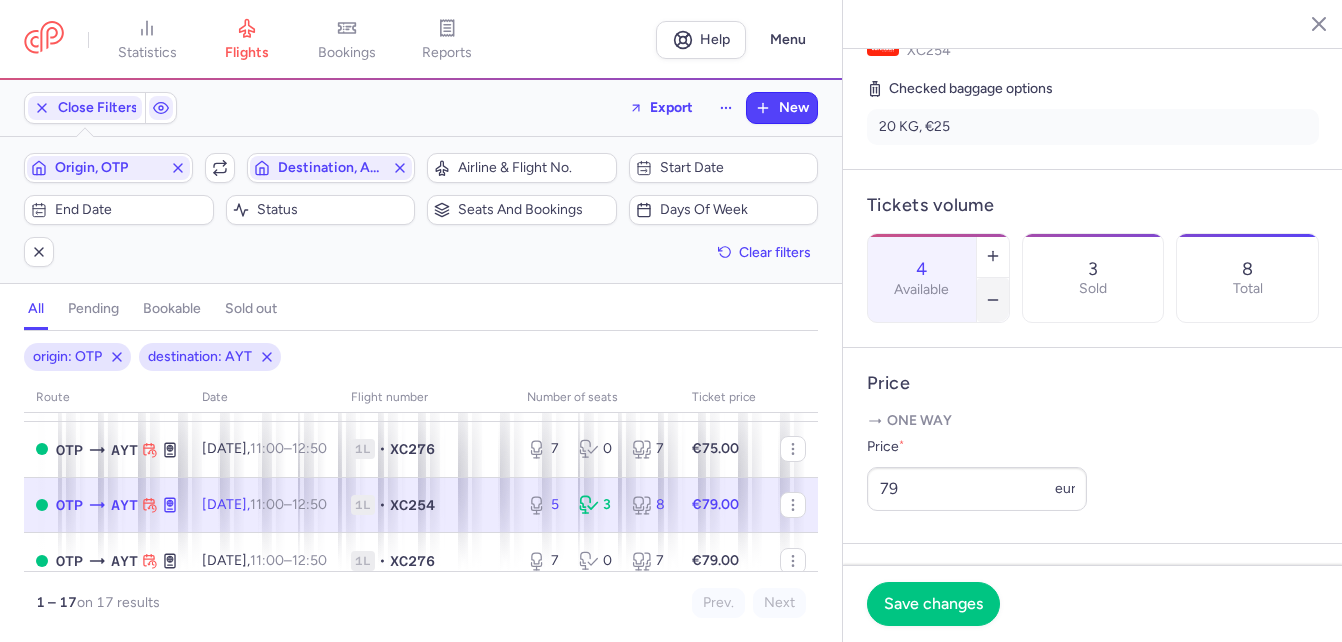 click 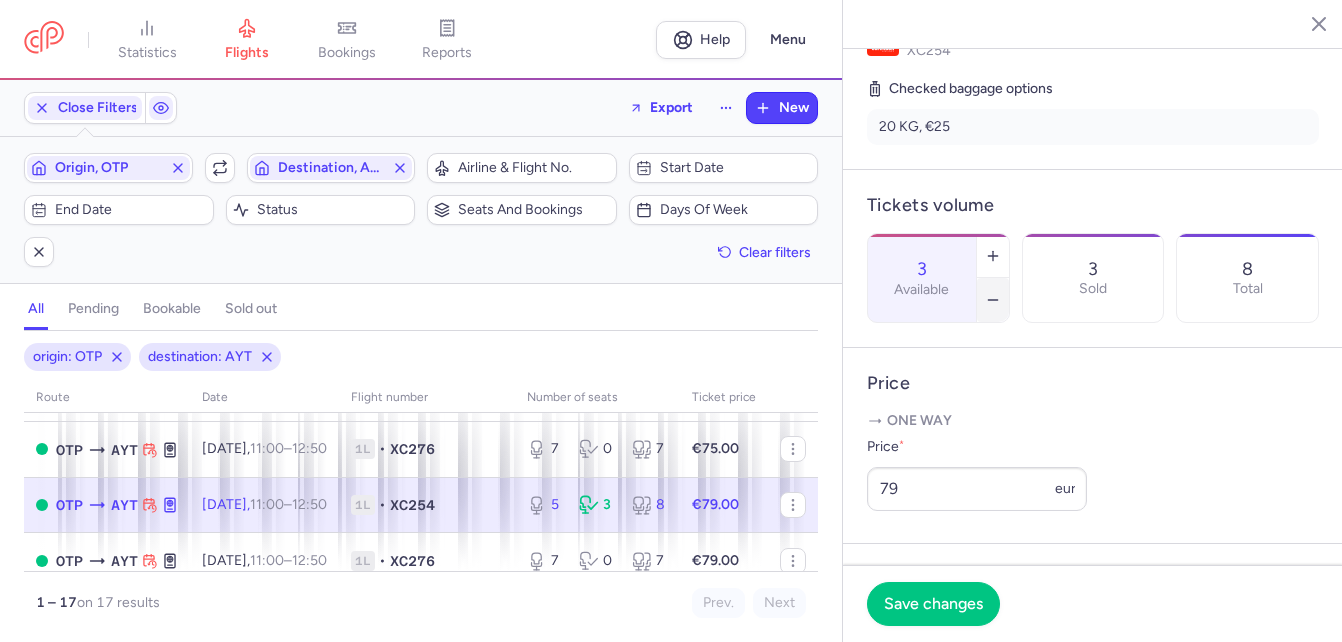 click 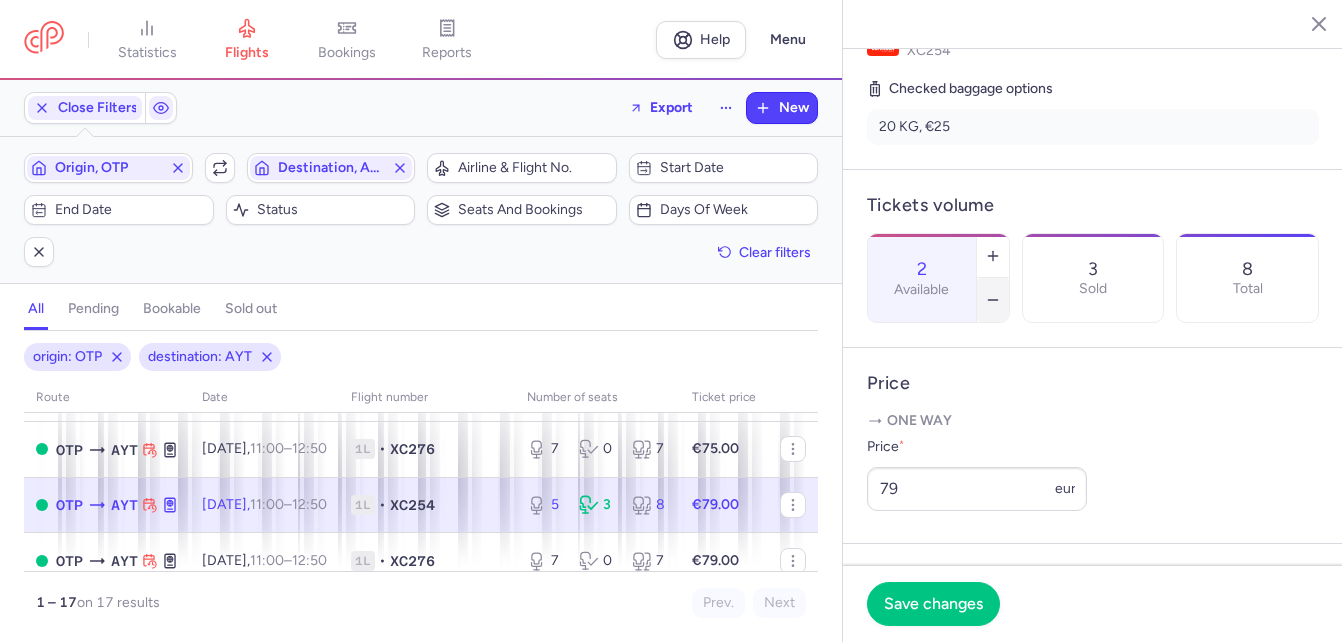 click 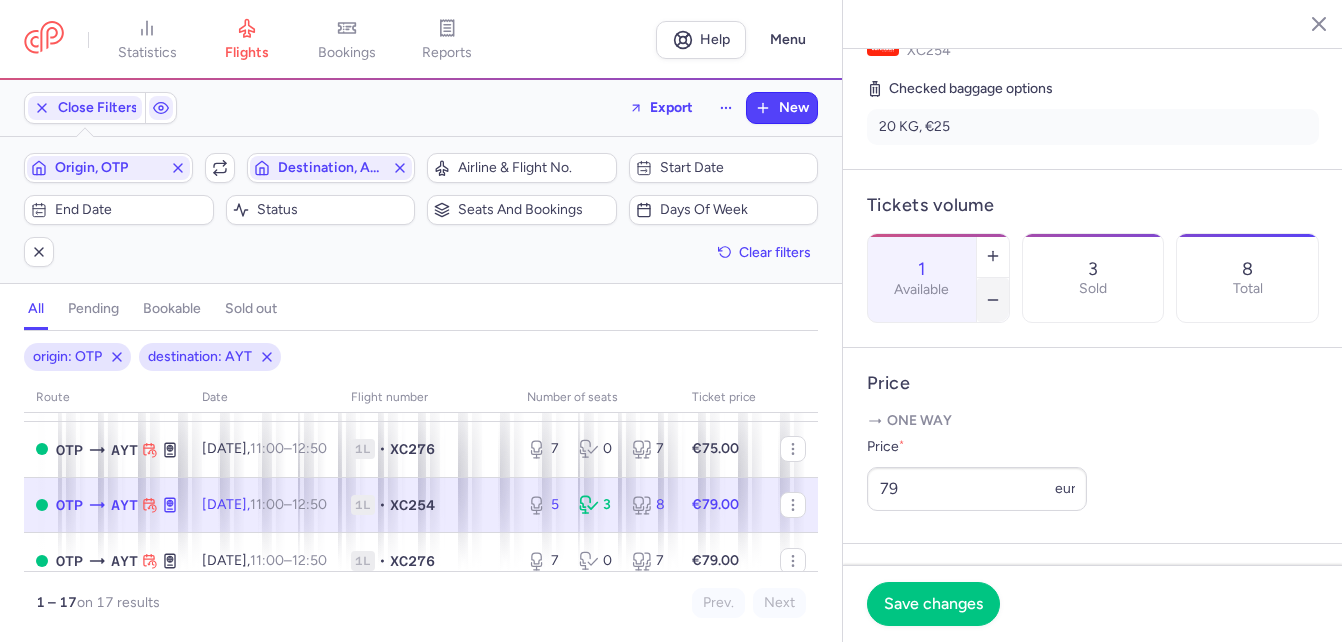 click 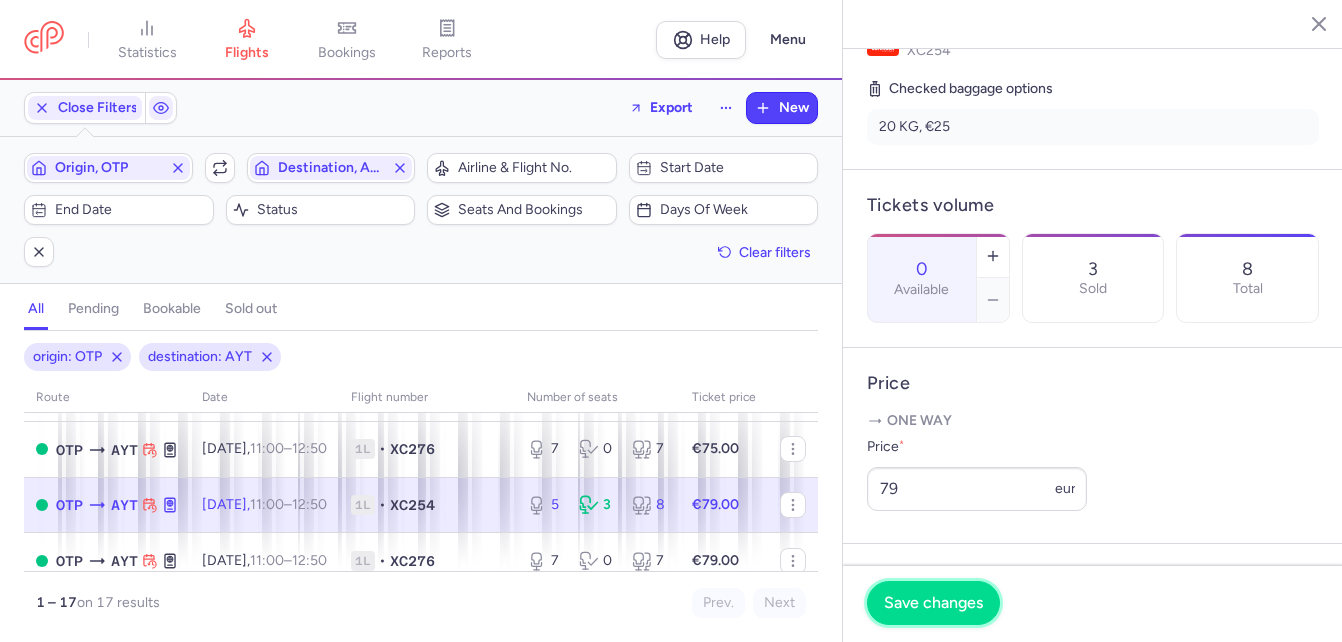 click on "Save changes" at bounding box center [933, 603] 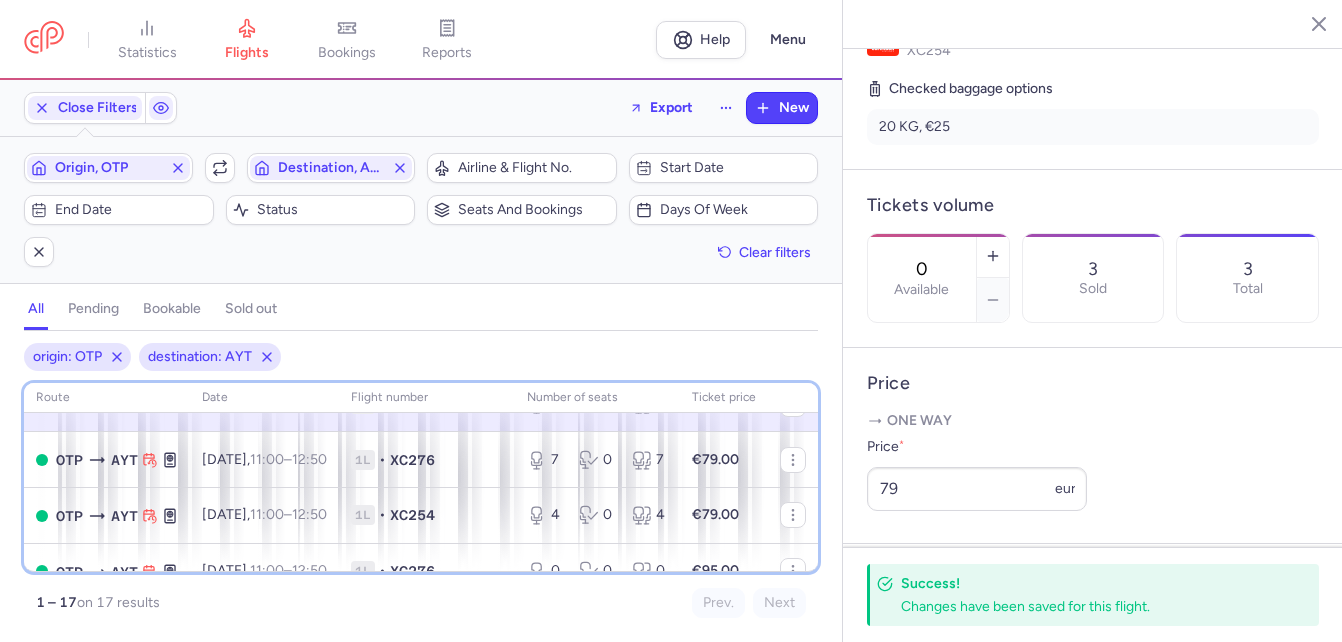 scroll, scrollTop: 400, scrollLeft: 0, axis: vertical 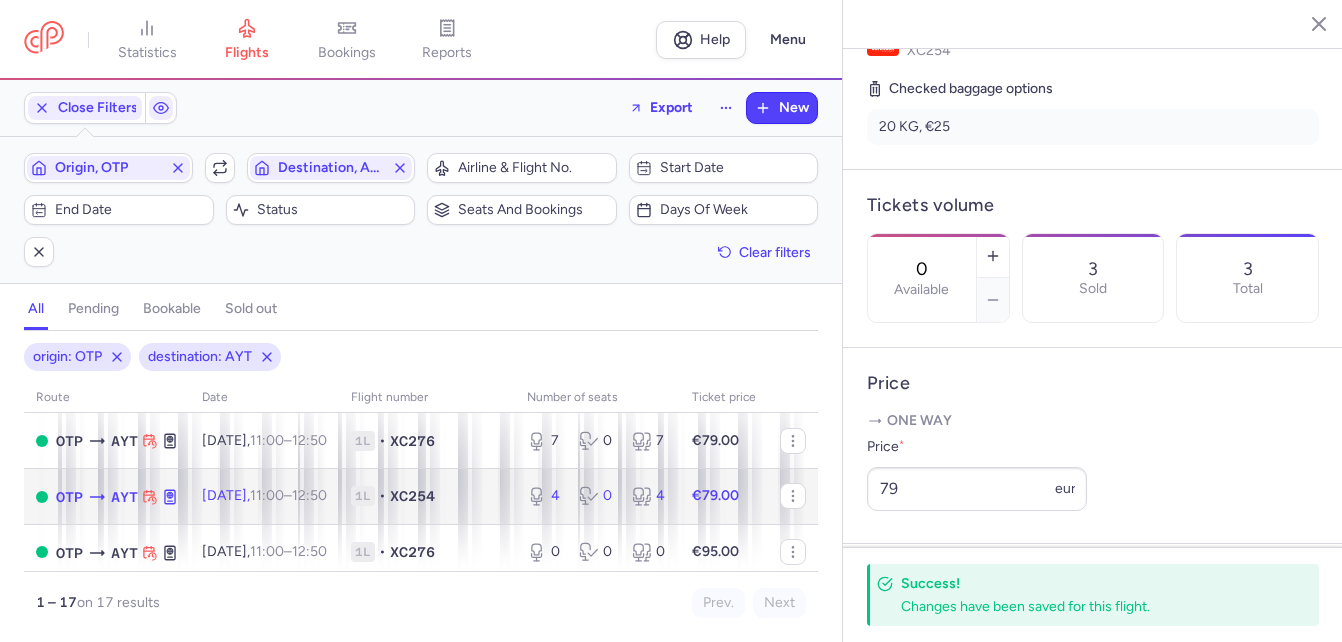click on "1L • XC254" 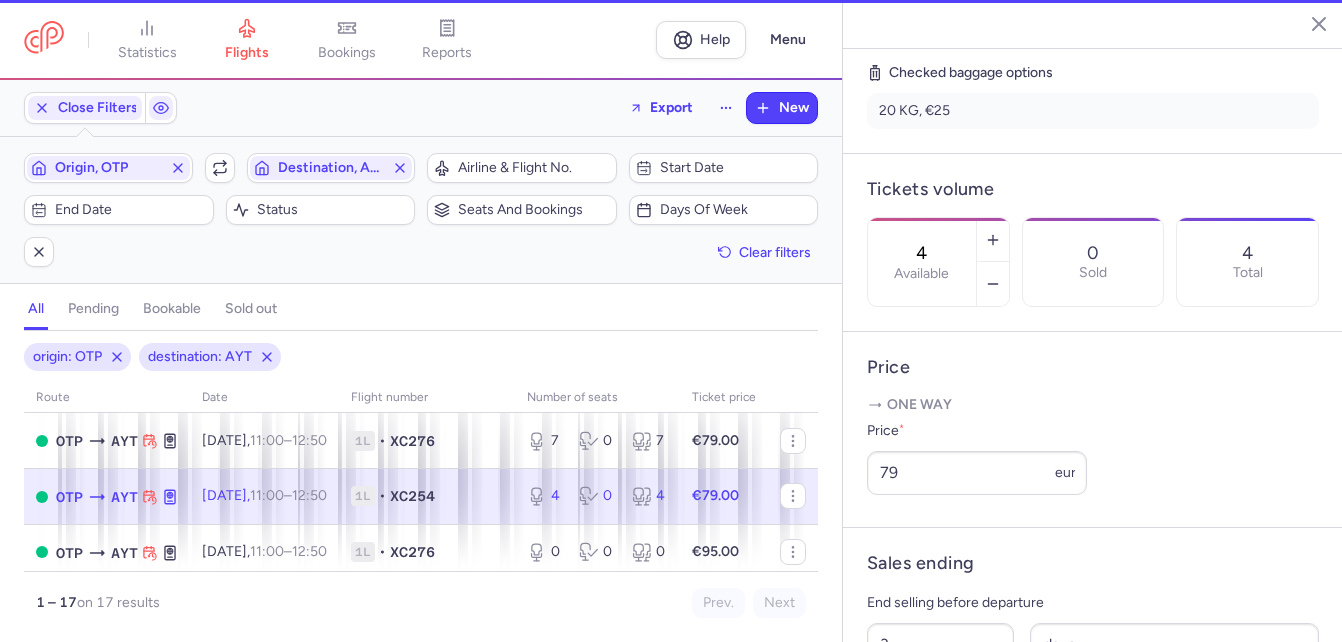 scroll, scrollTop: 473, scrollLeft: 0, axis: vertical 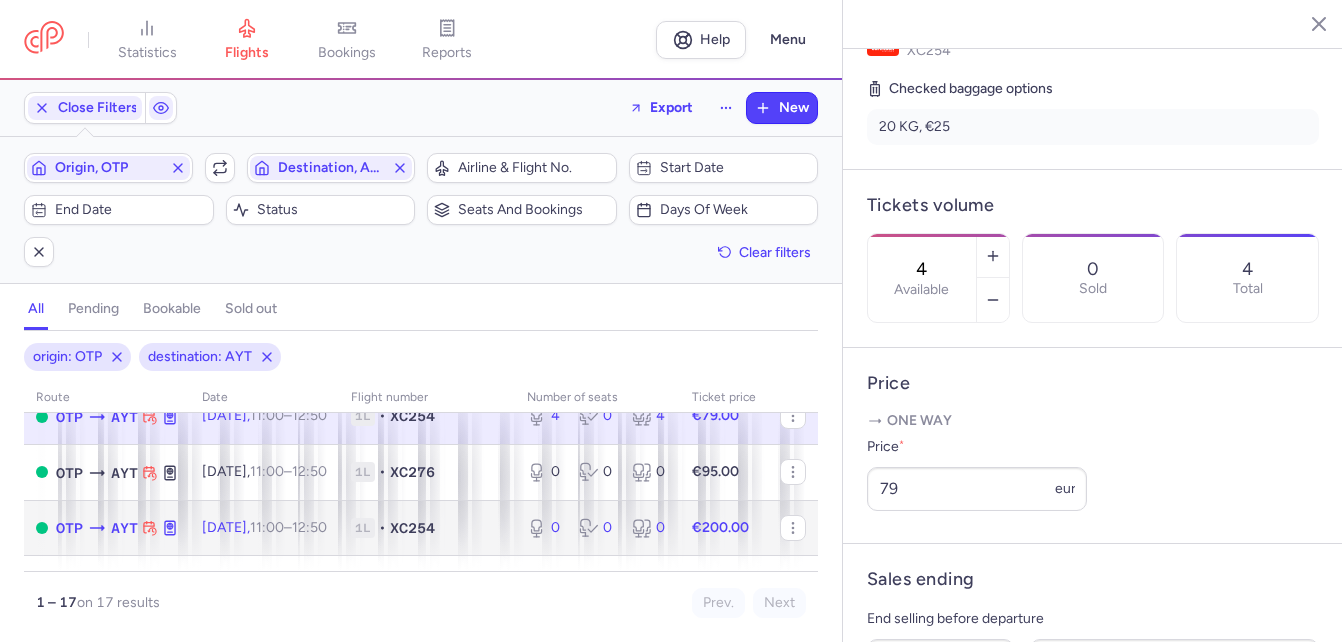 click on "1L • XC254" 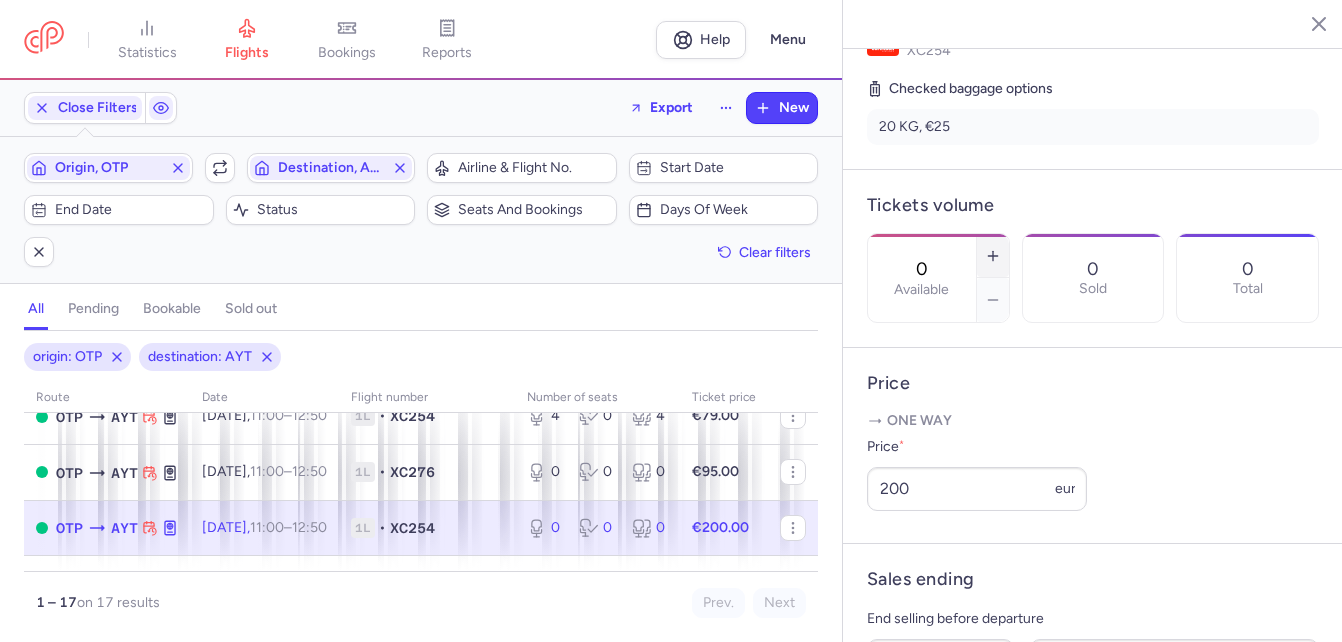 click 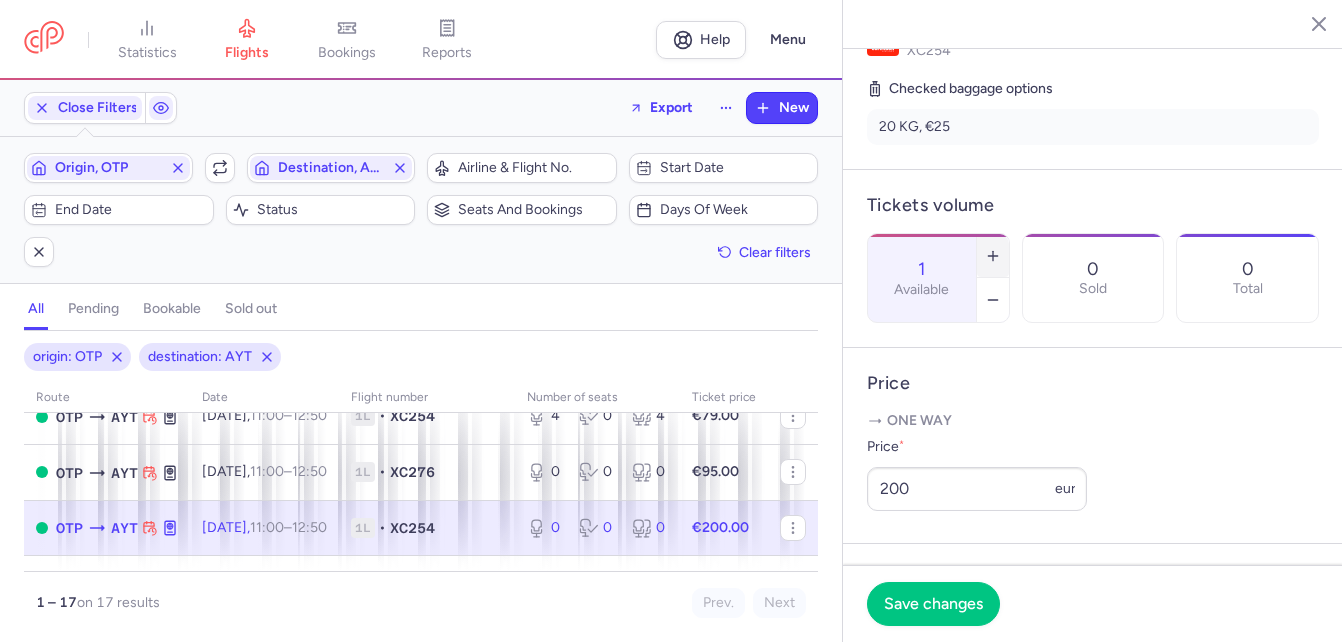 click 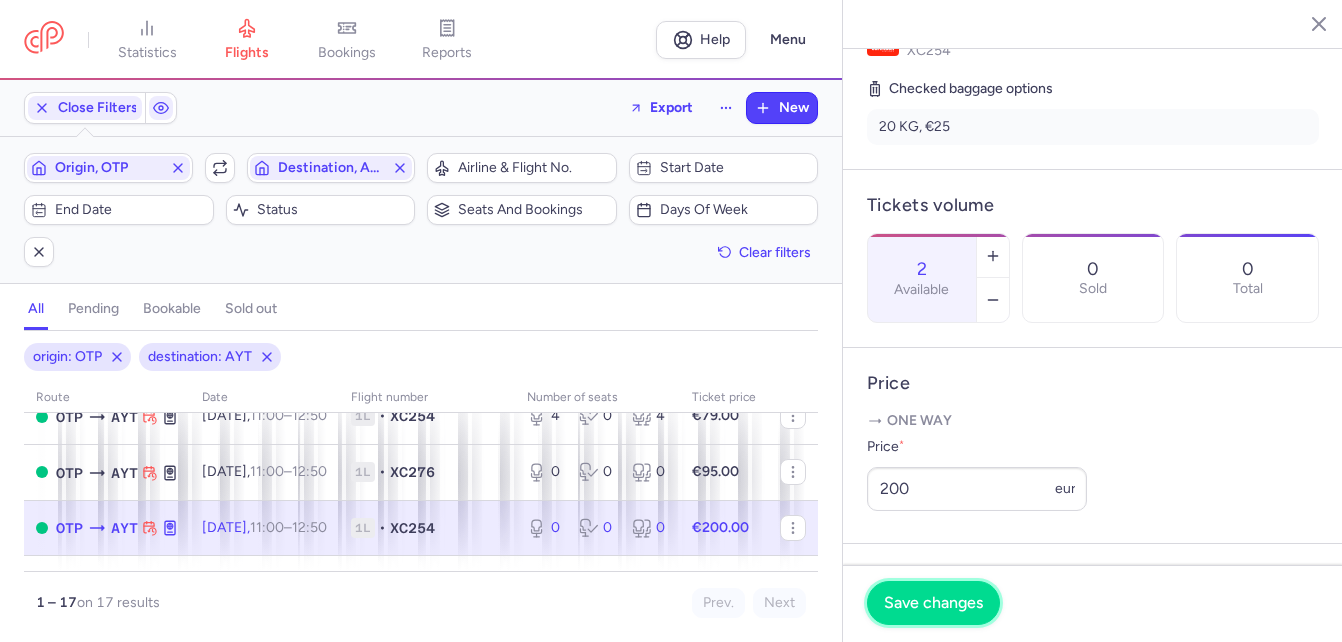 click on "Save changes" at bounding box center (933, 603) 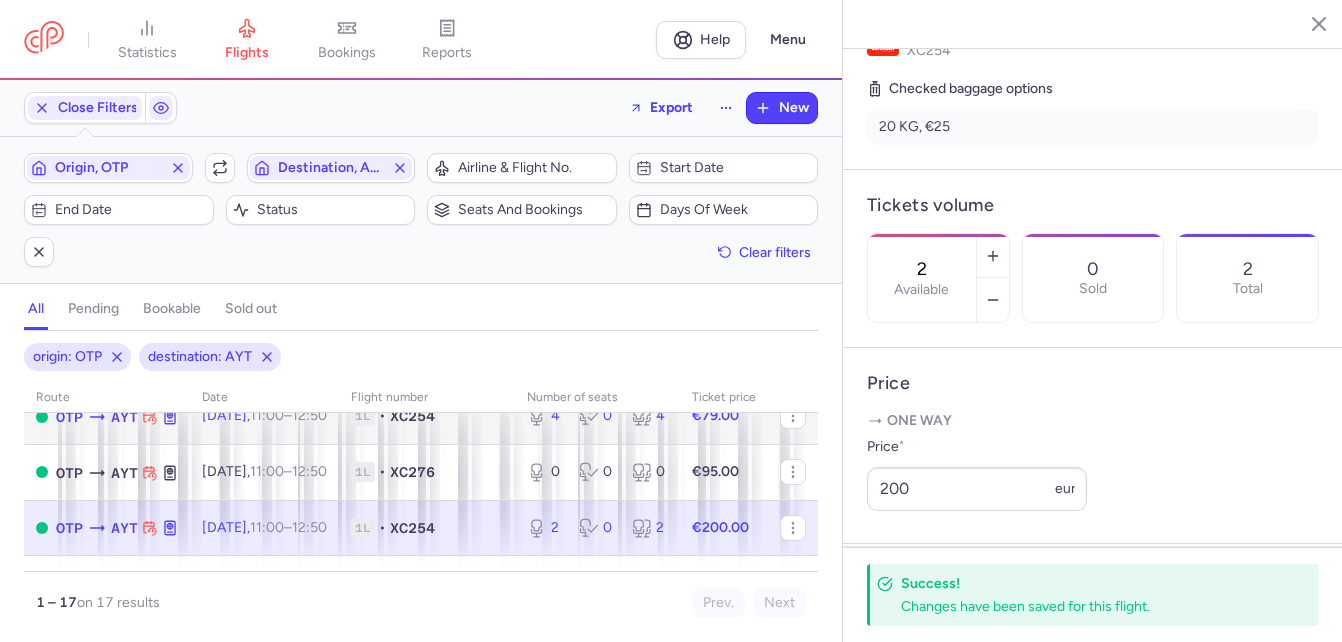 click on "[DATE]  11:00  –  12:50  +0" 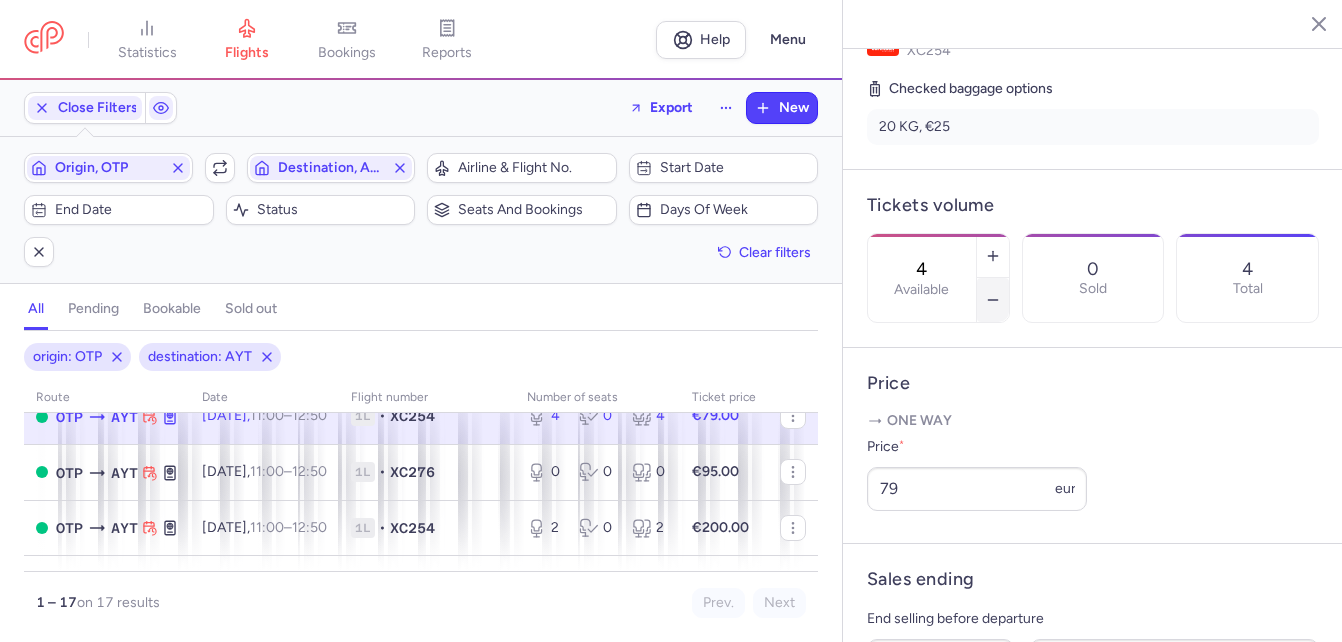 click 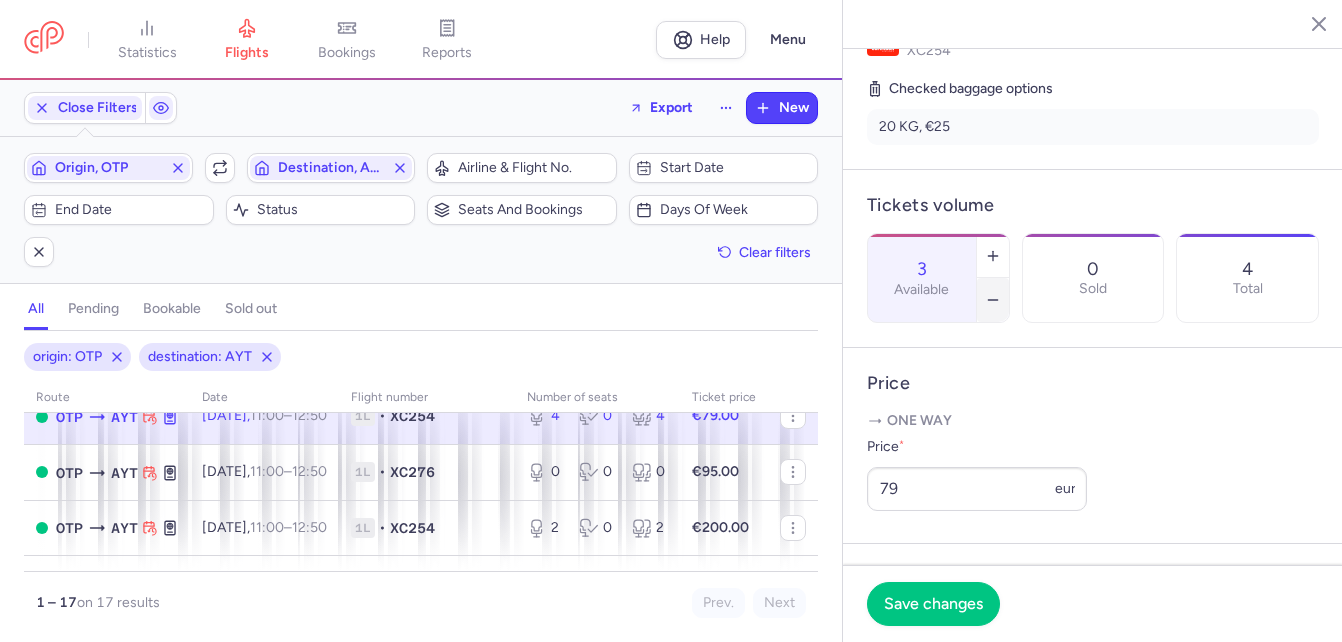 click 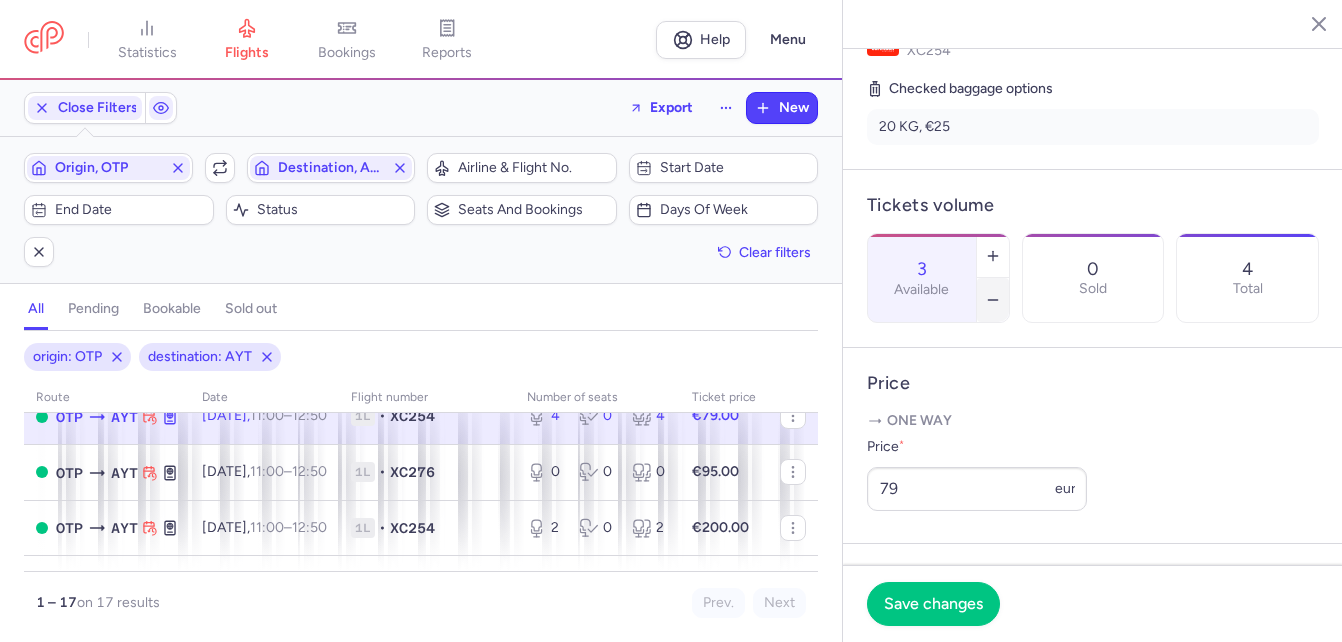 type on "2" 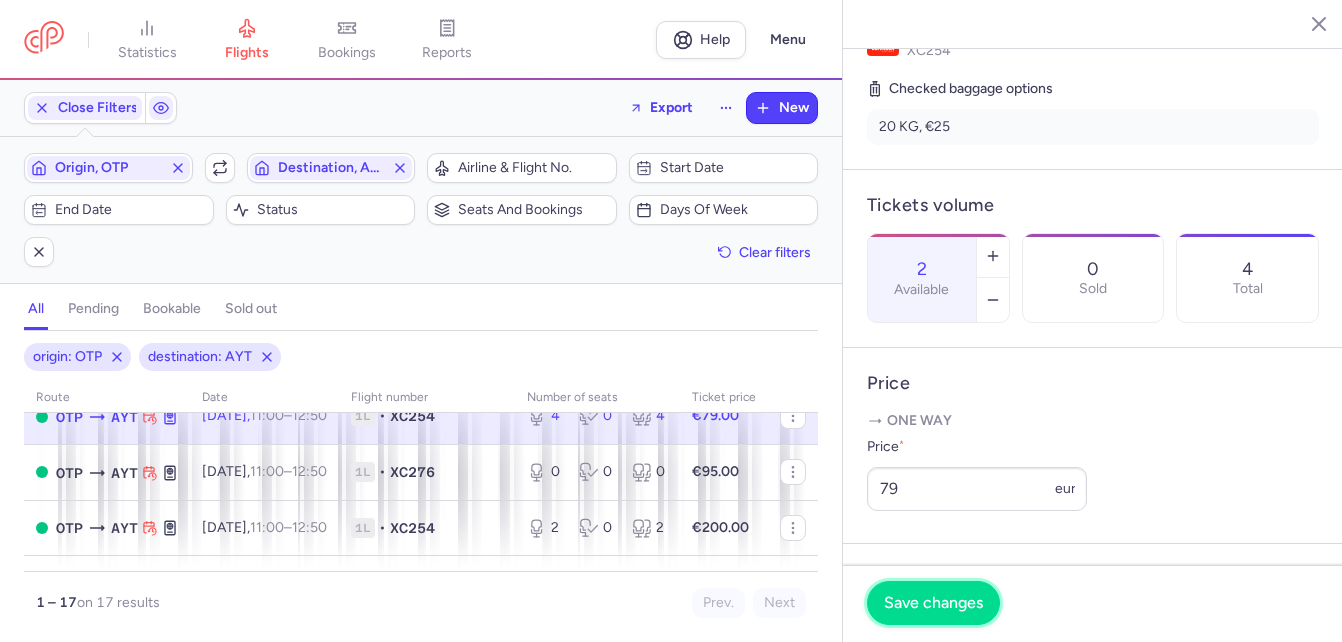 click on "Save changes" at bounding box center [933, 603] 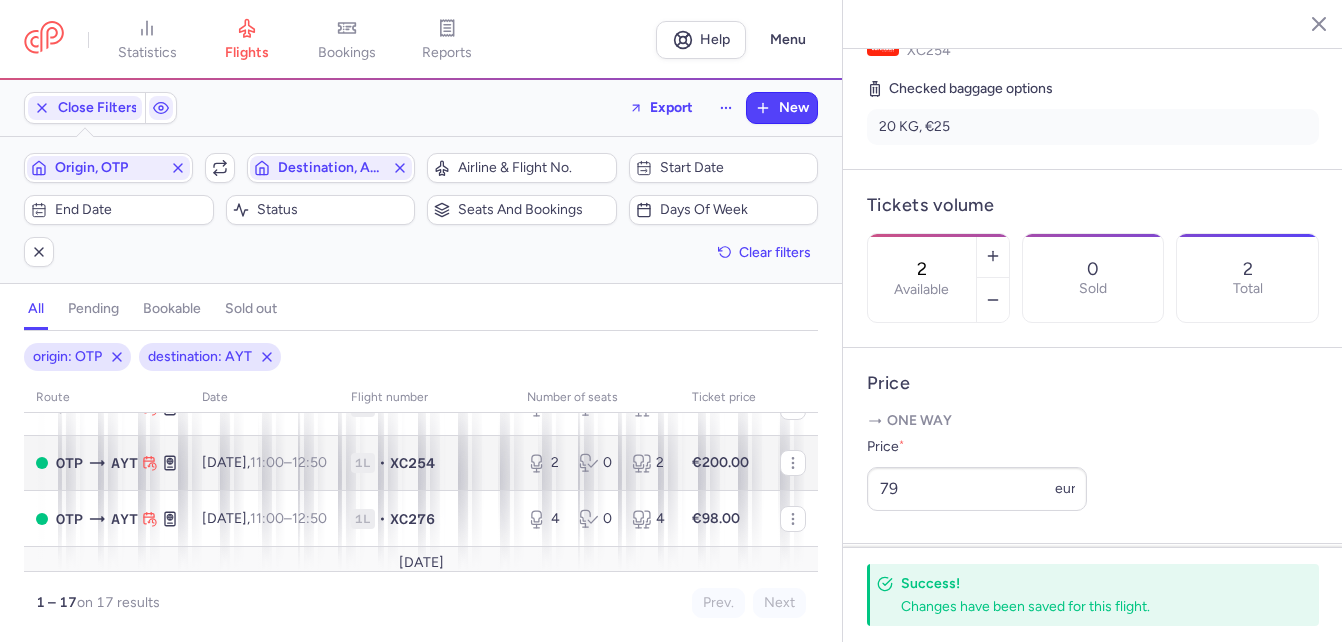 scroll, scrollTop: 580, scrollLeft: 0, axis: vertical 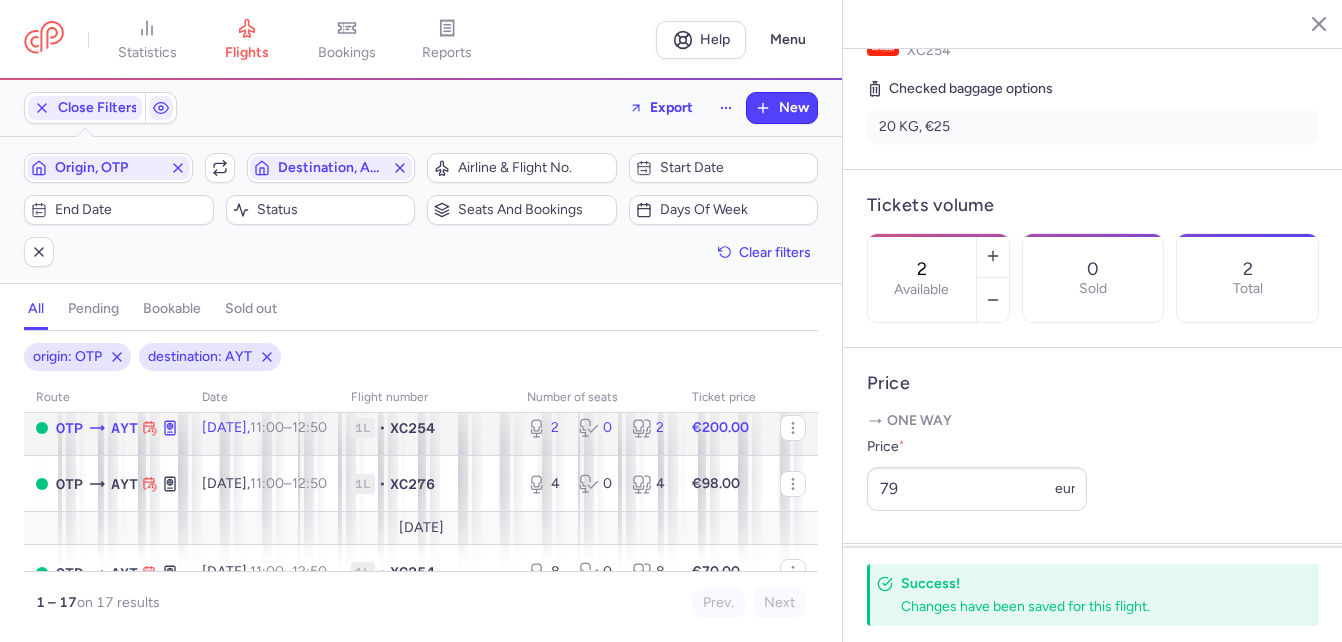 click on "1L • XC254" 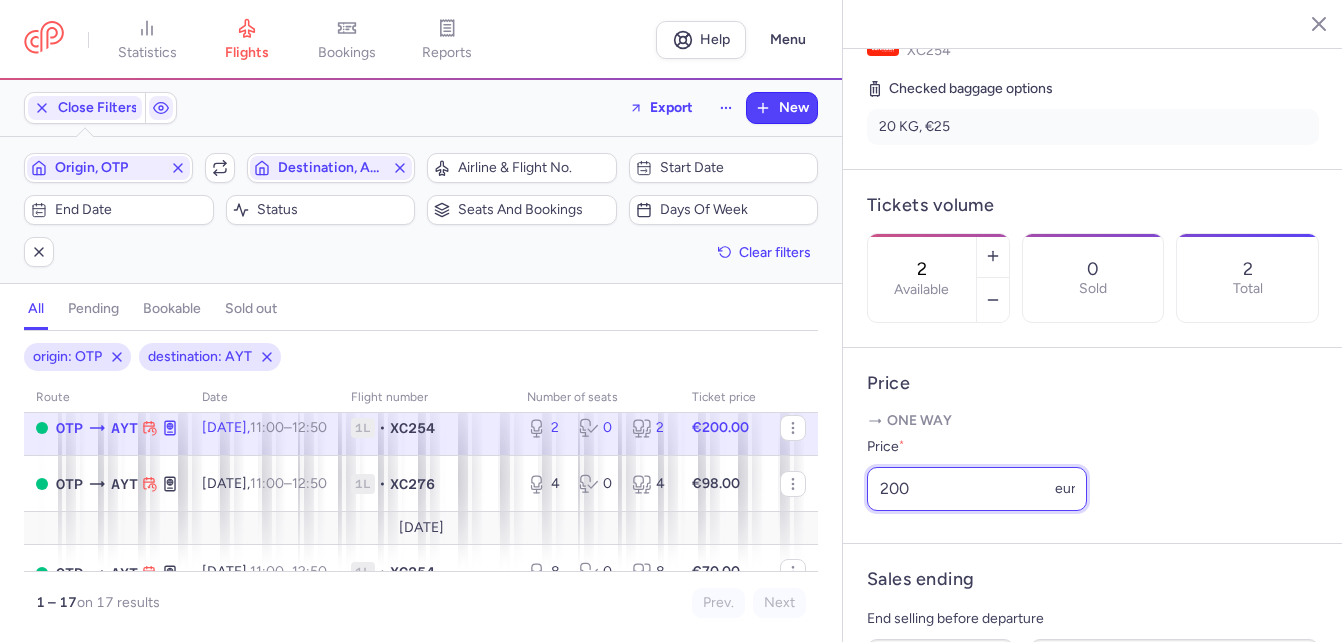 drag, startPoint x: 919, startPoint y: 517, endPoint x: 873, endPoint y: 511, distance: 46.389652 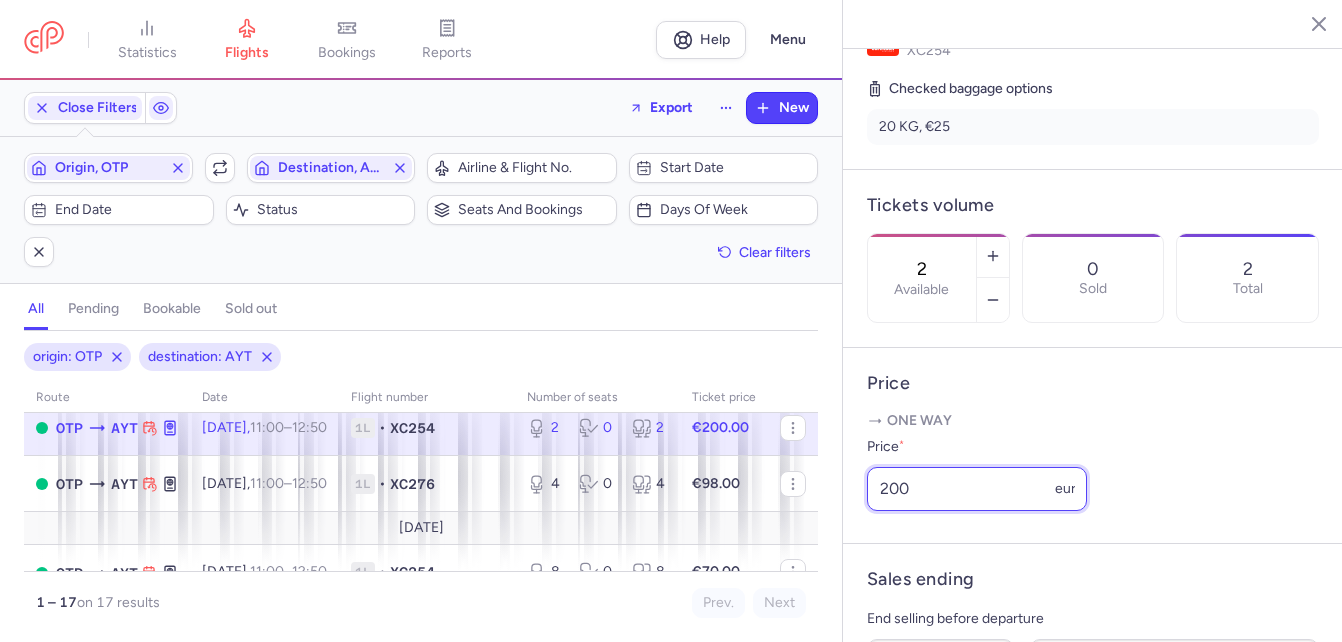 click on "200" at bounding box center (977, 489) 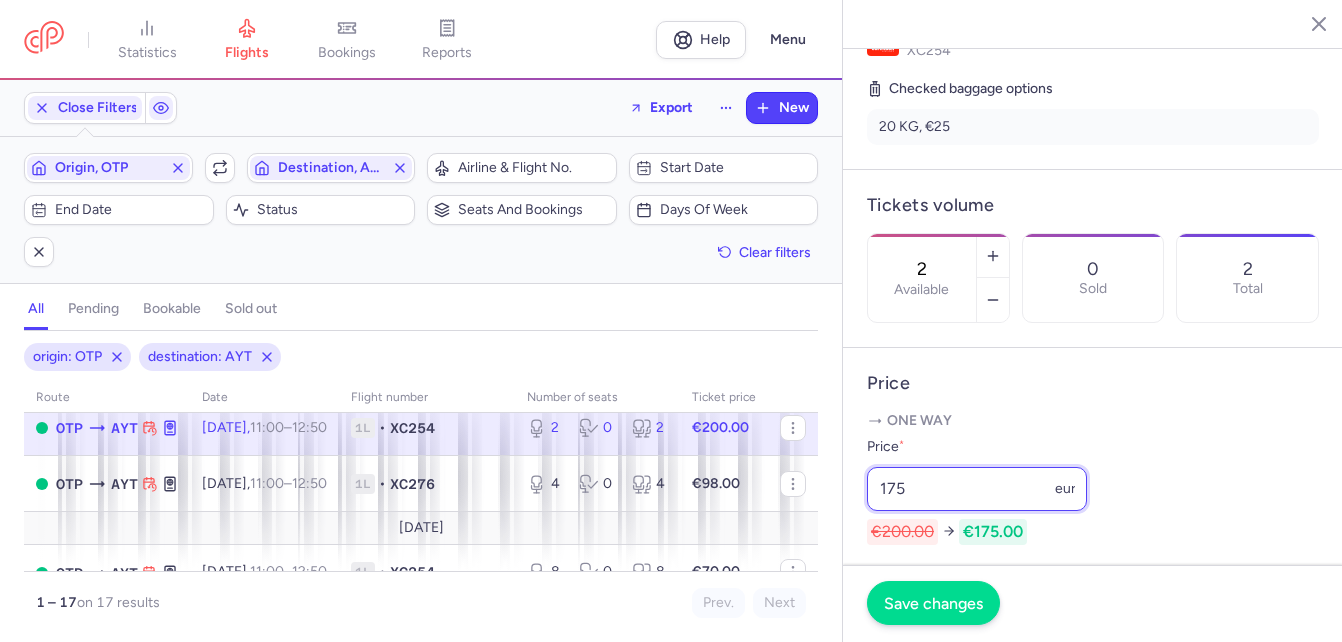 type on "175" 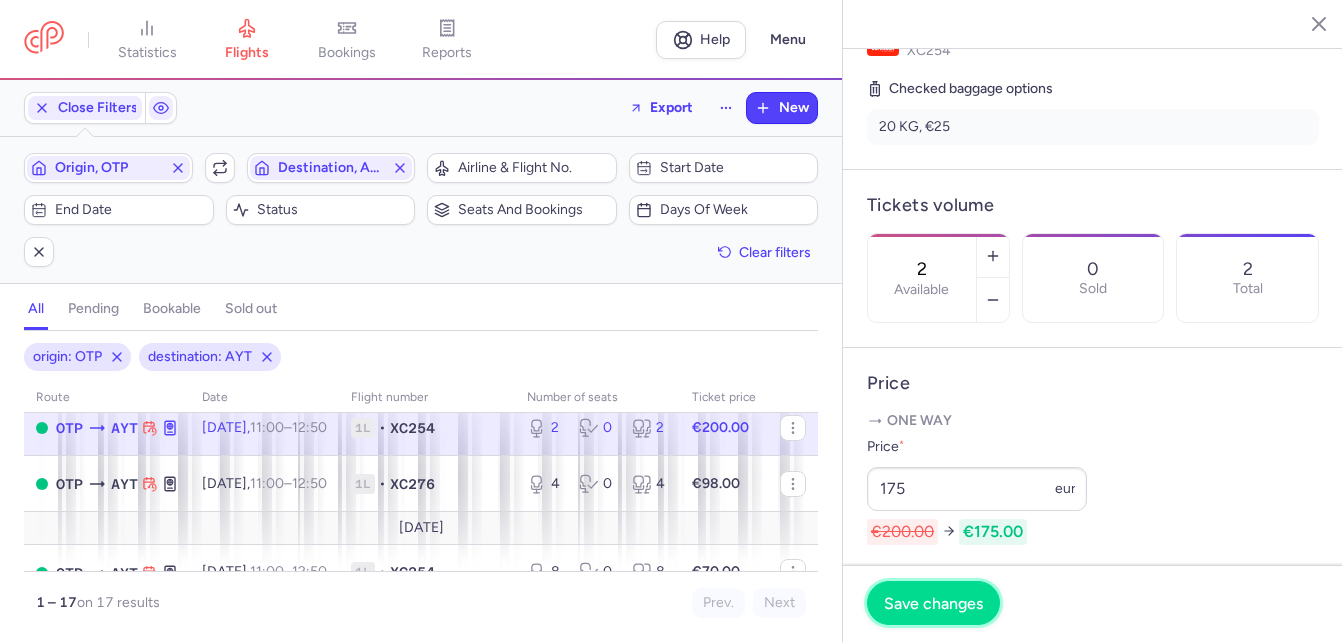click on "Save changes" at bounding box center [933, 603] 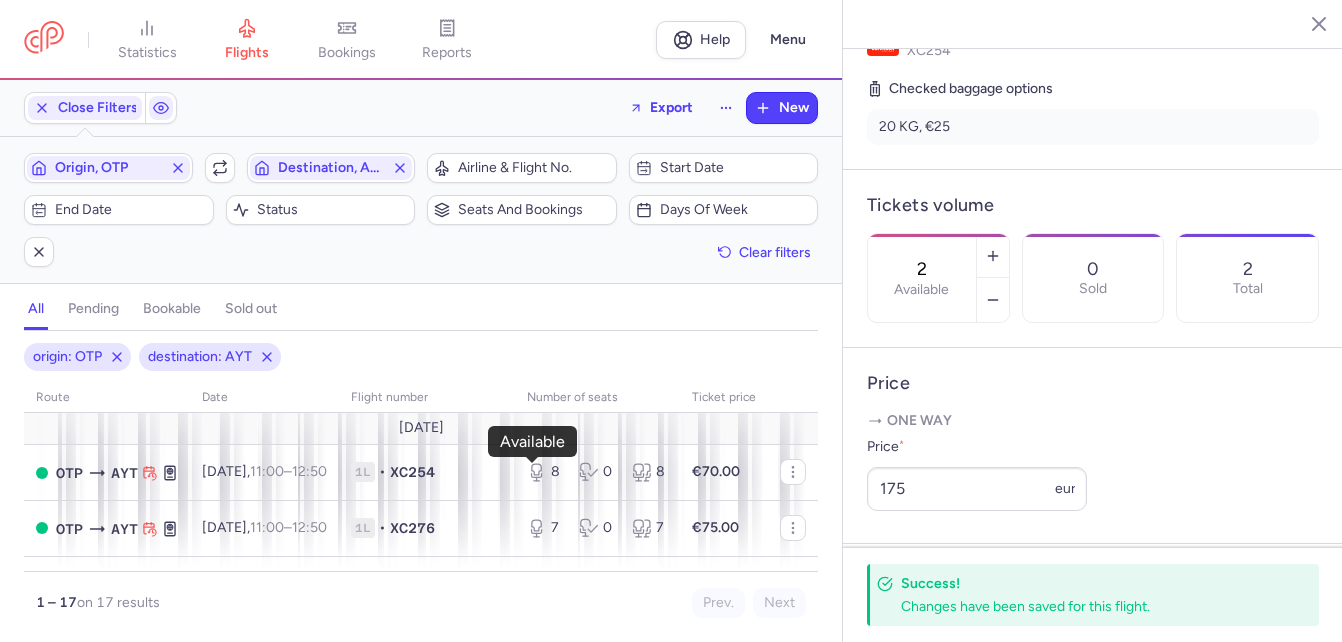 scroll, scrollTop: 580, scrollLeft: 0, axis: vertical 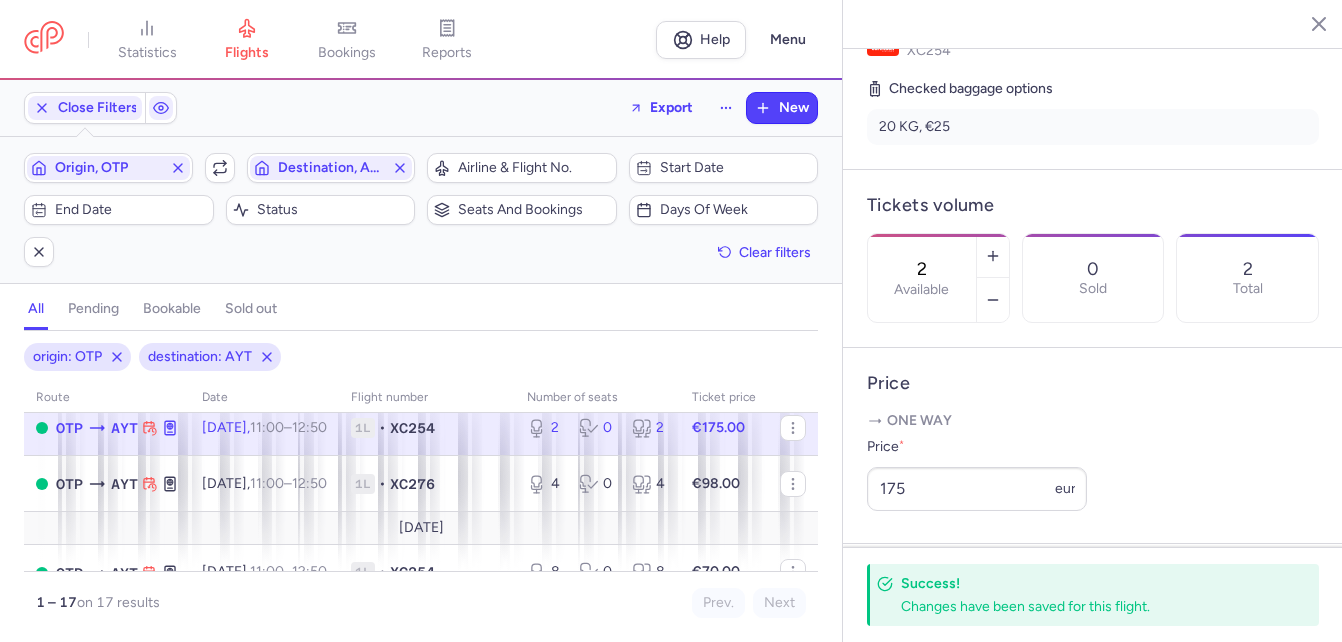 click on "1L • XC254" 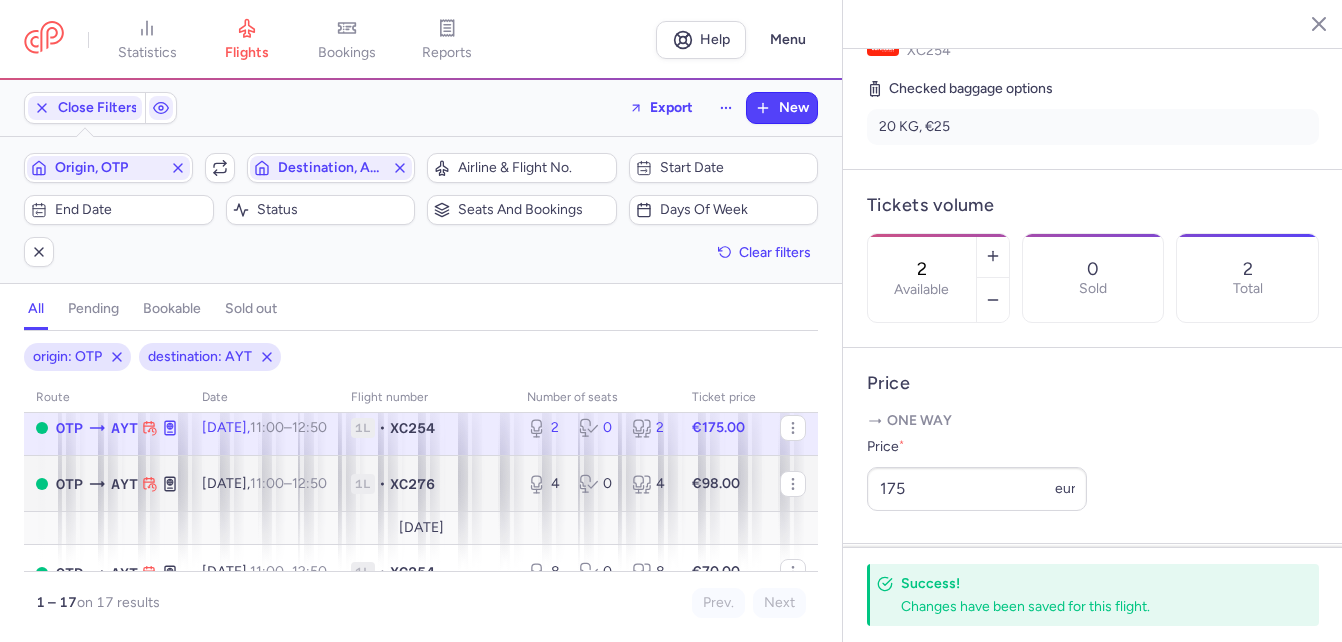 scroll, scrollTop: 680, scrollLeft: 0, axis: vertical 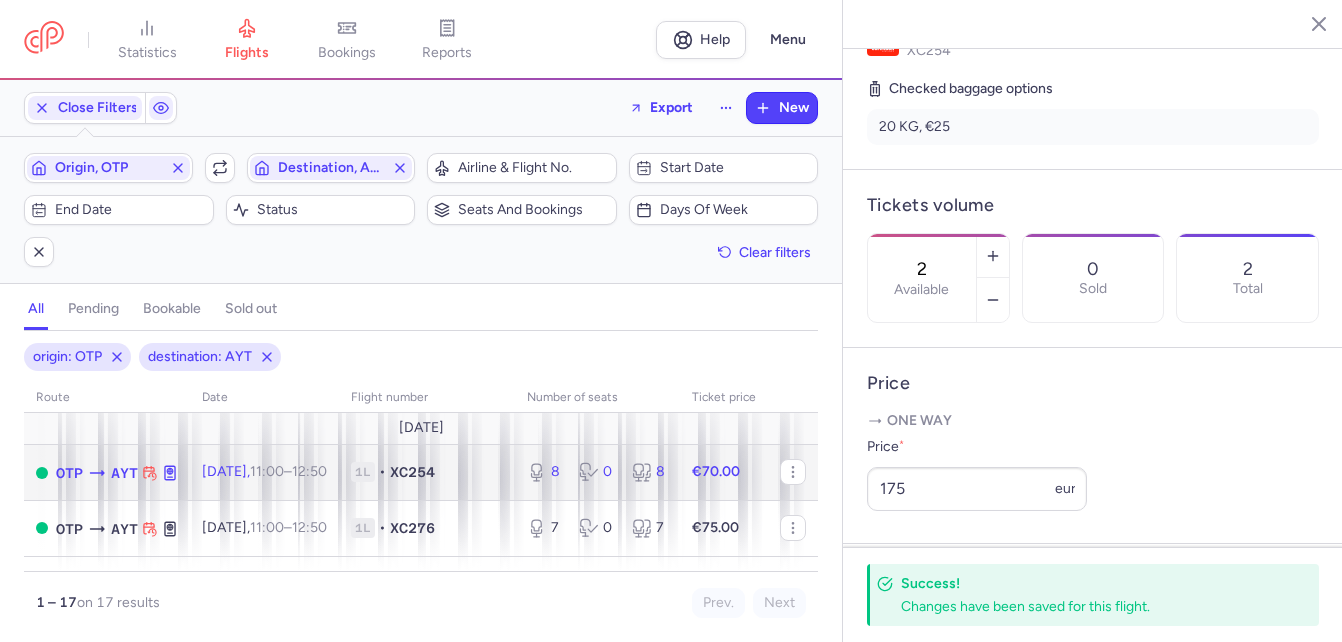 click on "1L • XC254" 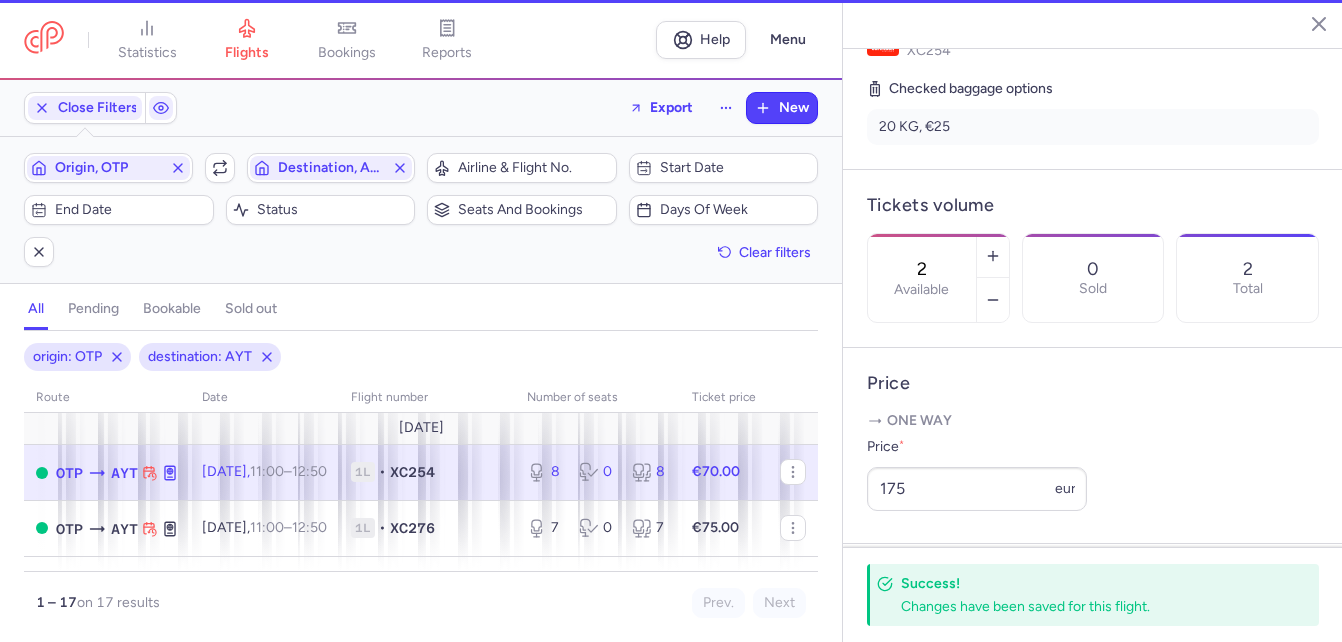 type on "8" 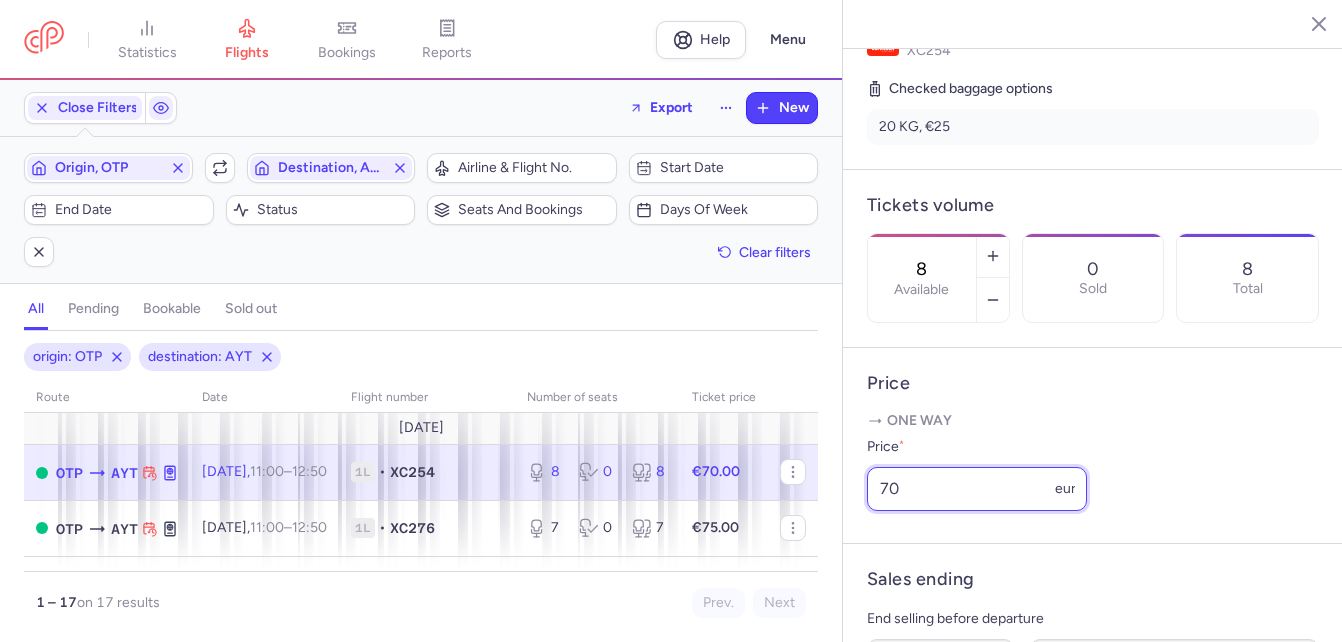 drag, startPoint x: 911, startPoint y: 514, endPoint x: 854, endPoint y: 511, distance: 57.07889 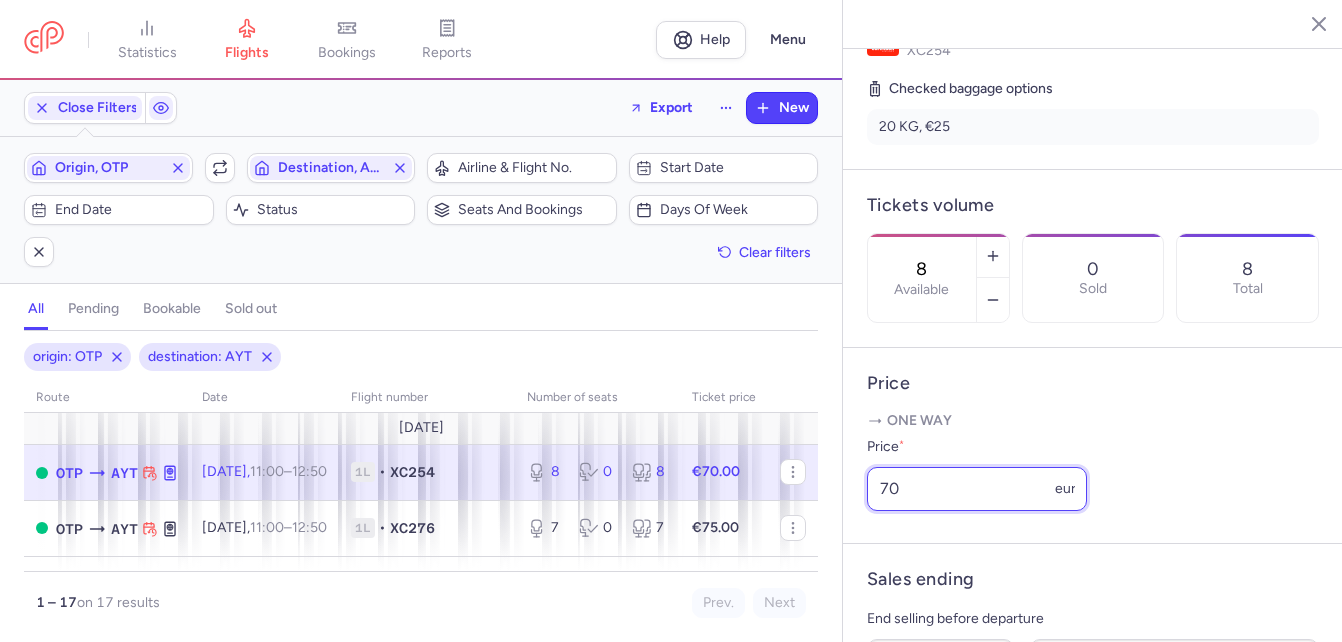 click on "Price  One way  Price  * 70 eur" at bounding box center (1093, 446) 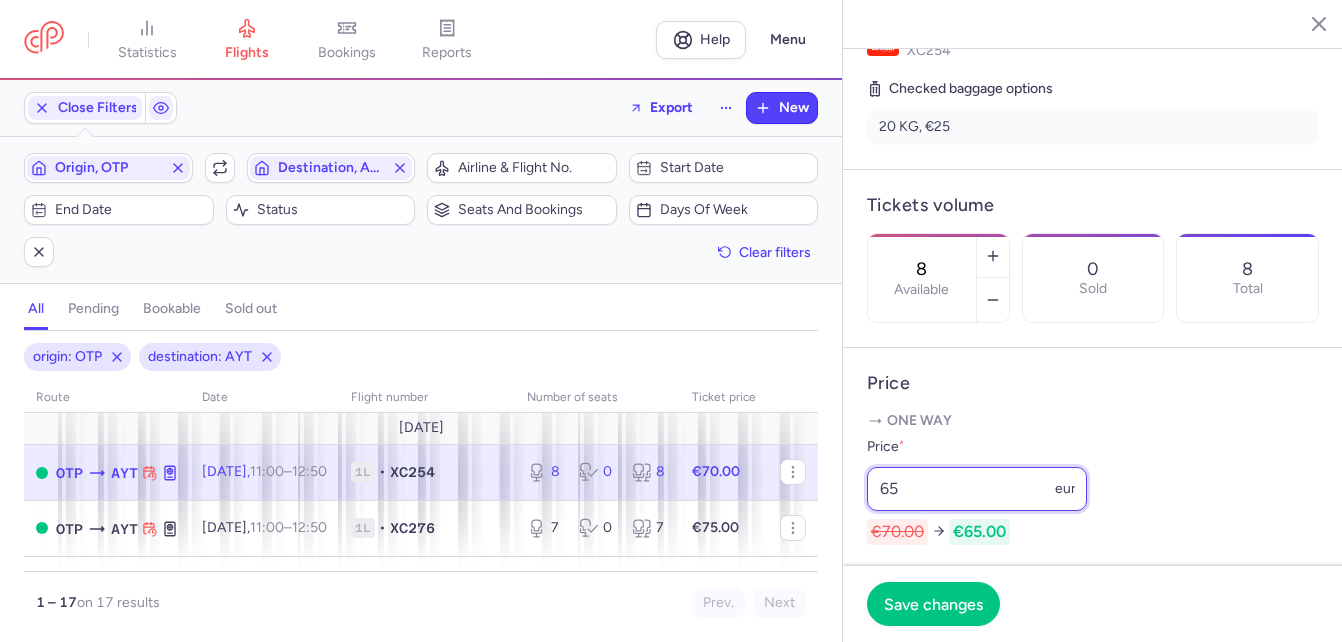 type on "65" 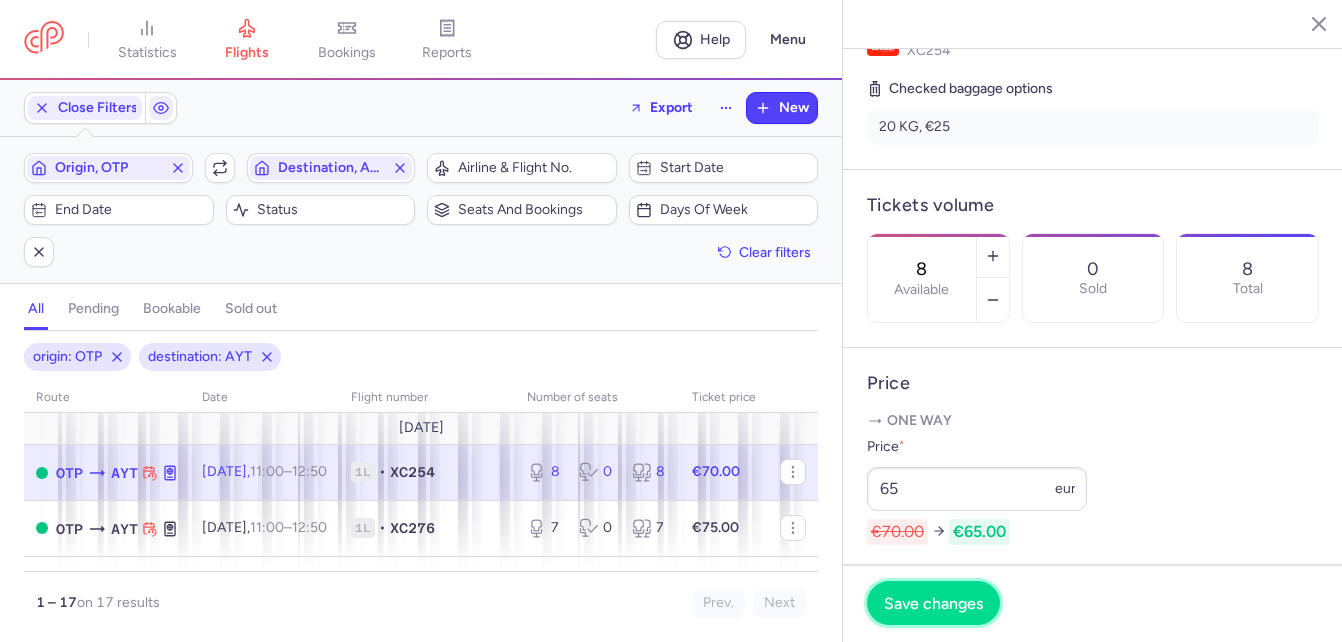 click on "Save changes" at bounding box center [933, 603] 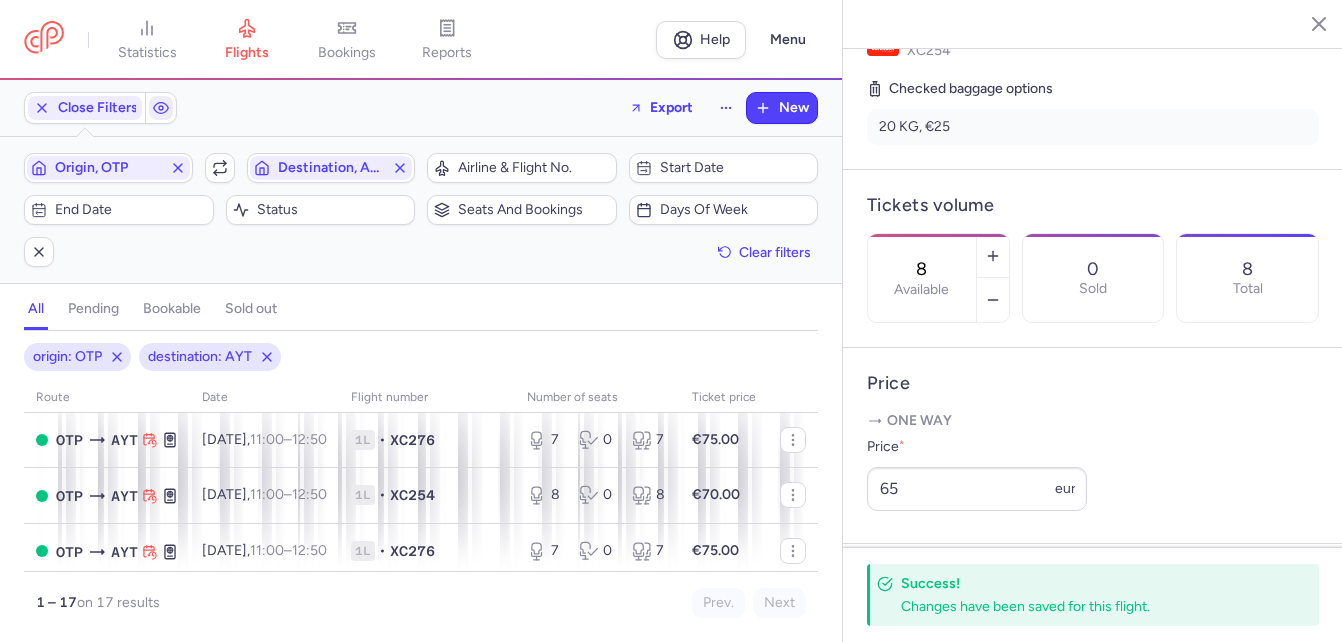 scroll, scrollTop: 780, scrollLeft: 0, axis: vertical 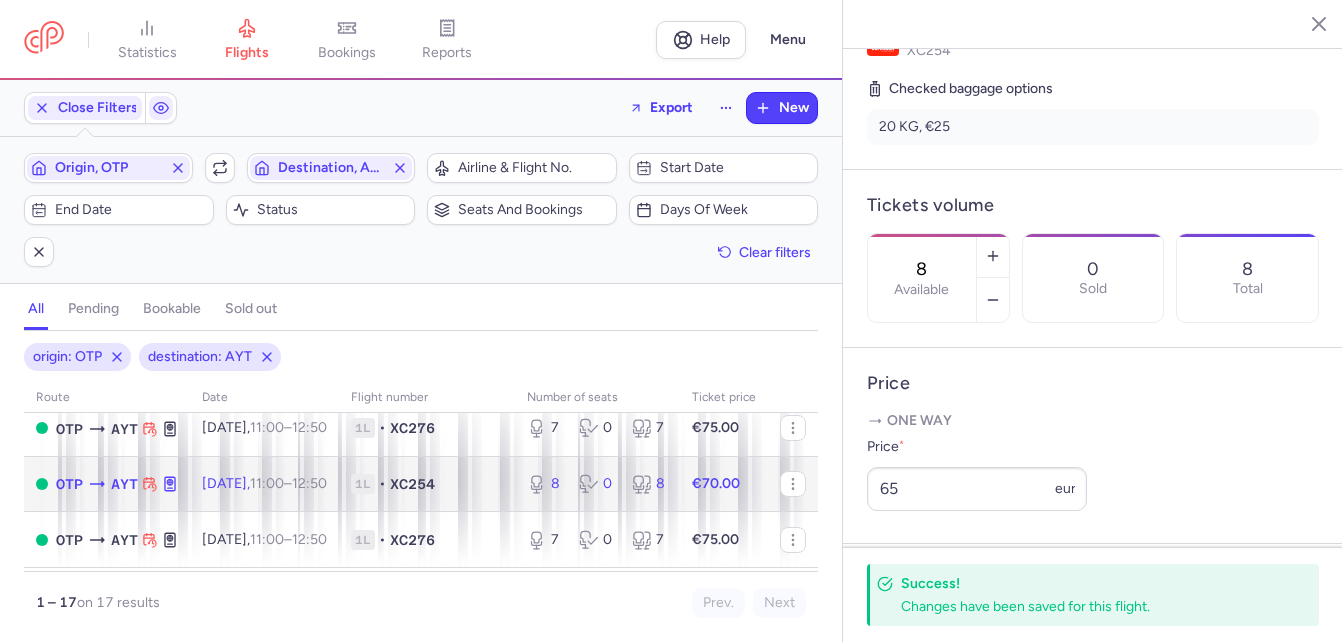 click on "XC254" 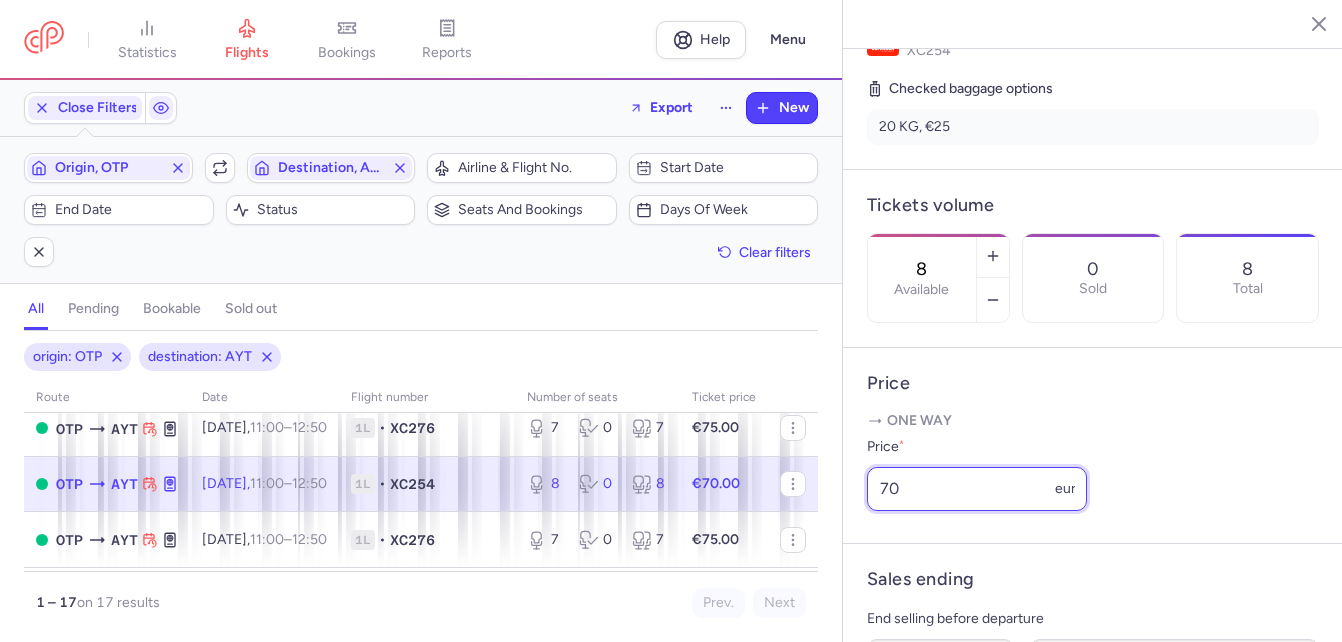 drag, startPoint x: 898, startPoint y: 516, endPoint x: 861, endPoint y: 510, distance: 37.48333 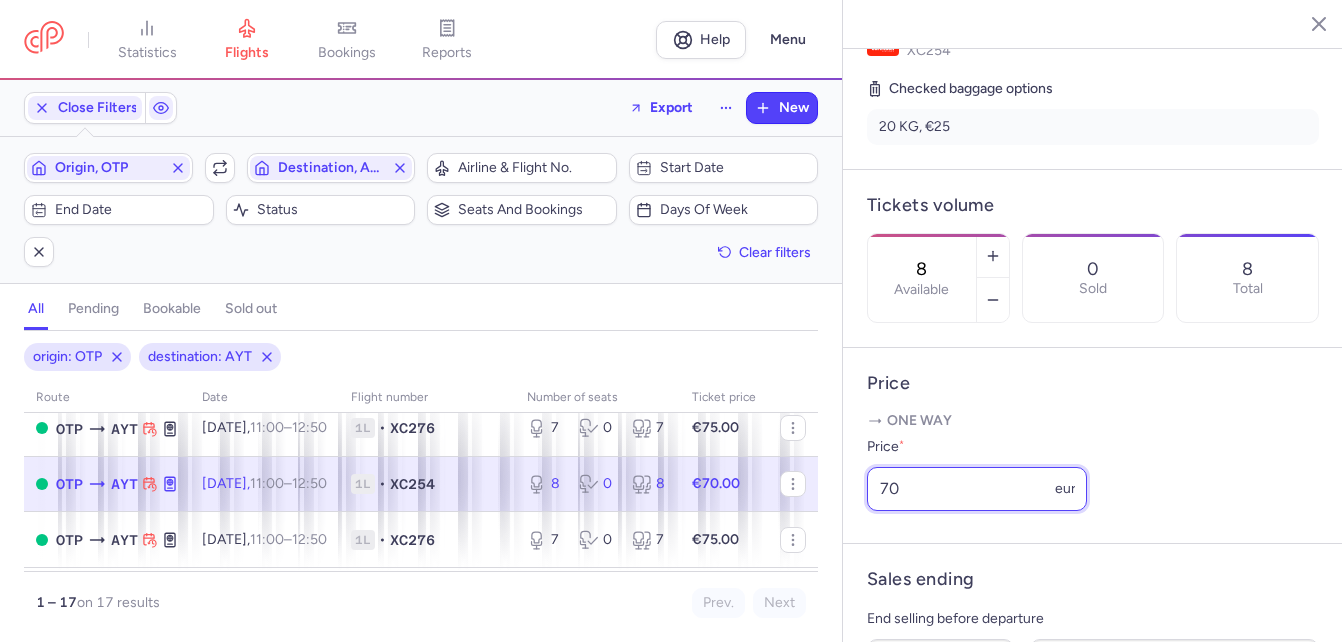 click on "Price  One way  Price  * 70 eur" at bounding box center [1093, 446] 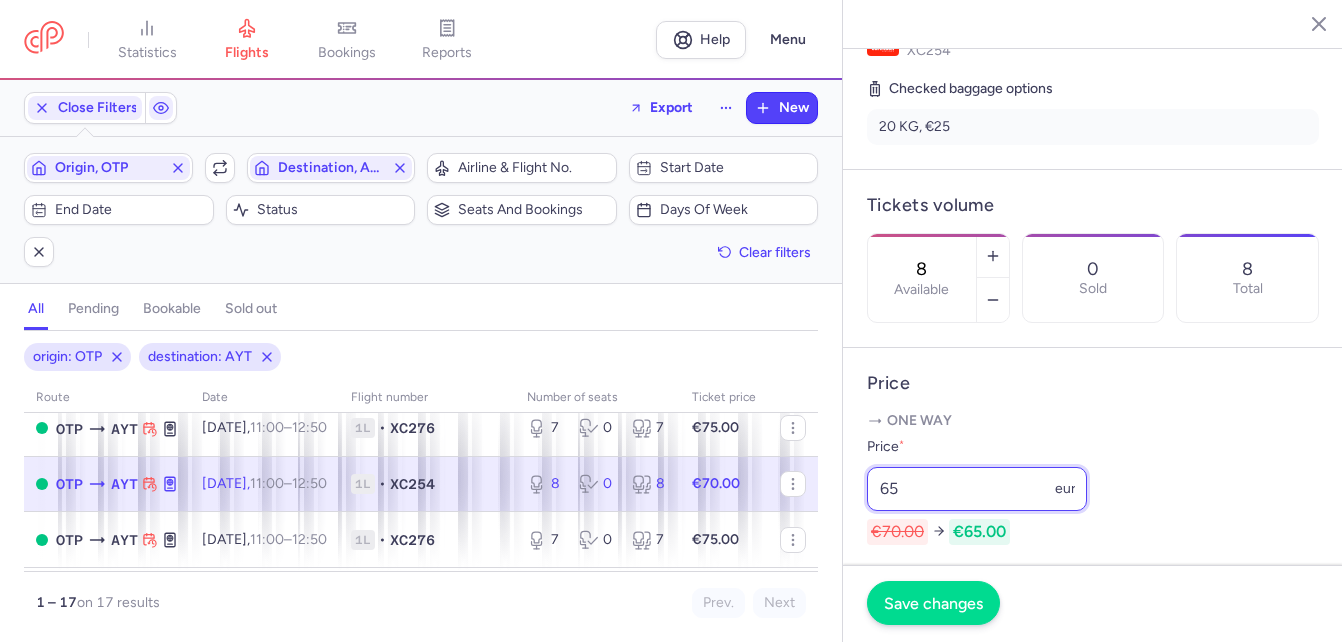 type on "65" 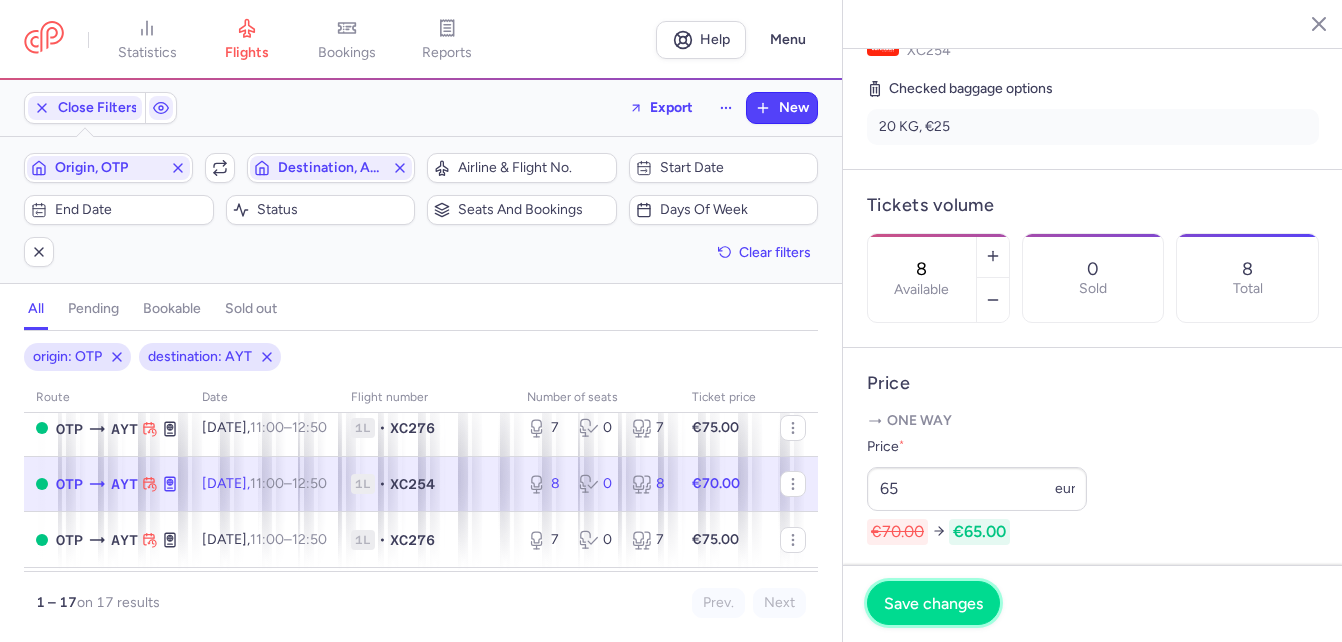 click on "Save changes" at bounding box center [933, 603] 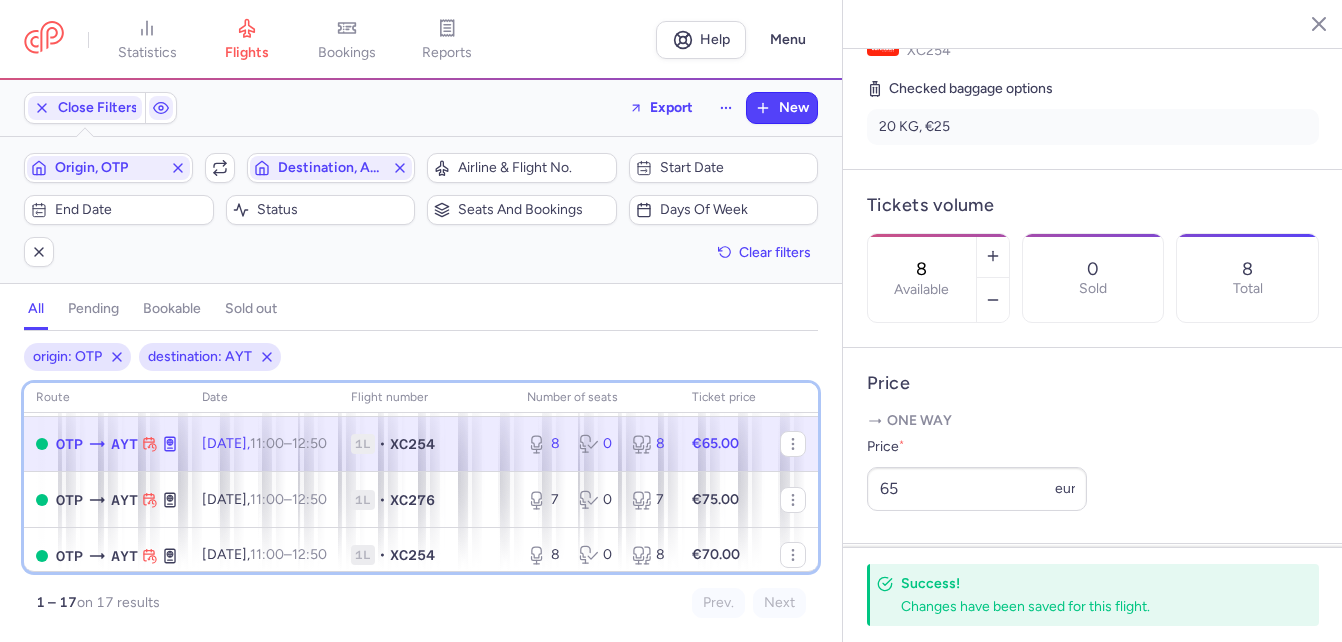 scroll, scrollTop: 860, scrollLeft: 0, axis: vertical 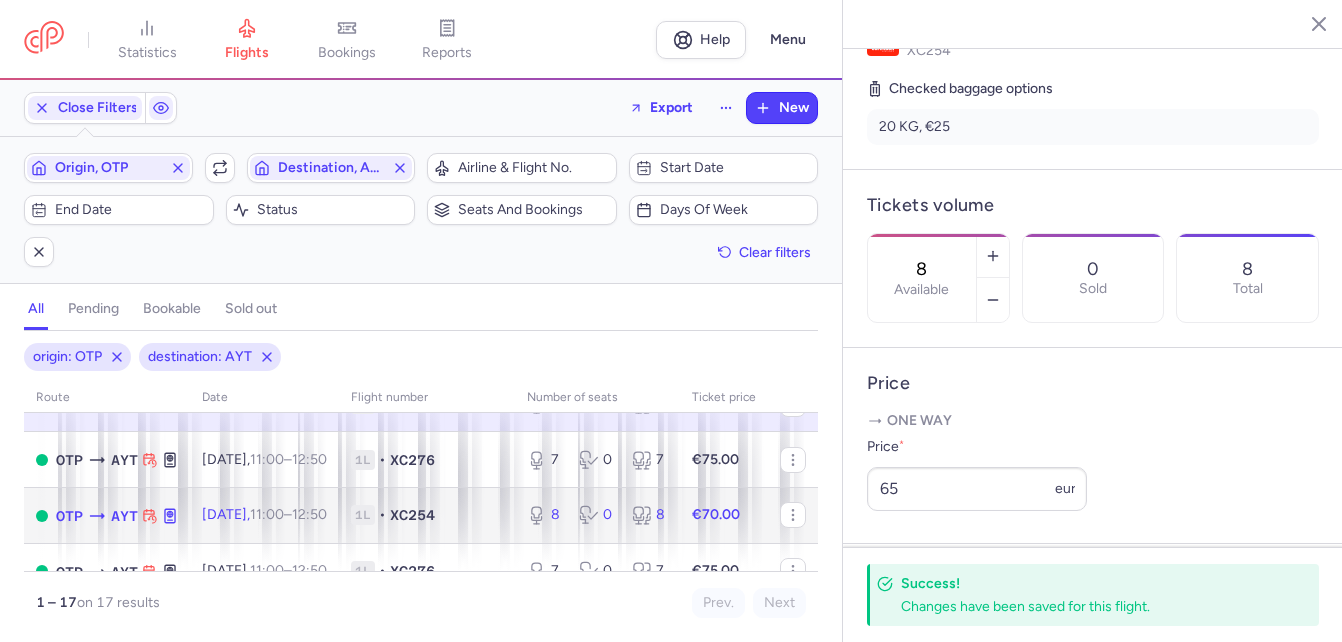 click on "12:50  +0" at bounding box center (309, 514) 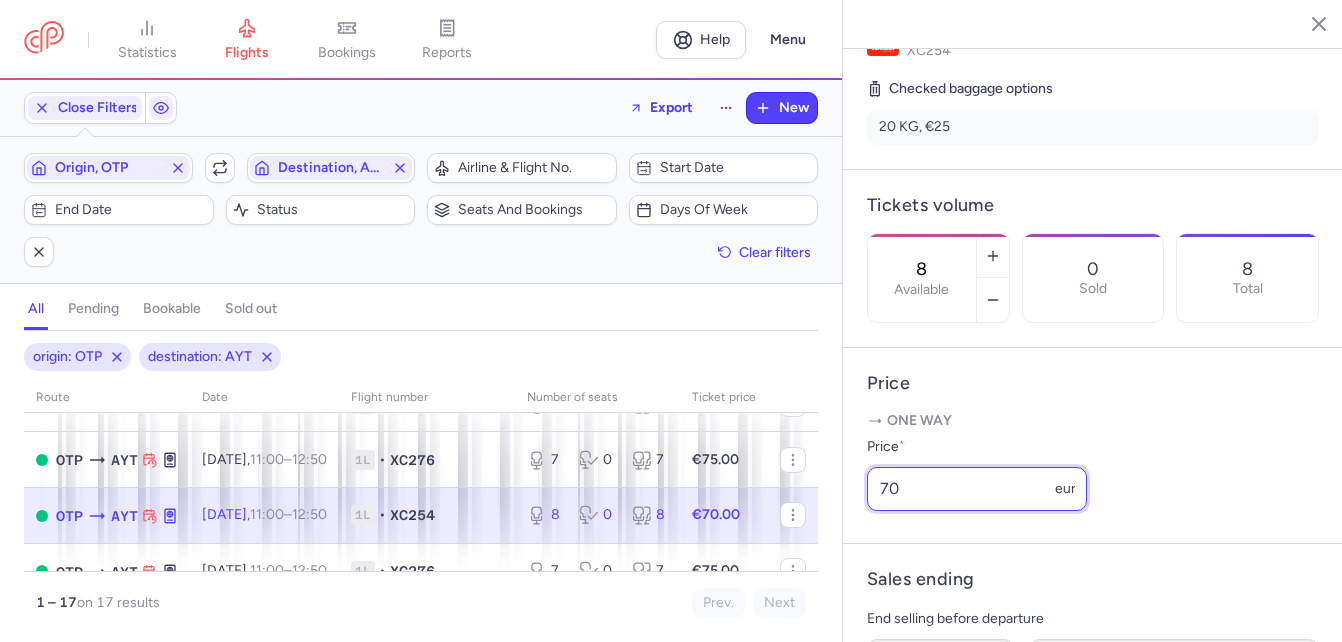 drag, startPoint x: 922, startPoint y: 527, endPoint x: 863, endPoint y: 515, distance: 60.207973 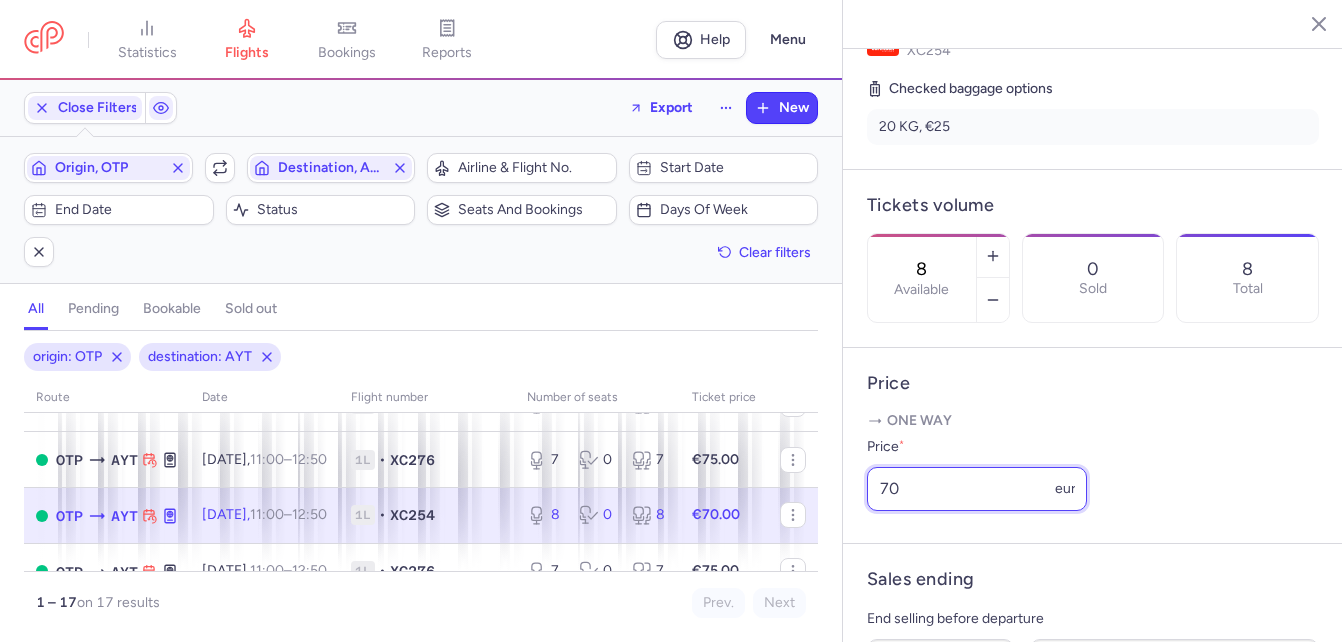 click on "Price  One way  Price  * 70 eur" at bounding box center (1093, 446) 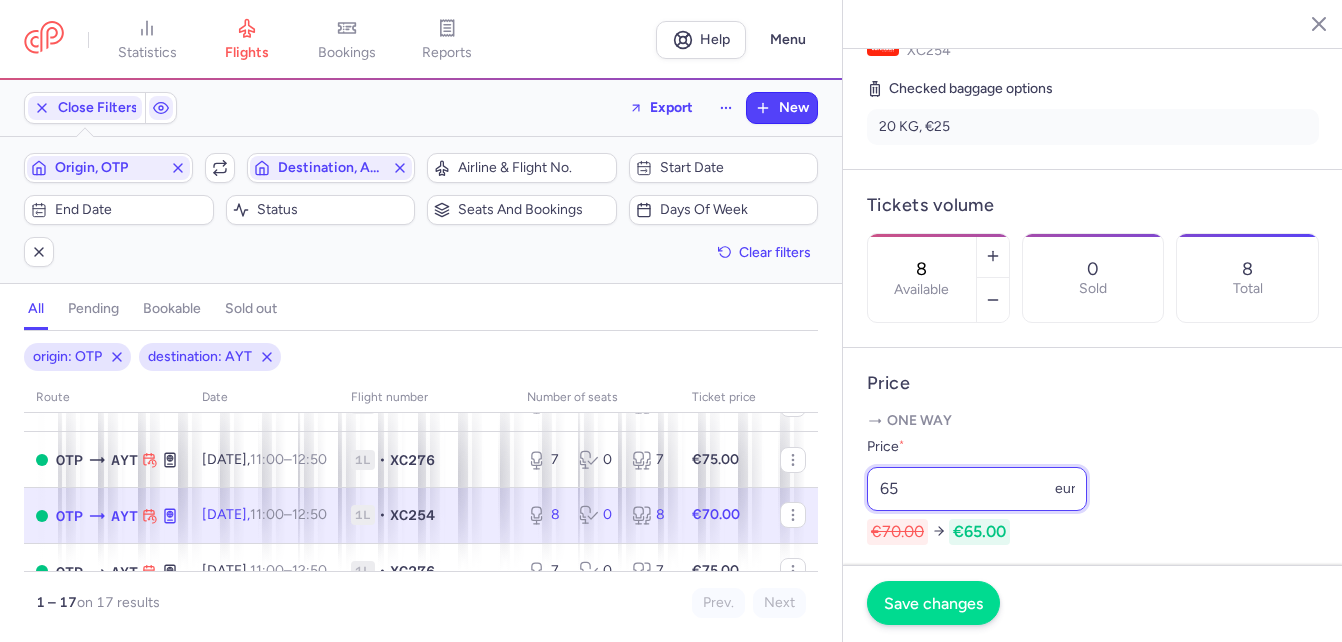 type on "65" 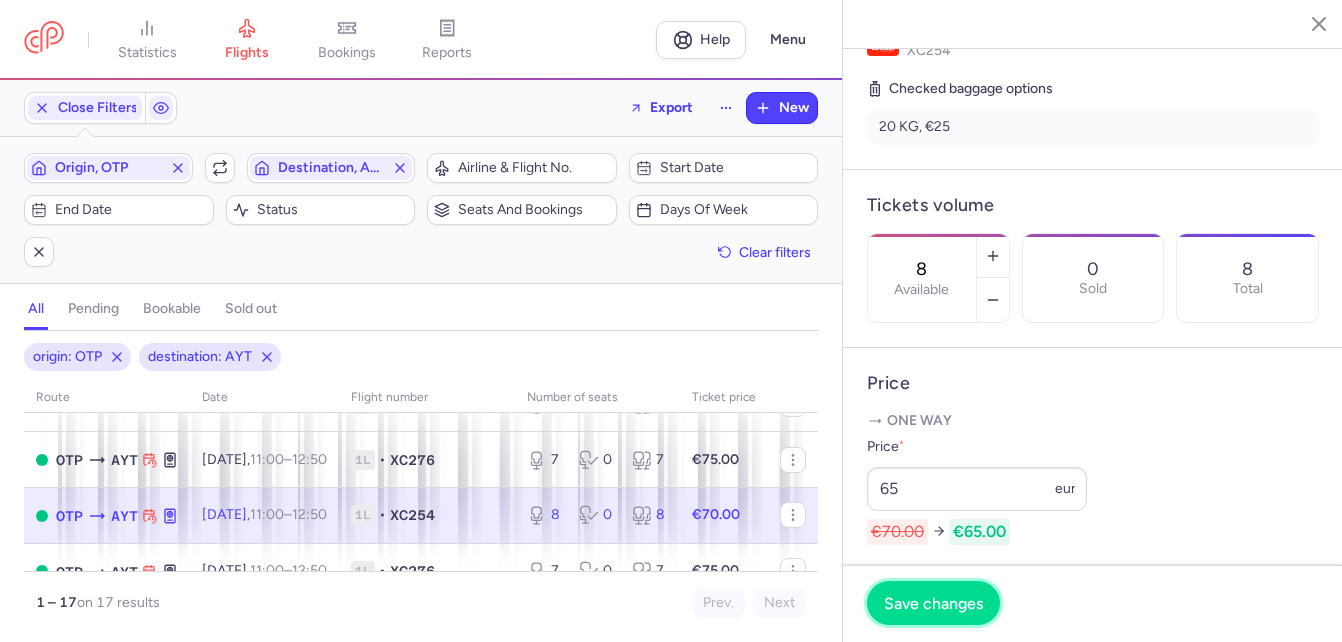 click on "Save changes" at bounding box center [933, 603] 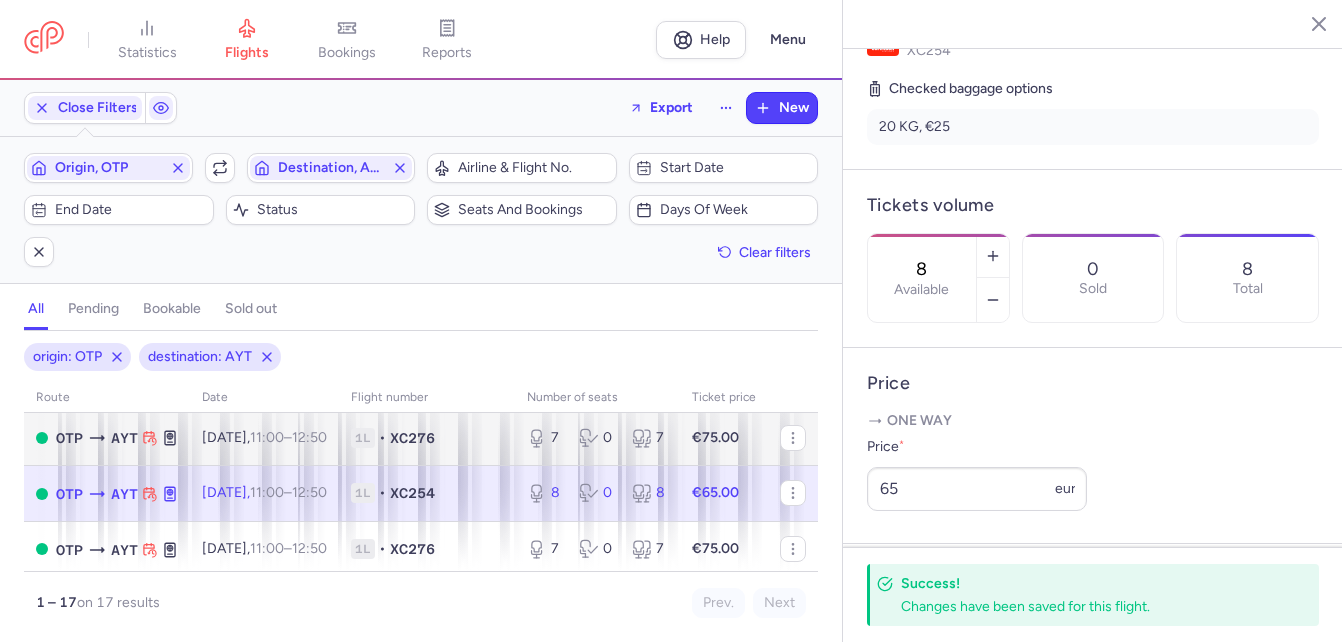 scroll, scrollTop: 888, scrollLeft: 0, axis: vertical 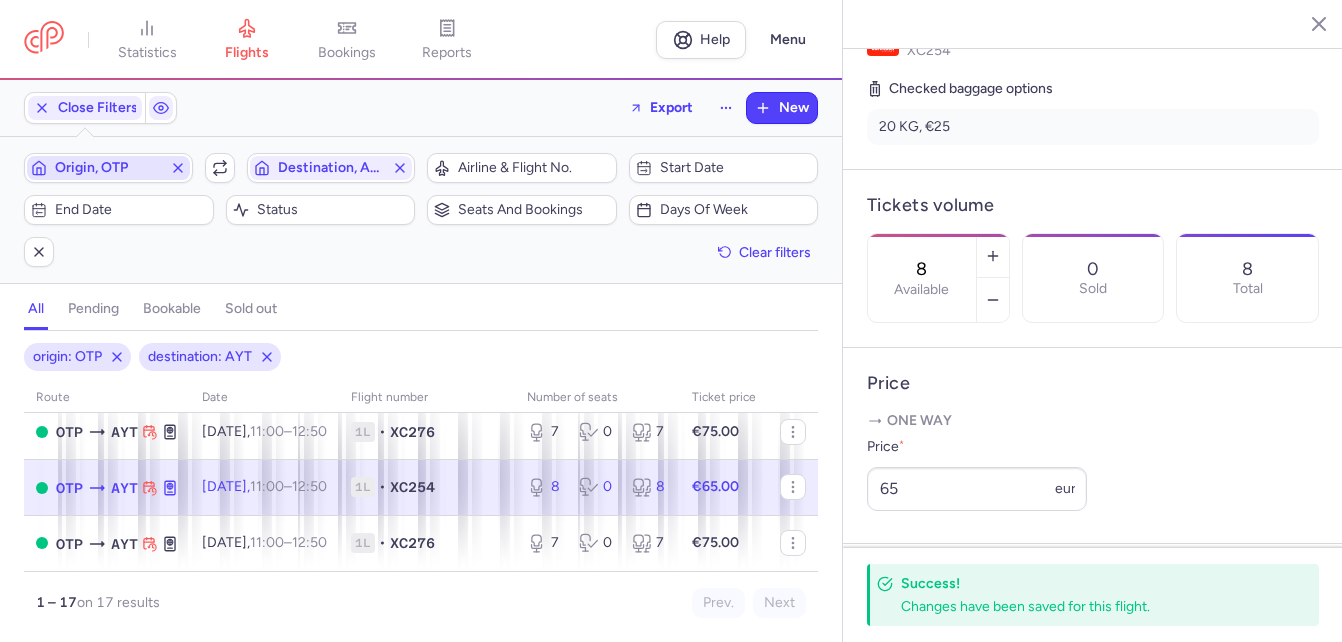 click 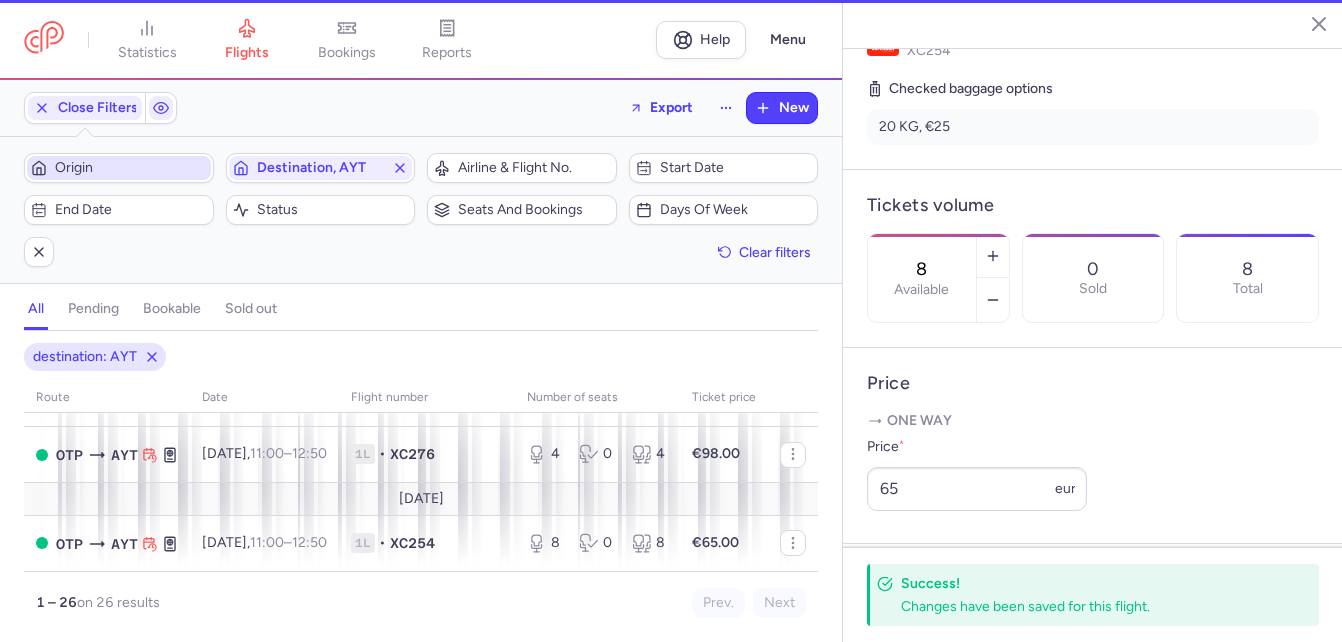click on "Origin" at bounding box center (131, 168) 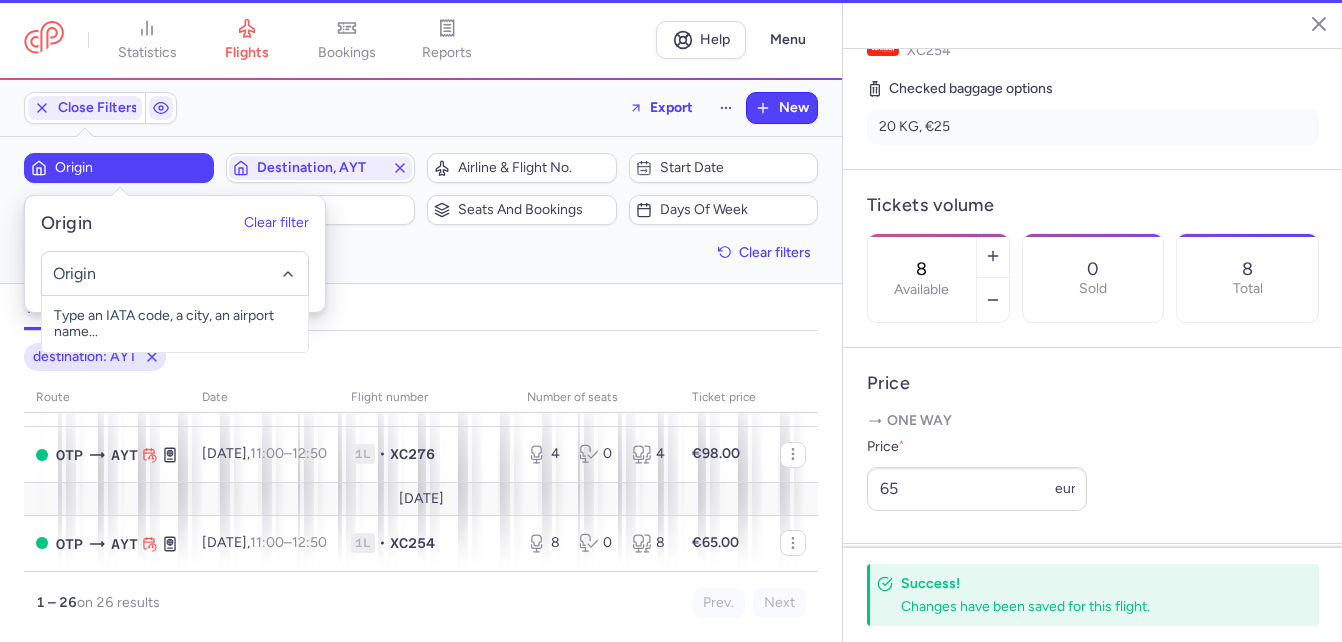 scroll, scrollTop: 910, scrollLeft: 0, axis: vertical 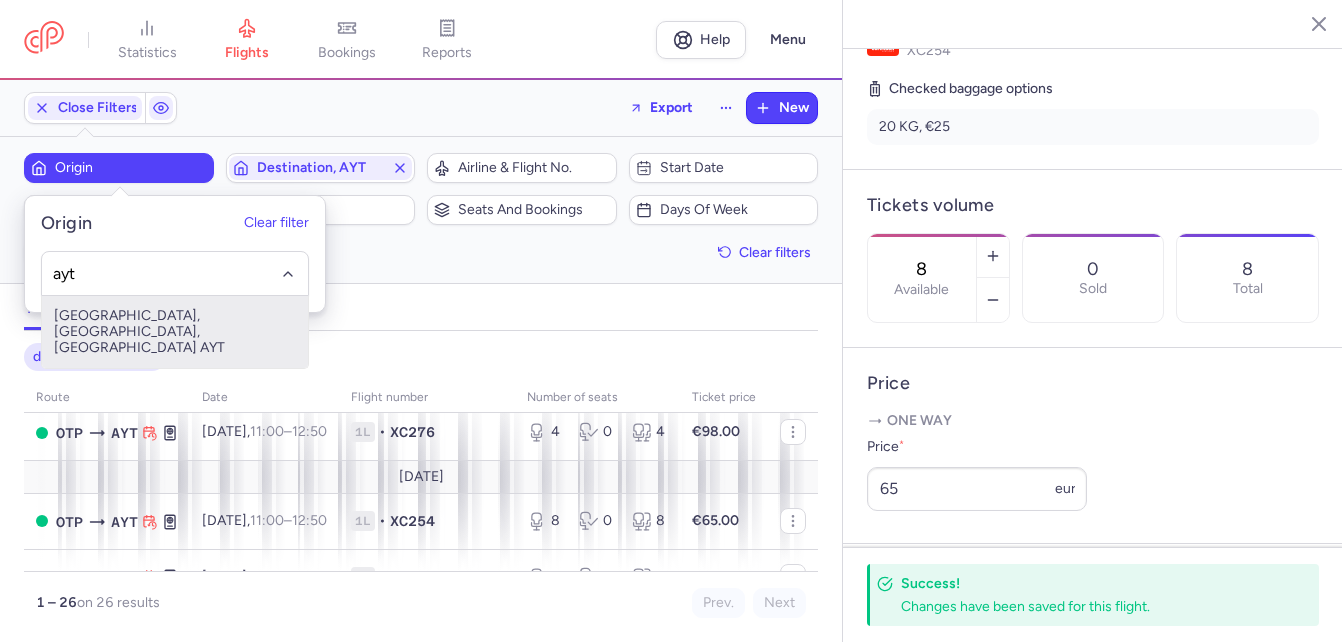 drag, startPoint x: 177, startPoint y: 316, endPoint x: 329, endPoint y: 209, distance: 185.88437 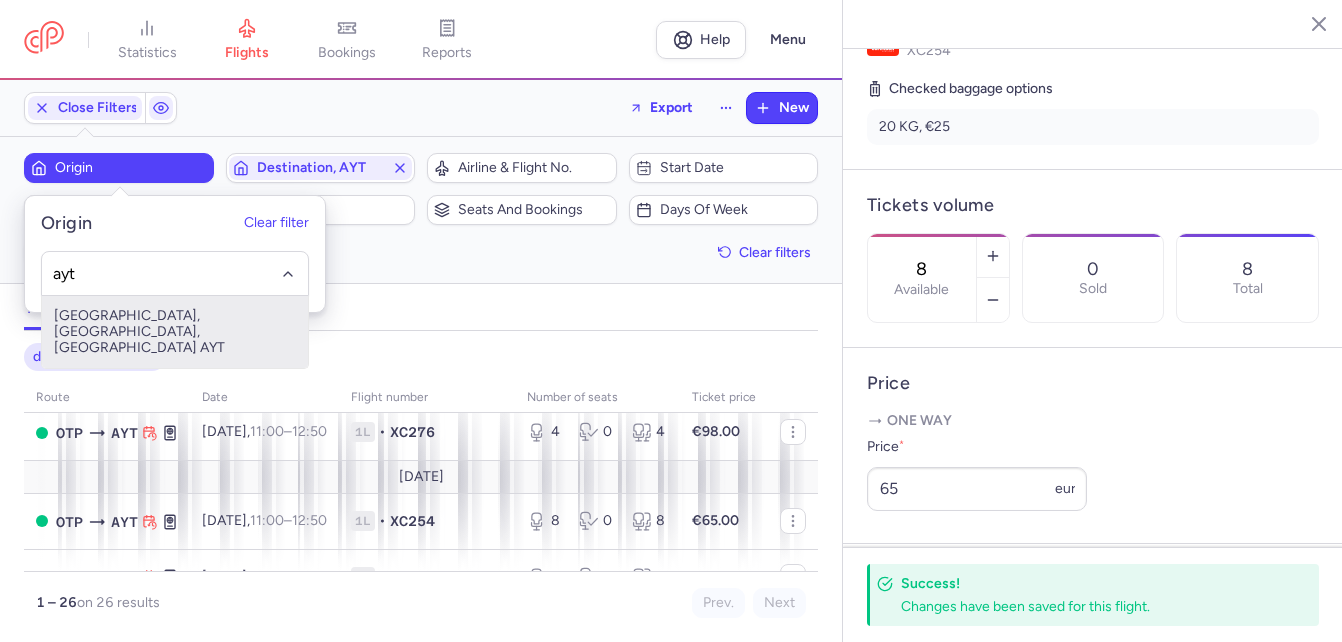 click on "[GEOGRAPHIC_DATA], [GEOGRAPHIC_DATA], [GEOGRAPHIC_DATA] AYT" at bounding box center (175, 332) 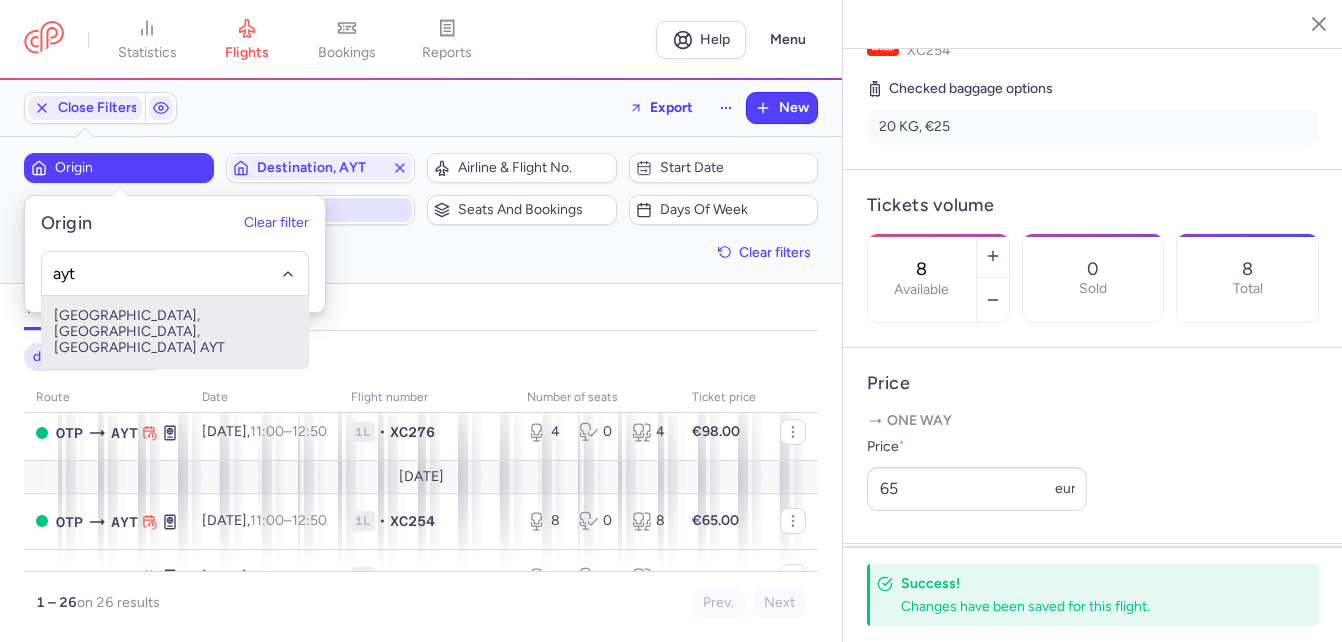 type on "ayt" 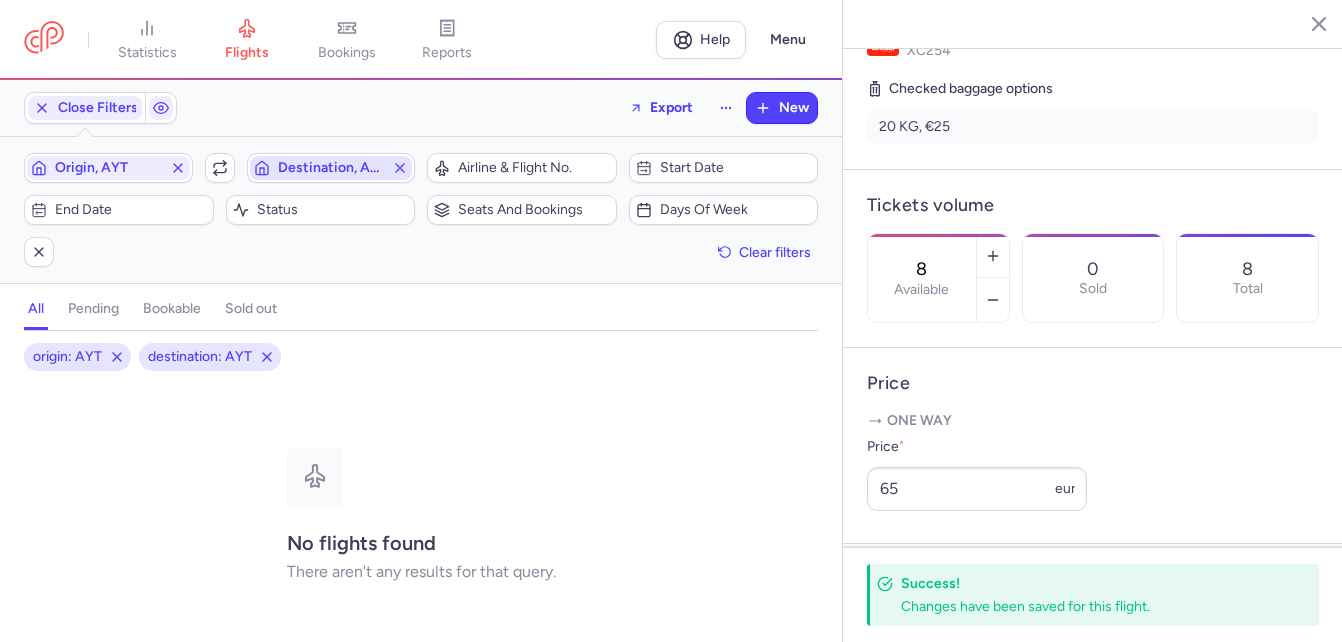 click 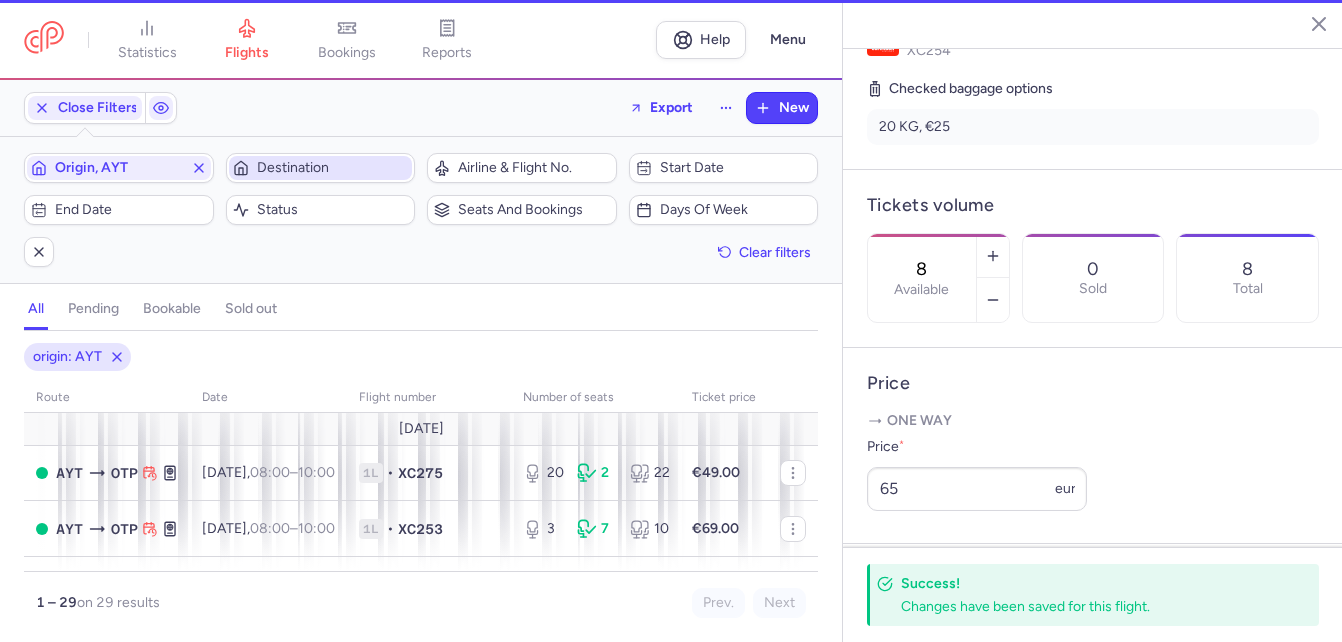 click on "Destination" at bounding box center (333, 168) 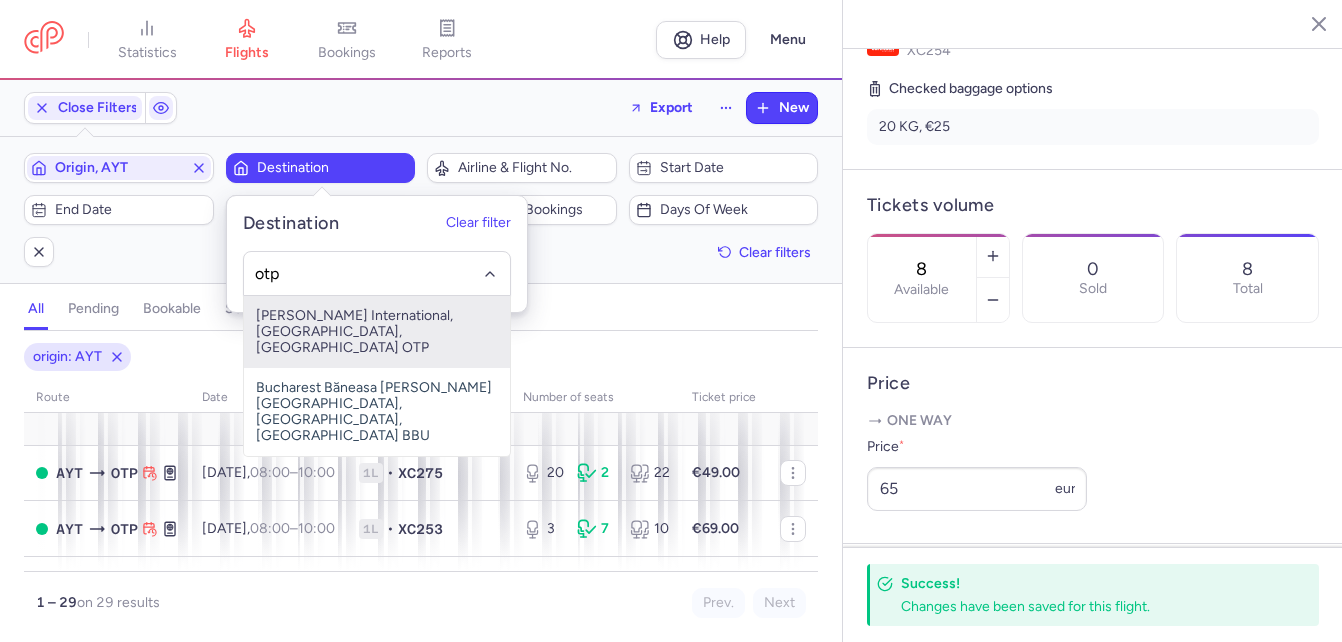 click on "[PERSON_NAME] International, [GEOGRAPHIC_DATA], [GEOGRAPHIC_DATA] OTP" at bounding box center [377, 332] 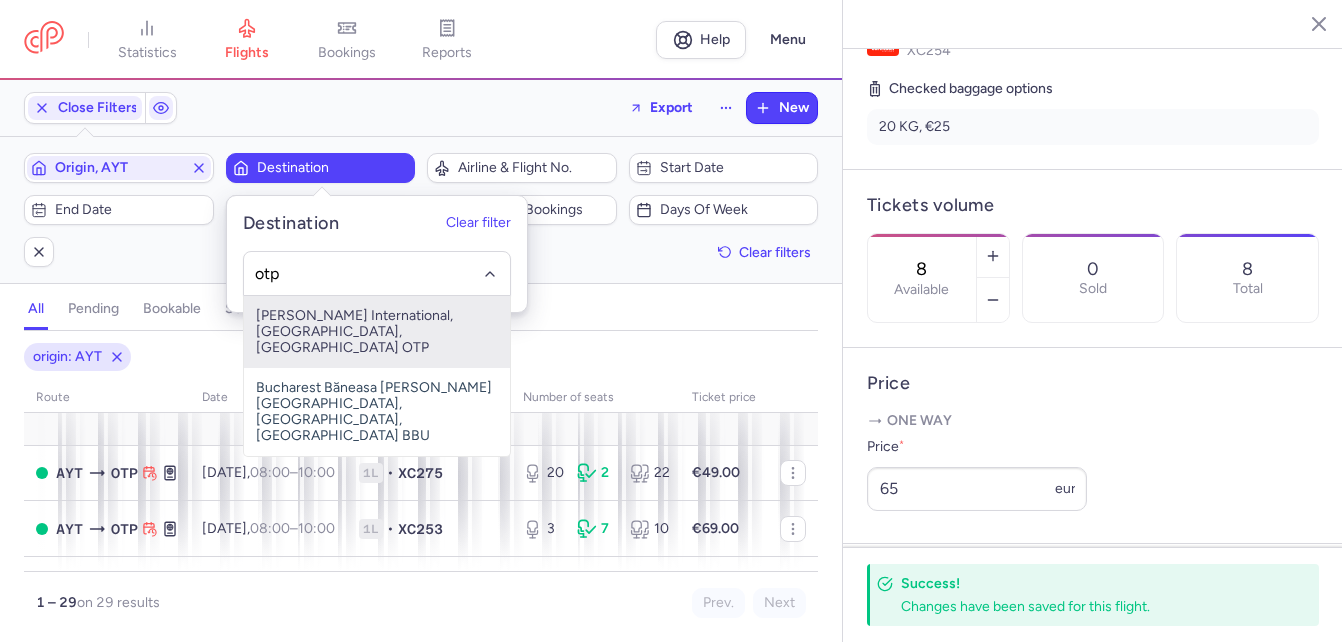 type on "otp" 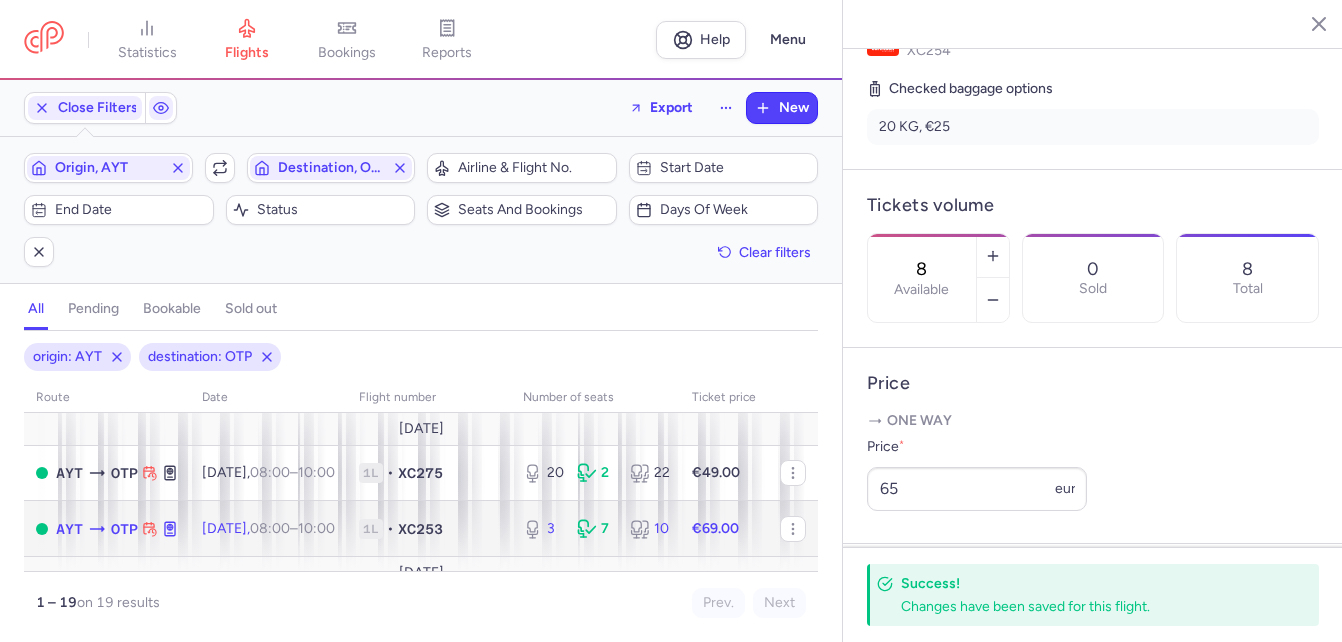 click on "[DATE]  08:00  –  10:00  +0" 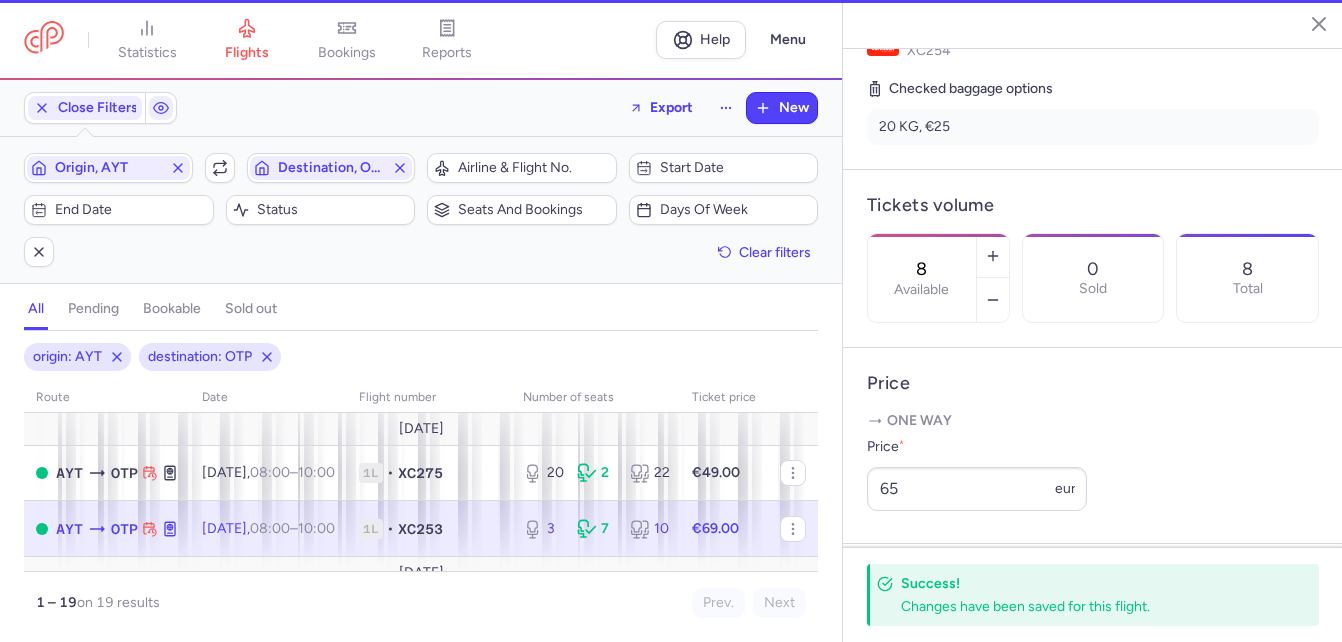type on "3" 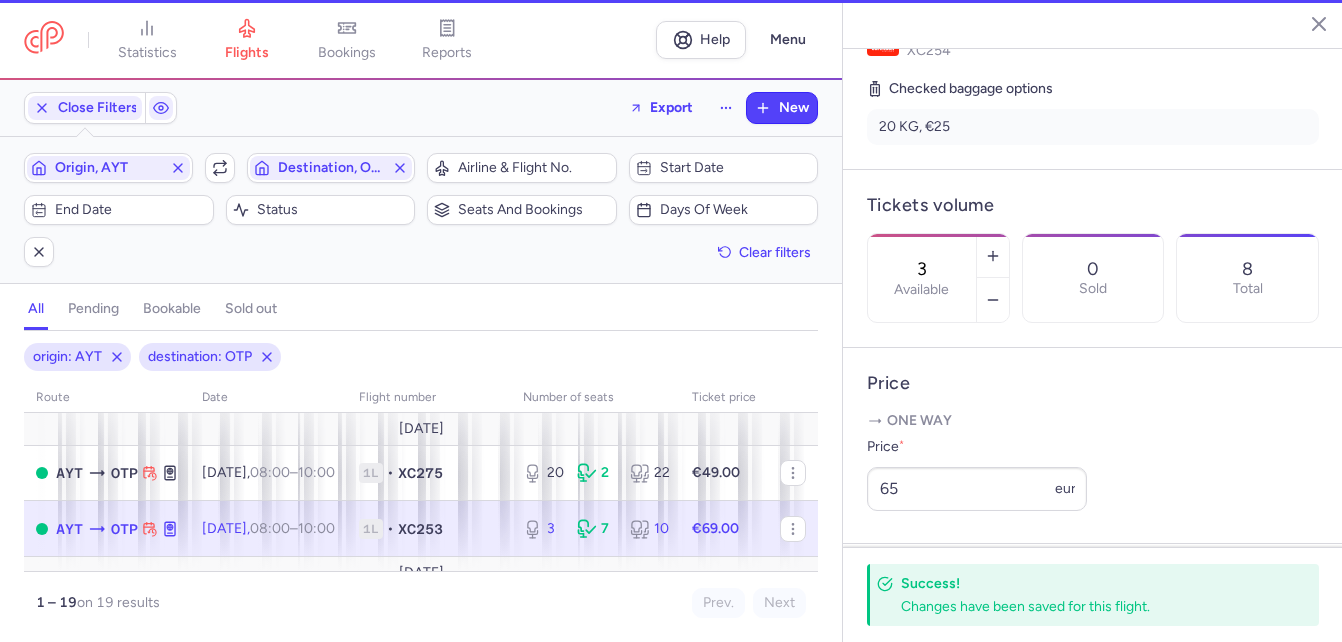 scroll, scrollTop: 489, scrollLeft: 0, axis: vertical 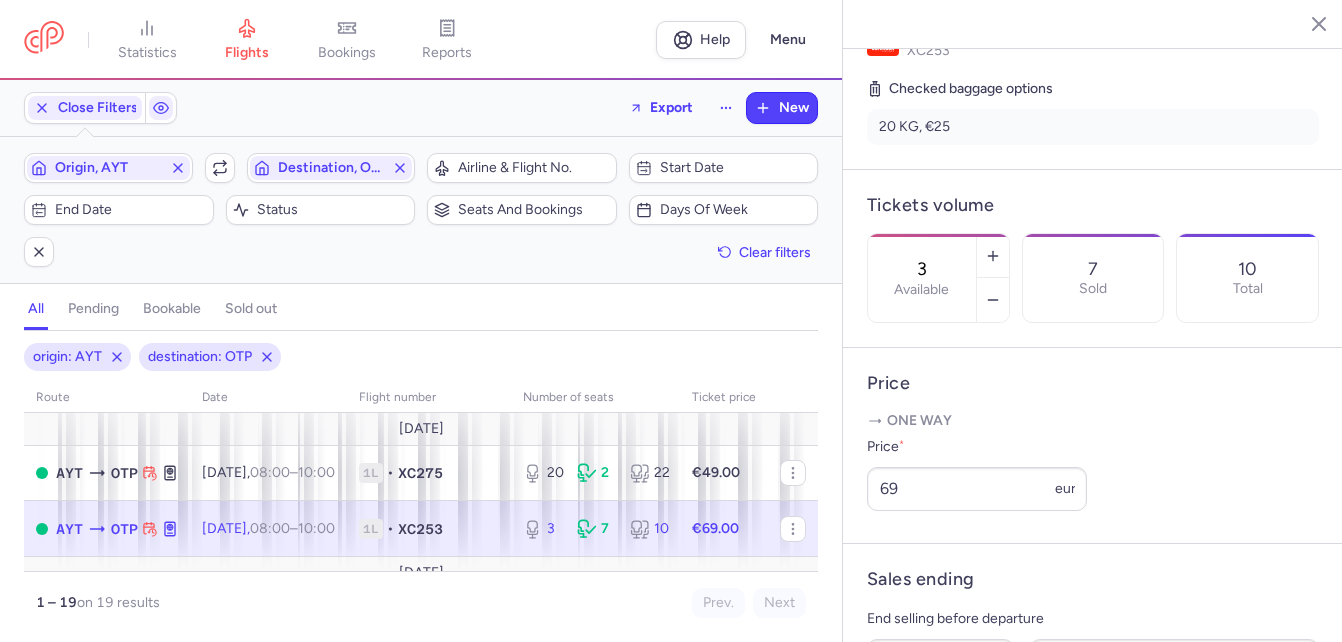 click on "statistics flights bookings reports  Help  Menu Close Filters  Export  New Filters (2) – 19 results  Origin, AYT  Include return  Destination, OTP  Airline & Flight No.  Start date  End date  Status  Seats and bookings  Days of week  Clear filters  all pending bookable sold out 2 origin: AYT destination: OTP route date Flight number number of seats Ticket price [DATE]  AYT  OTP [DATE]  08:00  –  10:00  +0 1L • XC275 20 2 22 €49.00  AYT  OTP [DATE]  08:00  –  10:00  +0 1L • XC253 3 7 10 €69.00 [DATE]  AYT  OTP [DATE]  08:00  –  10:00  +0 1L • XC275 1 0 1 €69.00  AYT  OTP [DATE]  08:00  –  10:00  +0 1L • XC253 8 0 8 €69.00  AYT  OTP [DATE]  08:00  –  10:00  +0 1L • XC275 0 0 0 €80.00  AYT  OTP [DATE]  08:00  –  10:00  +0 1L • XC253 8 0 8 €75.00  AYT  OTP [DATE]  08:00  –  10:00  +0 1L • XC275 7 0 7 €79.00  AYT  OTP [DATE]  08:00  –  10:00  +0 1L • XC253 7 0 7 €75.00  AYT  OTP [DATE]  08:00  –  10:00  +0 1L" at bounding box center [671, 0] 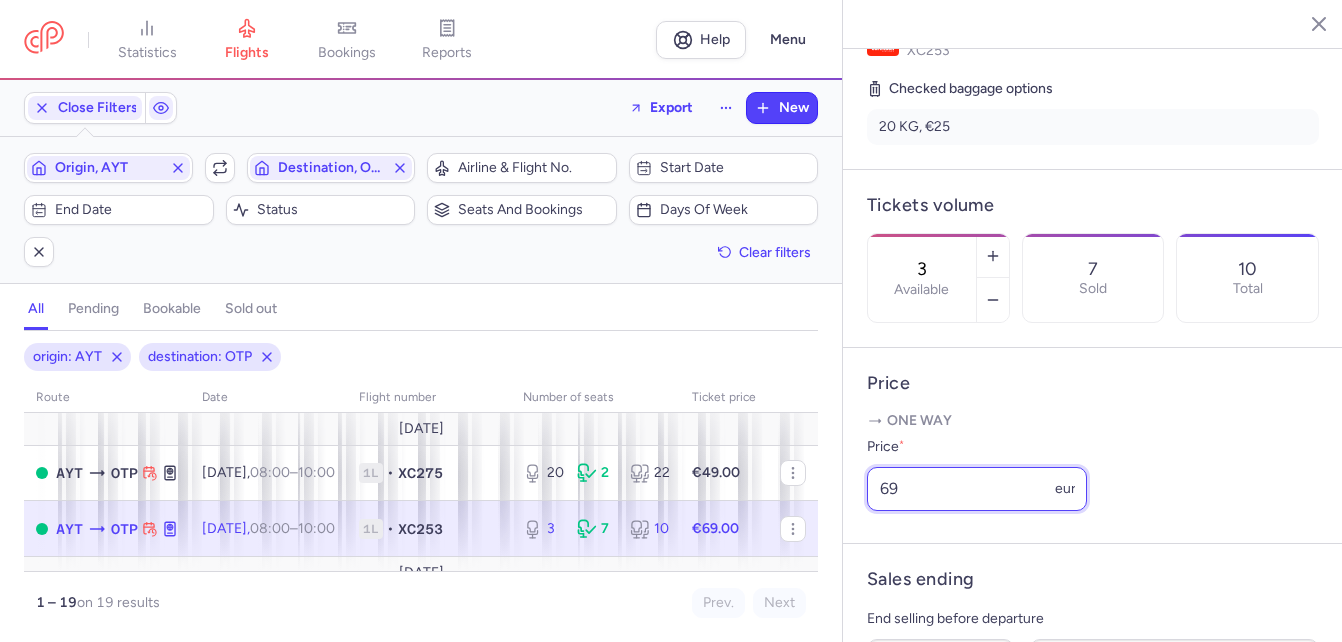 drag, startPoint x: 906, startPoint y: 528, endPoint x: 873, endPoint y: 527, distance: 33.01515 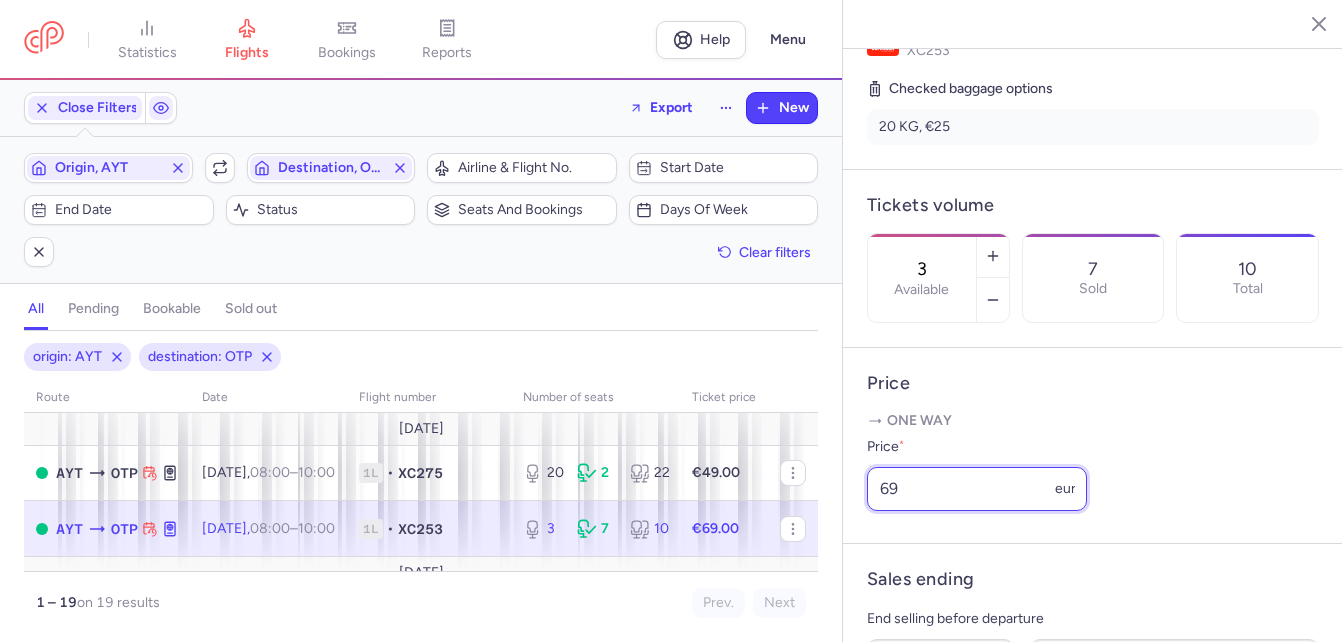 click on "69" at bounding box center (977, 489) 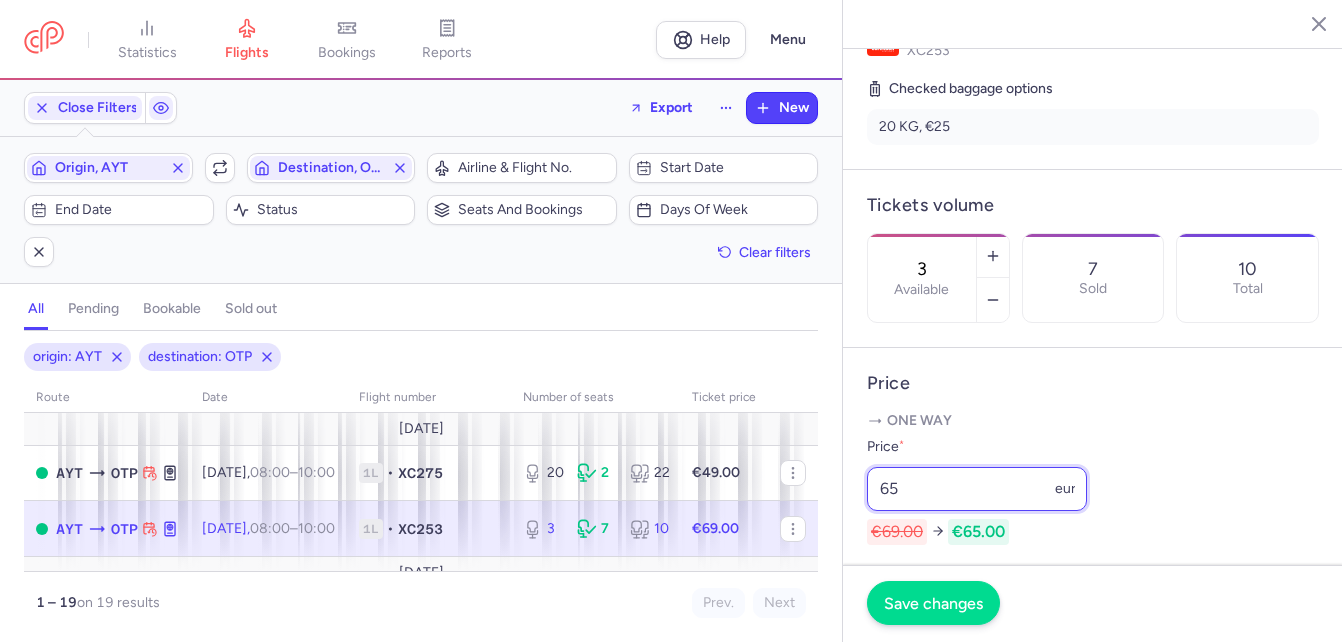 type on "65" 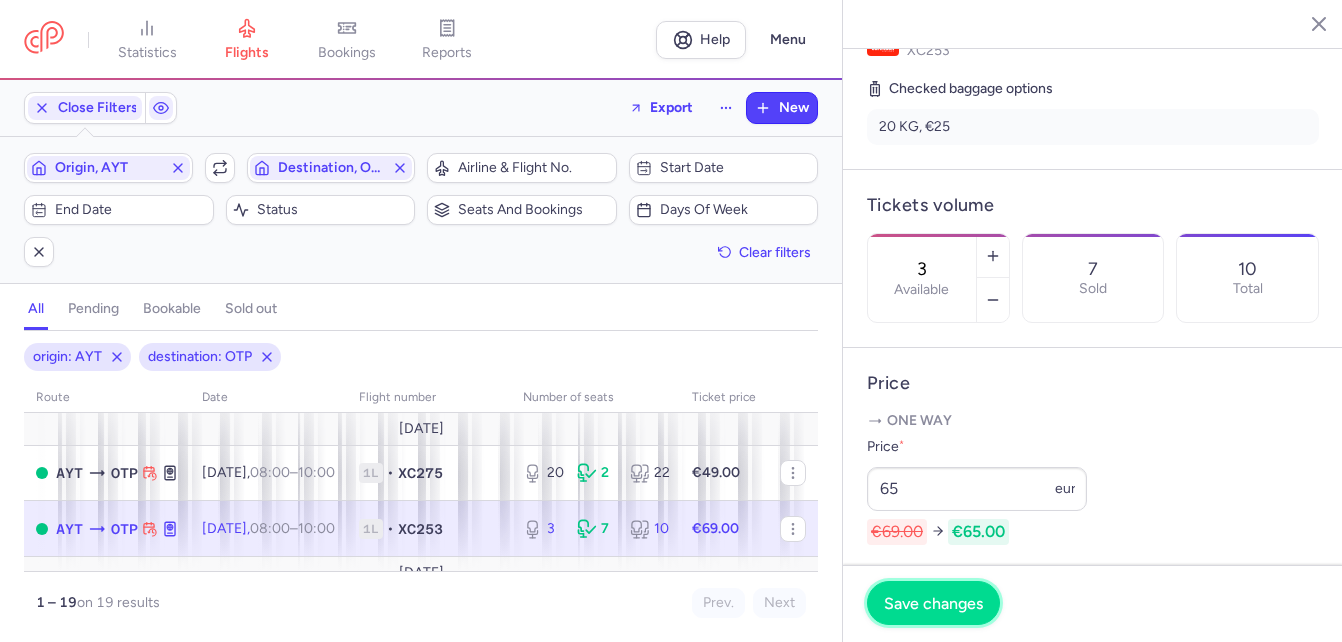 click on "Save changes" at bounding box center [933, 603] 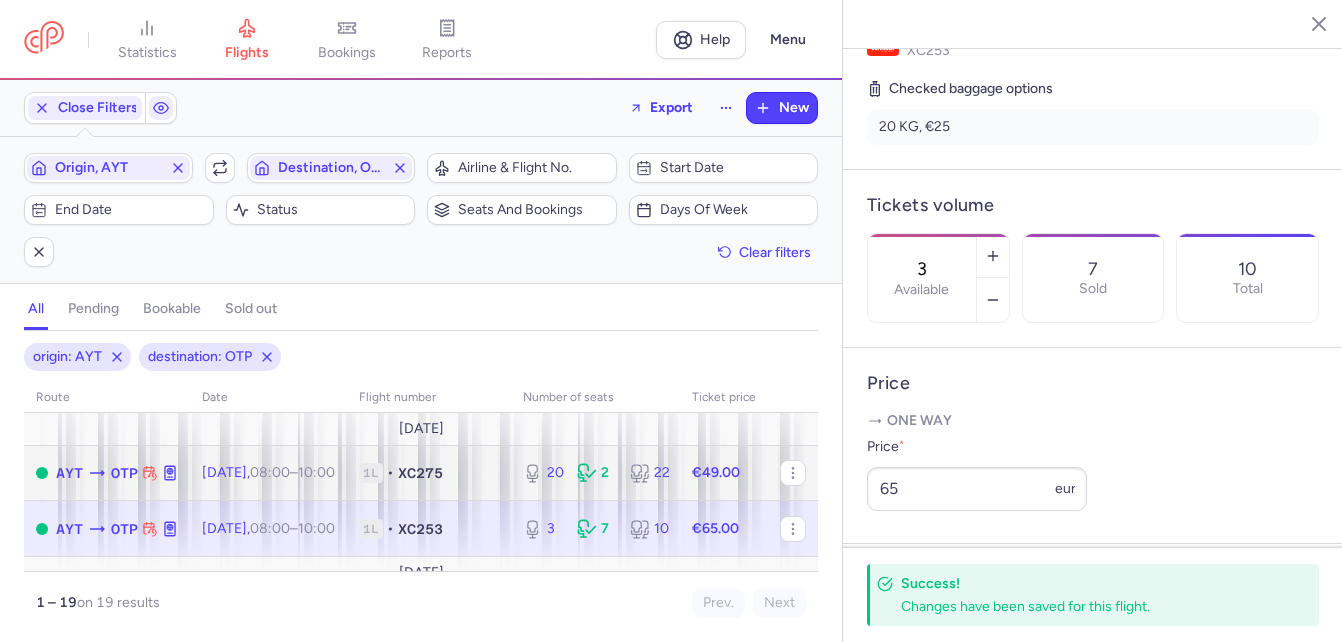 click on "XC275" 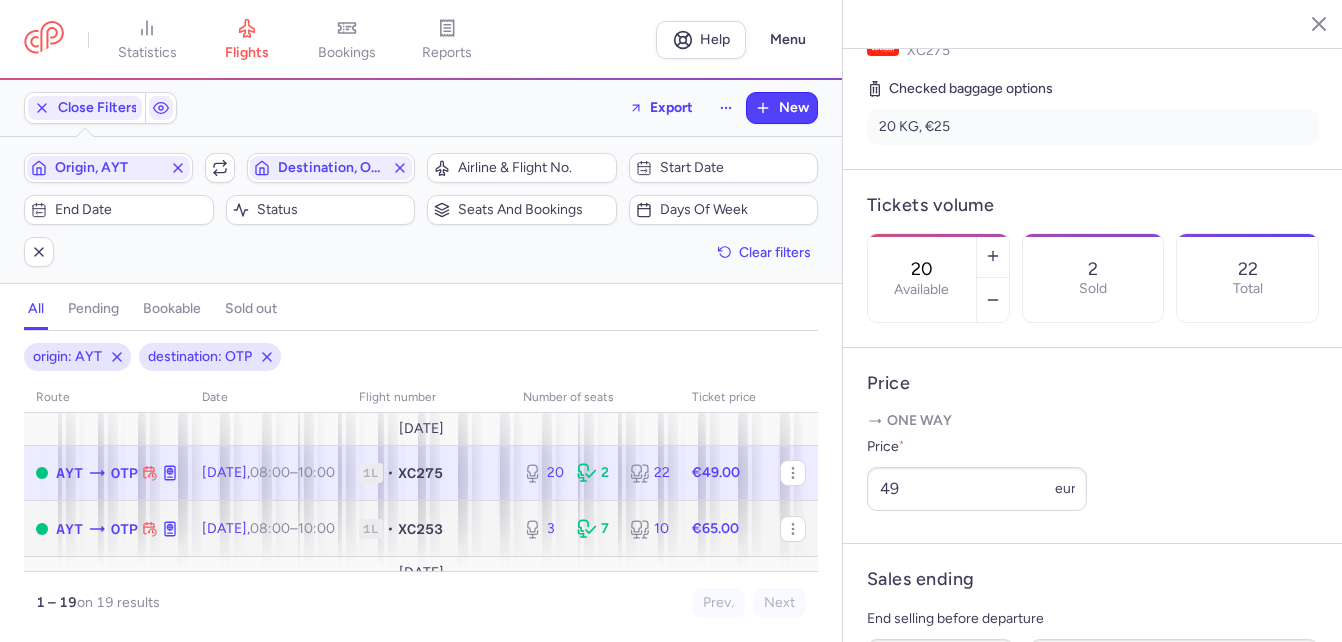 click on "1L • XC253" 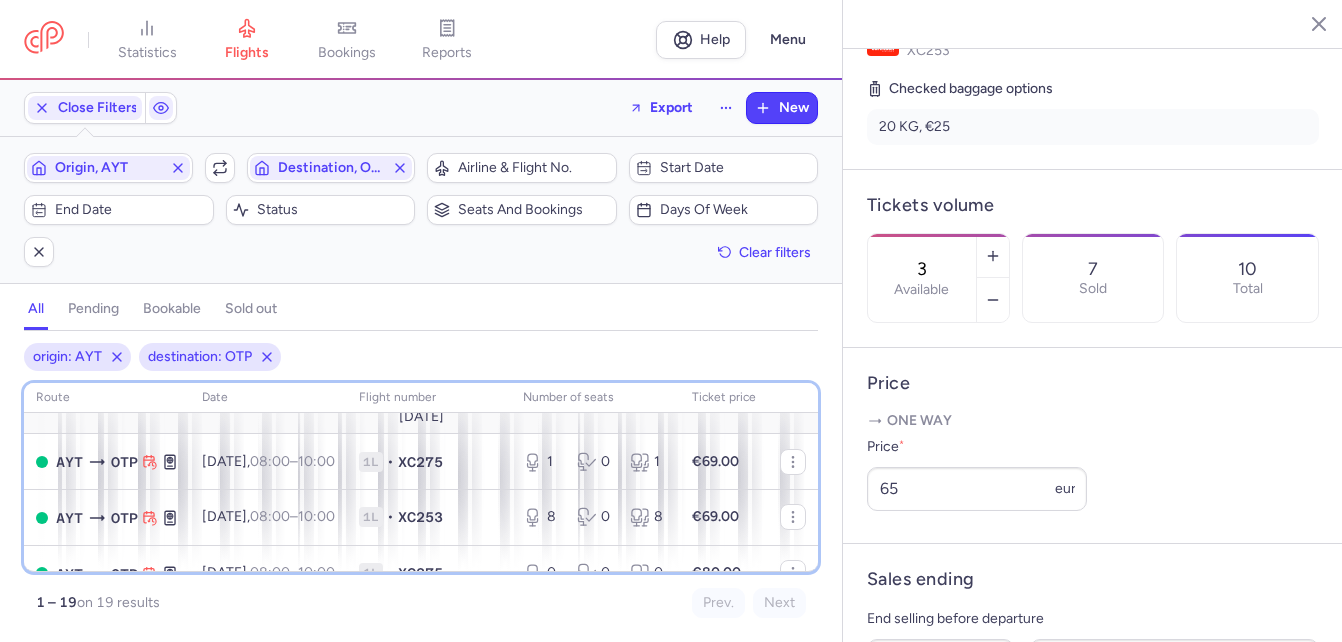 scroll, scrollTop: 160, scrollLeft: 0, axis: vertical 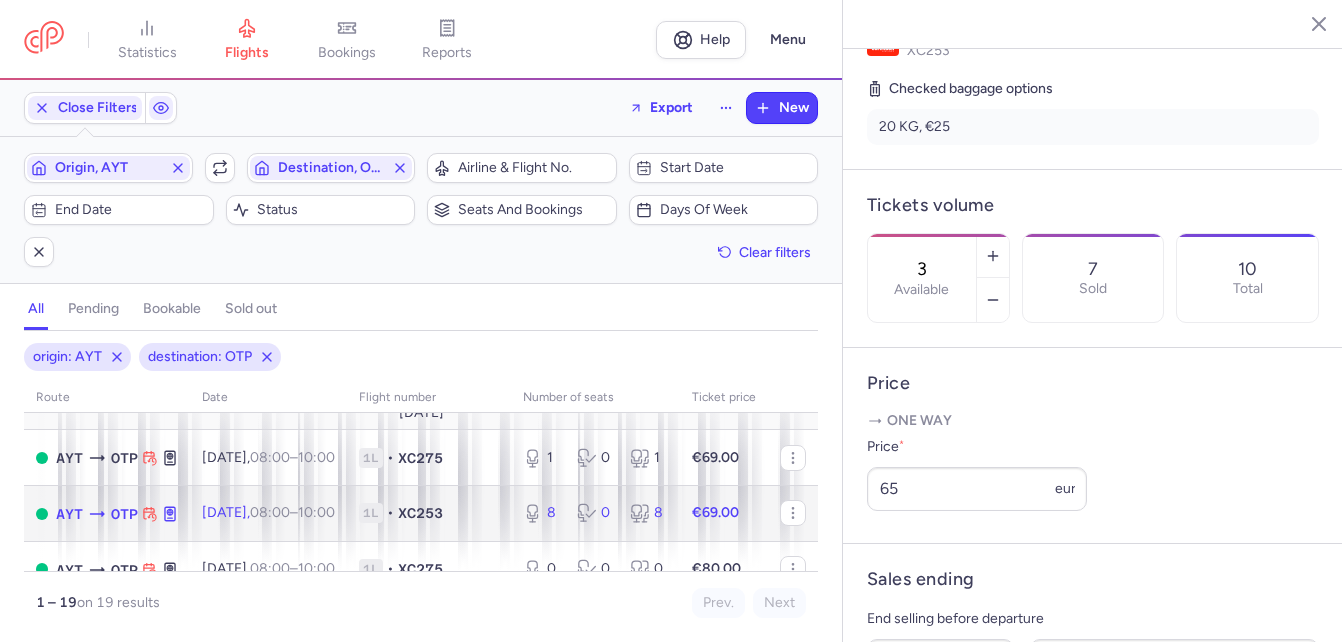 click on "8 0 8" 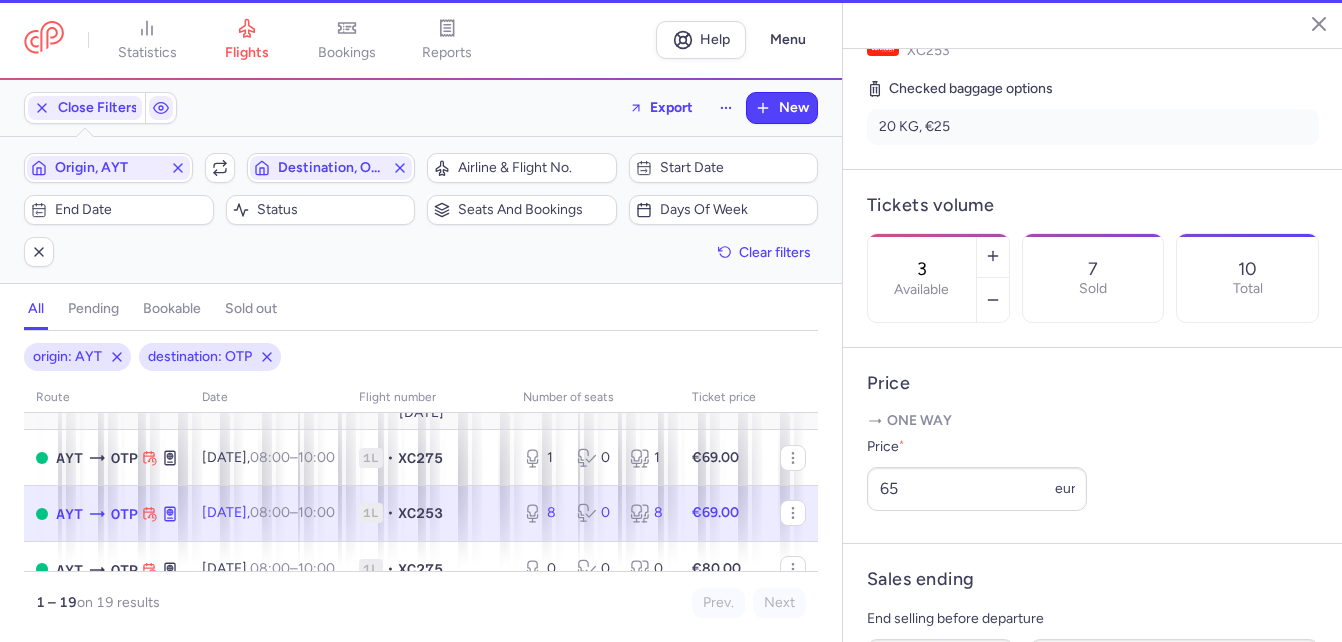 type on "8" 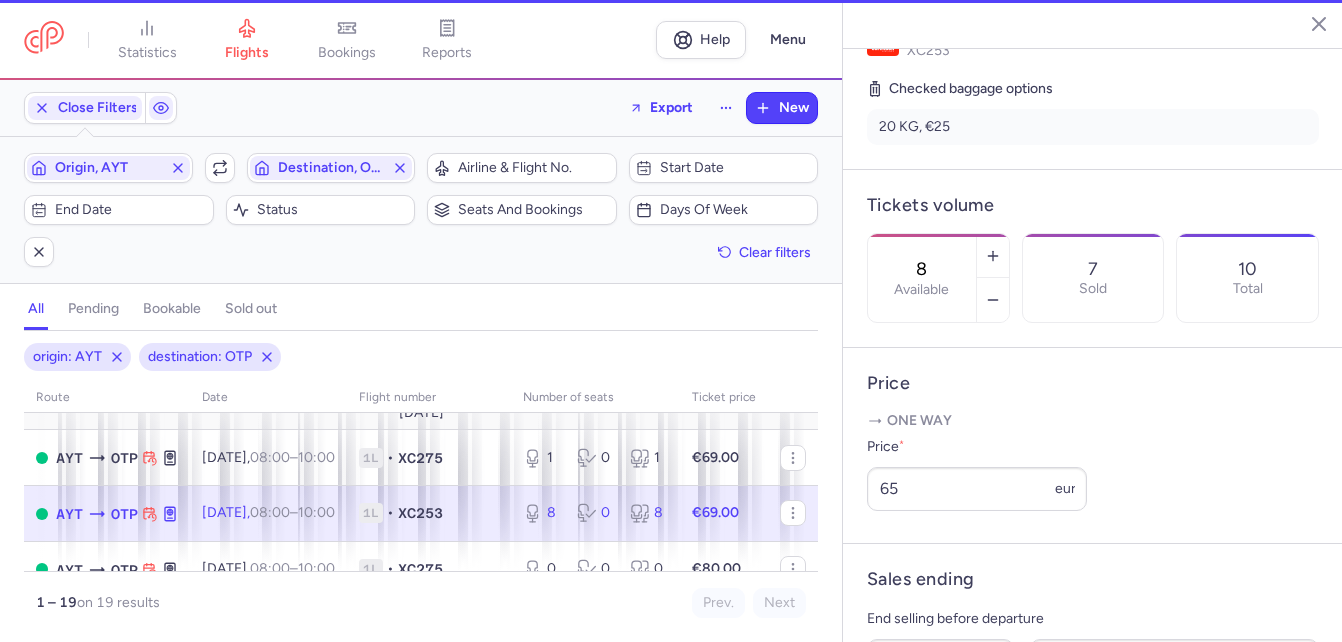 scroll, scrollTop: 473, scrollLeft: 0, axis: vertical 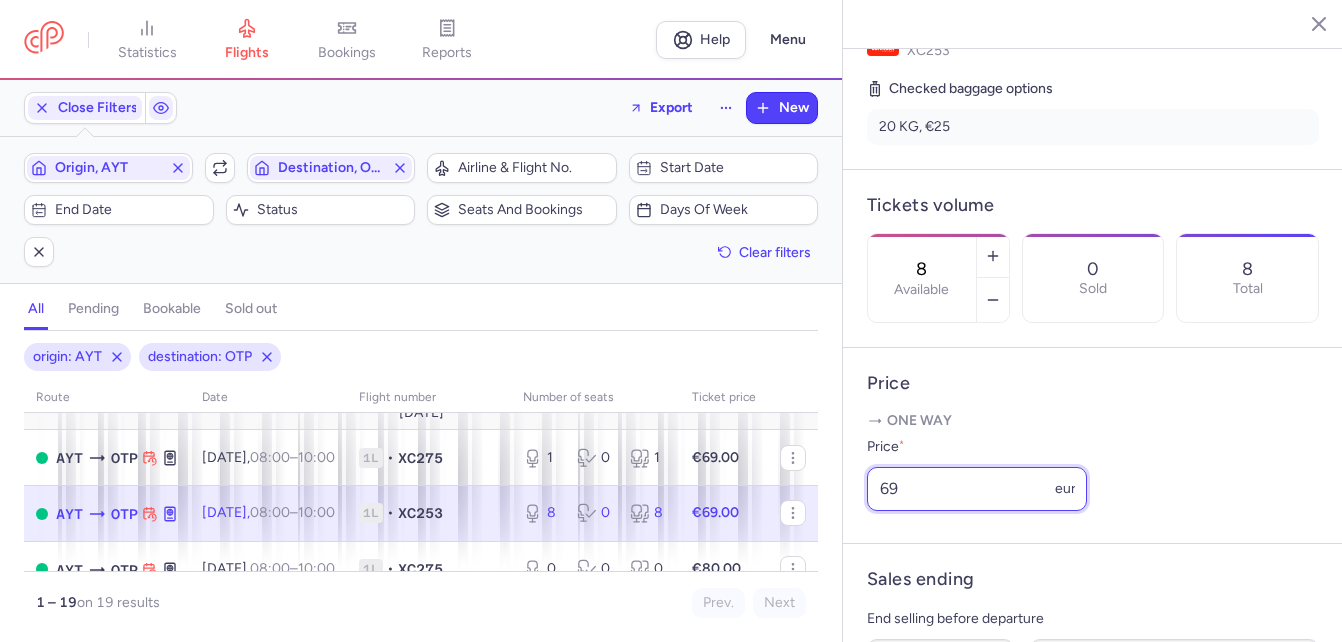 drag, startPoint x: 909, startPoint y: 517, endPoint x: 870, endPoint y: 517, distance: 39 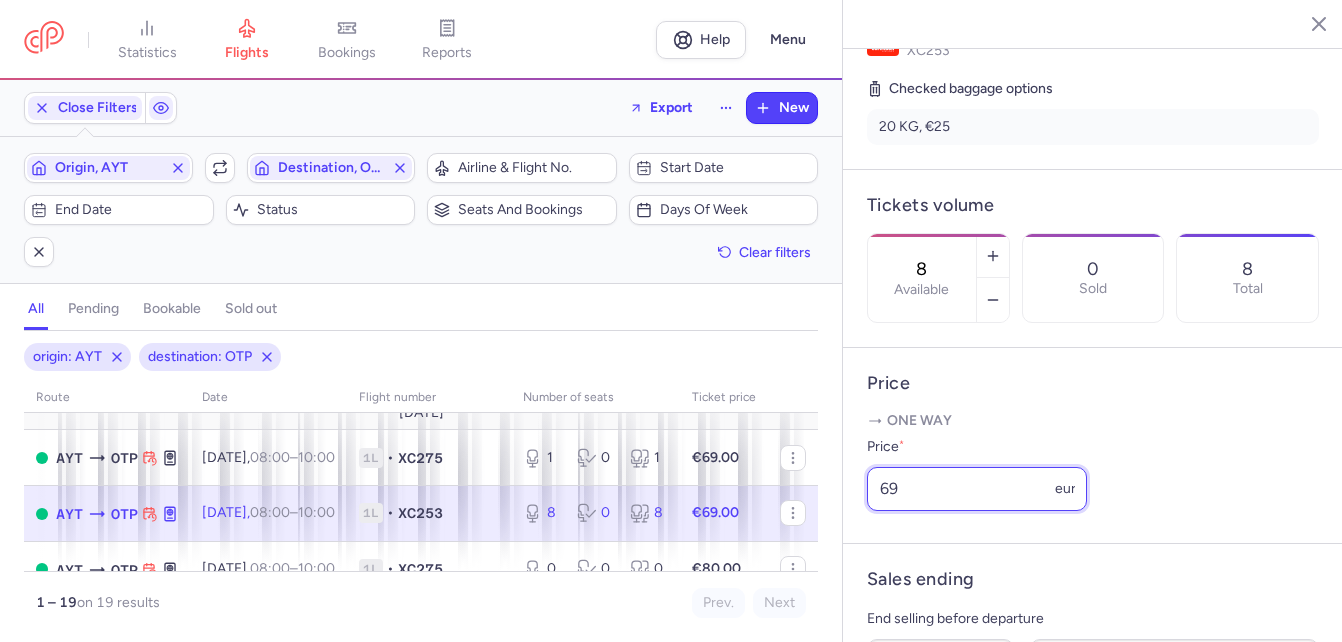 click on "69" at bounding box center (977, 489) 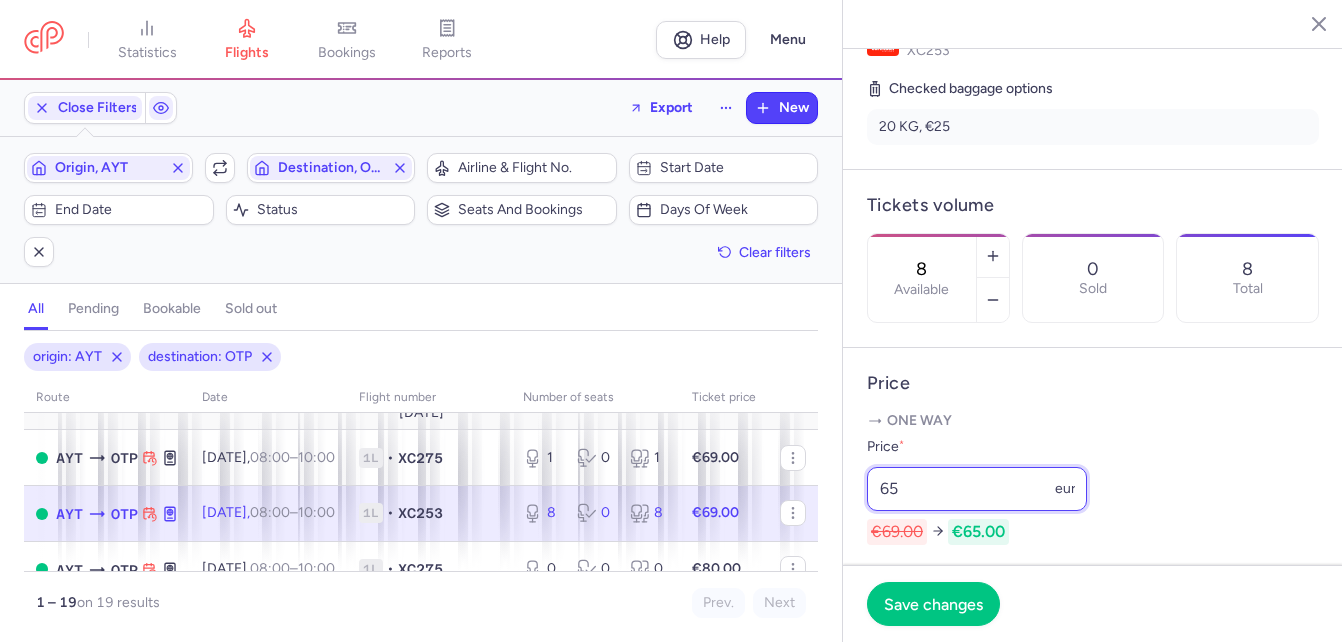 type on "65" 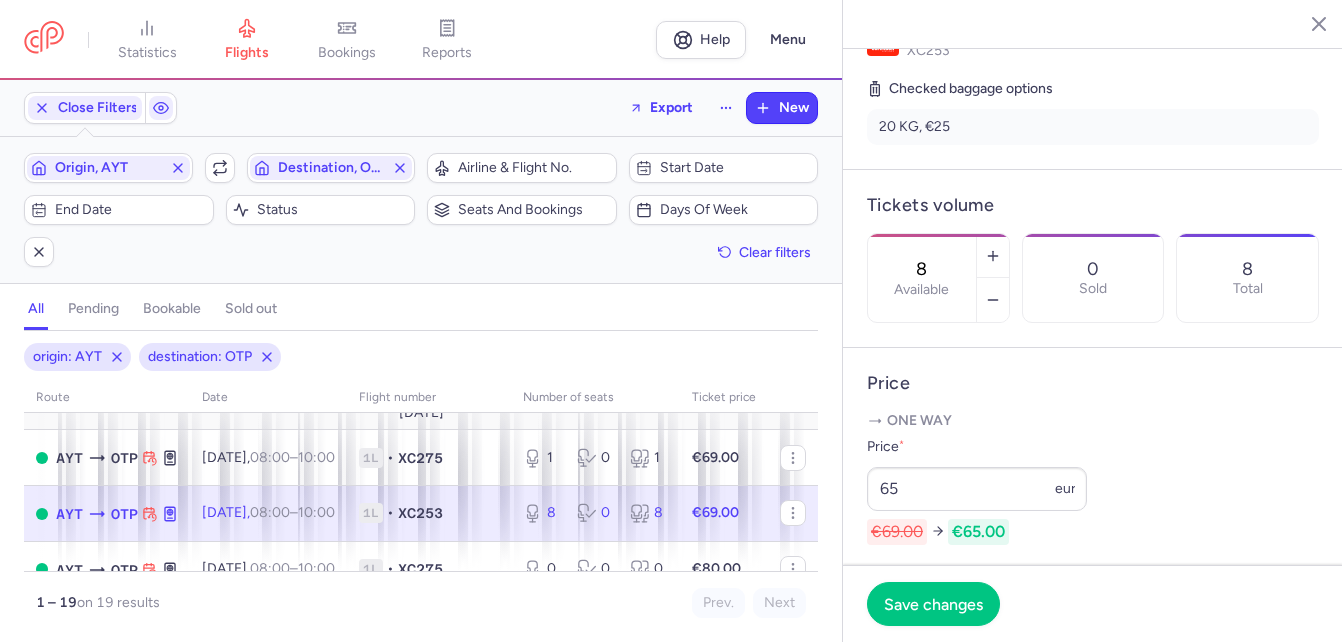 click on "Save changes" 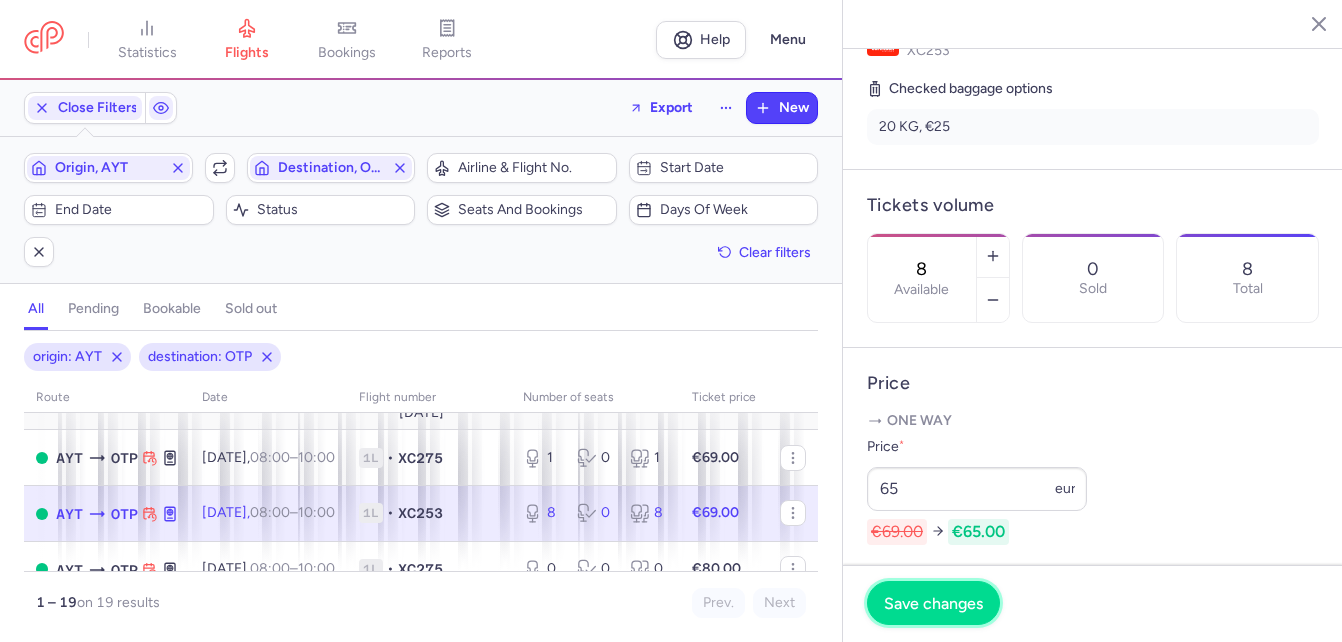 click on "Save changes" at bounding box center (933, 603) 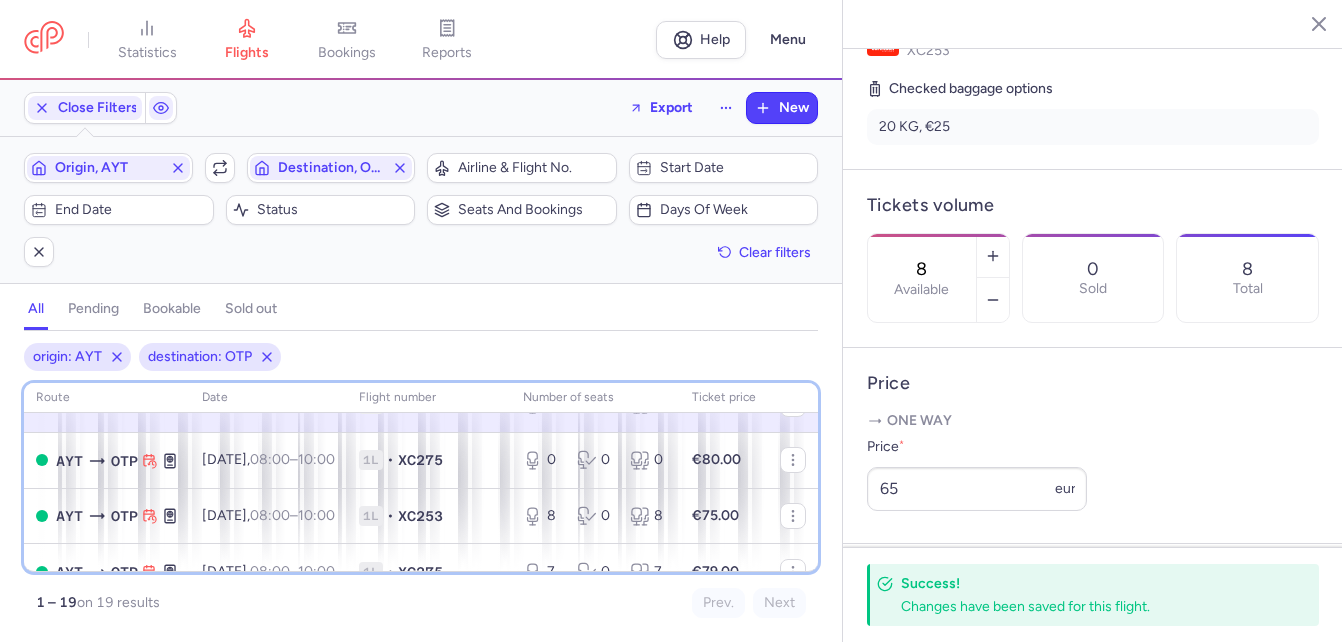 scroll, scrollTop: 280, scrollLeft: 0, axis: vertical 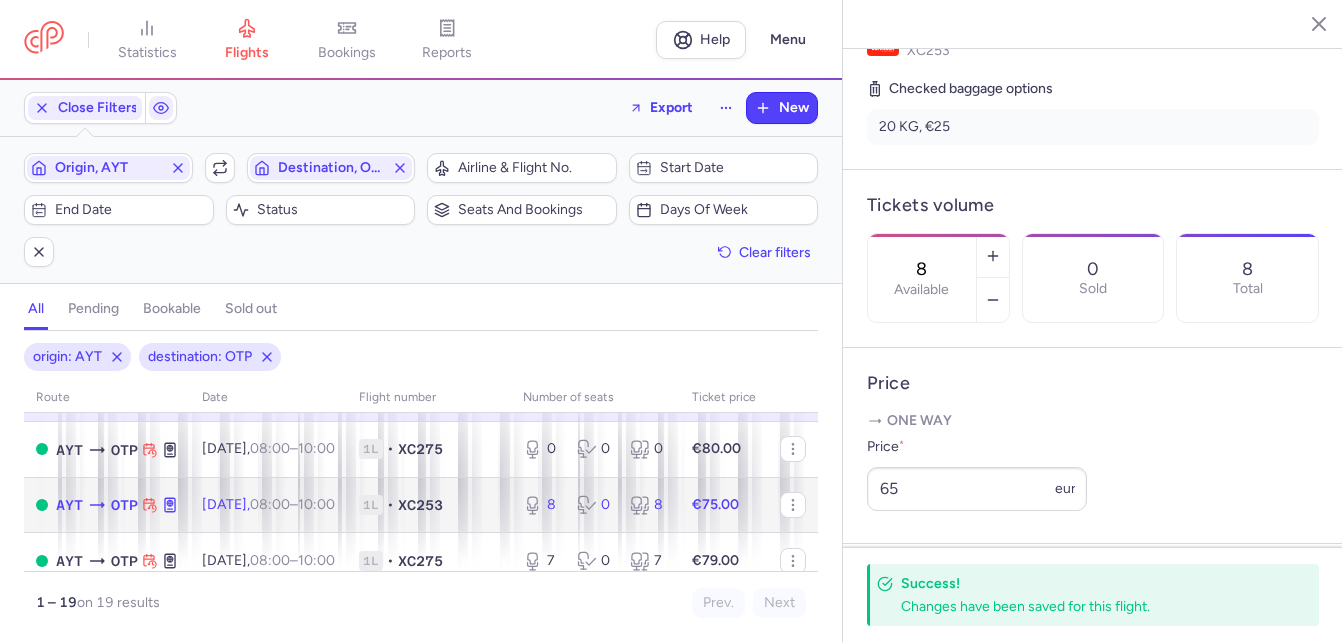 click on "8 0 8" 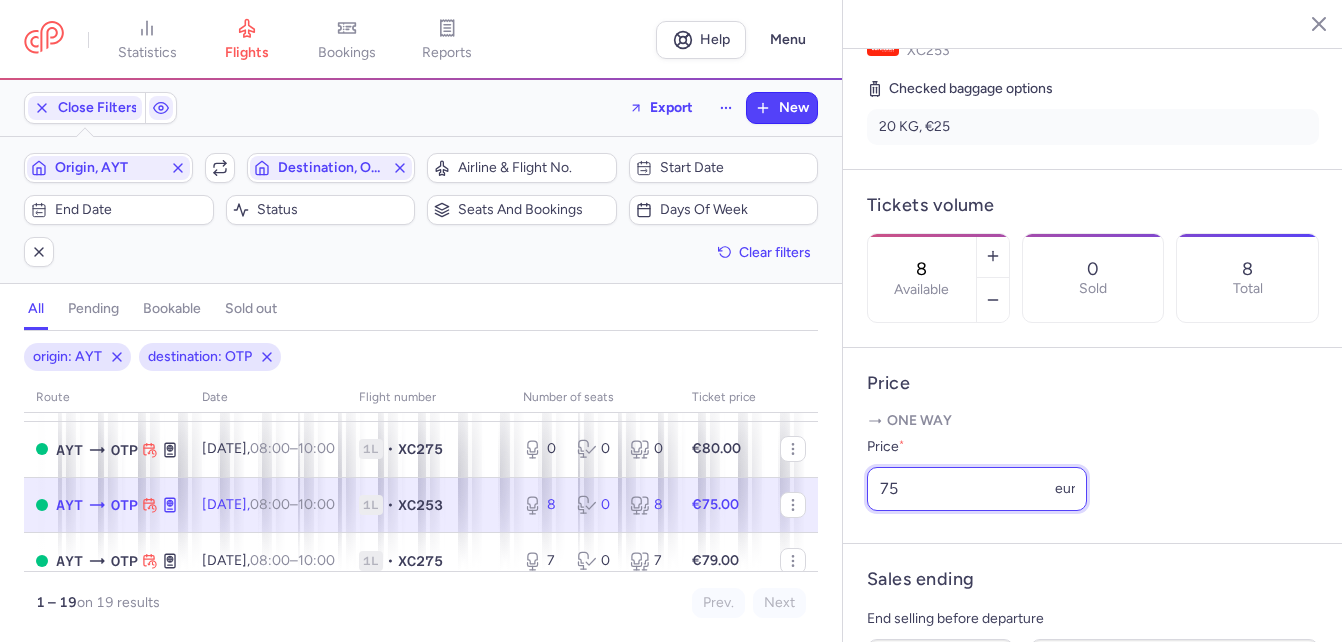 drag, startPoint x: 900, startPoint y: 523, endPoint x: 860, endPoint y: 518, distance: 40.311287 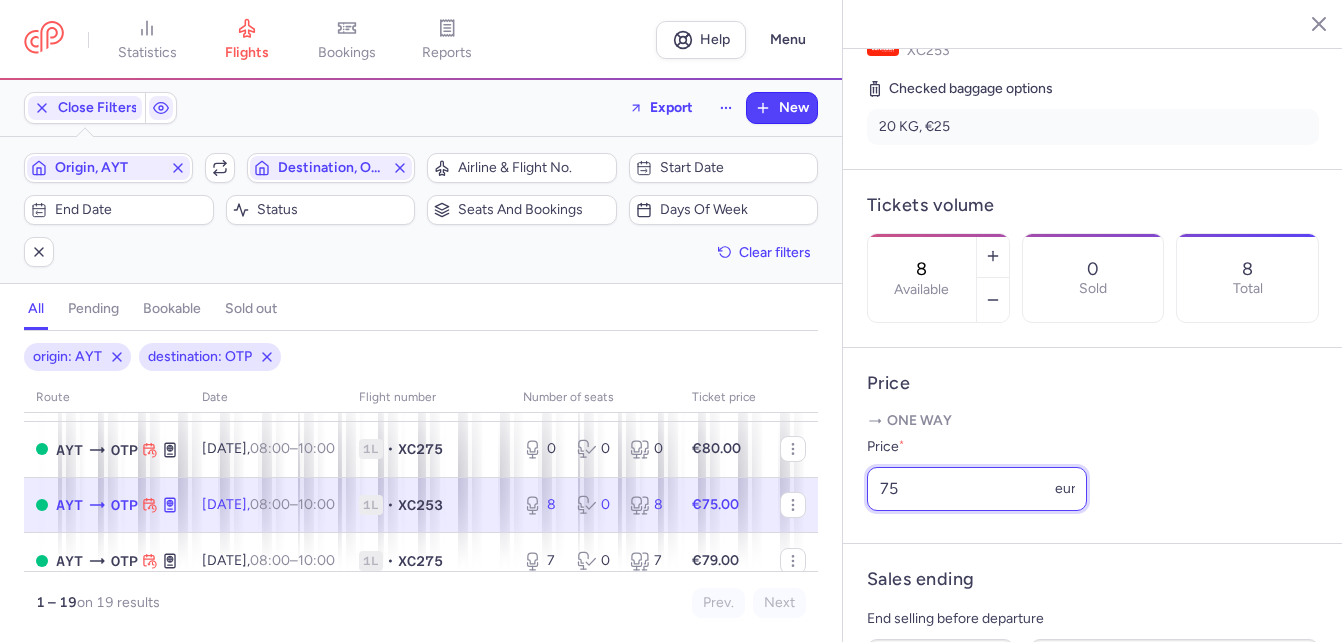 click on "Price  One way  Price  * 75 eur" at bounding box center (1093, 446) 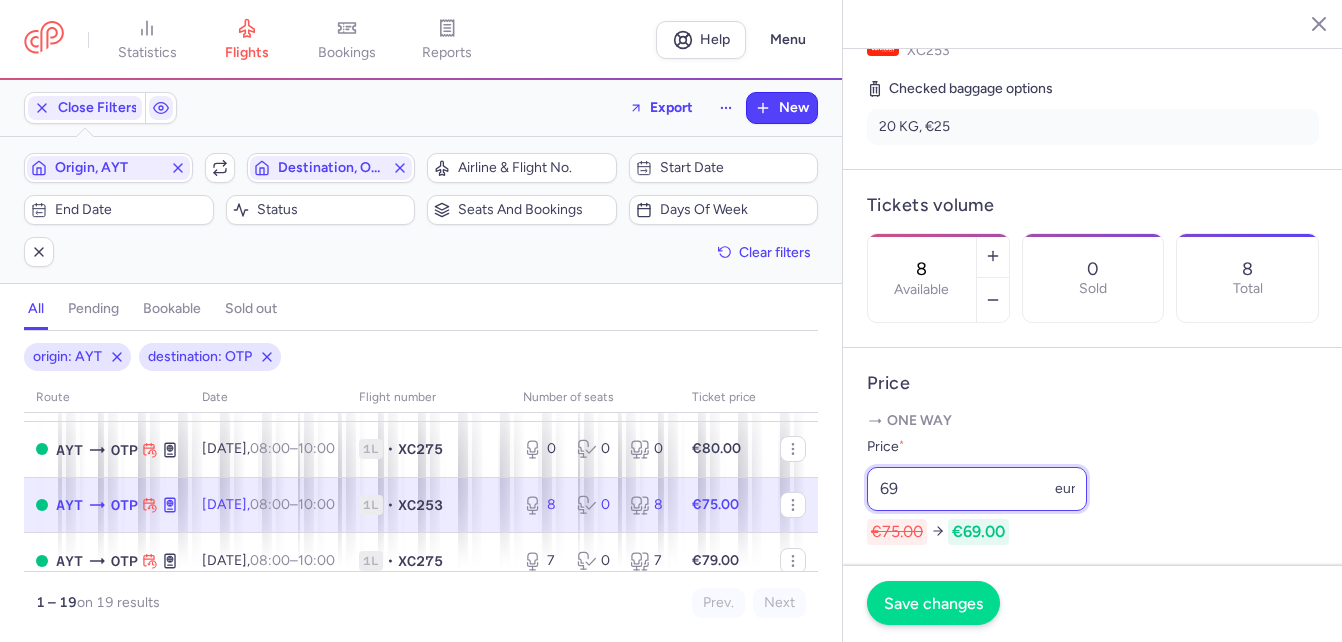 type on "69" 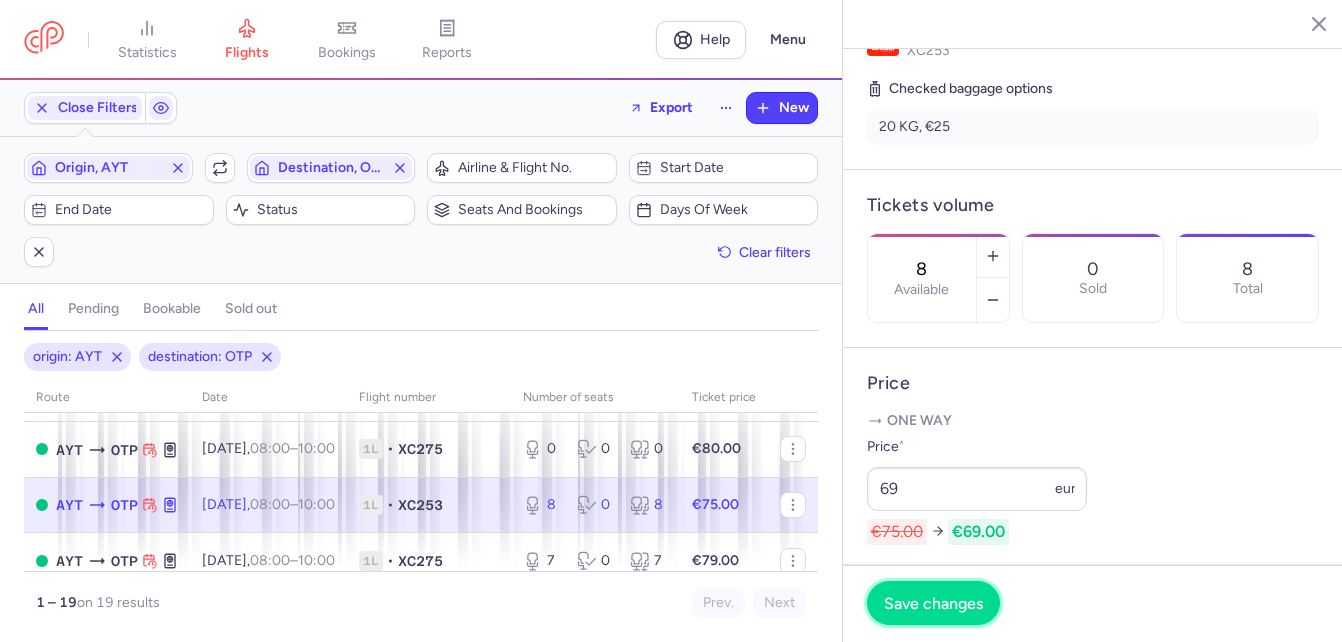 click on "Save changes" at bounding box center [933, 603] 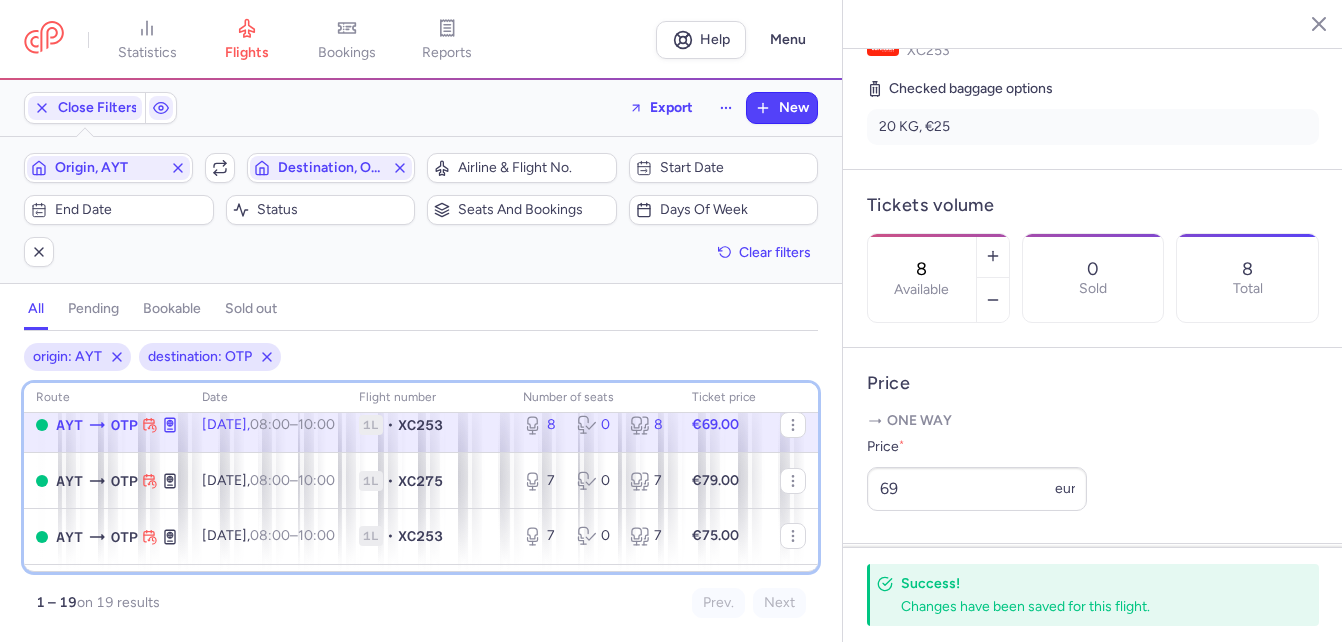scroll, scrollTop: 400, scrollLeft: 0, axis: vertical 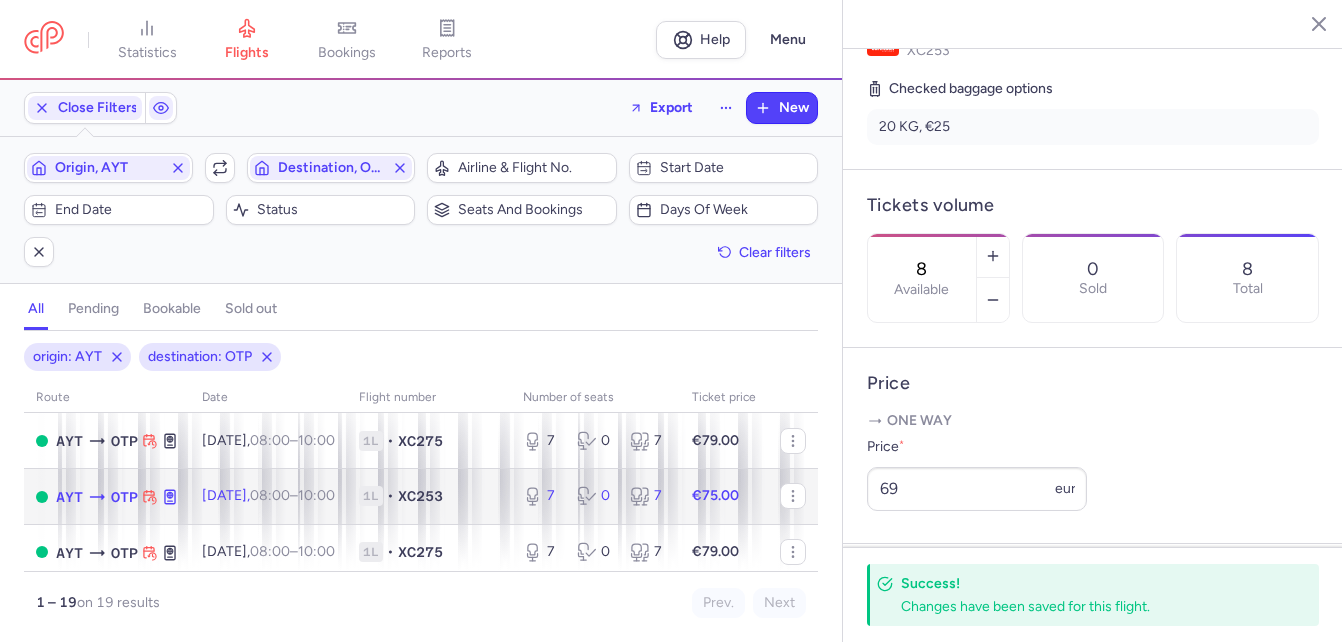click 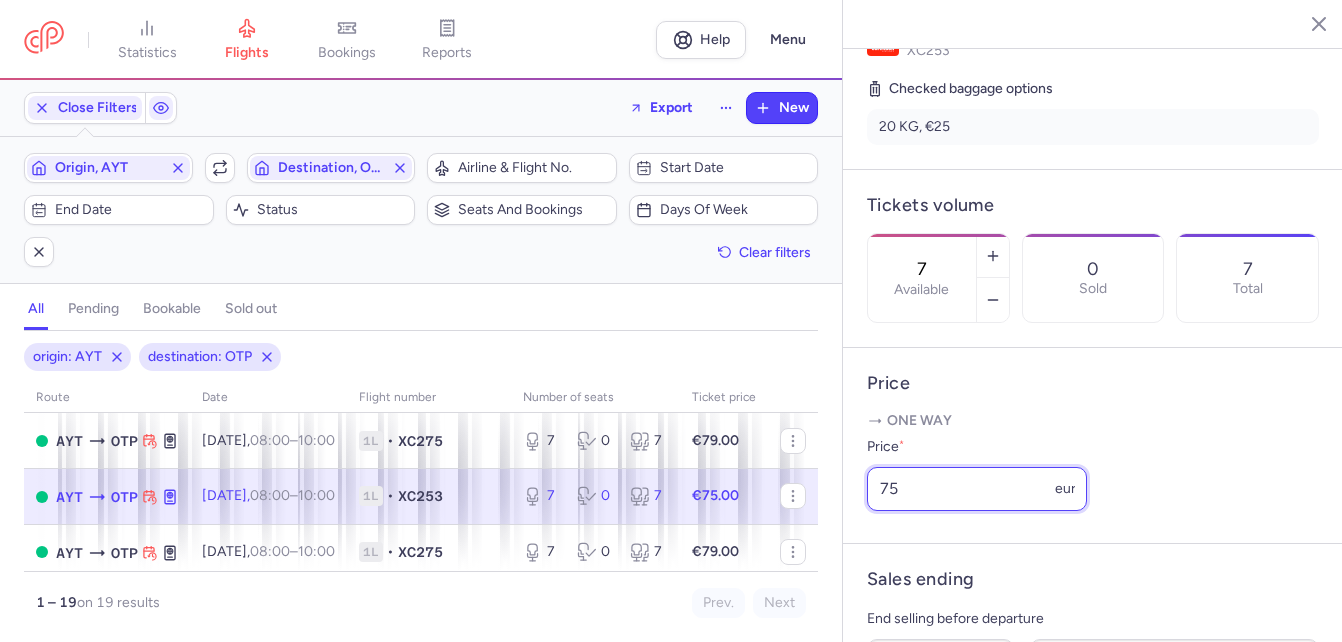 drag, startPoint x: 929, startPoint y: 514, endPoint x: 847, endPoint y: 514, distance: 82 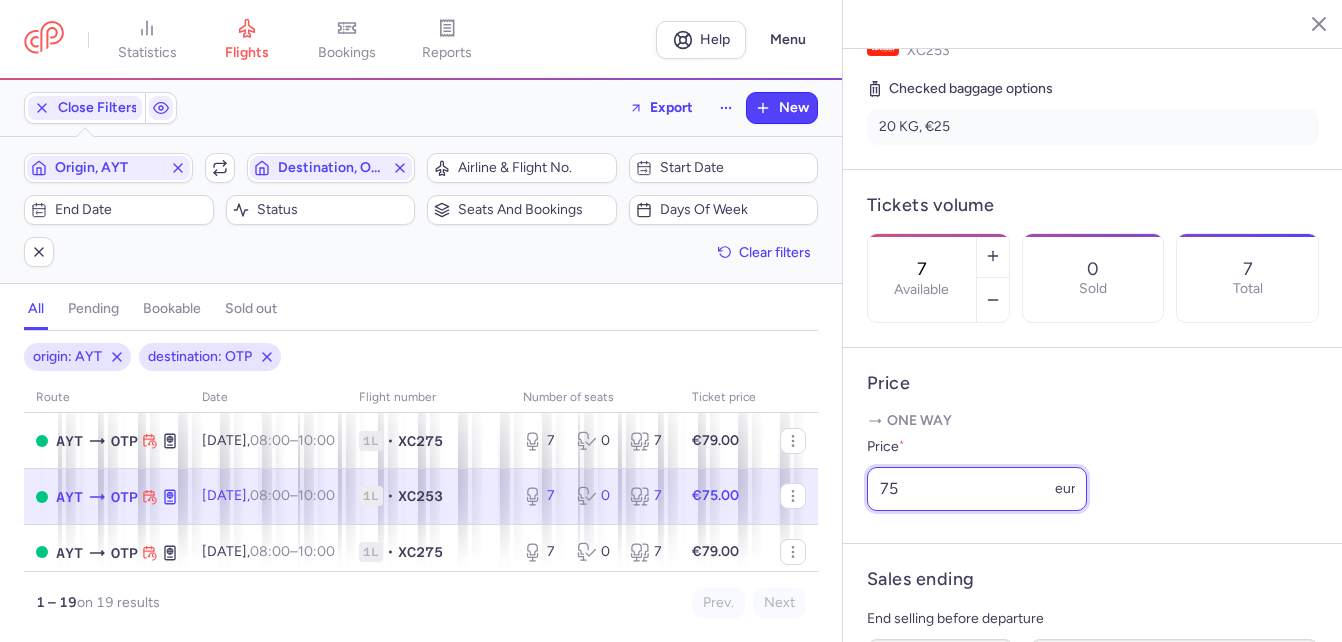 click on "Price  One way  Price  * 75 eur" at bounding box center (1093, 446) 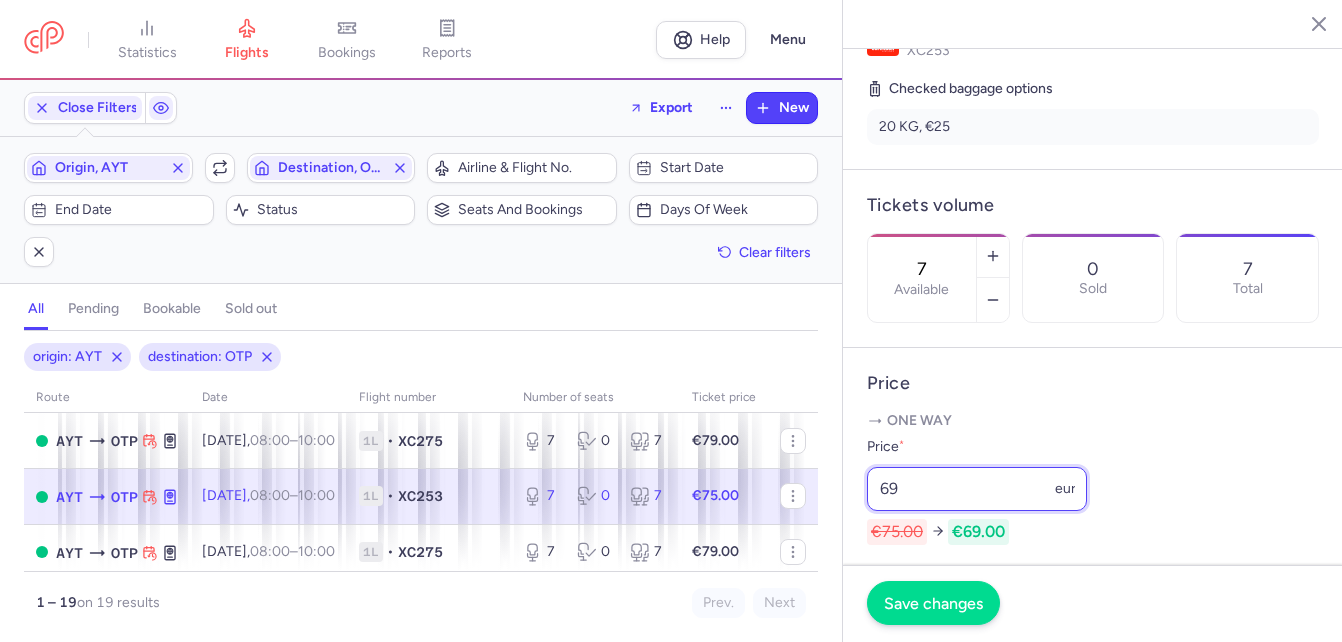 type on "69" 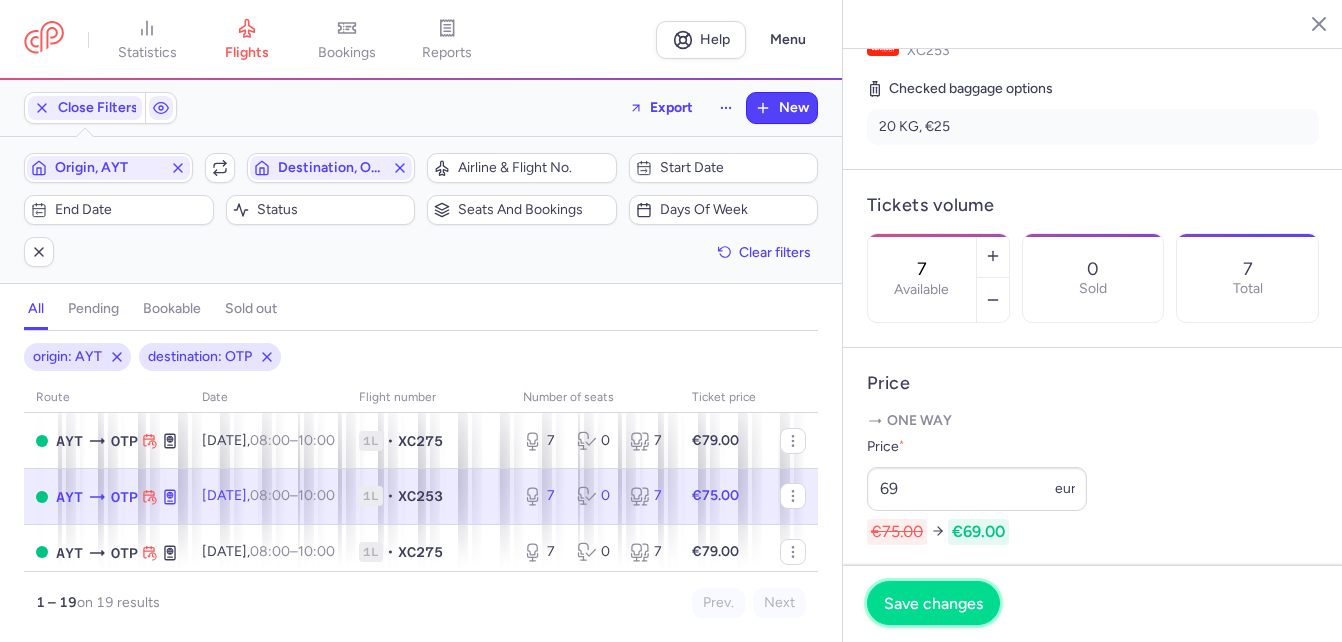 click on "Save changes" at bounding box center [933, 603] 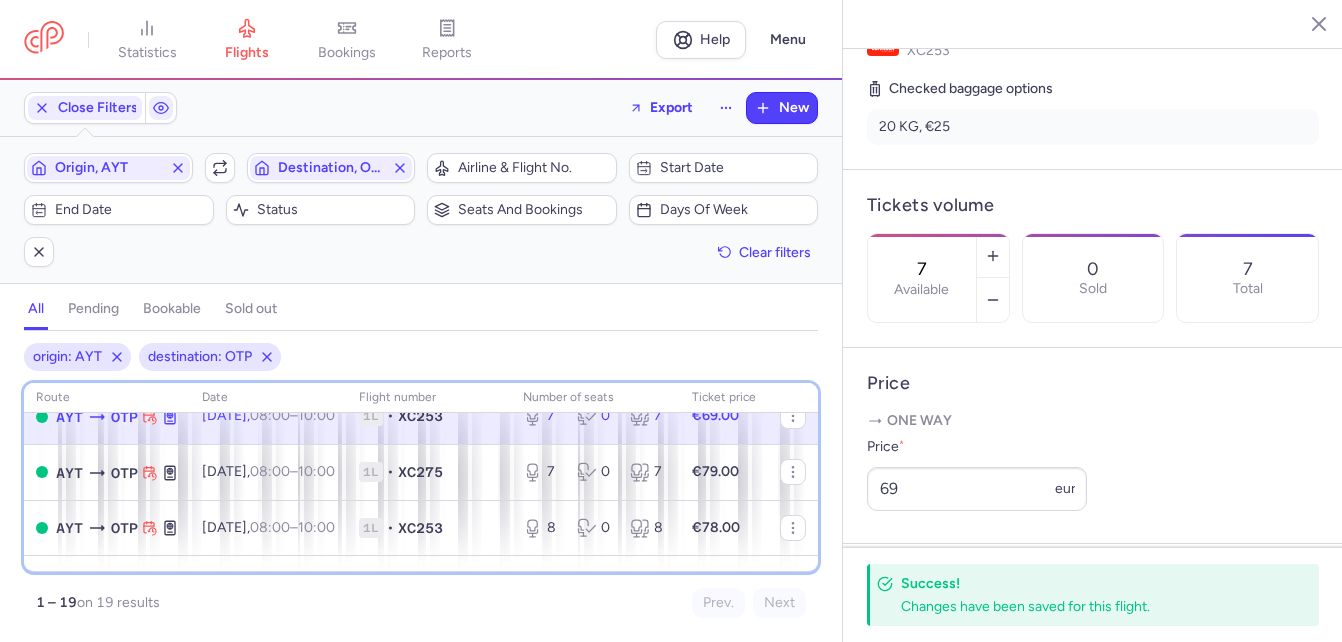scroll, scrollTop: 520, scrollLeft: 0, axis: vertical 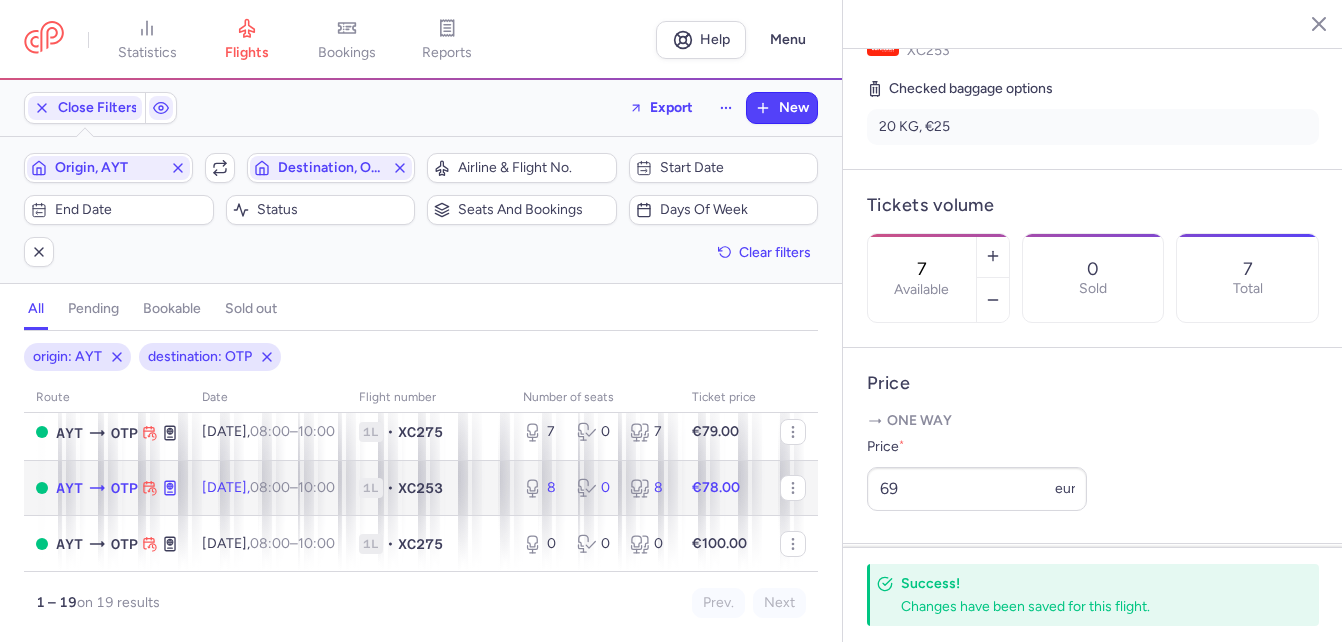 click on "8 0 8" 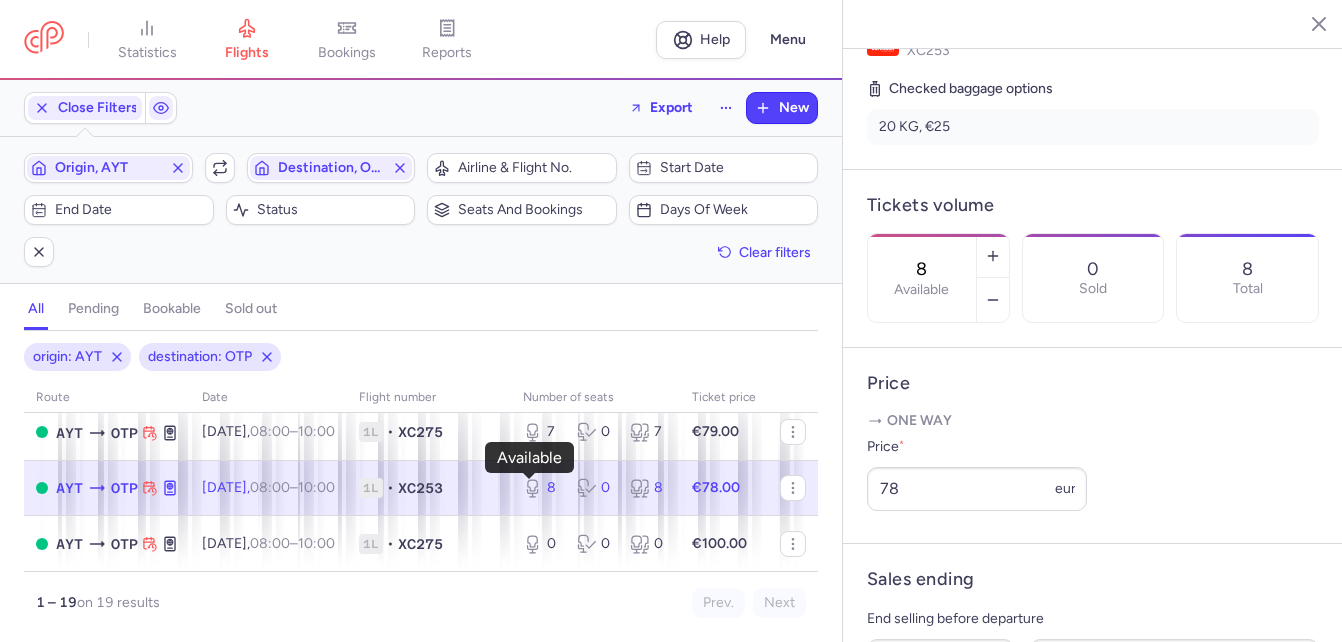 click on "8" at bounding box center (542, 488) 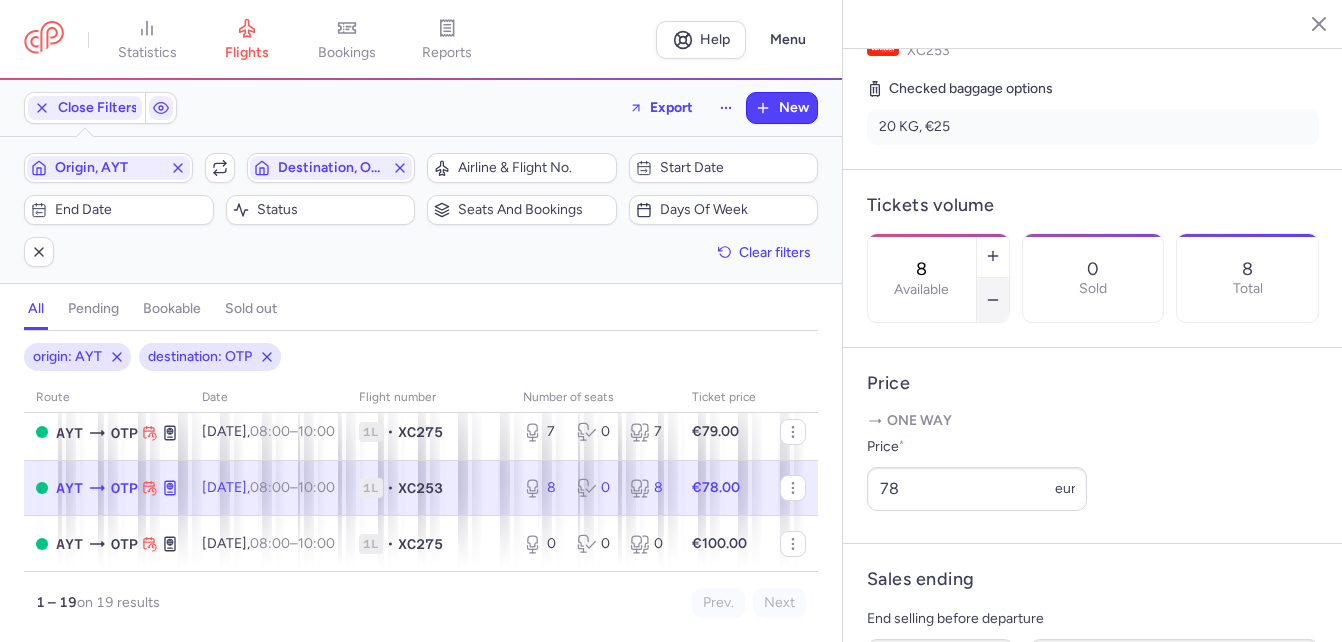 click 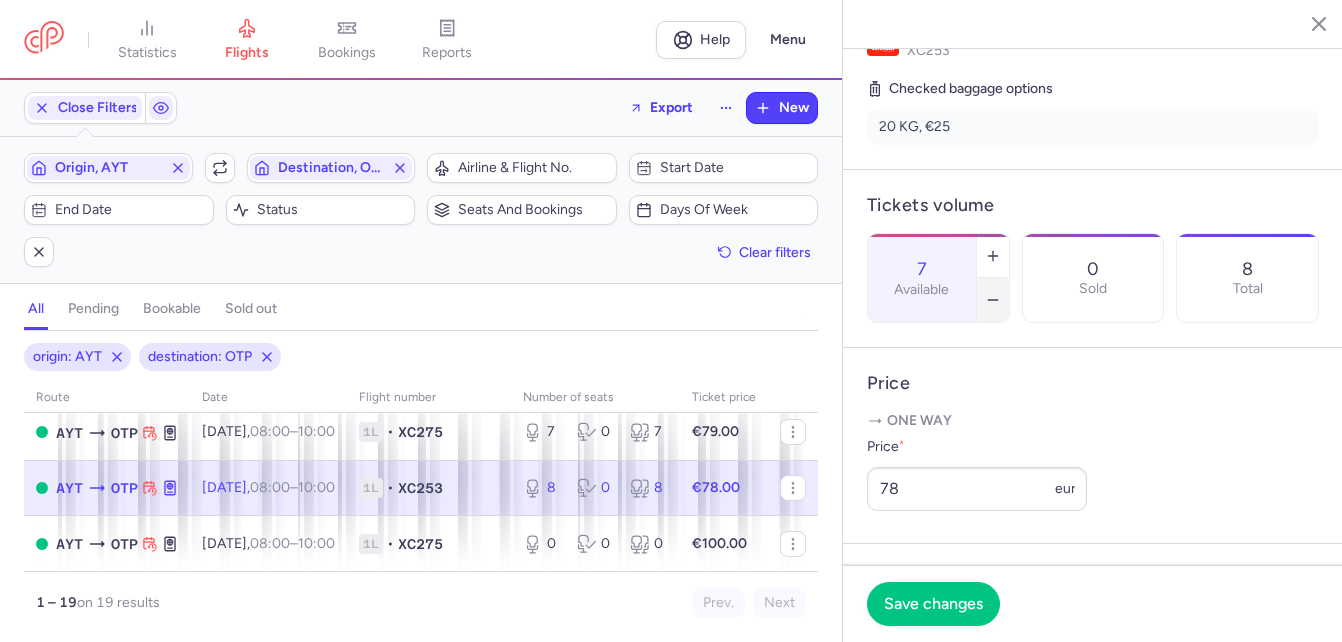 click 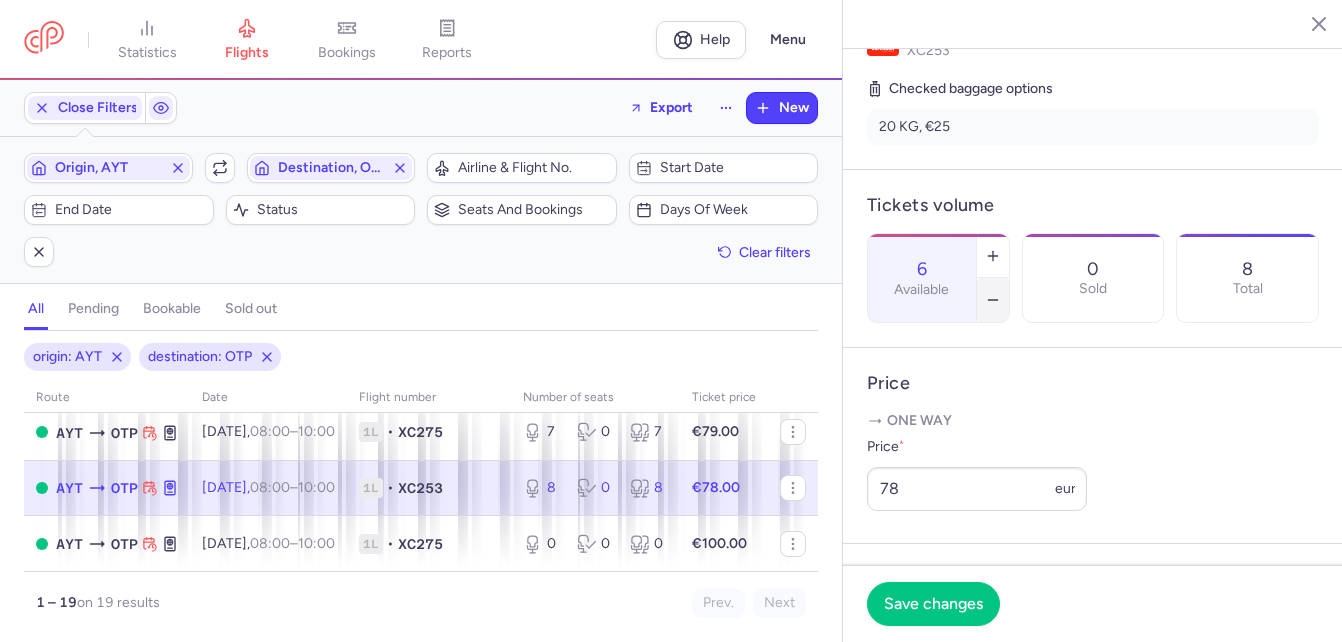 click 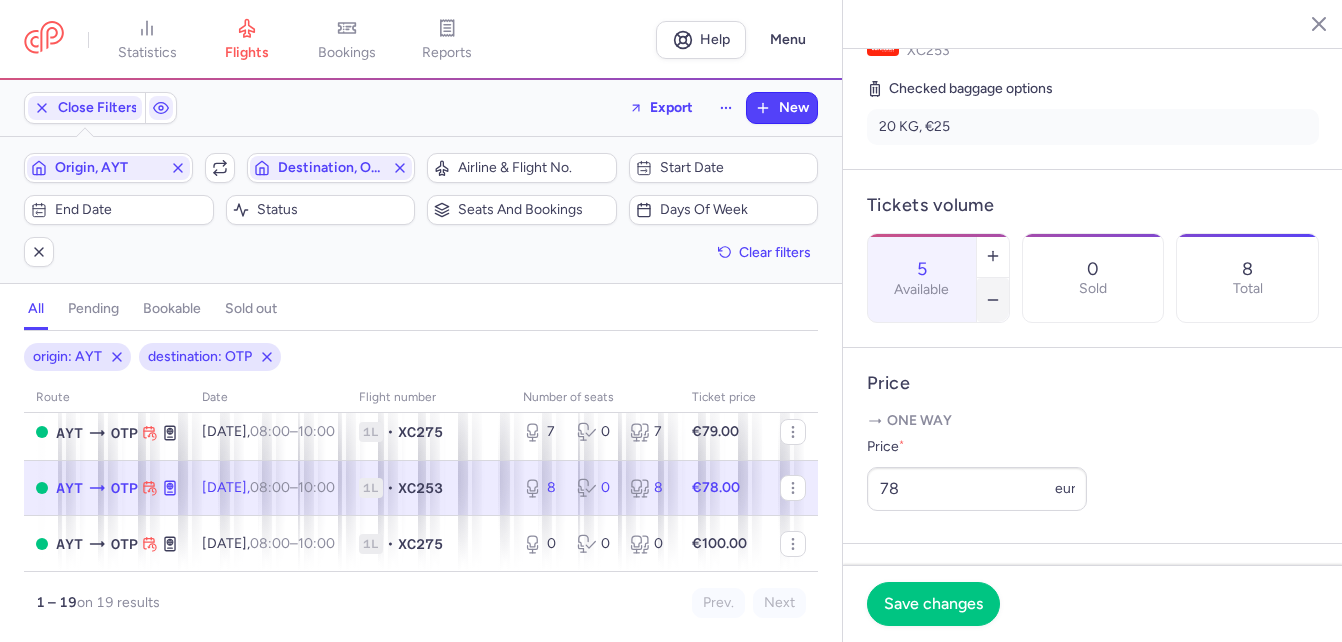 click 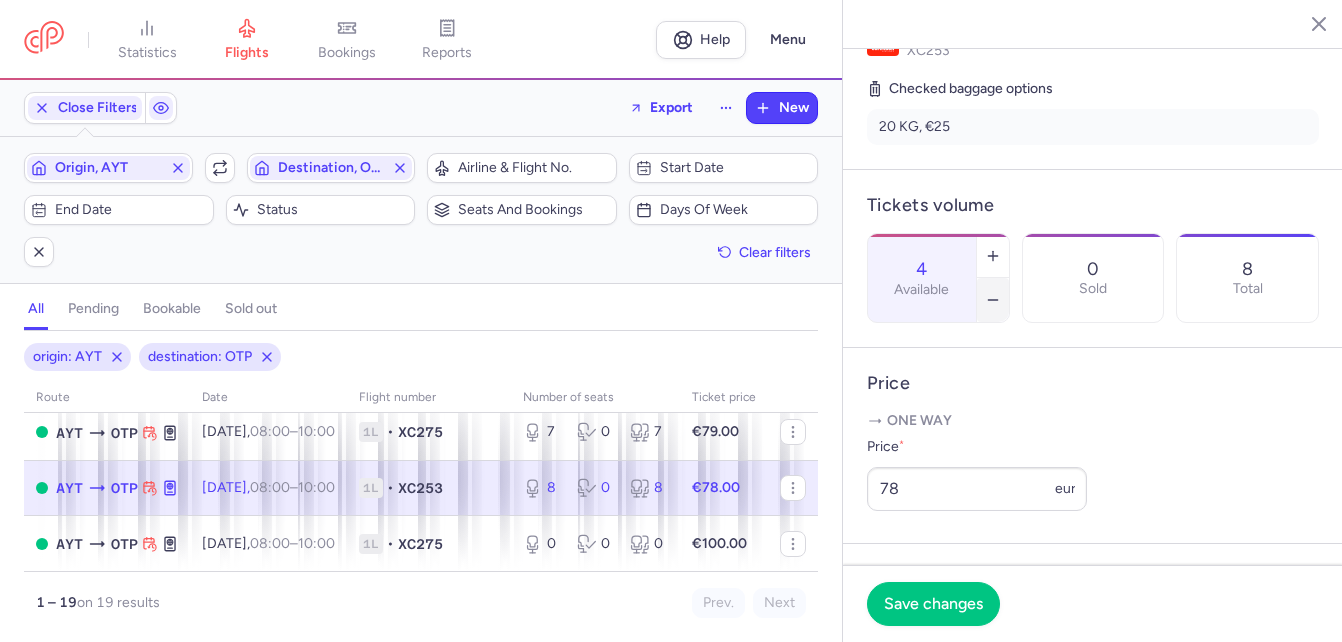 click 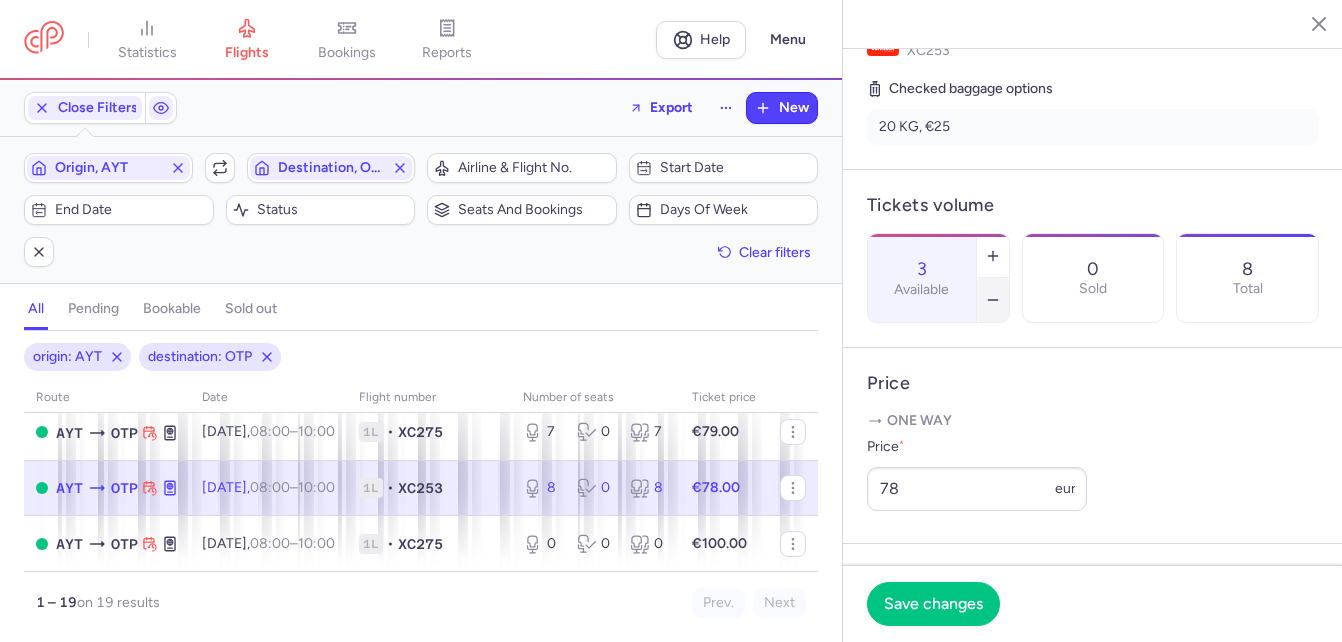 click 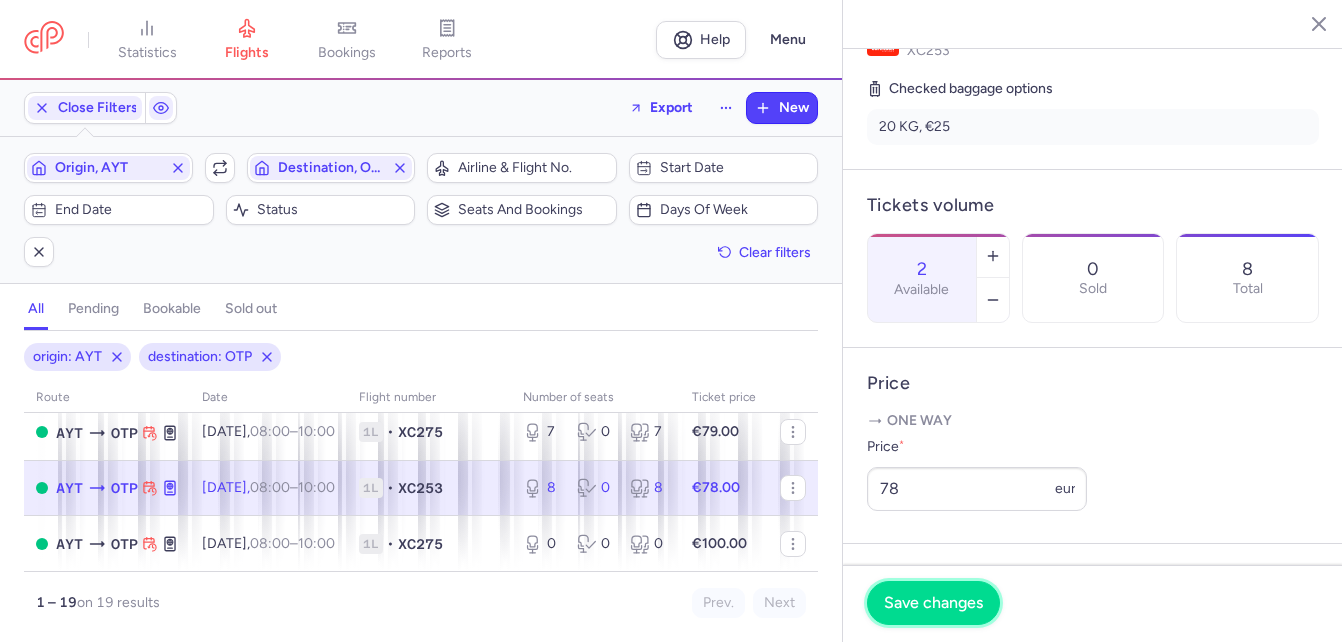 click on "Save changes" at bounding box center [933, 603] 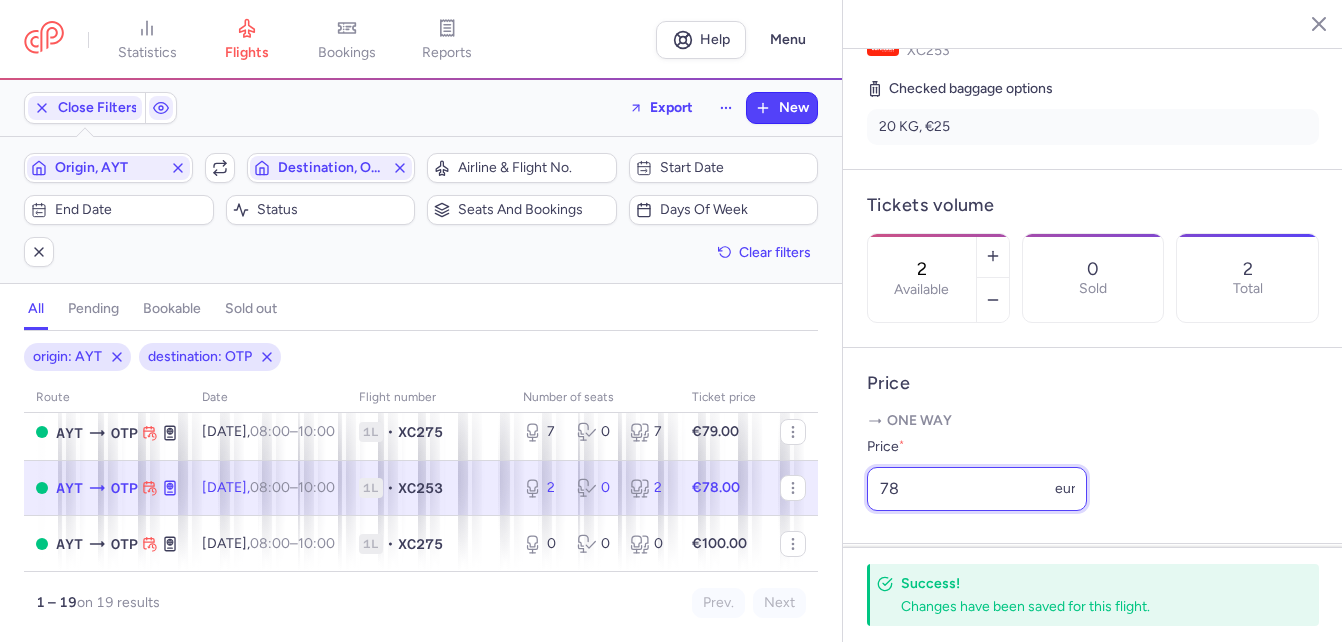 drag, startPoint x: 923, startPoint y: 524, endPoint x: 851, endPoint y: 516, distance: 72.443085 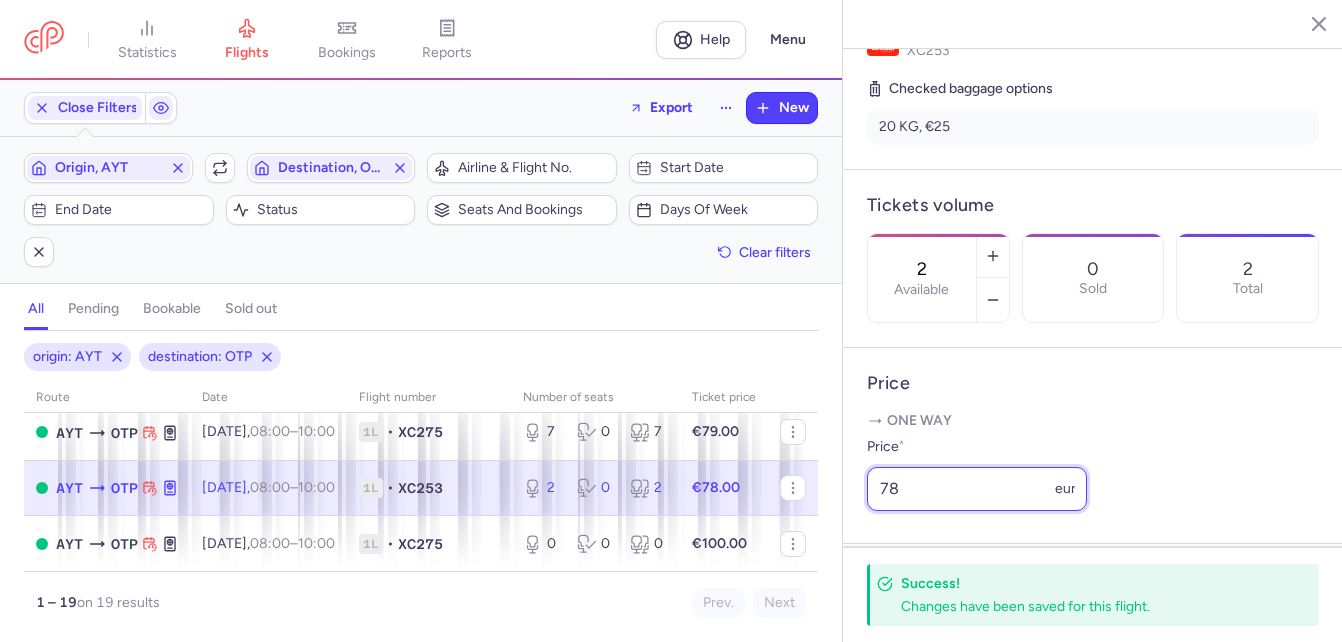 click on "Price  One way  Price  * 78 eur" at bounding box center (1093, 446) 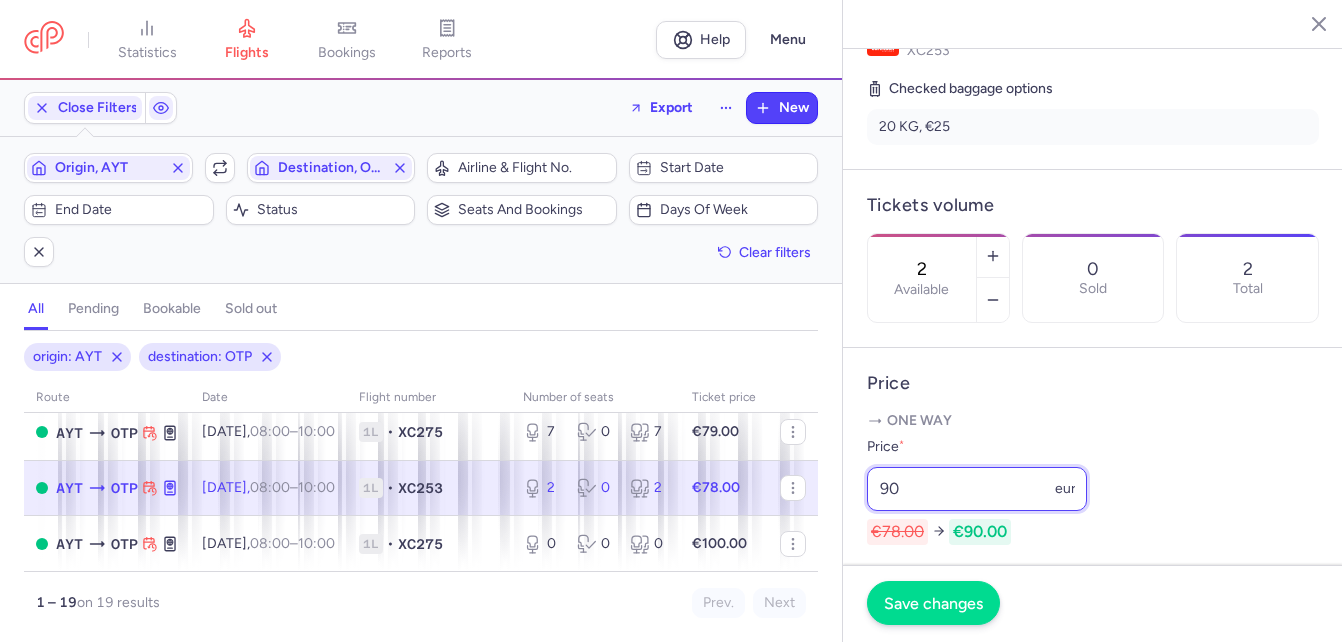 type on "90" 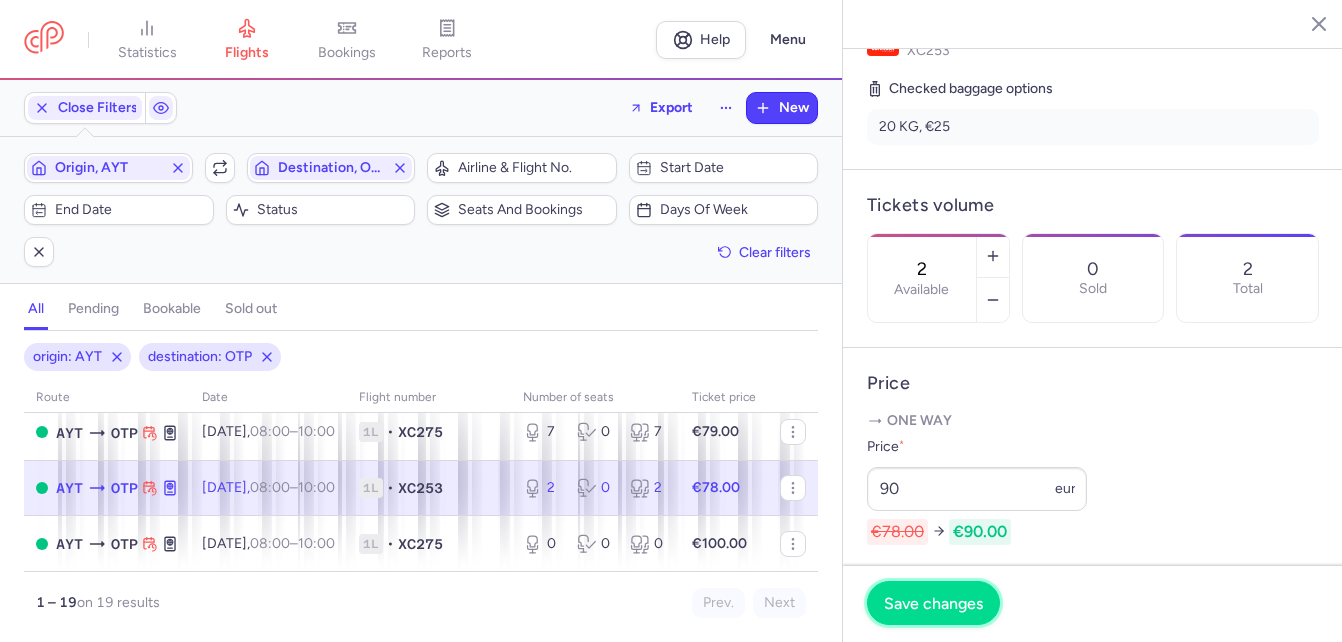 click on "Save changes" at bounding box center (933, 603) 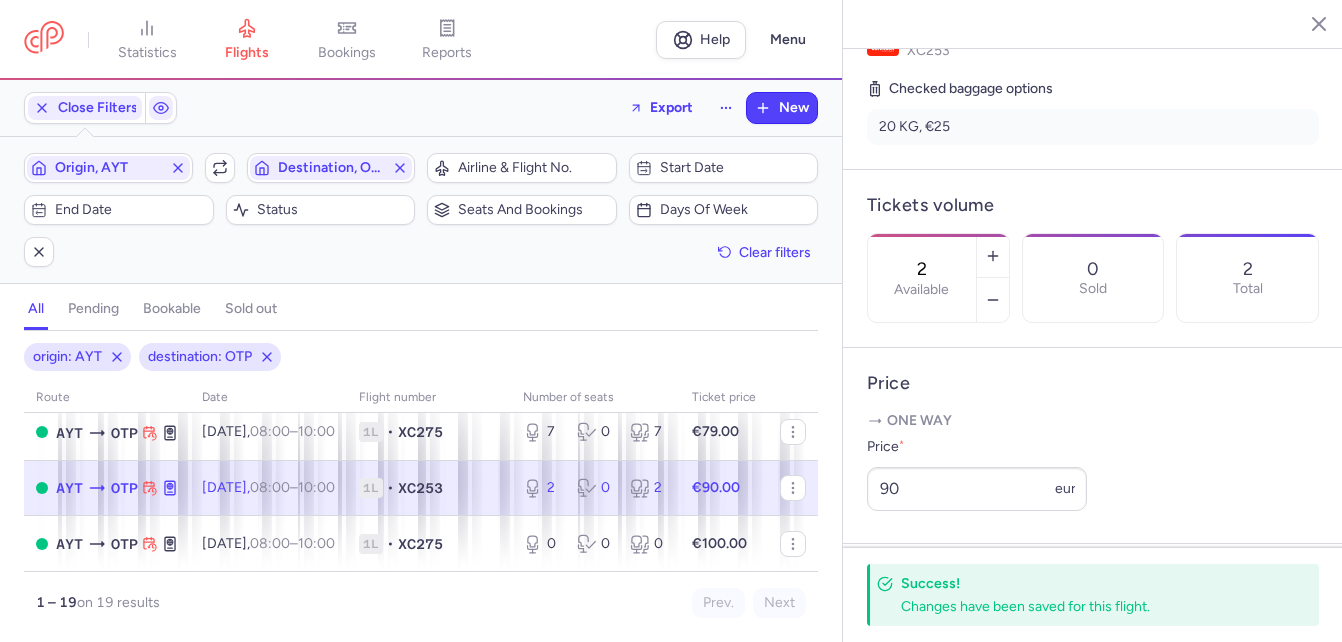 scroll, scrollTop: 720, scrollLeft: 0, axis: vertical 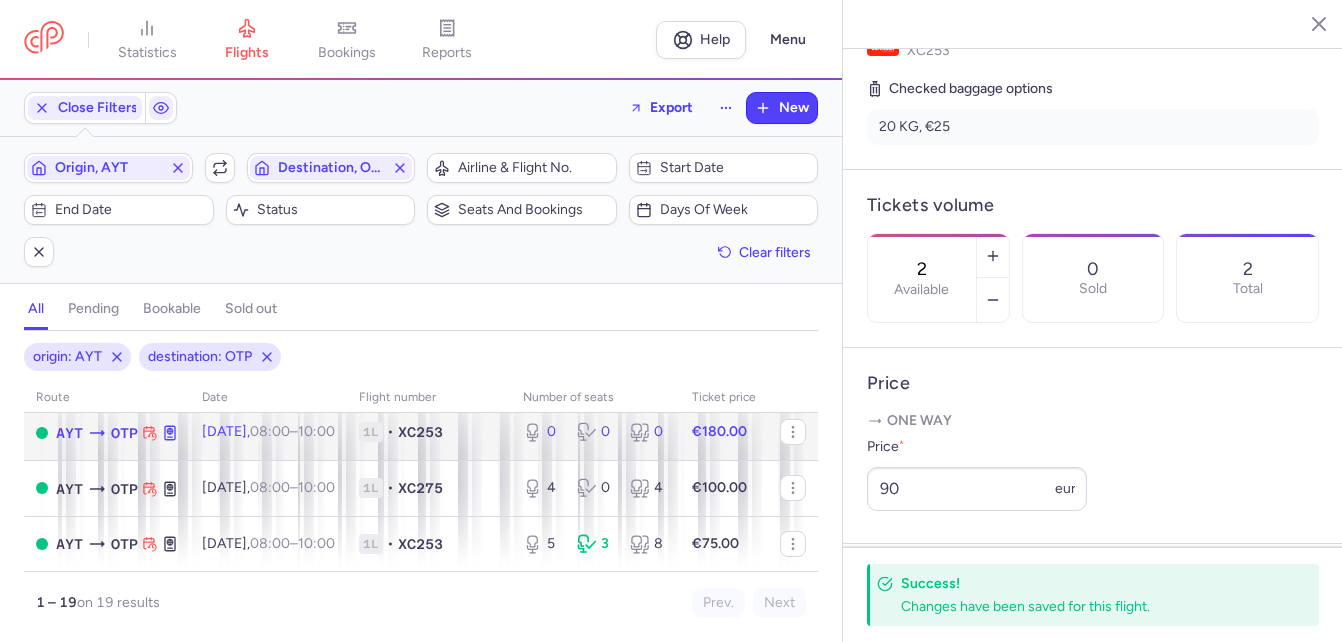 click on "XC253" 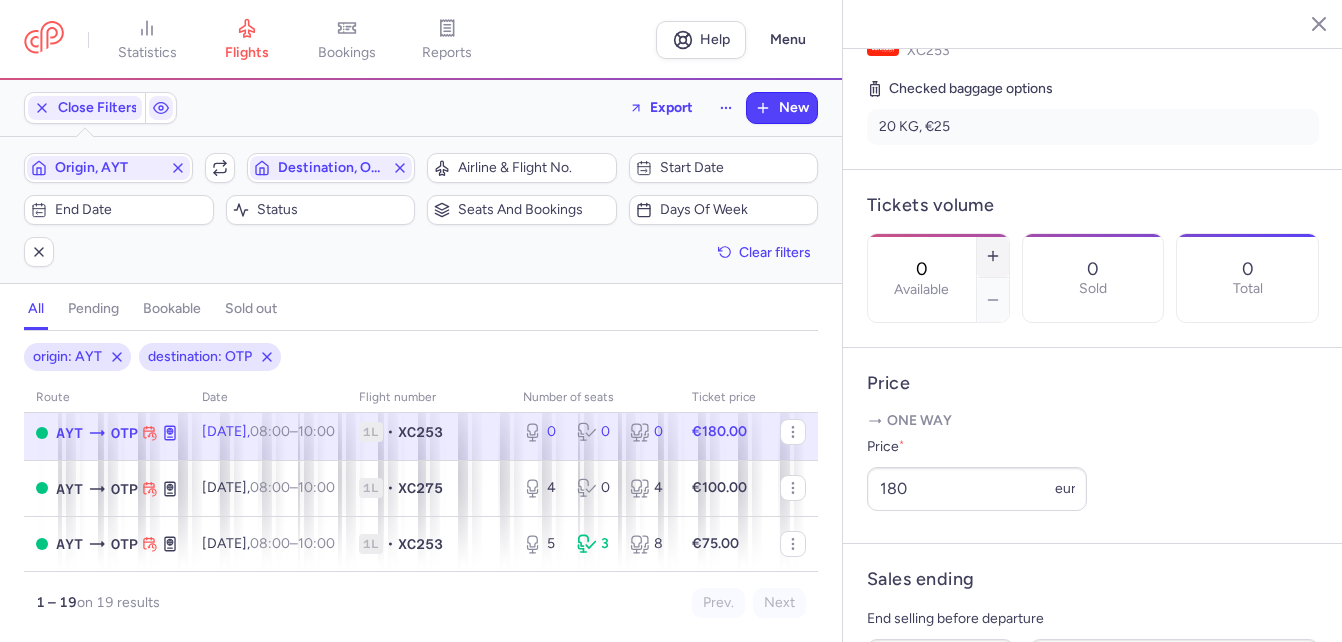 click 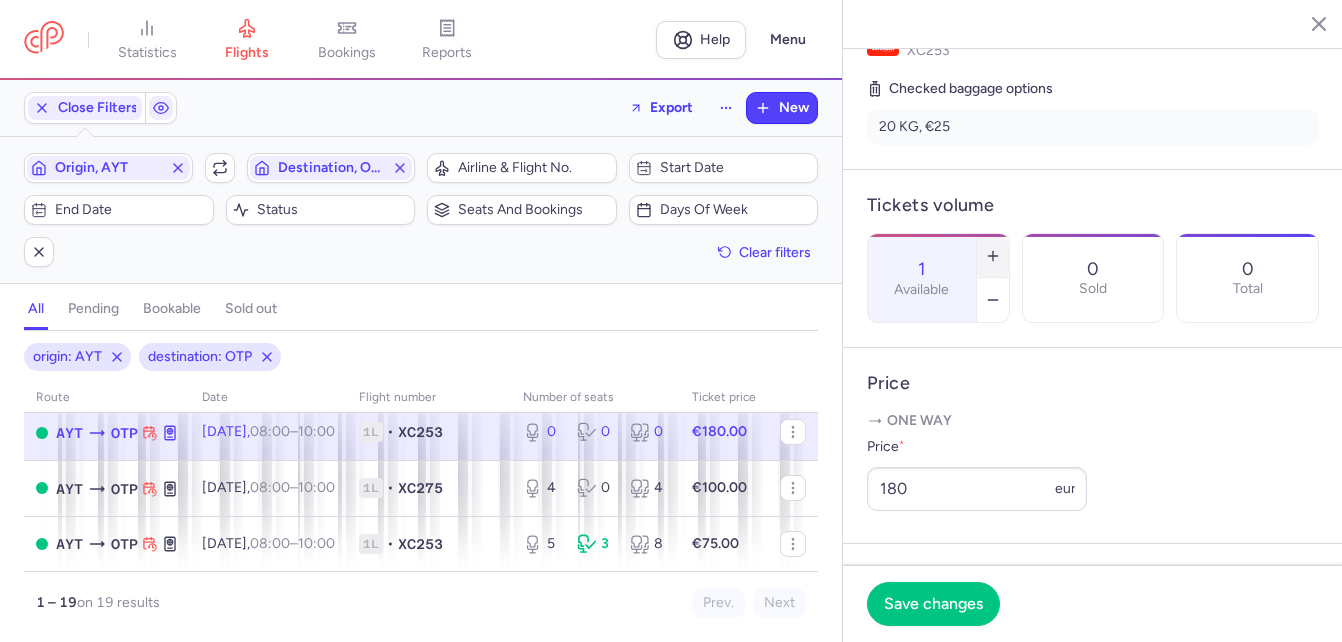 click 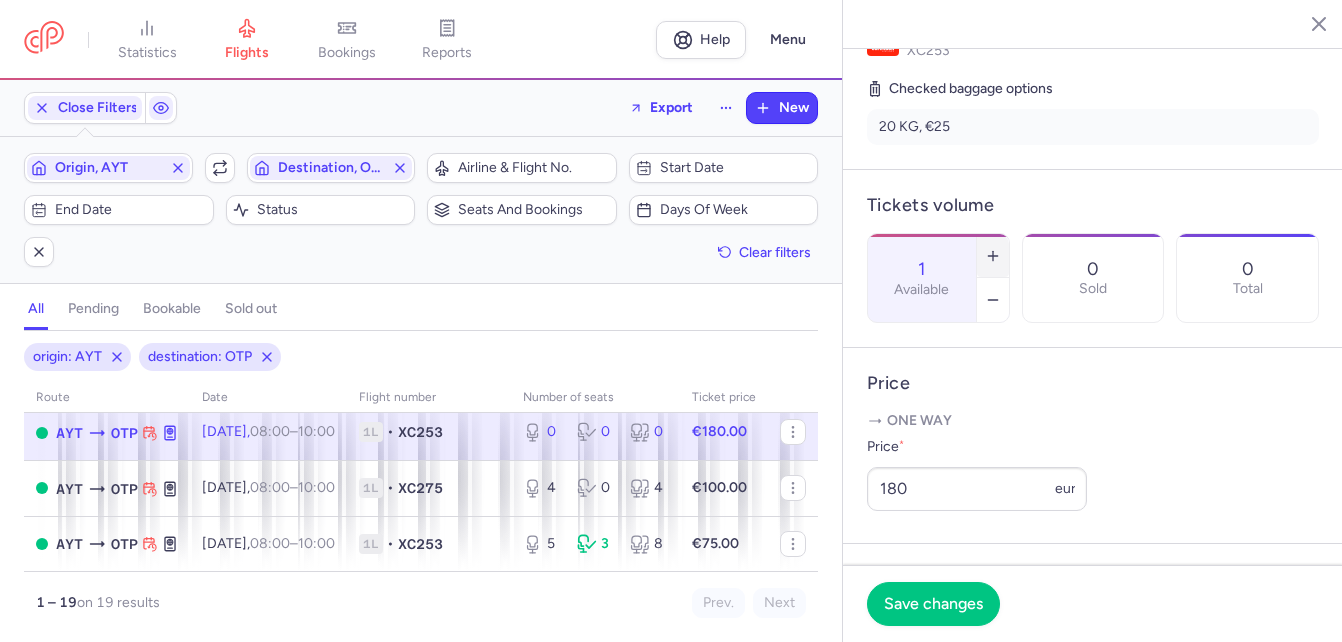 type on "2" 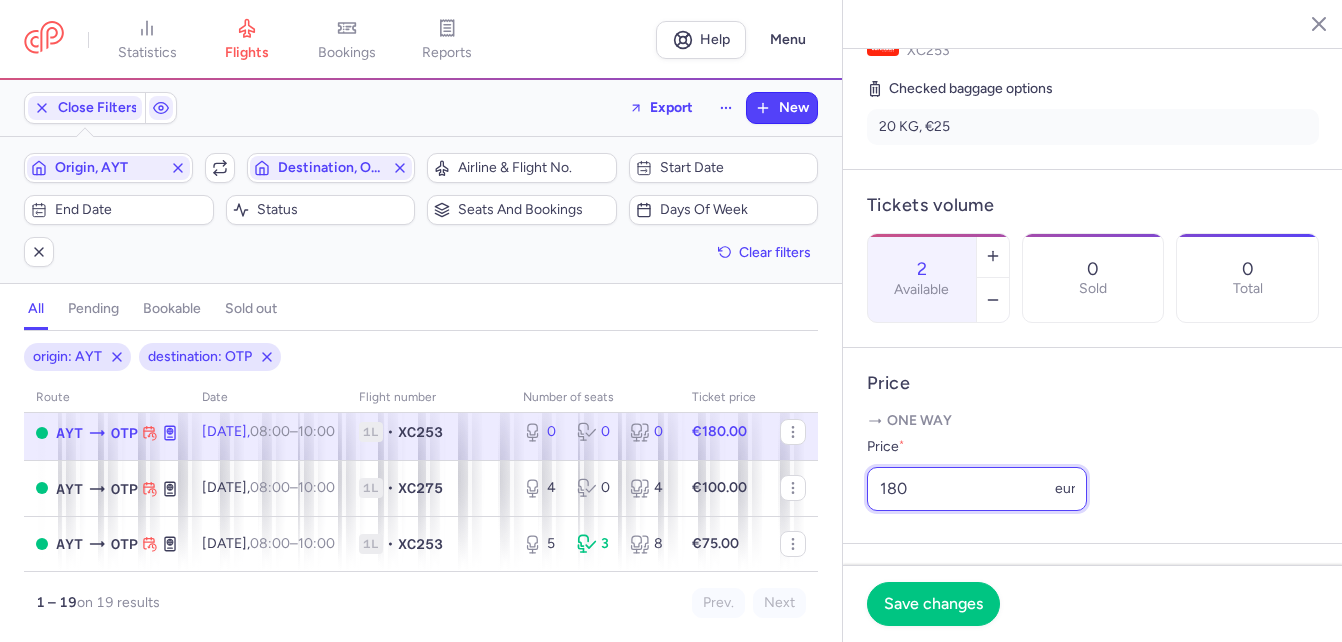 drag, startPoint x: 917, startPoint y: 519, endPoint x: 837, endPoint y: 514, distance: 80.1561 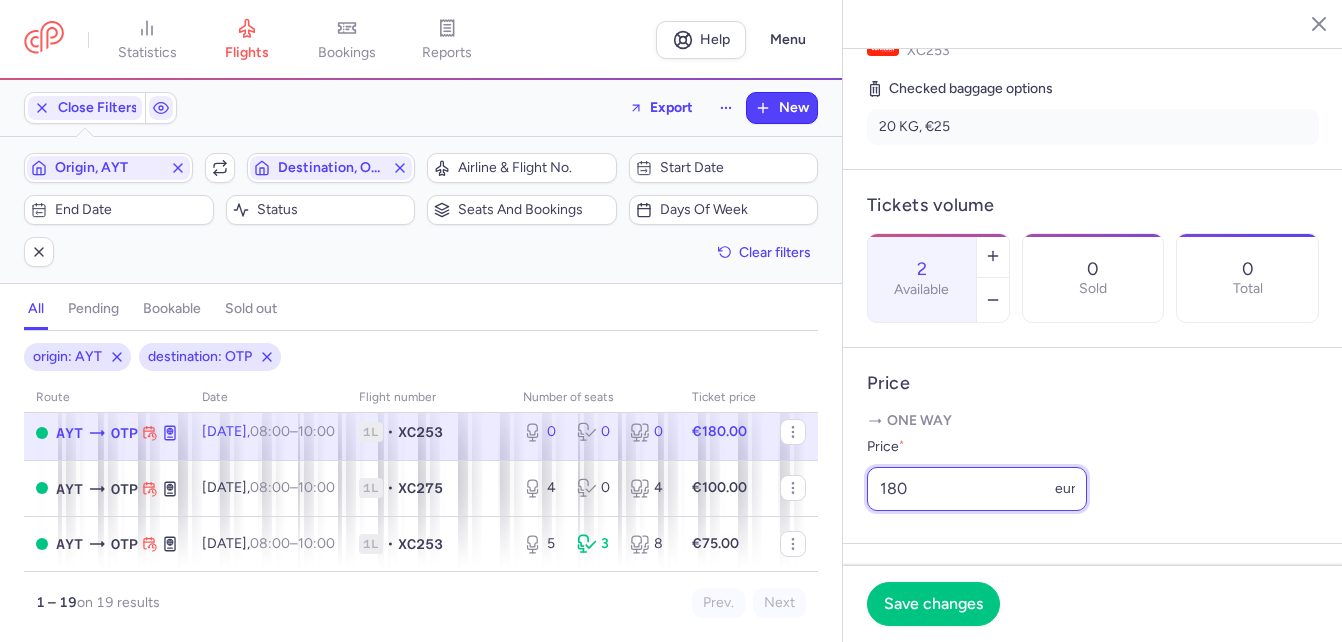 click on "statistics flights bookings reports  Help  Menu Close Filters  Export  New Filters (2) – 19 results  Origin, AYT  Include return  Destination, OTP  Airline & Flight No.  Start date  End date  Status  Seats and bookings  Days of week  Clear filters  all pending bookable sold out 2 origin: AYT destination: OTP route date Flight number number of seats Ticket price [DATE]  AYT  OTP [DATE]  08:00  –  10:00  +0 1L • XC275 20 2 22 €49.00  AYT  OTP [DATE]  08:00  –  10:00  +0 1L • XC253 3 7 10 €65.00 [DATE]  AYT  OTP [DATE]  08:00  –  10:00  +0 1L • XC275 1 0 1 €69.00  AYT  OTP [DATE]  08:00  –  10:00  +0 1L • XC253 8 0 8 €65.00  AYT  OTP [DATE]  08:00  –  10:00  +0 1L • XC275 0 0 0 €80.00  AYT  OTP [DATE]  08:00  –  10:00  +0 1L • XC253 8 0 8 €69.00  AYT  OTP [DATE]  08:00  –  10:00  +0 1L • XC275 7 0 7 €79.00  AYT  OTP [DATE]  08:00  –  10:00  +0 1L • XC253 7 0 7 €69.00  AYT  OTP [DATE]  08:00  –  10:00  +0 1L" 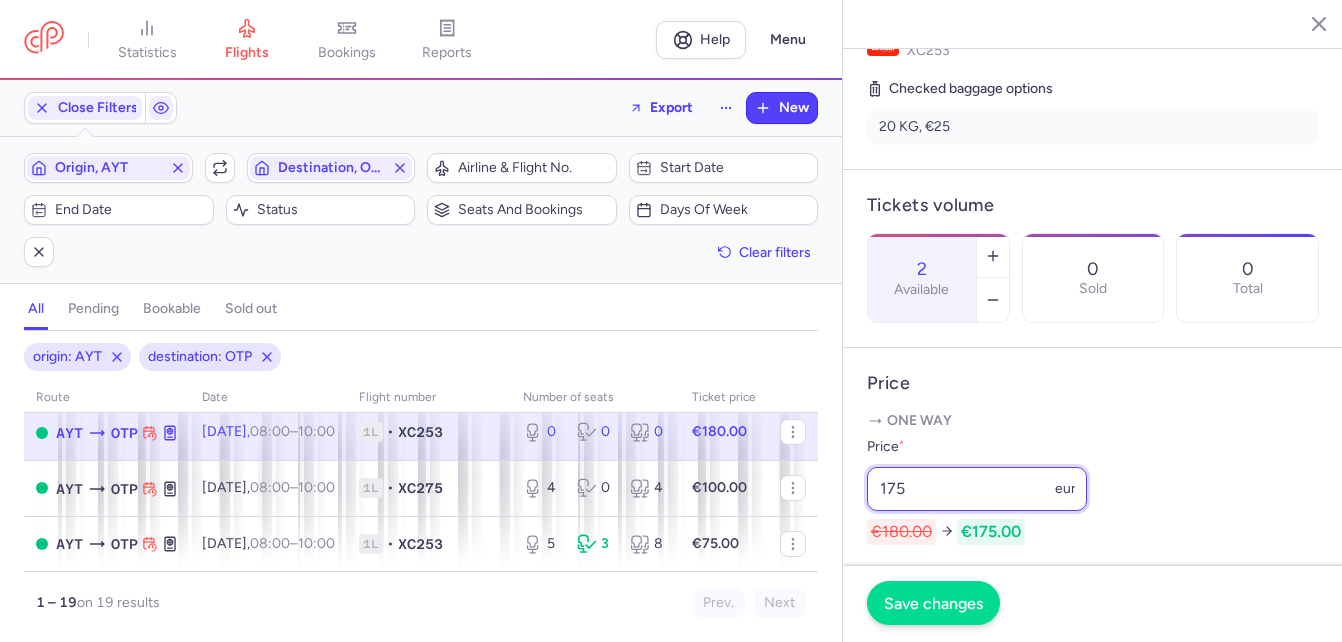 type on "175" 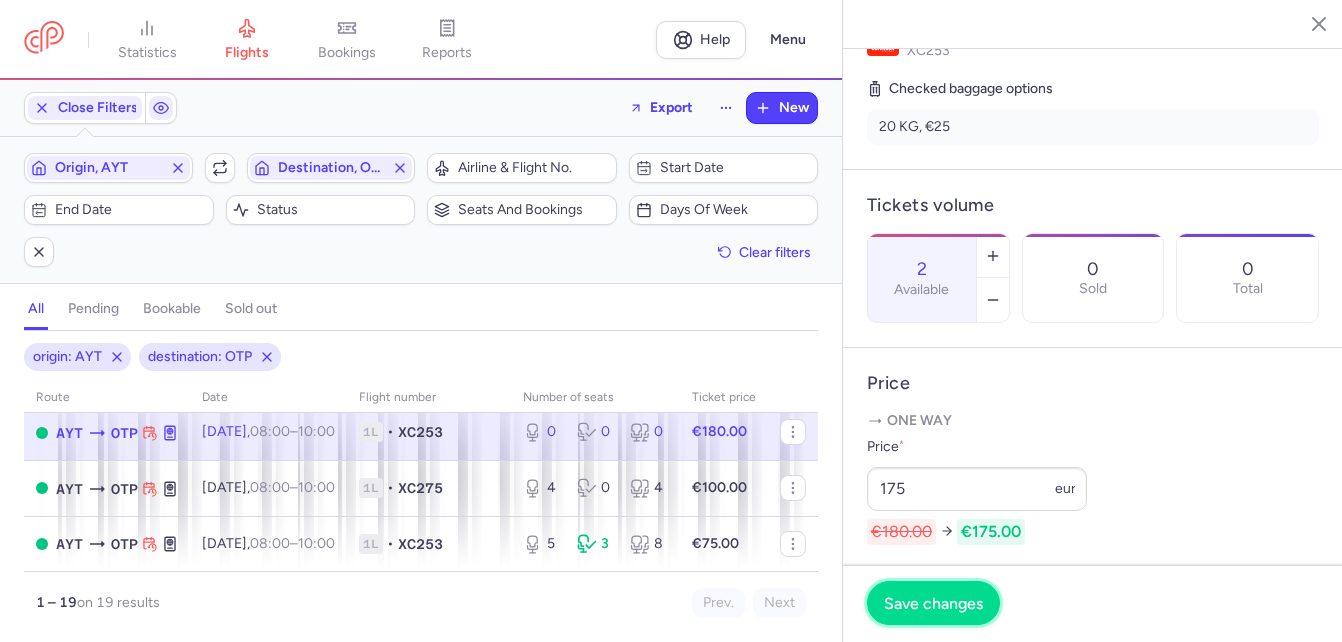 click on "Save changes" at bounding box center [933, 603] 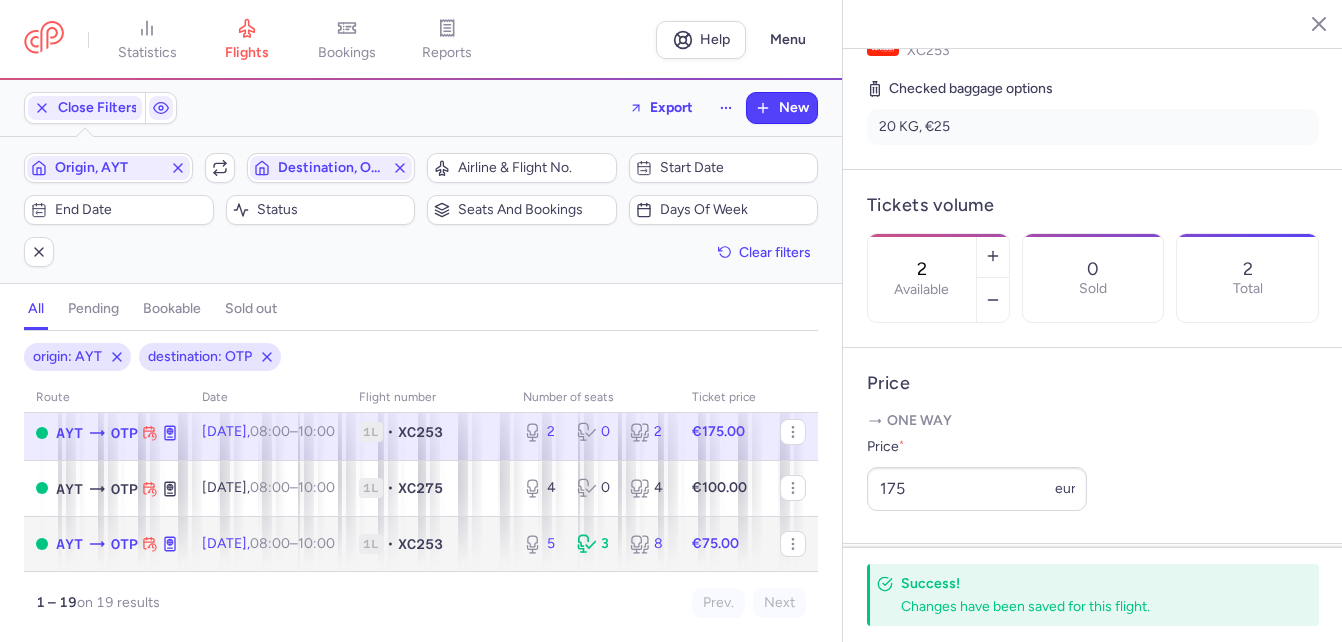 click on "XC253" 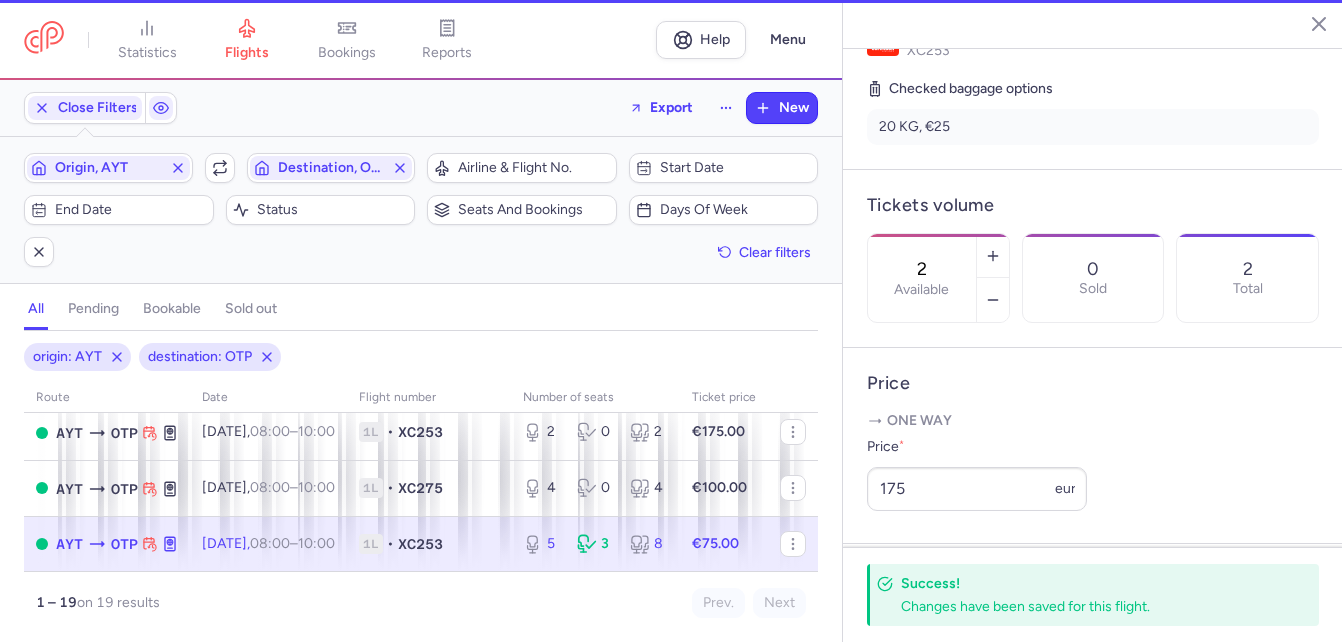 type on "5" 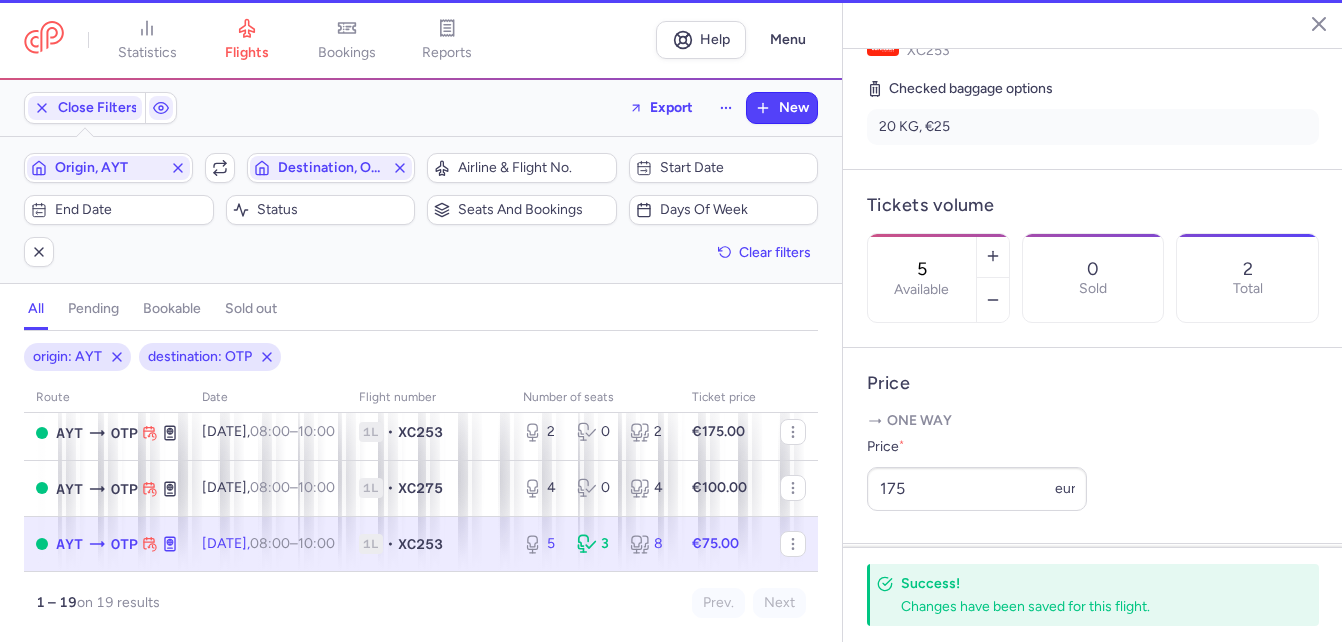 scroll, scrollTop: 489, scrollLeft: 0, axis: vertical 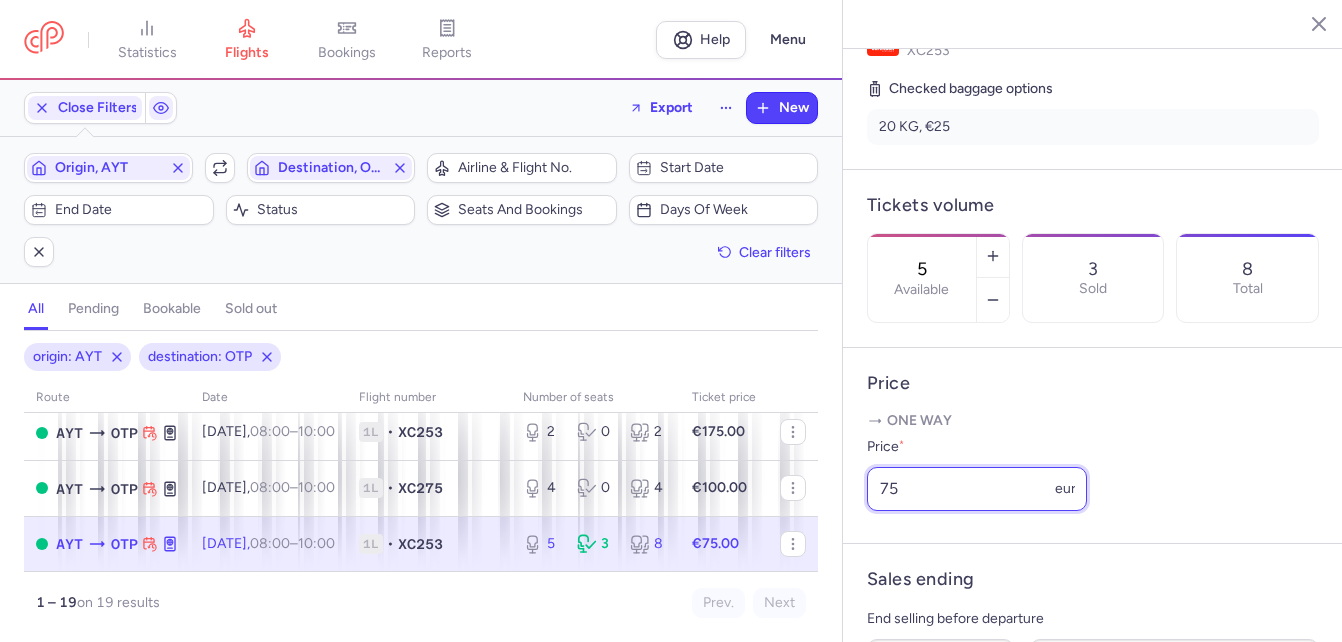 drag, startPoint x: 917, startPoint y: 519, endPoint x: 856, endPoint y: 513, distance: 61.294373 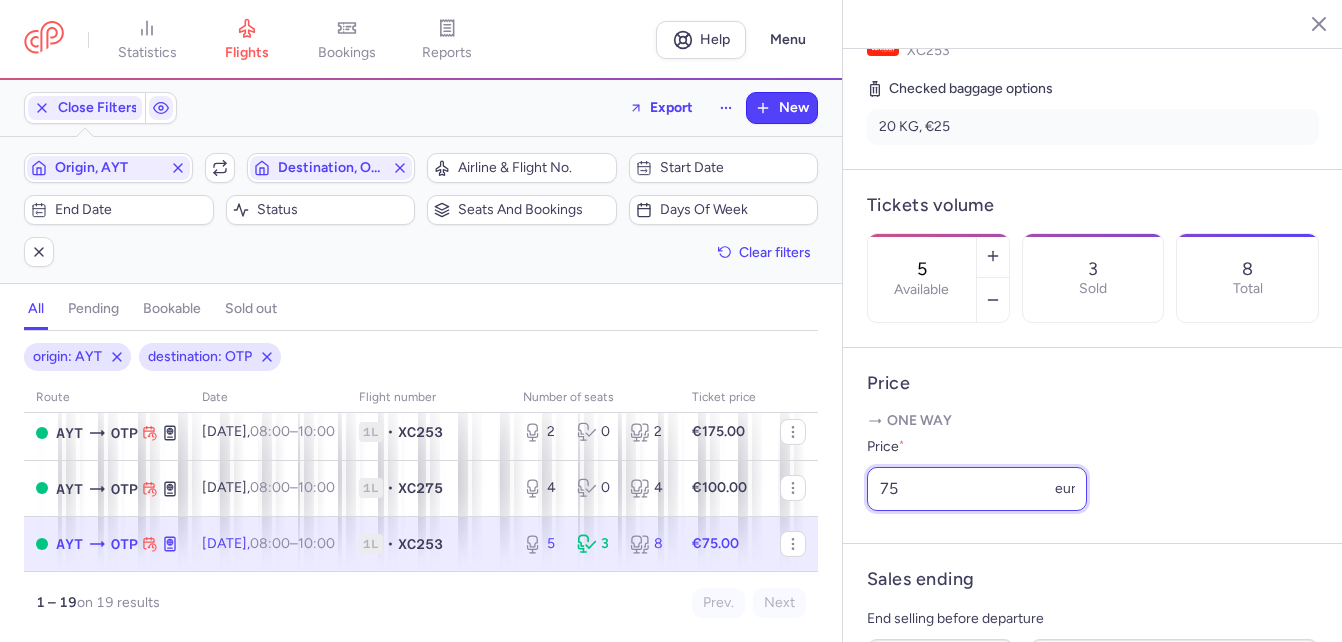 click on "Price  One way  Price  * 75 eur" at bounding box center [1093, 446] 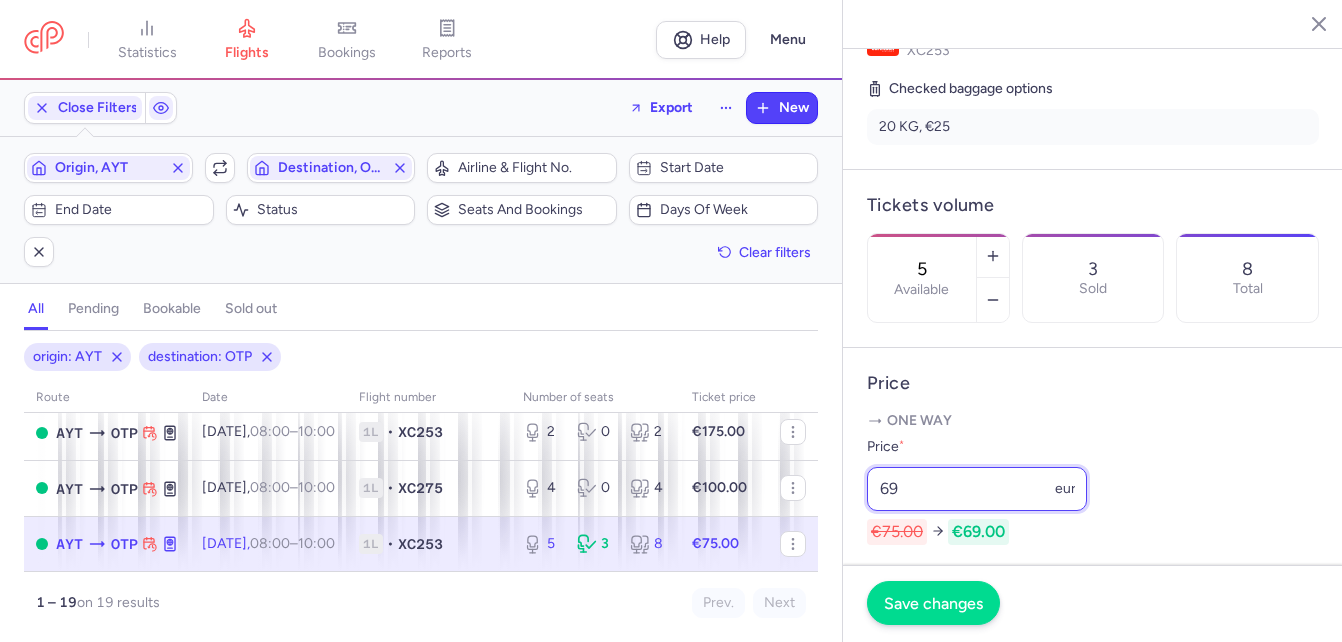type on "69" 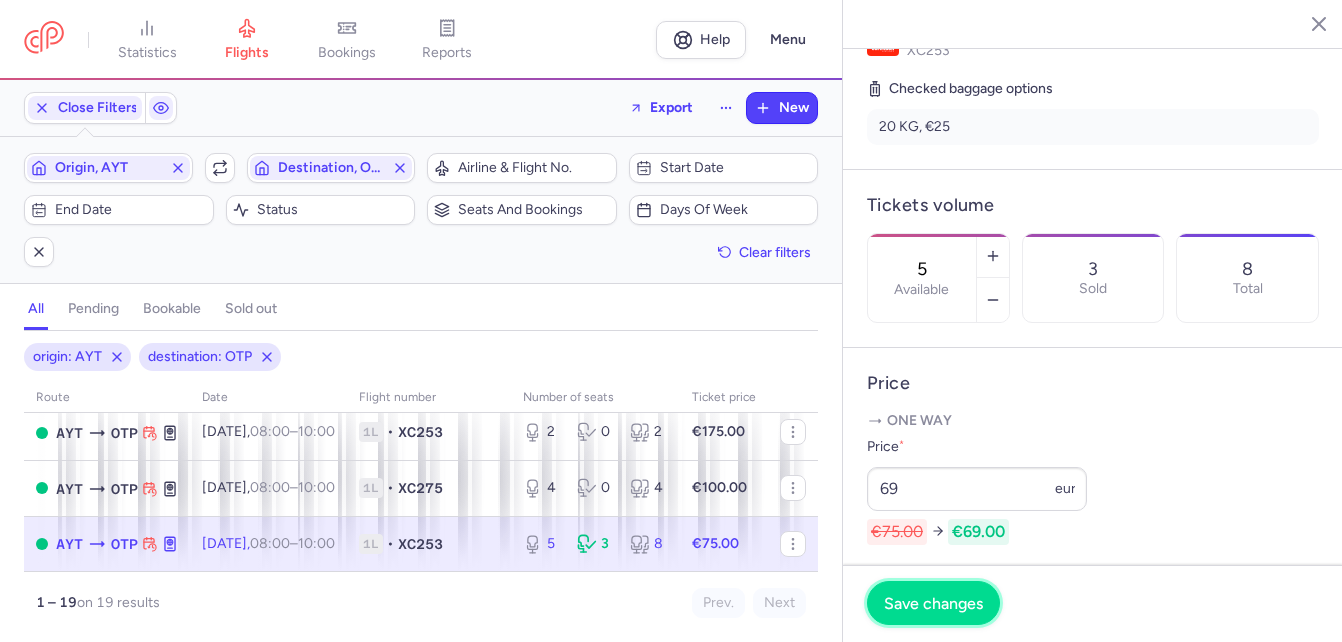 click on "Save changes" at bounding box center [933, 603] 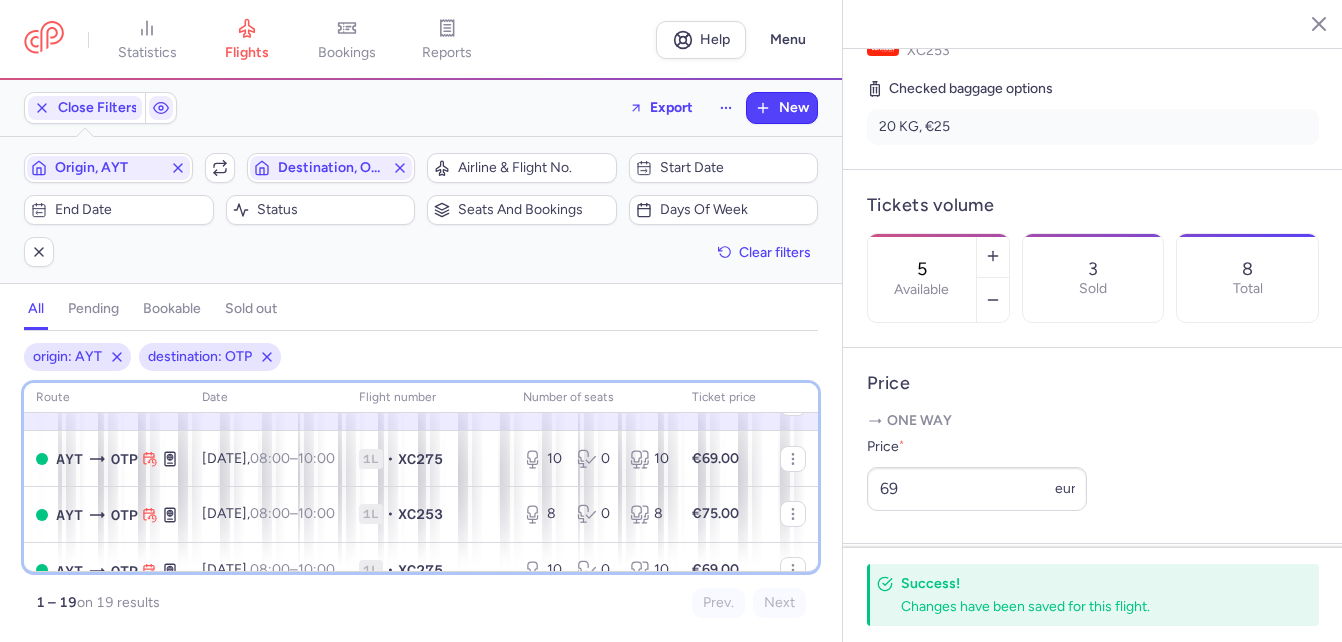 scroll, scrollTop: 880, scrollLeft: 0, axis: vertical 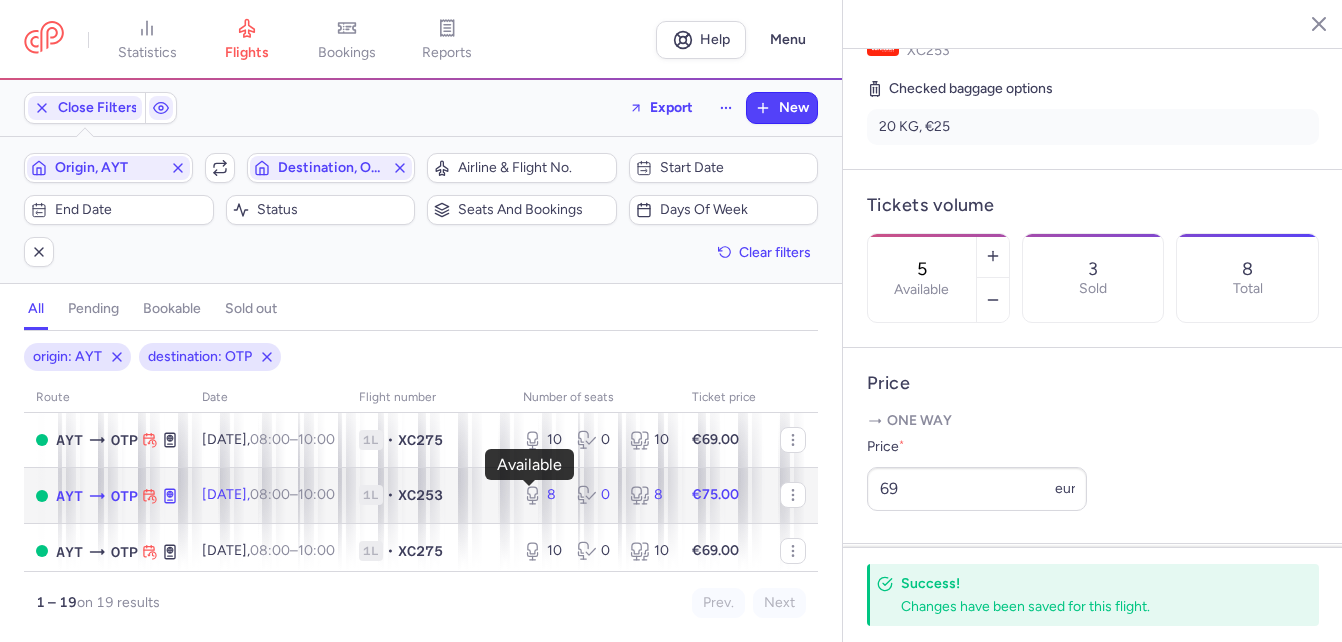 click on "8" at bounding box center (542, 495) 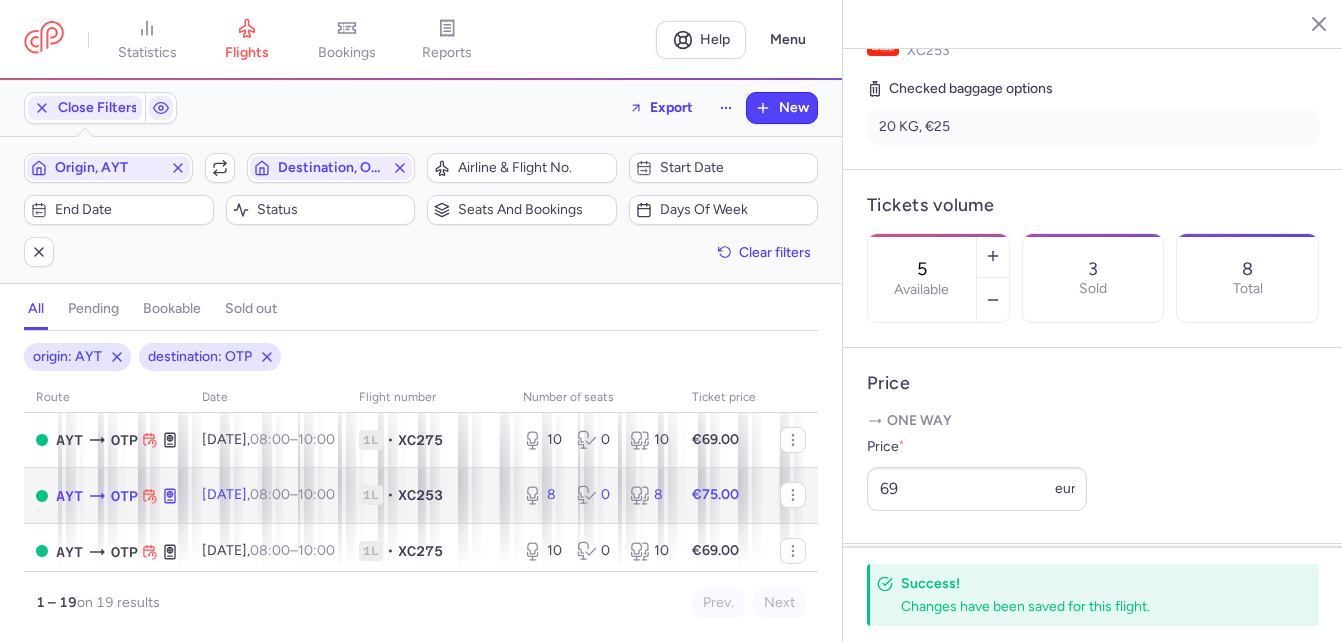 type on "8" 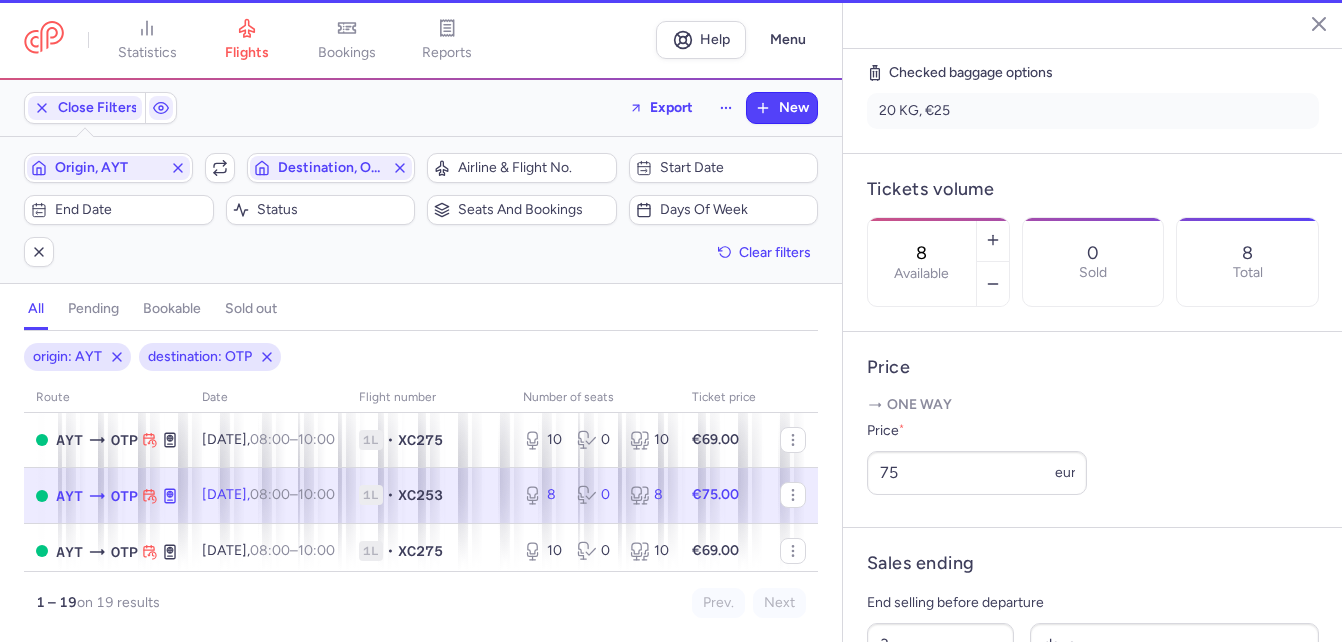 scroll, scrollTop: 473, scrollLeft: 0, axis: vertical 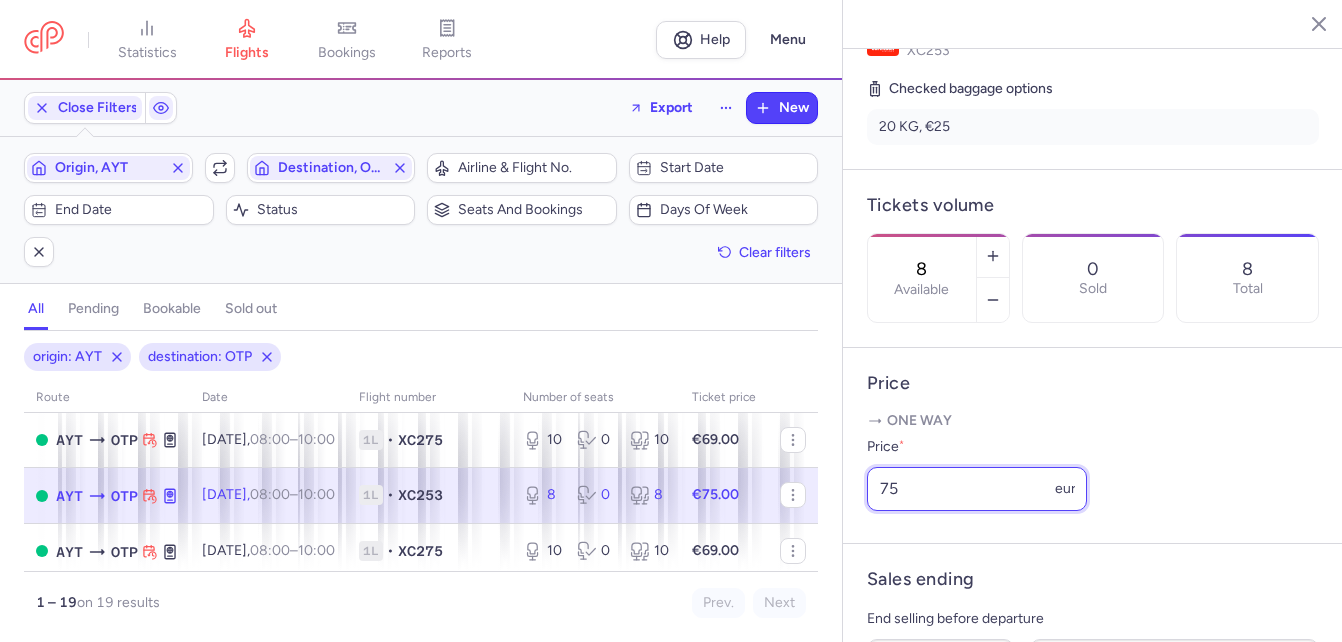 drag, startPoint x: 927, startPoint y: 523, endPoint x: 849, endPoint y: 516, distance: 78.31347 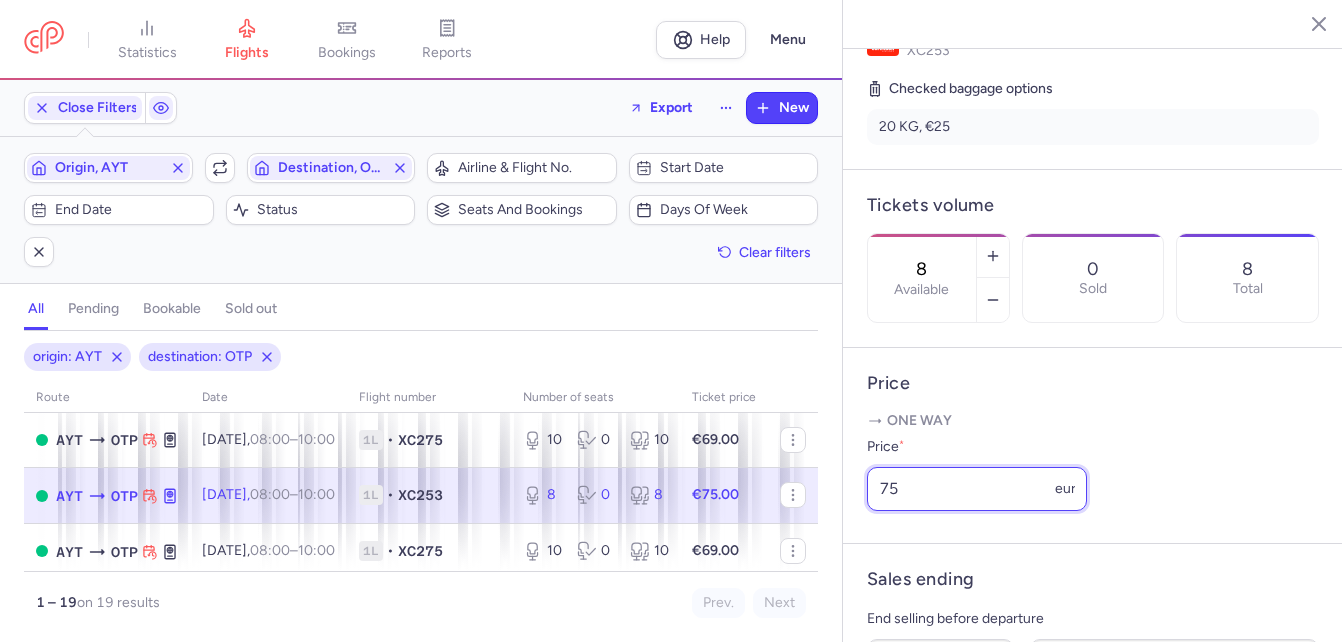 click on "Price  One way  Price  * 75 eur" at bounding box center (1093, 446) 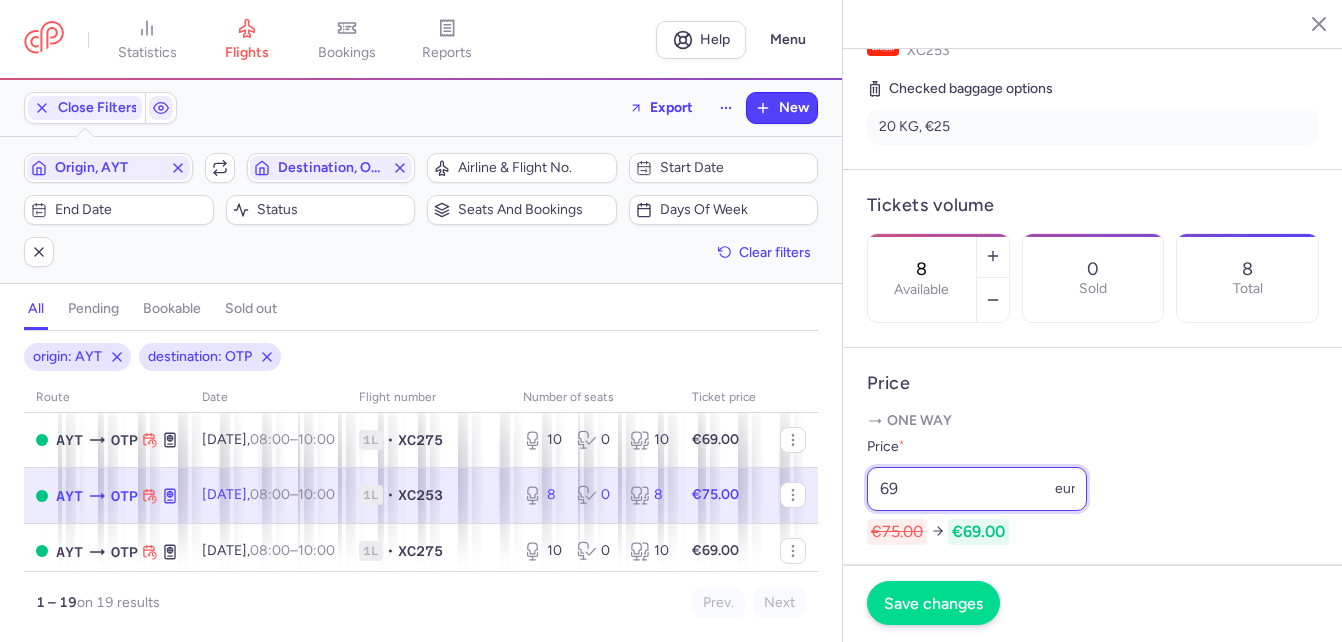 type on "69" 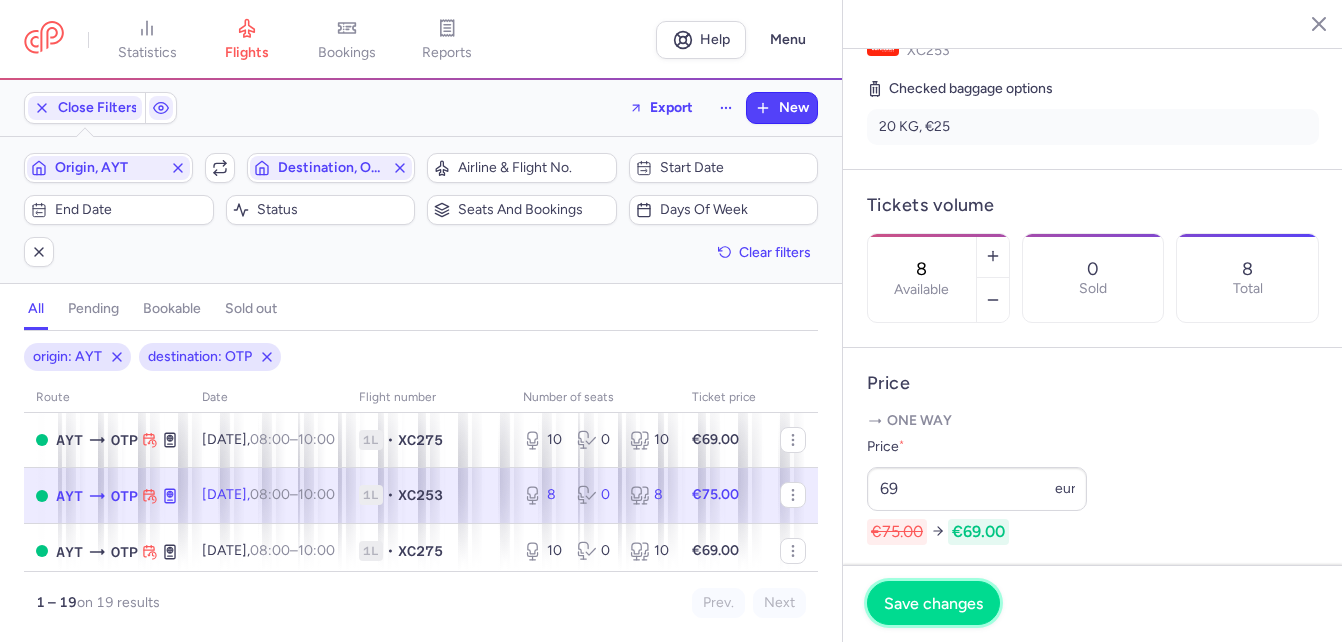 click on "Save changes" at bounding box center [933, 603] 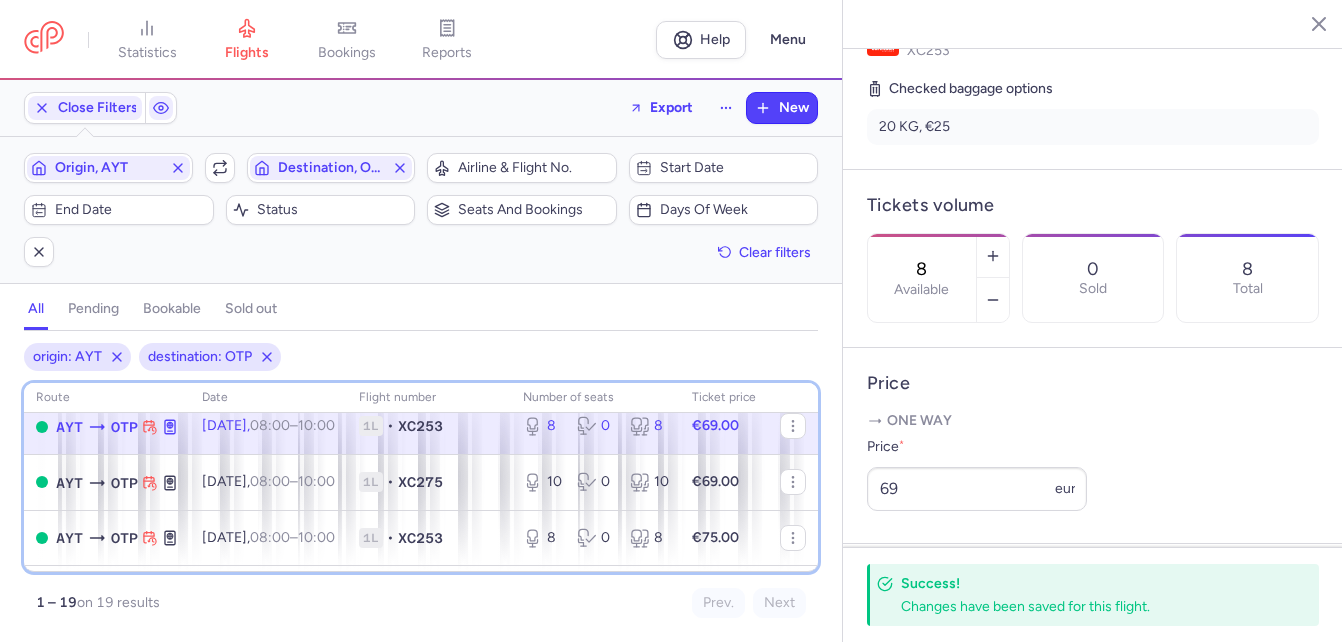 scroll, scrollTop: 960, scrollLeft: 0, axis: vertical 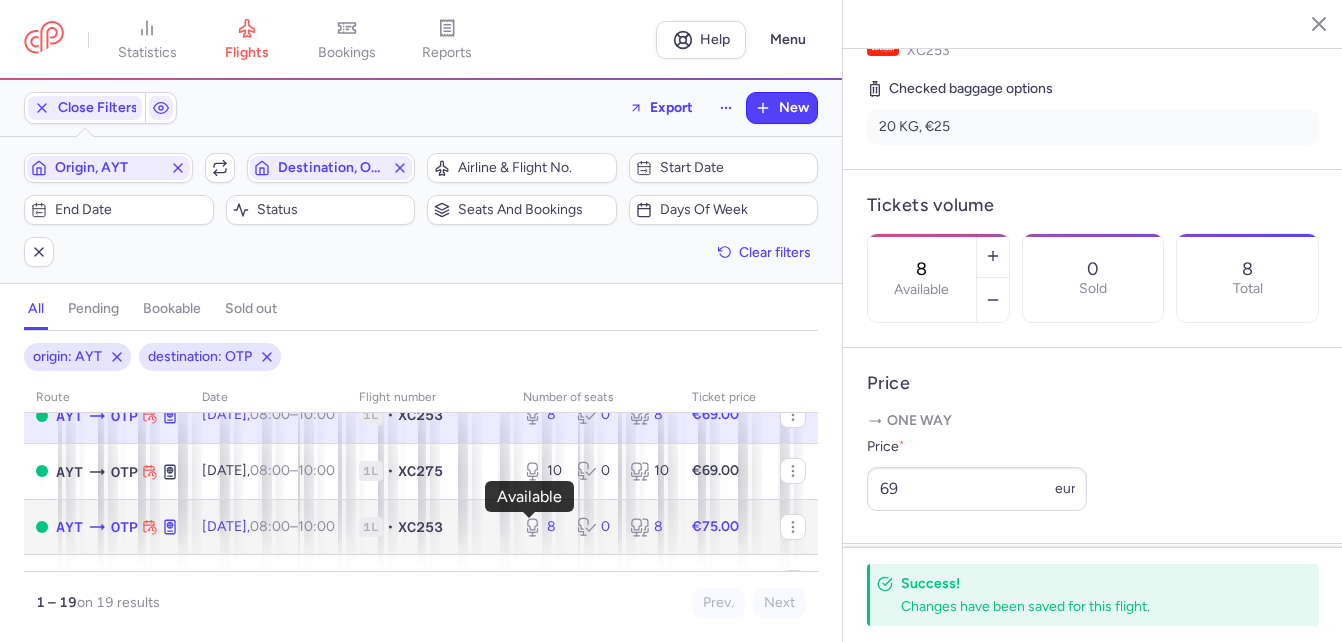 click on "8" at bounding box center [542, 527] 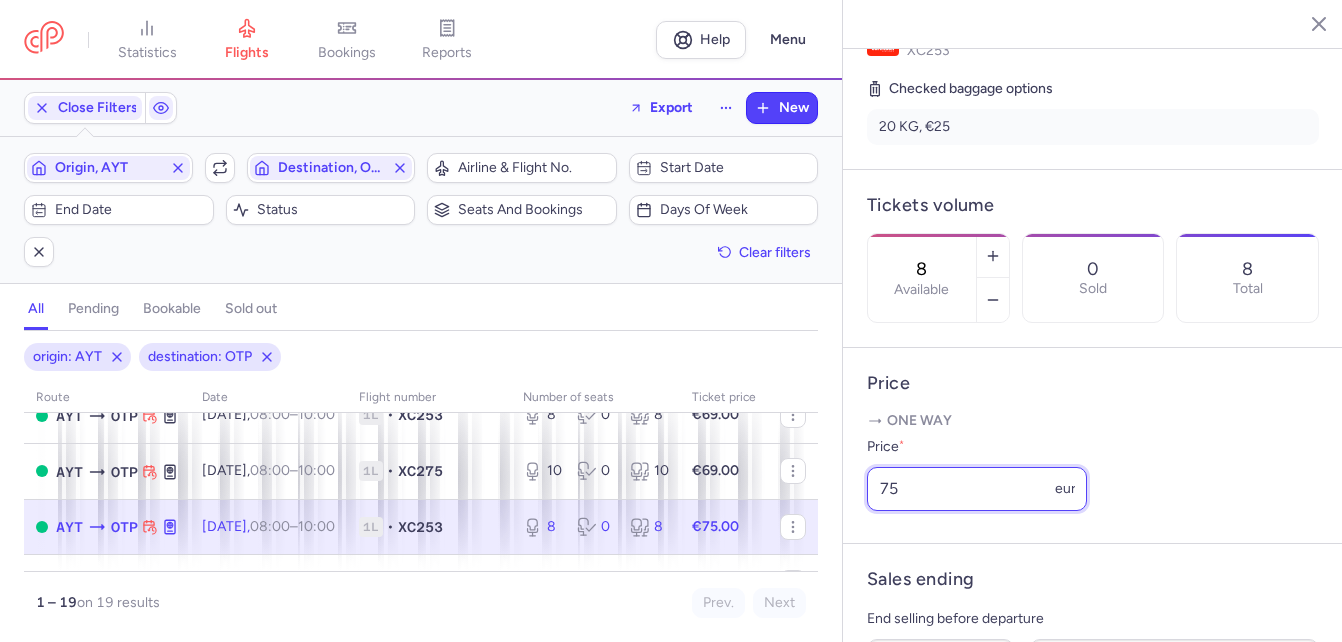 drag, startPoint x: 920, startPoint y: 517, endPoint x: 812, endPoint y: 511, distance: 108.16654 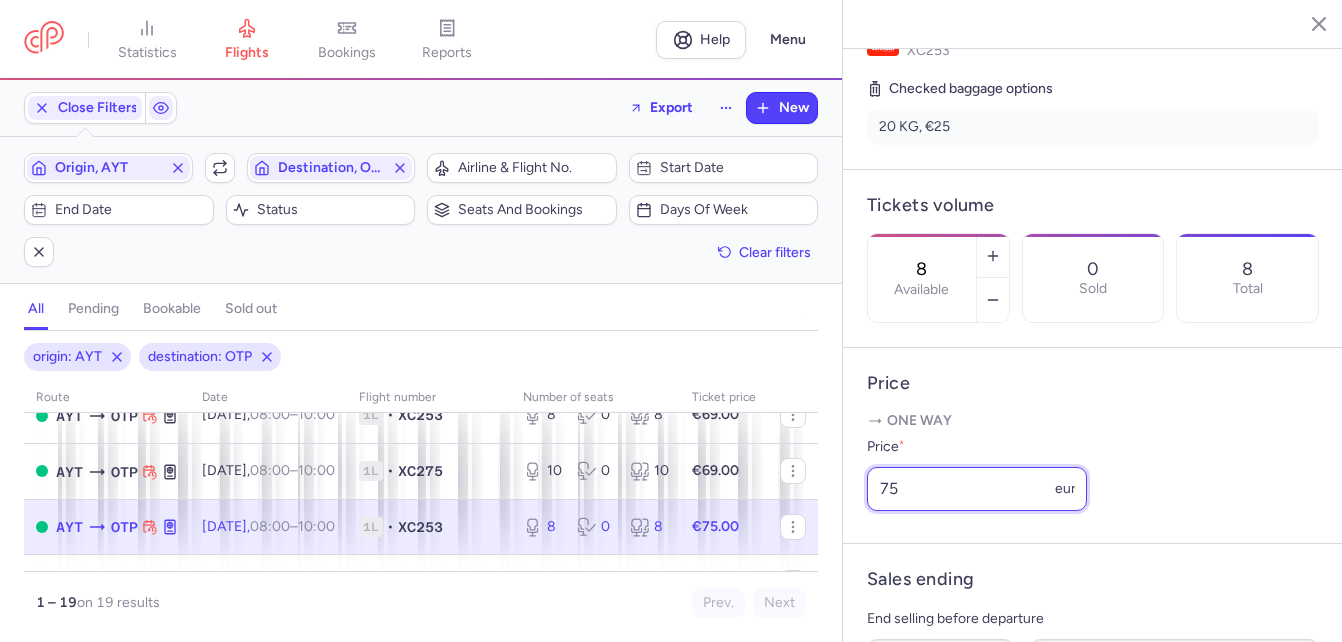 click on "statistics flights bookings reports  Help  Menu Close Filters  Export  New Filters (2) – 19 results  Origin, AYT  Include return  Destination, OTP  Airline & Flight No.  Start date  End date  Status  Seats and bookings  Days of week  Clear filters  all pending bookable sold out 2 origin: AYT destination: OTP route date Flight number number of seats Ticket price [DATE]  AYT  OTP [DATE]  08:00  –  10:00  +0 1L • XC275 20 2 22 €49.00  AYT  OTP [DATE]  08:00  –  10:00  +0 1L • XC253 3 7 10 €65.00 [DATE]  AYT  OTP [DATE]  08:00  –  10:00  +0 1L • XC275 1 0 1 €69.00  AYT  OTP [DATE]  08:00  –  10:00  +0 1L • XC253 8 0 8 €65.00  AYT  OTP [DATE]  08:00  –  10:00  +0 1L • XC275 0 0 0 €80.00  AYT  OTP [DATE]  08:00  –  10:00  +0 1L • XC253 8 0 8 €69.00  AYT  OTP [DATE]  08:00  –  10:00  +0 1L • XC275 7 0 7 €79.00  AYT  OTP [DATE]  08:00  –  10:00  +0 1L • XC253 7 0 7 €69.00  AYT  OTP [DATE]  08:00  –  10:00  +0 1L" 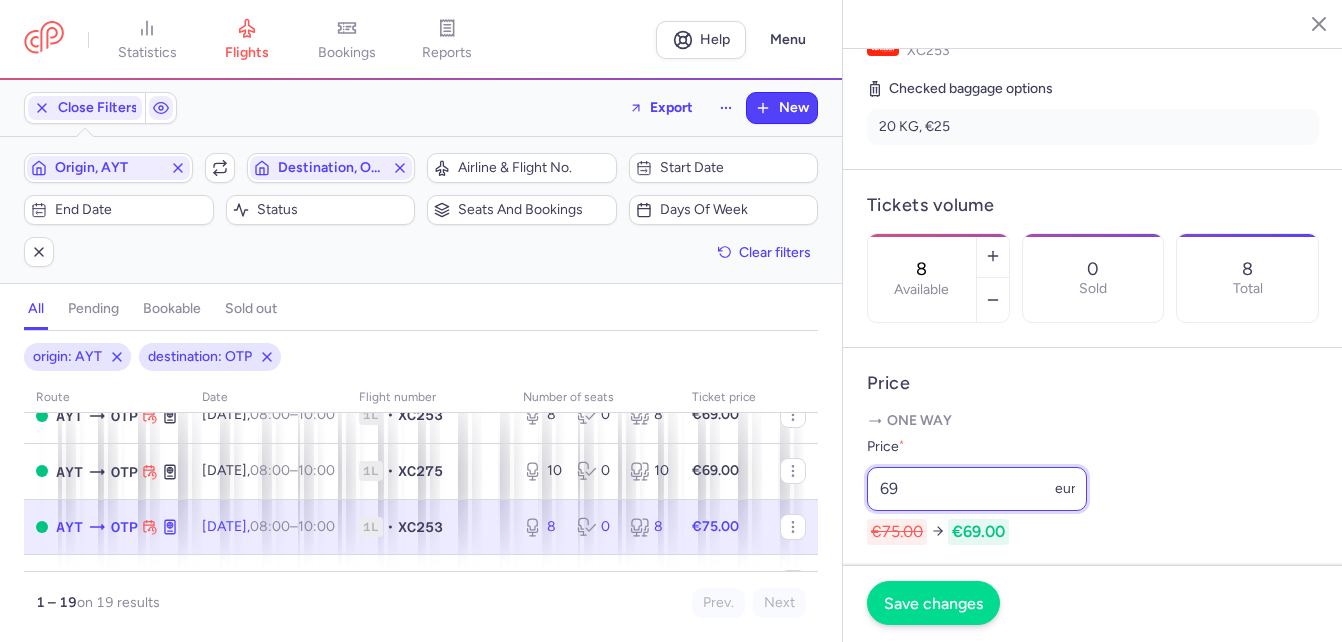 type on "69" 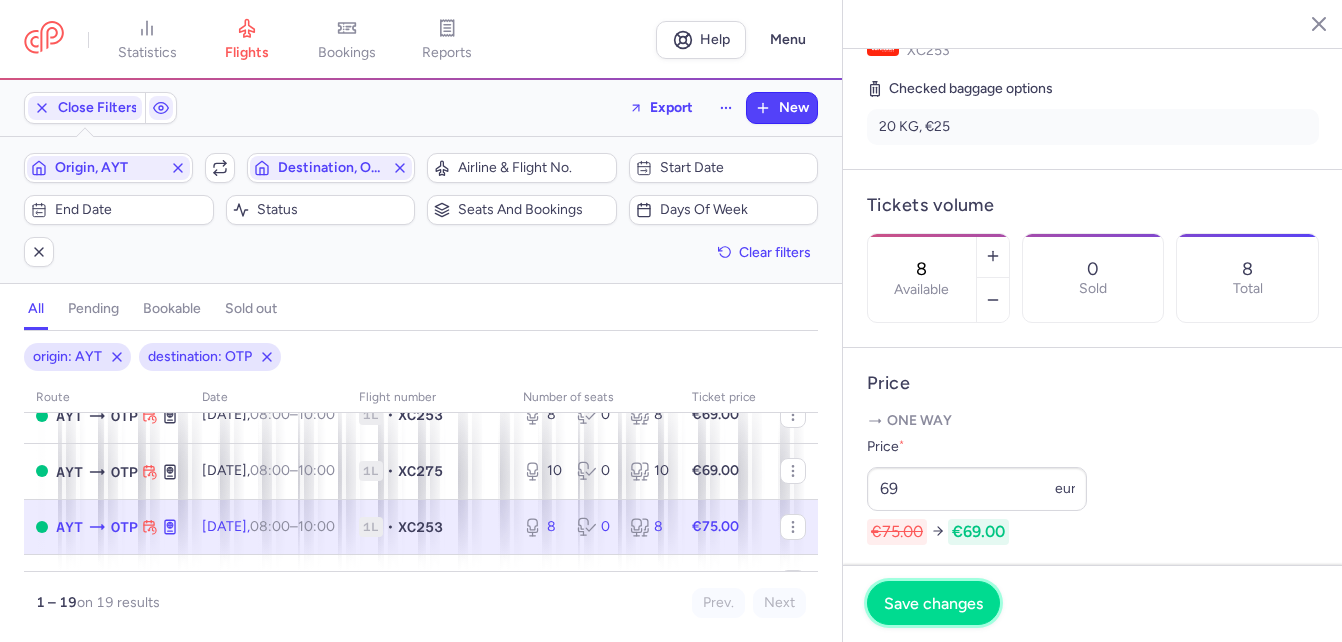 click on "Save changes" at bounding box center [933, 603] 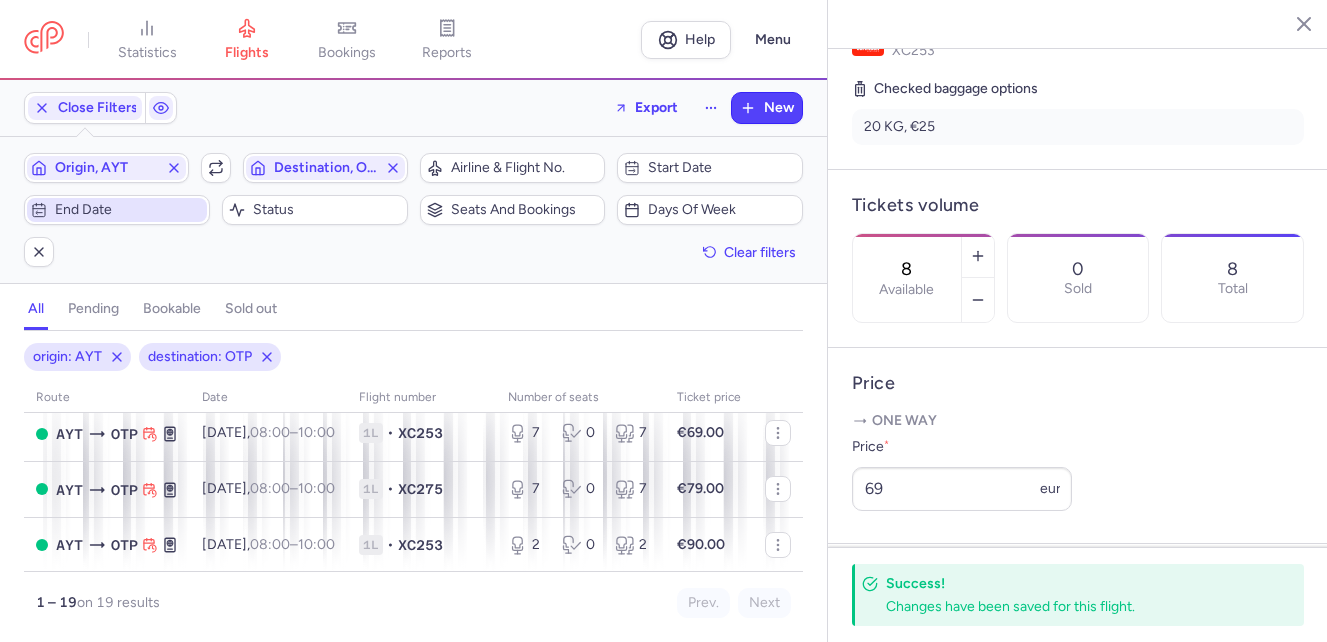 scroll, scrollTop: 314, scrollLeft: 0, axis: vertical 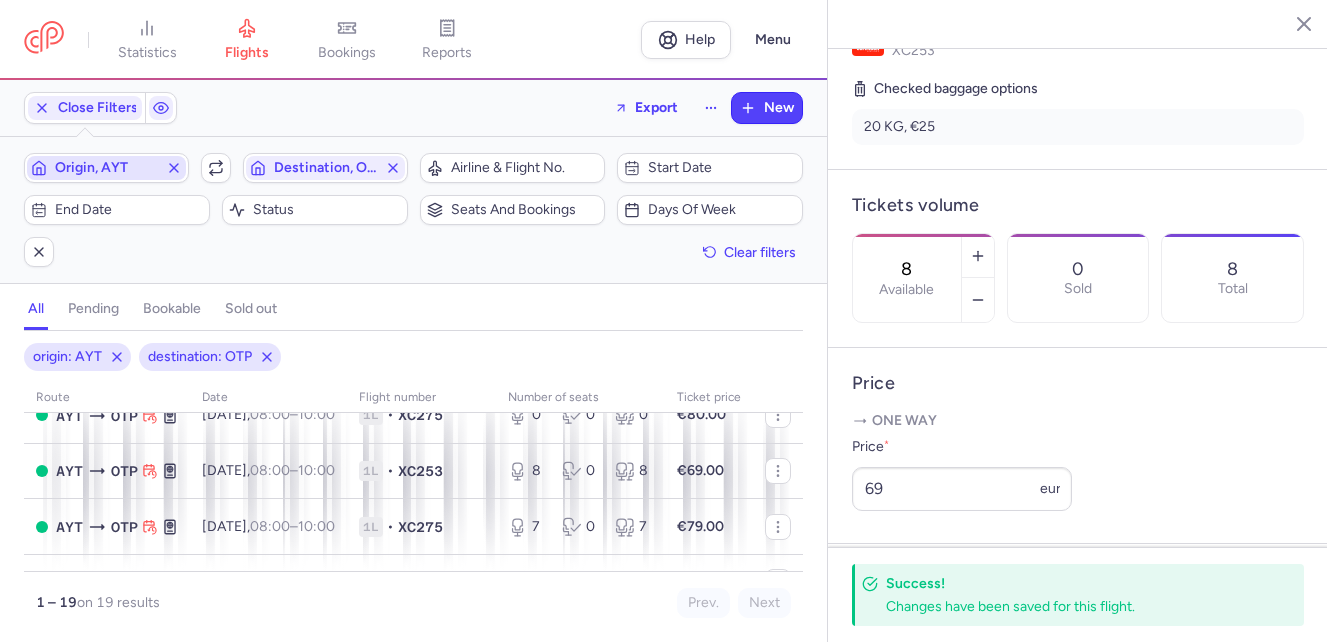 drag, startPoint x: 178, startPoint y: 169, endPoint x: 146, endPoint y: 173, distance: 32.24903 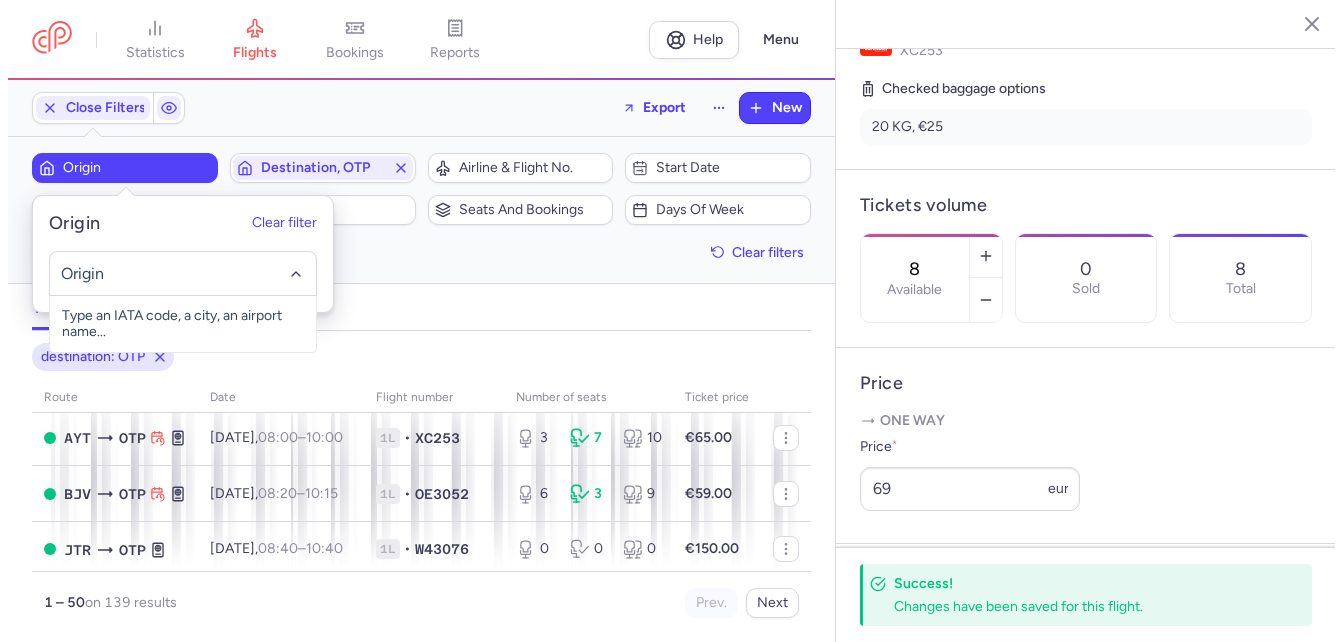 scroll, scrollTop: 336, scrollLeft: 0, axis: vertical 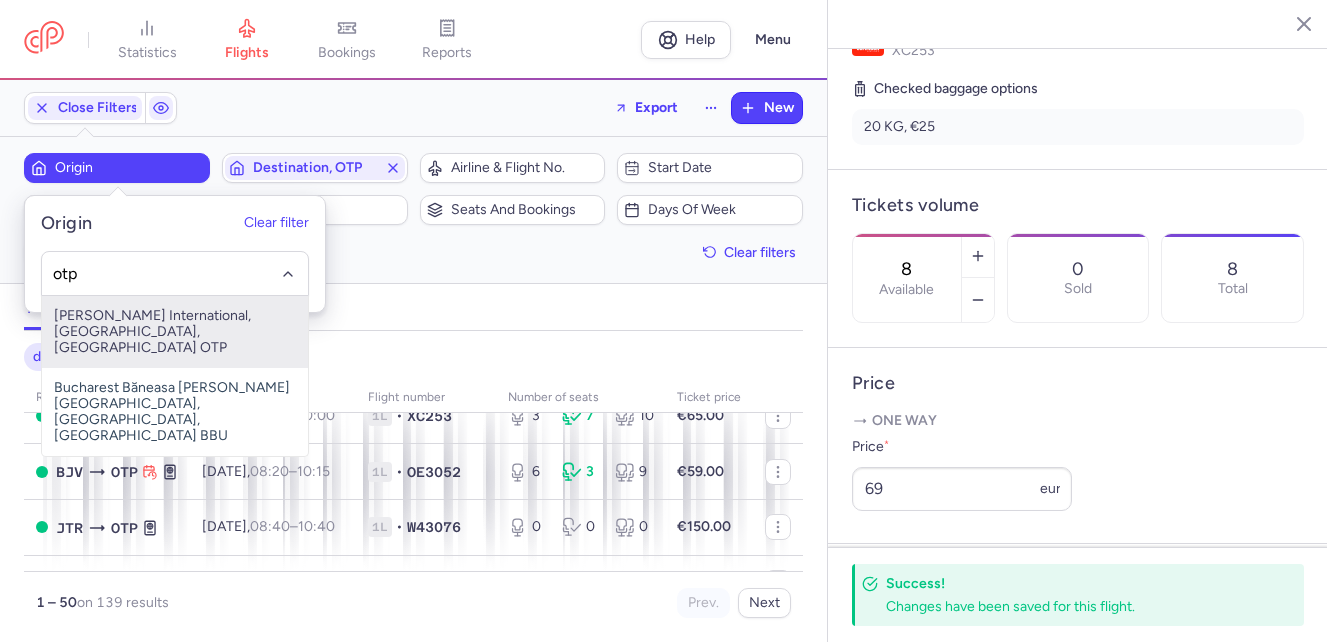 drag, startPoint x: 153, startPoint y: 321, endPoint x: 223, endPoint y: 260, distance: 92.84934 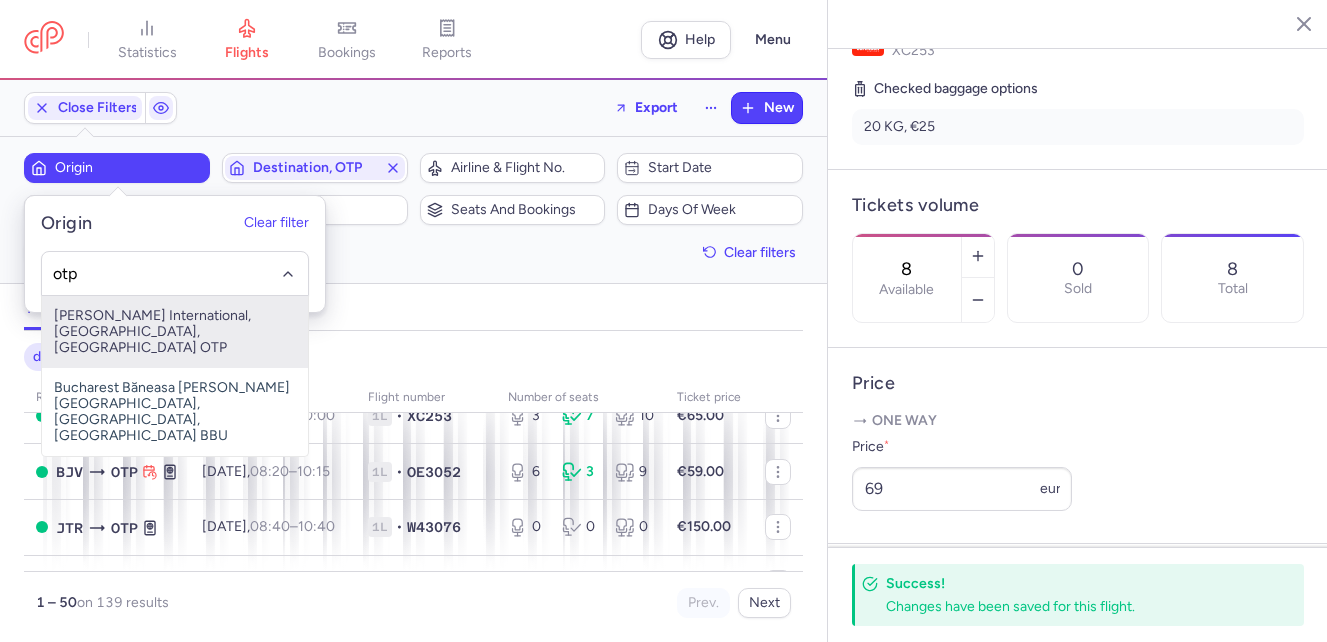 click on "[PERSON_NAME] International, [GEOGRAPHIC_DATA], [GEOGRAPHIC_DATA] OTP" at bounding box center (175, 332) 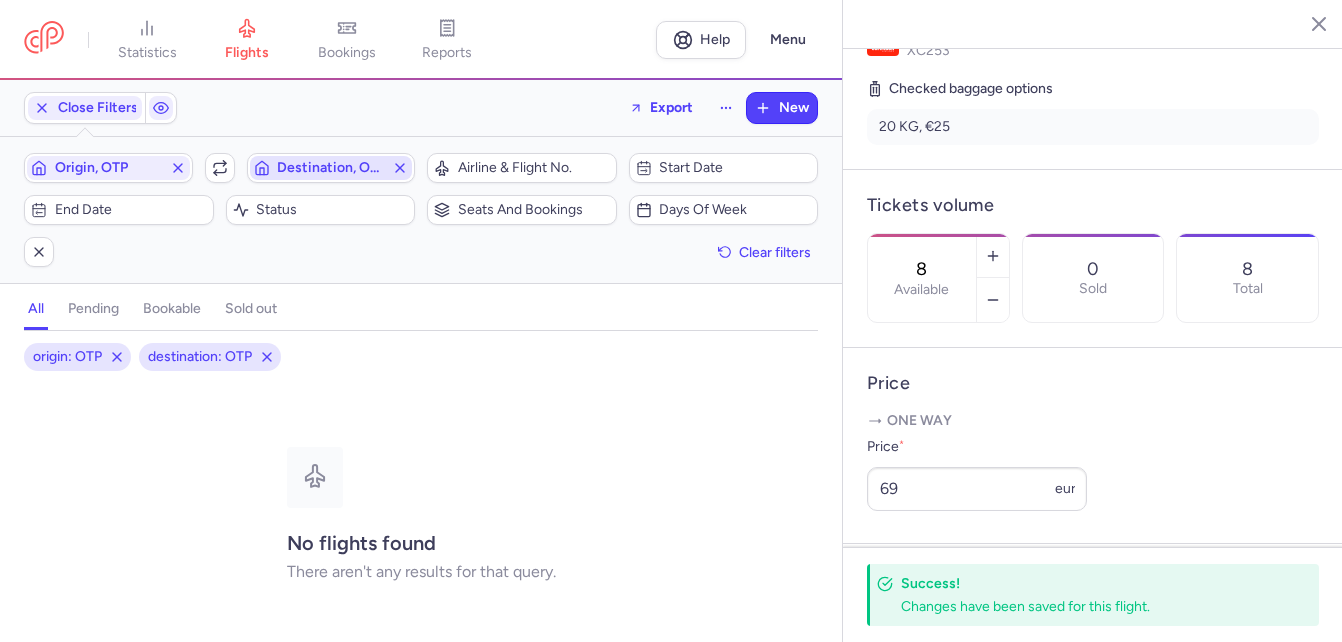 click 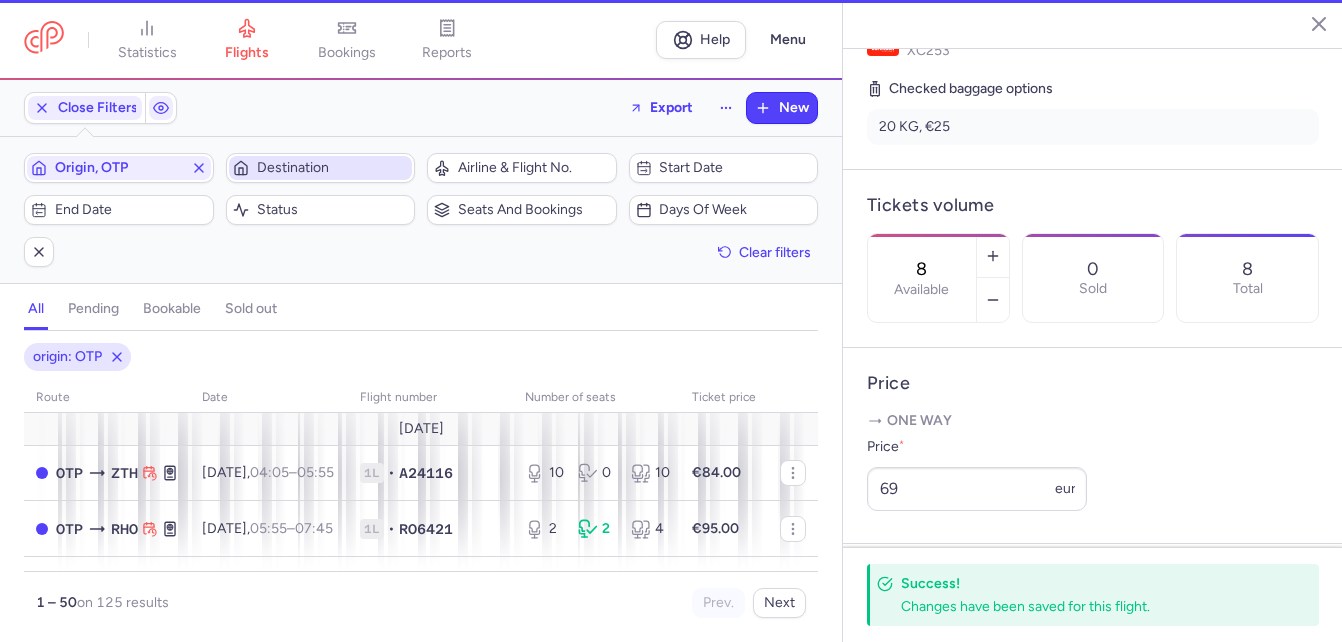 type 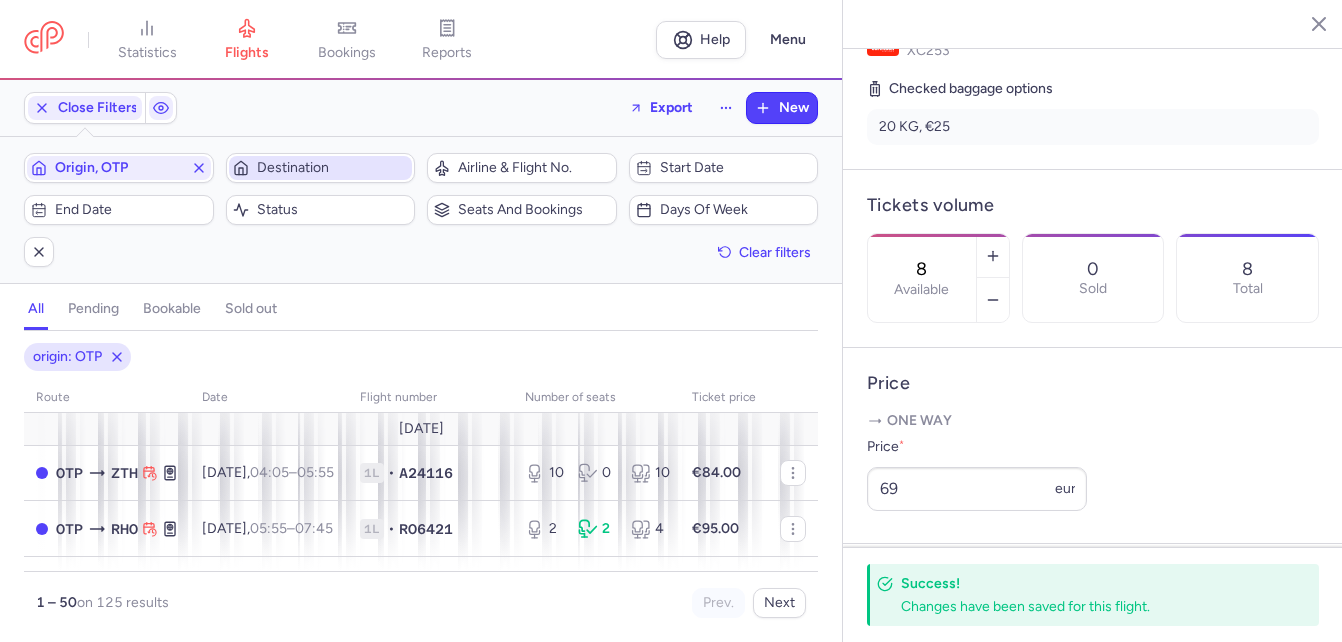 click on "Destination" at bounding box center (333, 168) 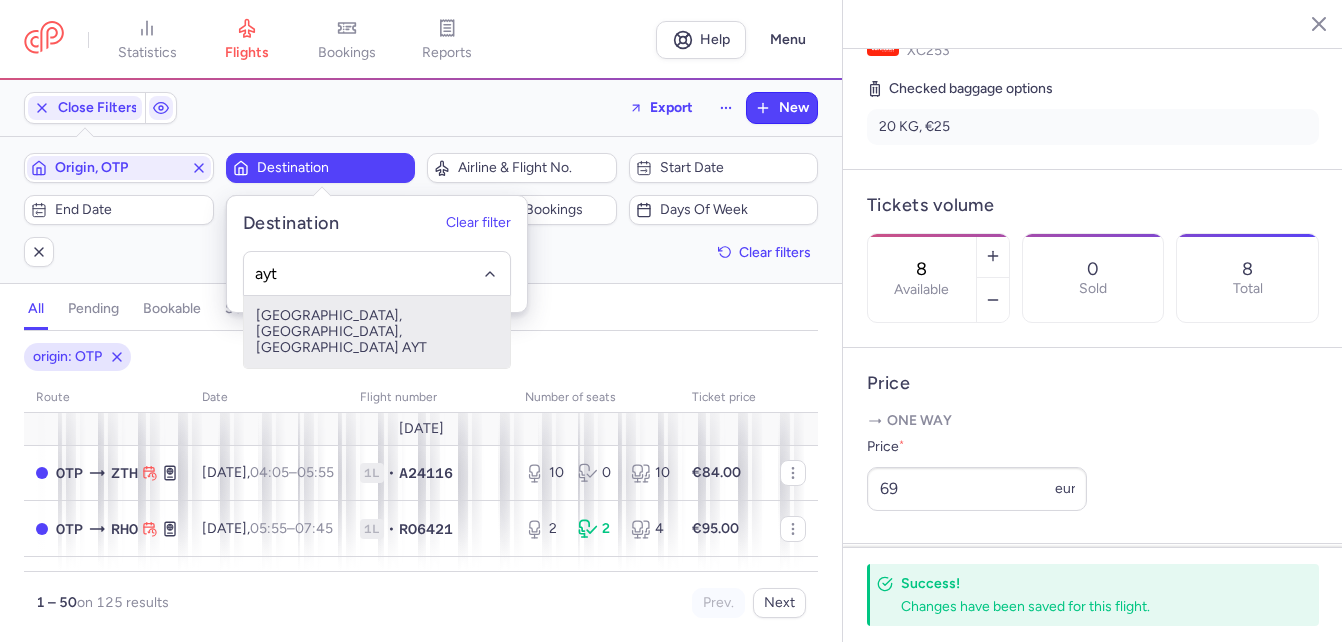click on "[GEOGRAPHIC_DATA], [GEOGRAPHIC_DATA], [GEOGRAPHIC_DATA] AYT" at bounding box center (377, 332) 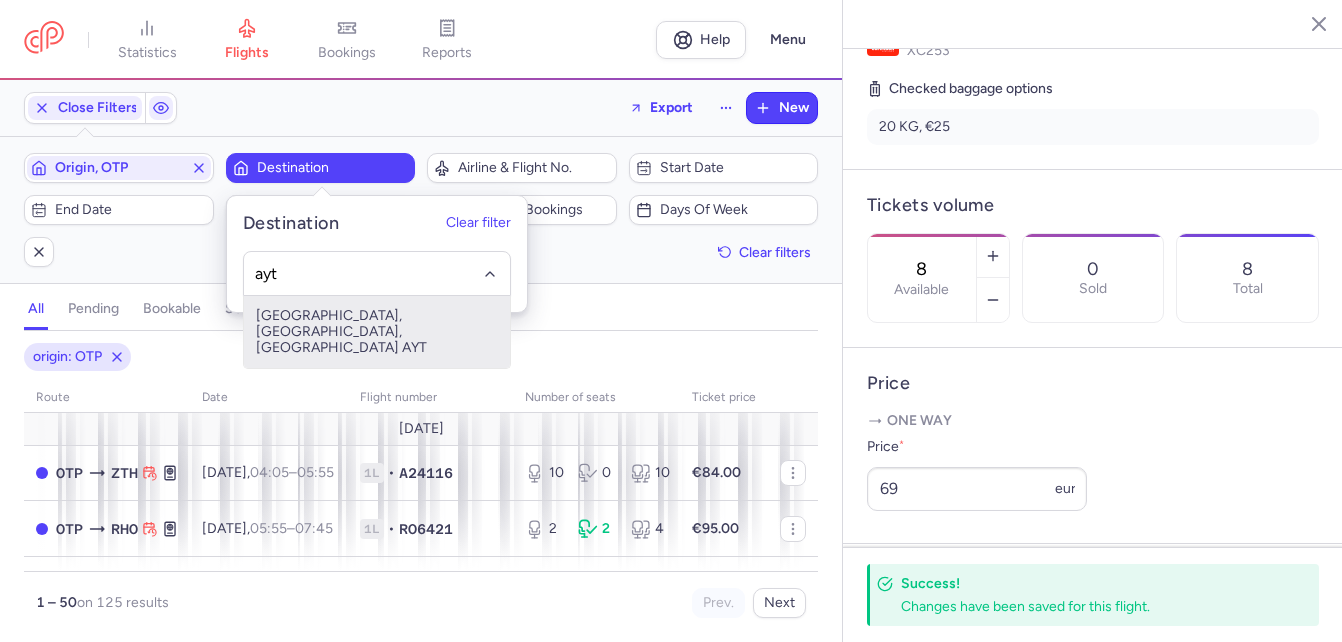 type on "ayt" 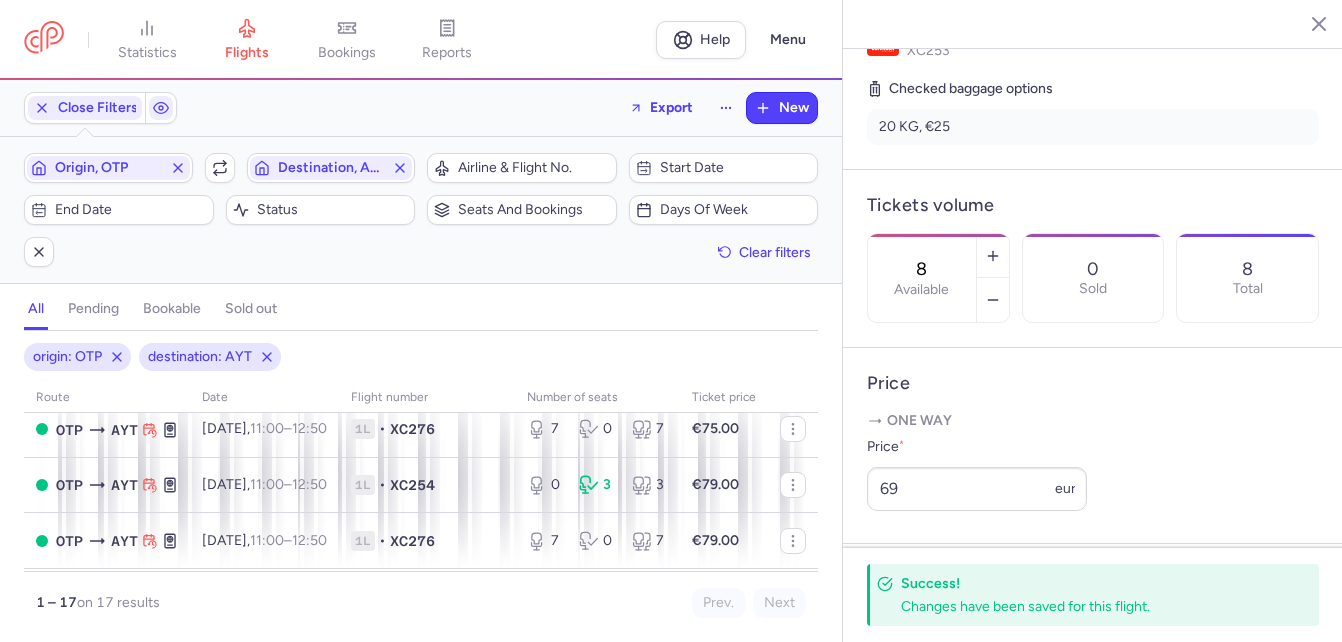 scroll, scrollTop: 400, scrollLeft: 0, axis: vertical 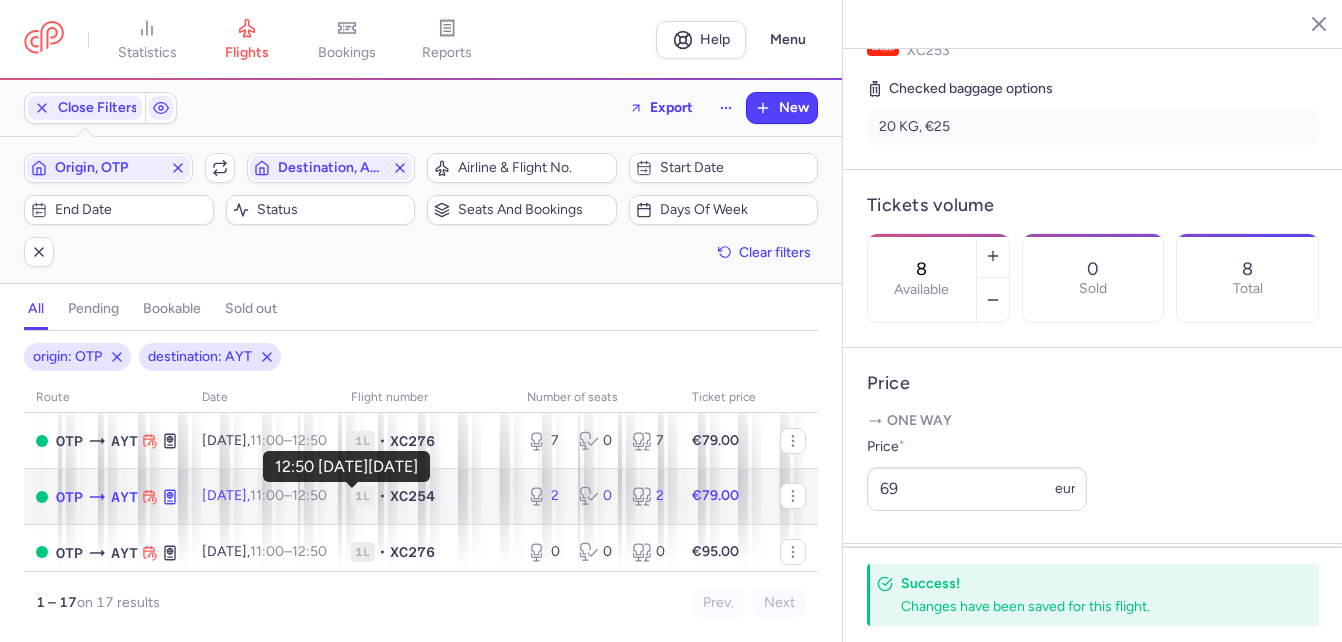 click on "12:50  +0" at bounding box center (309, 495) 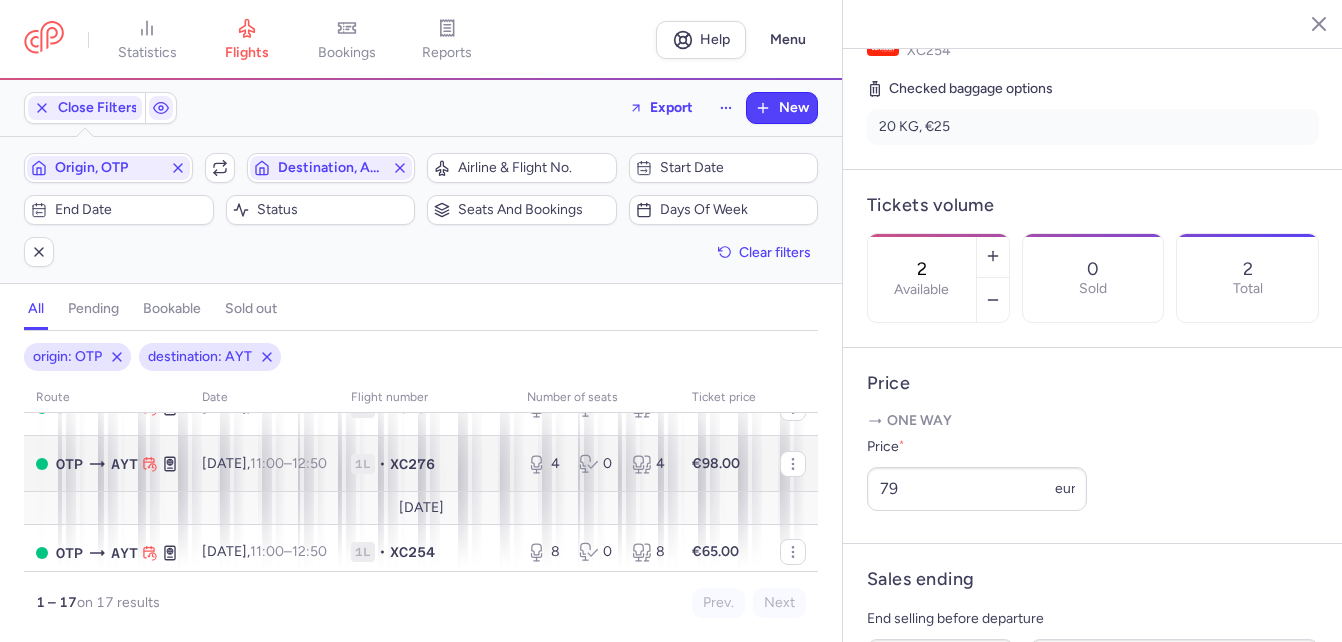 scroll, scrollTop: 500, scrollLeft: 0, axis: vertical 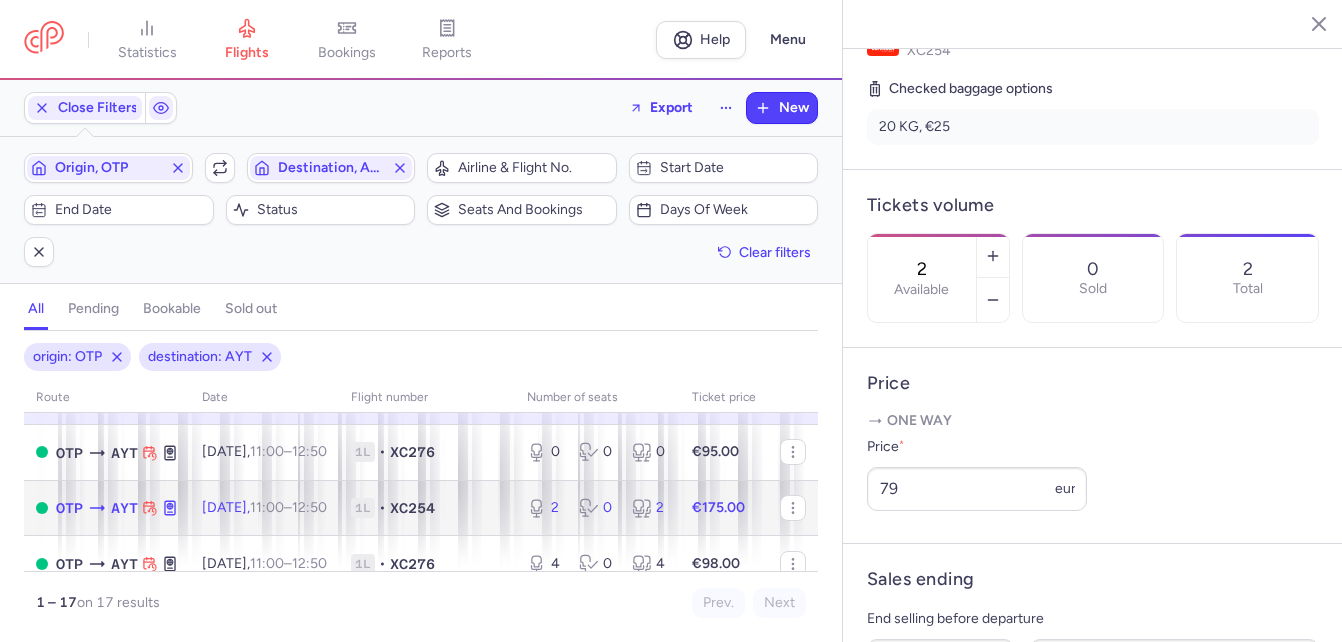 click on "11:00" at bounding box center [267, 507] 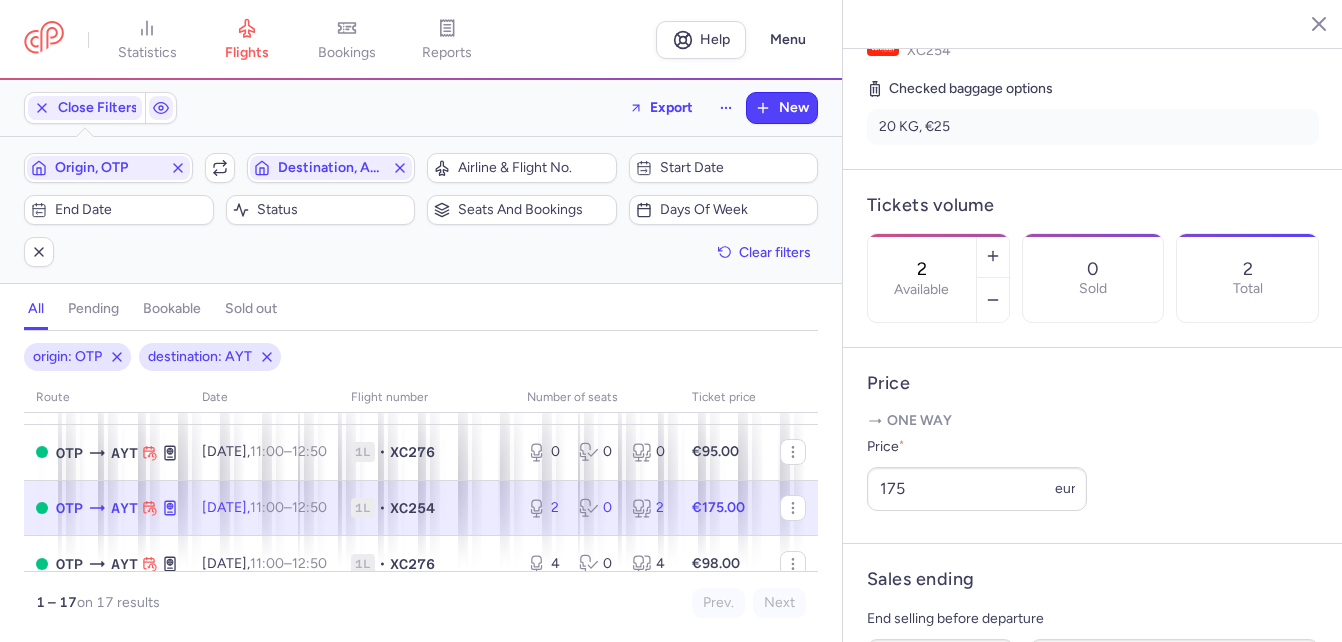 scroll, scrollTop: 400, scrollLeft: 0, axis: vertical 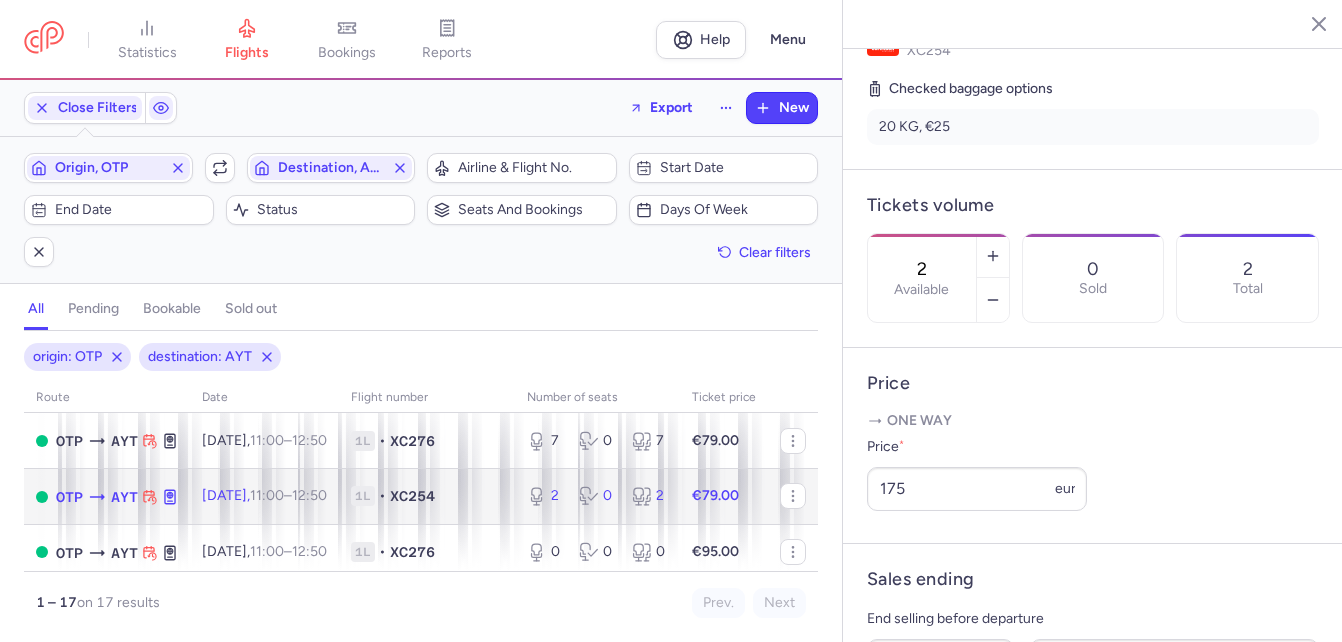click on "[DATE]  11:00  –  12:50  +0" 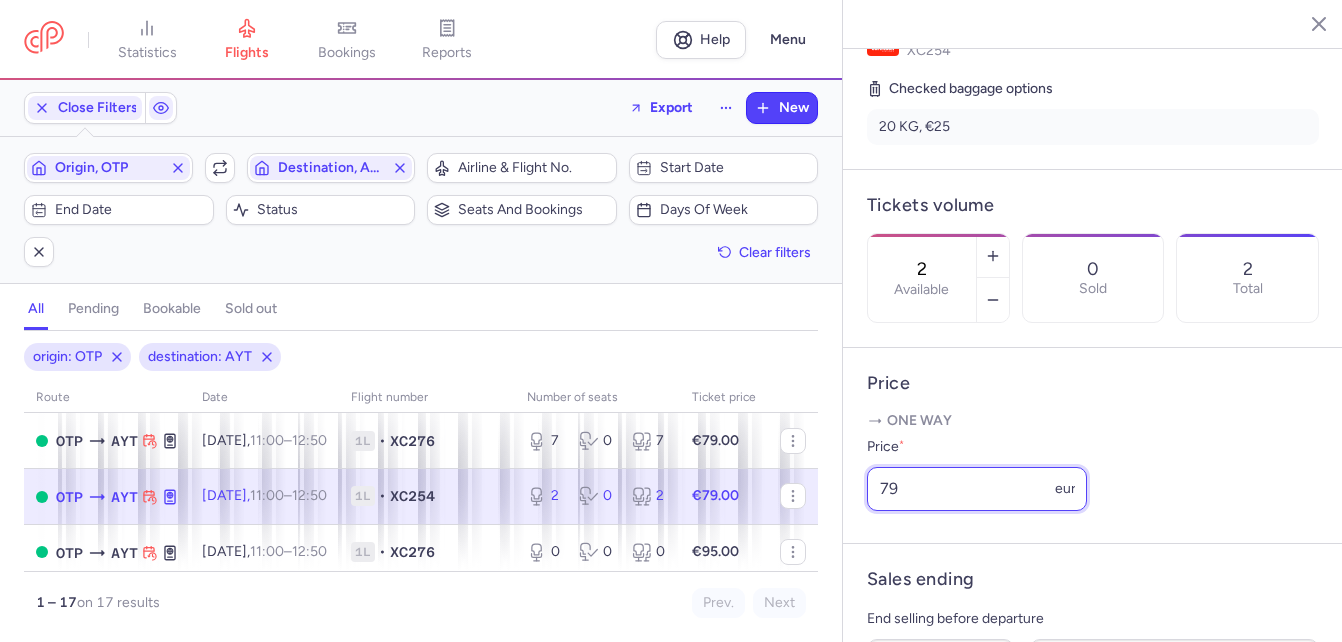 drag, startPoint x: 912, startPoint y: 516, endPoint x: 867, endPoint y: 508, distance: 45.705578 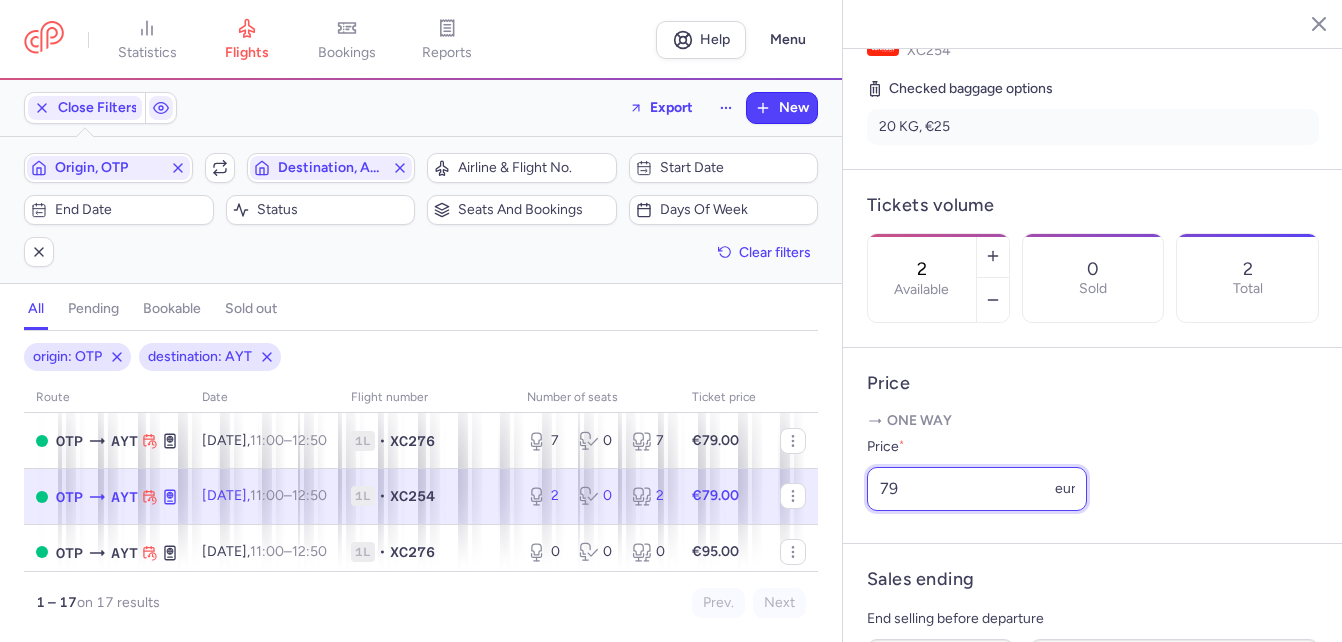 click on "79" at bounding box center [977, 489] 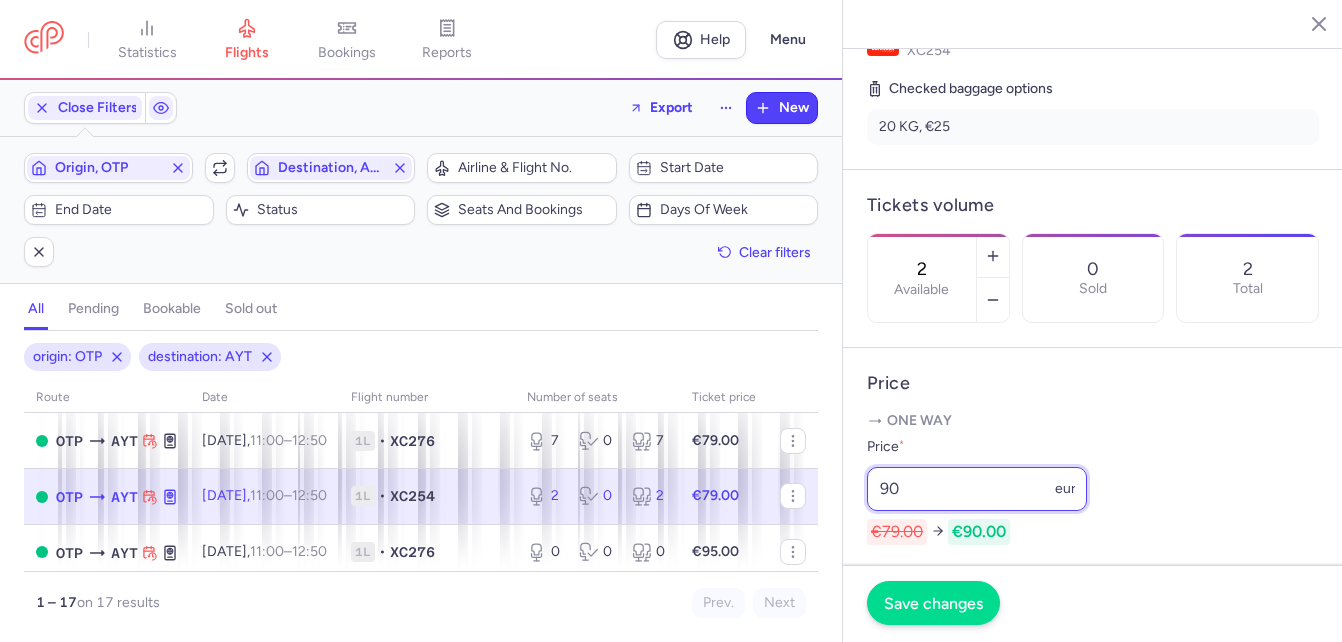 type on "90" 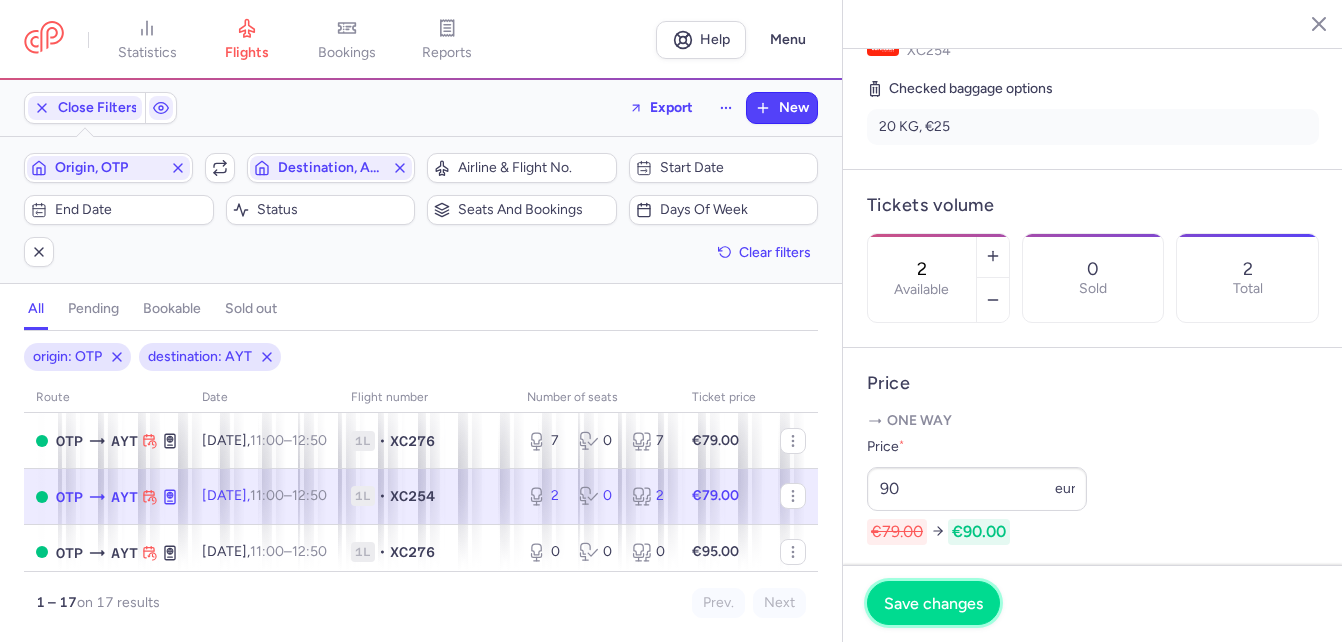 click on "Save changes" at bounding box center (933, 603) 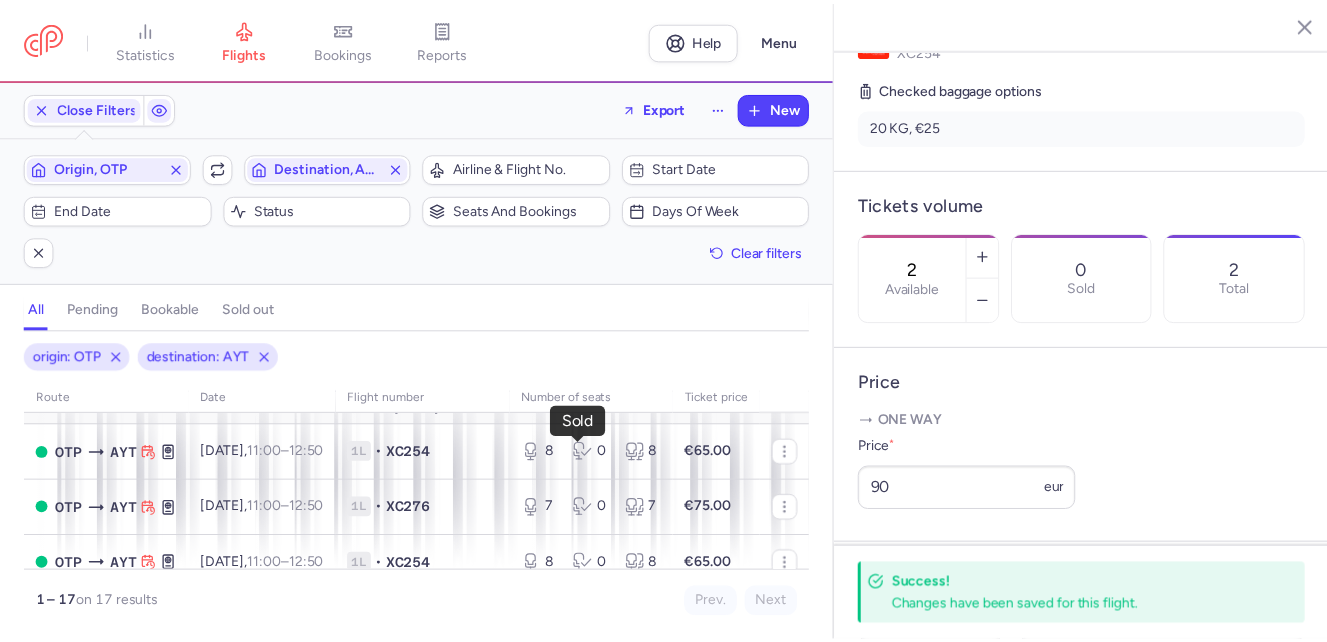 scroll, scrollTop: 200, scrollLeft: 0, axis: vertical 